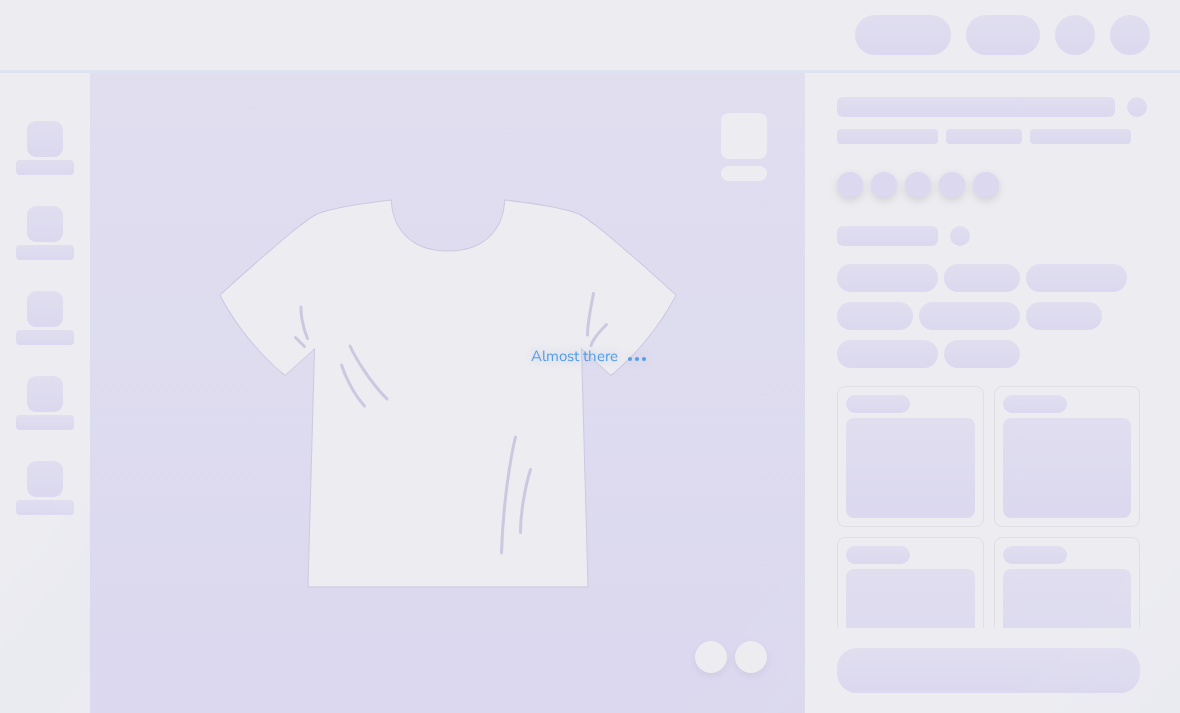 scroll, scrollTop: 0, scrollLeft: 0, axis: both 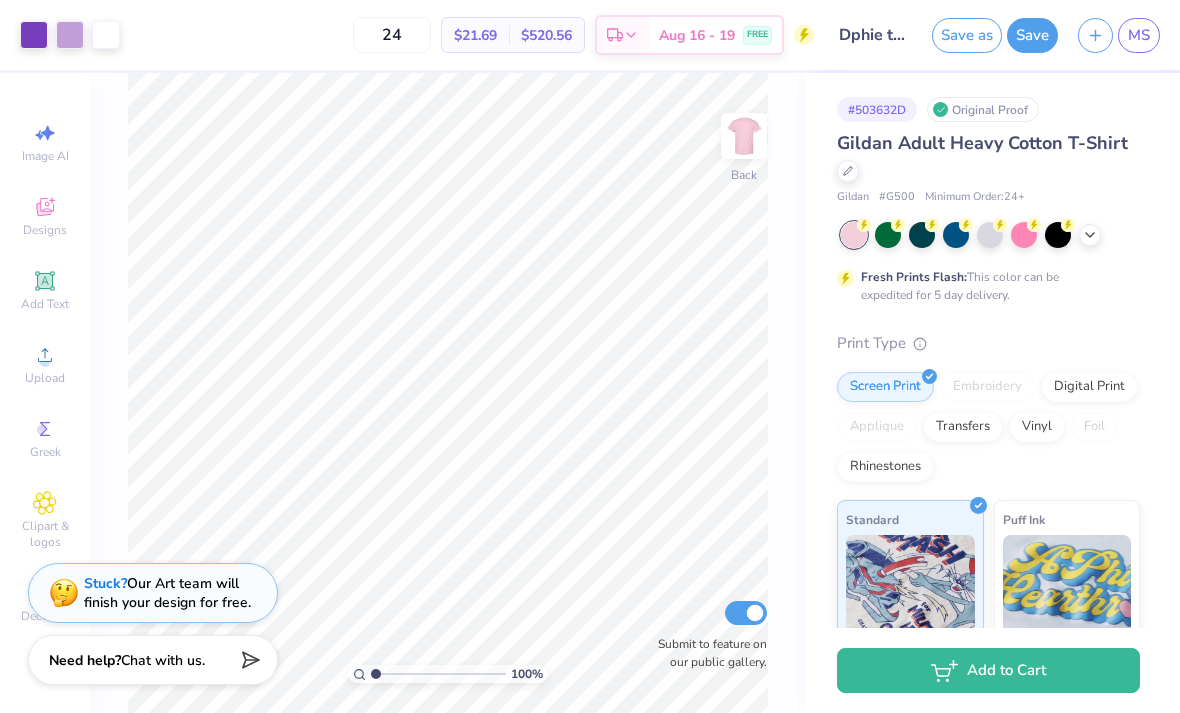 click at bounding box center (1090, 235) 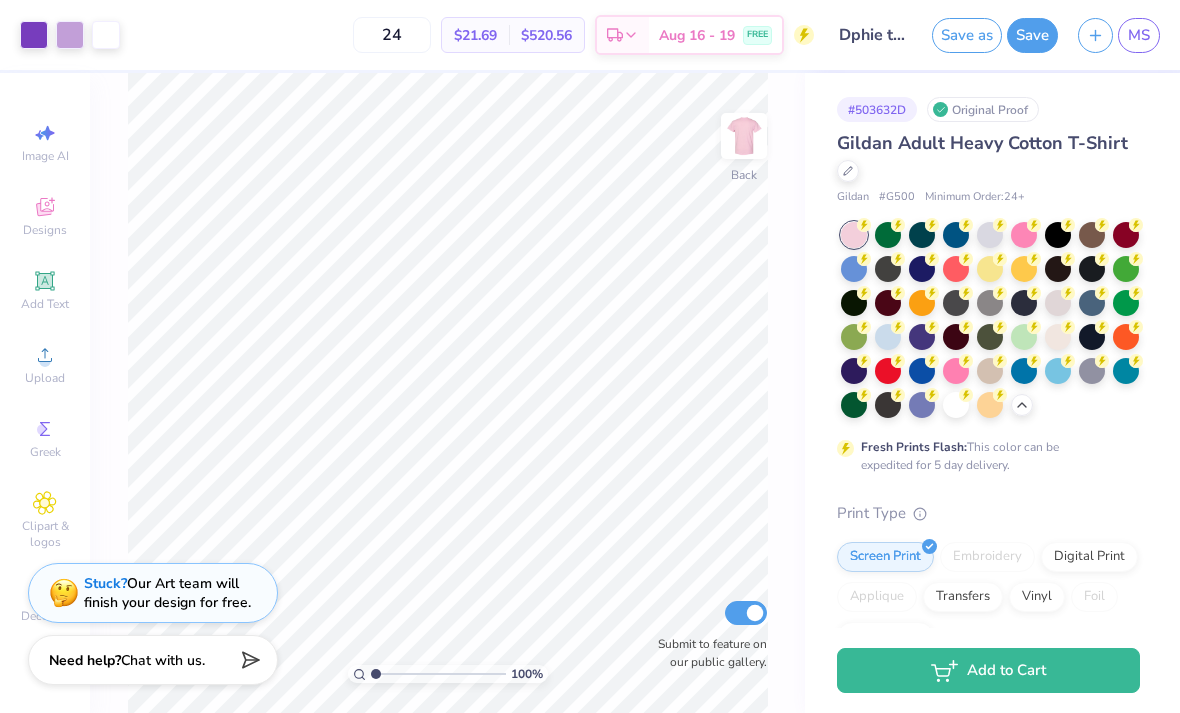click at bounding box center [956, 235] 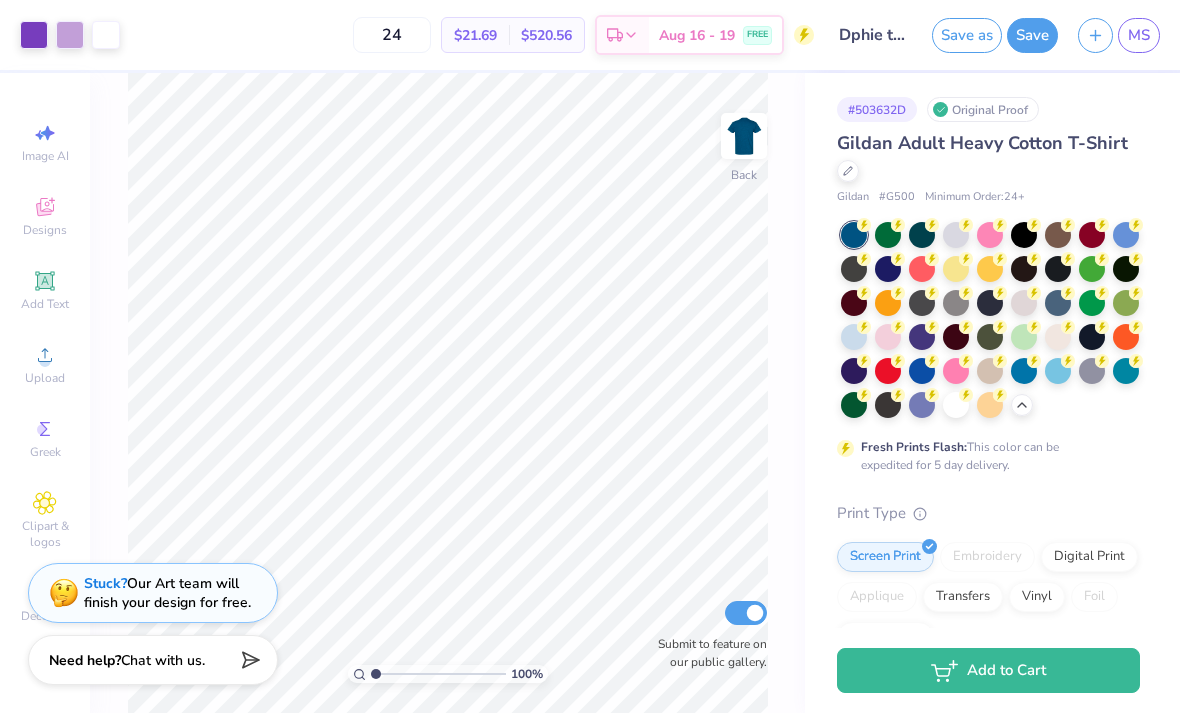 click at bounding box center [990, 235] 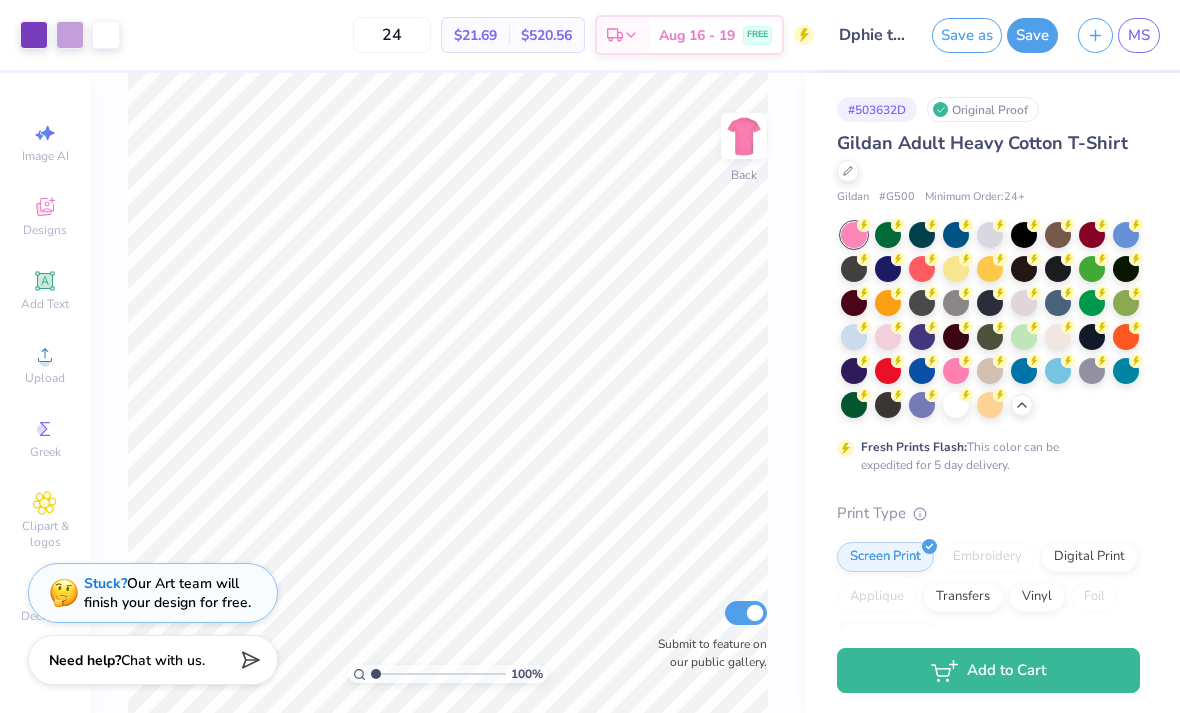 click on "24" at bounding box center (392, 35) 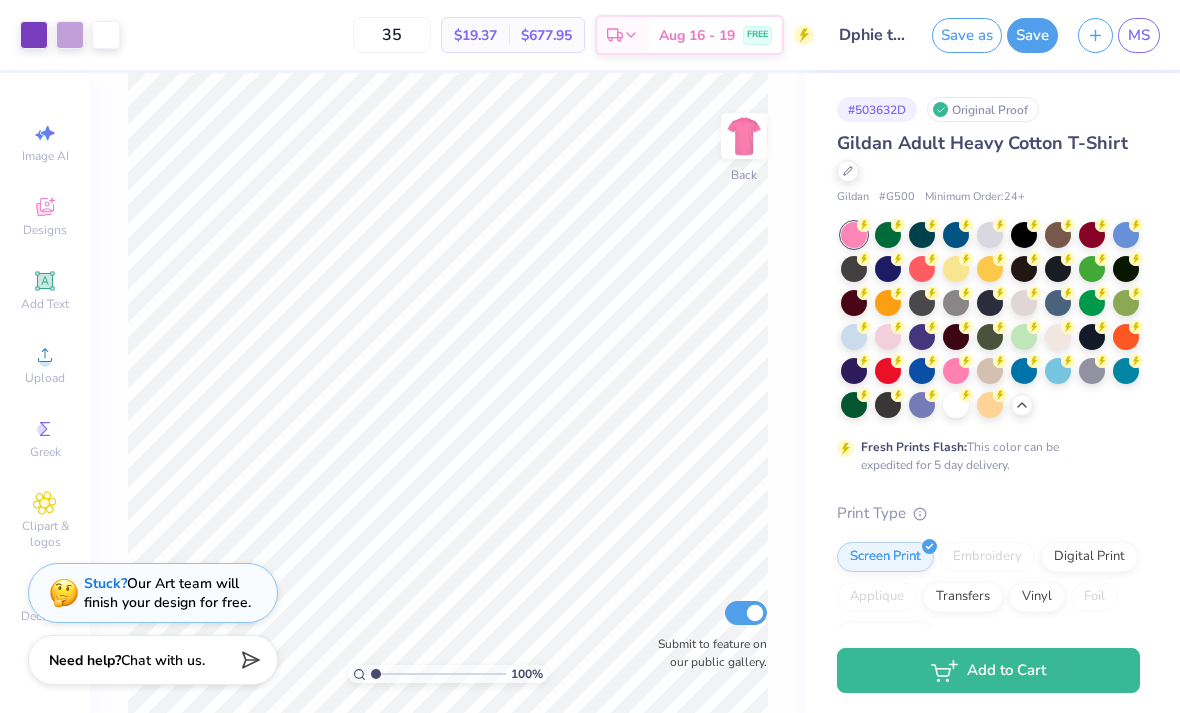 type on "35" 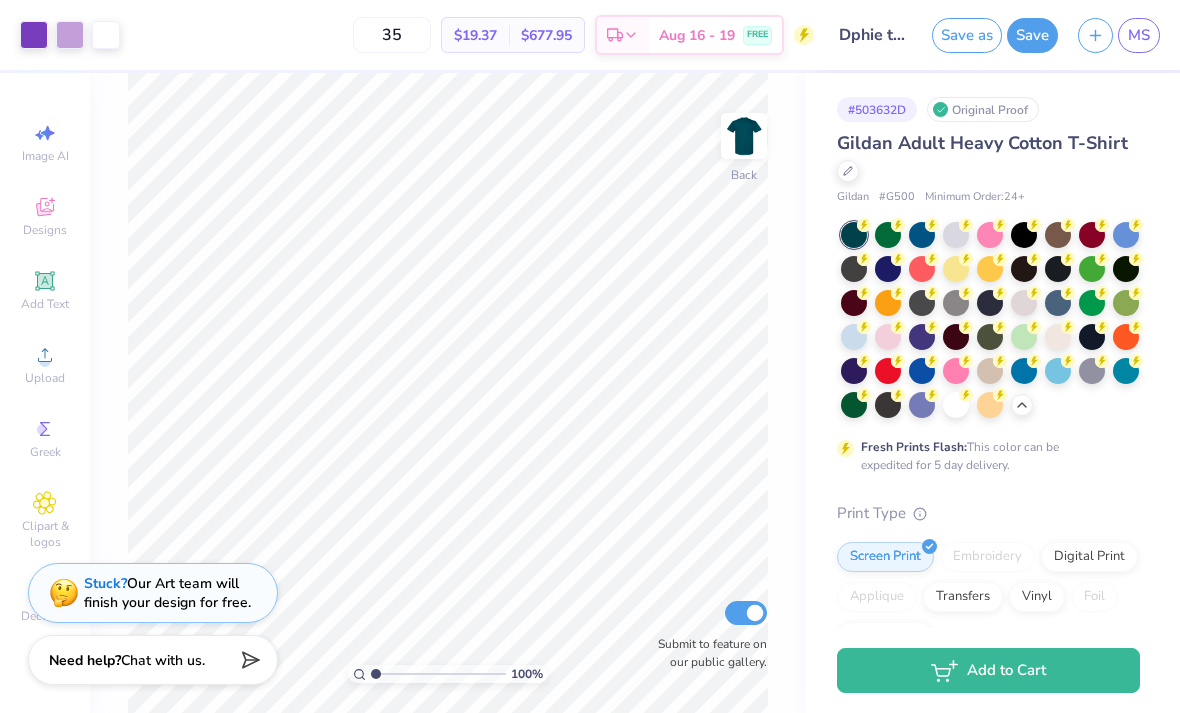 click at bounding box center [922, 371] 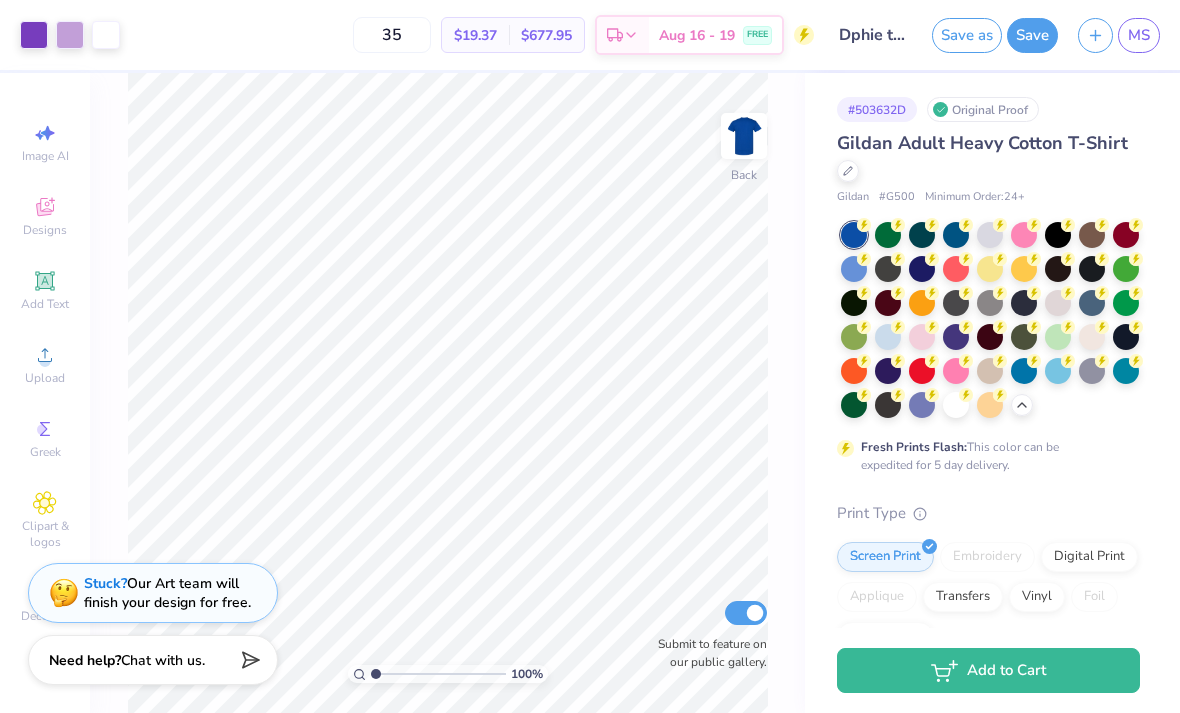 click at bounding box center [956, 235] 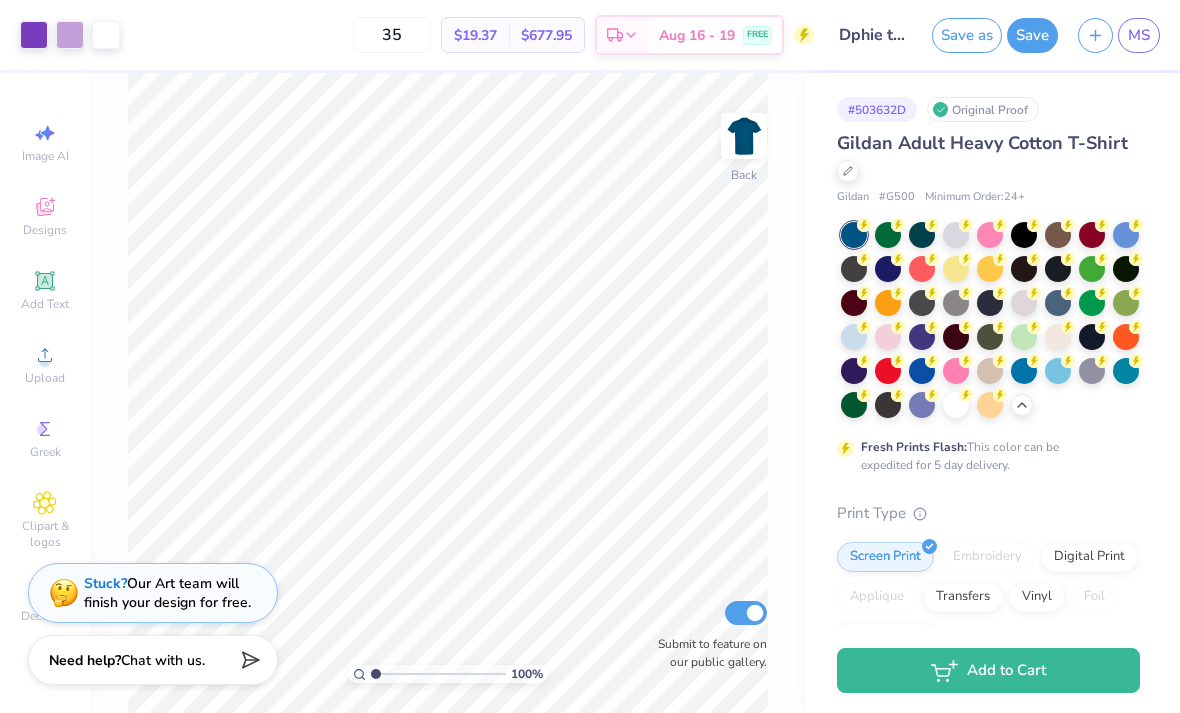 scroll, scrollTop: 0, scrollLeft: 0, axis: both 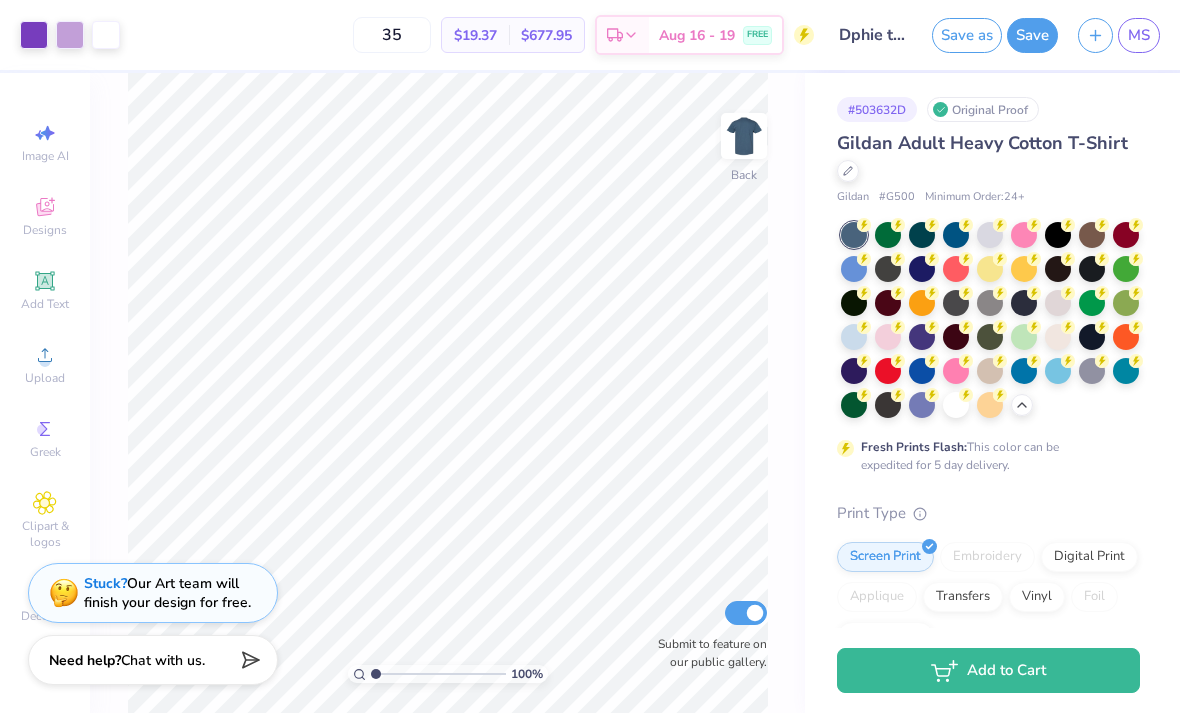 click at bounding box center (956, 235) 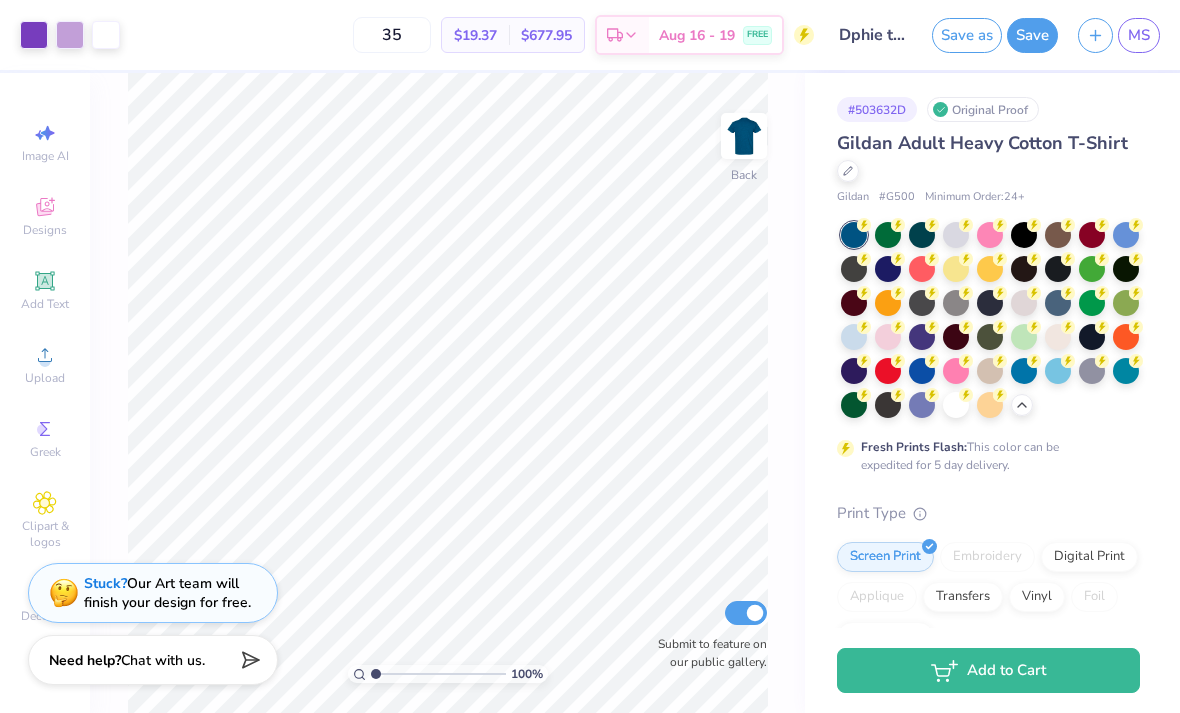 click at bounding box center (854, 235) 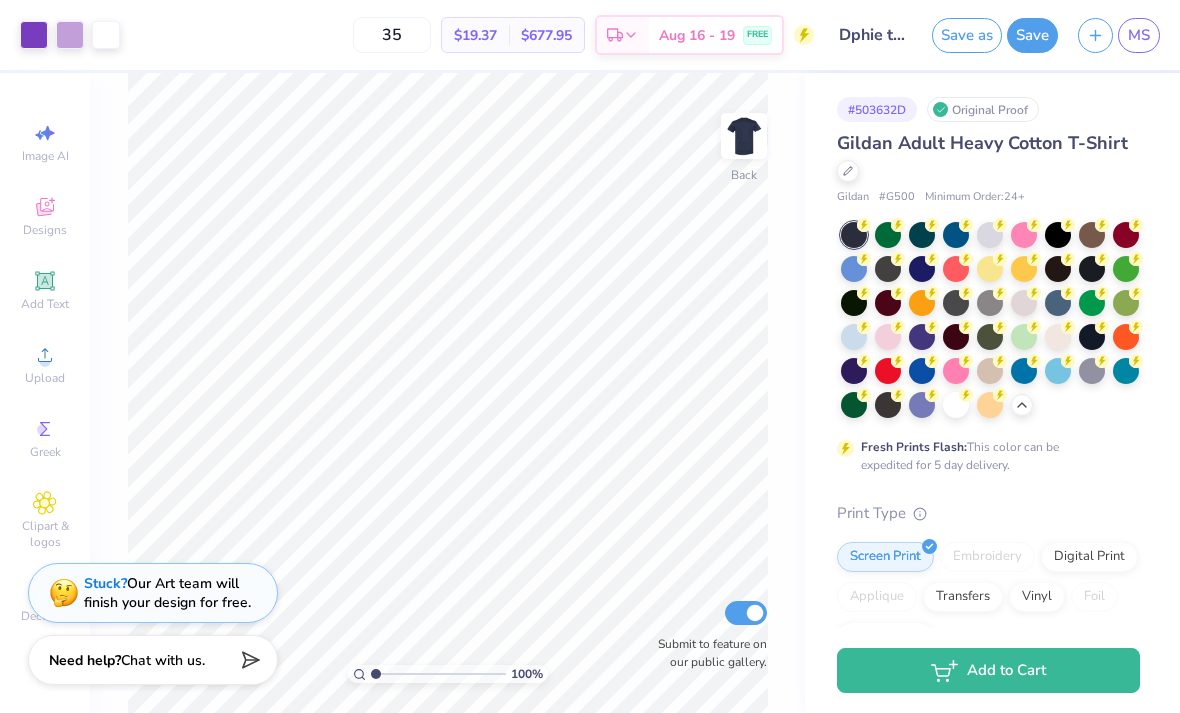 click at bounding box center (990, 303) 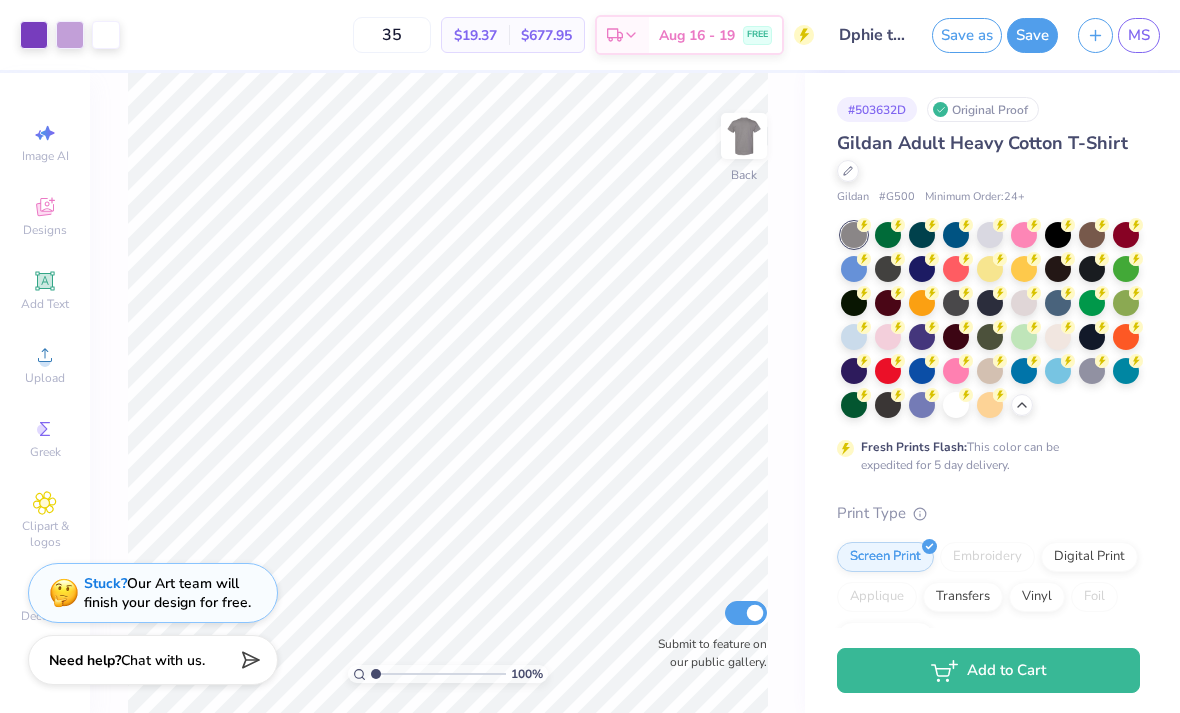 click at bounding box center (990, 303) 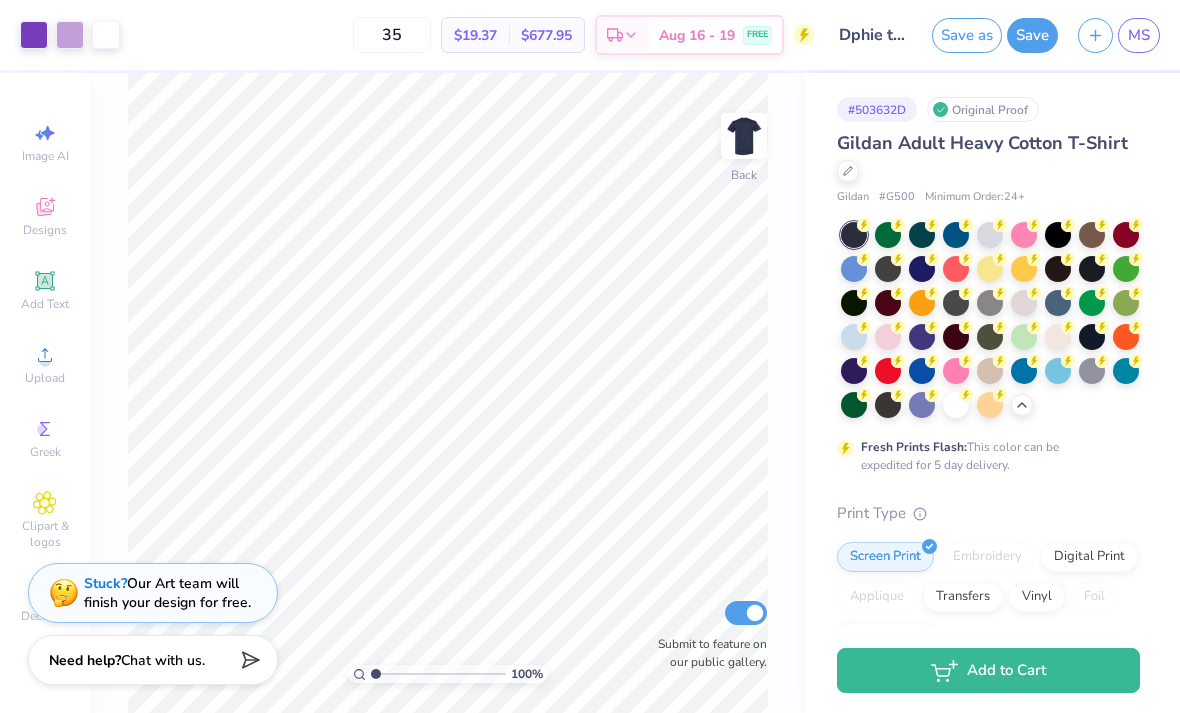 click at bounding box center [854, 235] 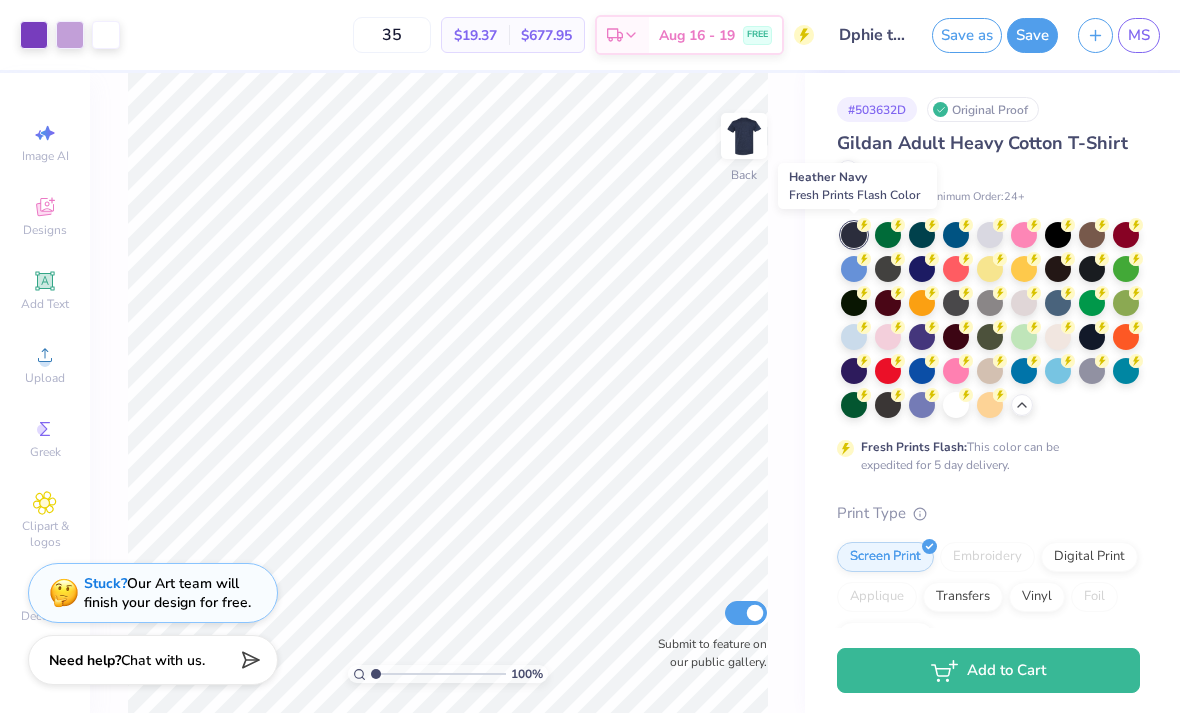 click on "Gildan Adult Heavy Cotton T-Shirt" at bounding box center [988, 157] 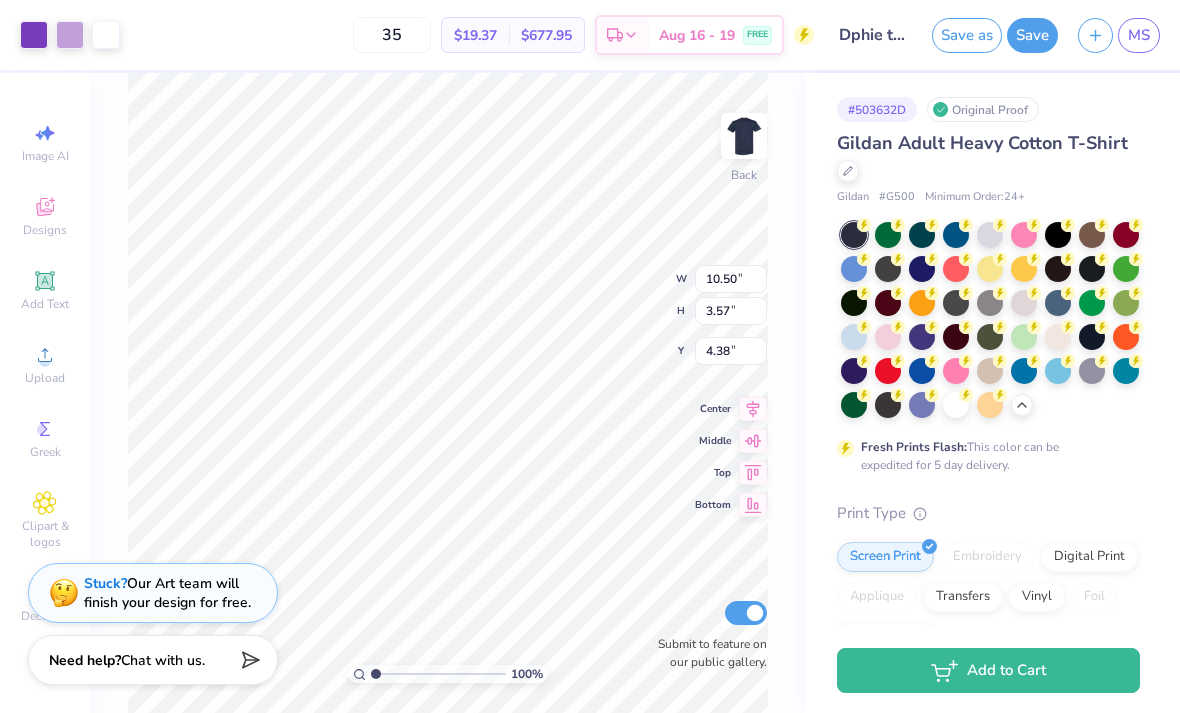 type on "10.50" 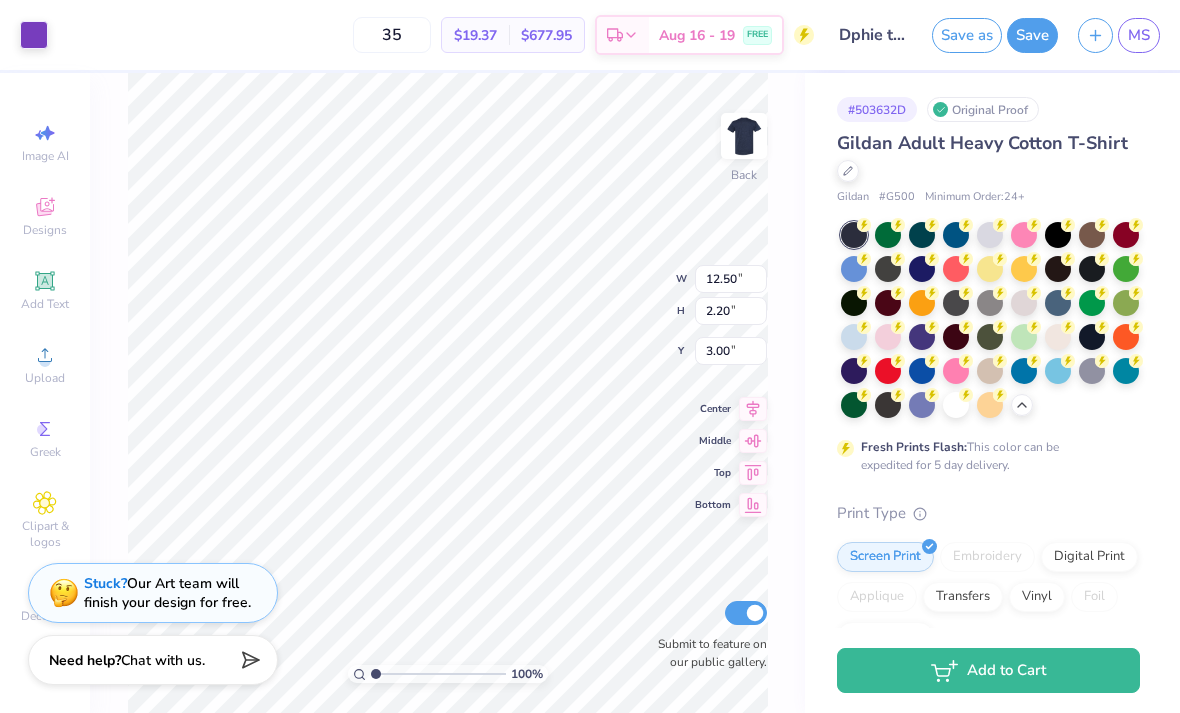 click at bounding box center (1058, 371) 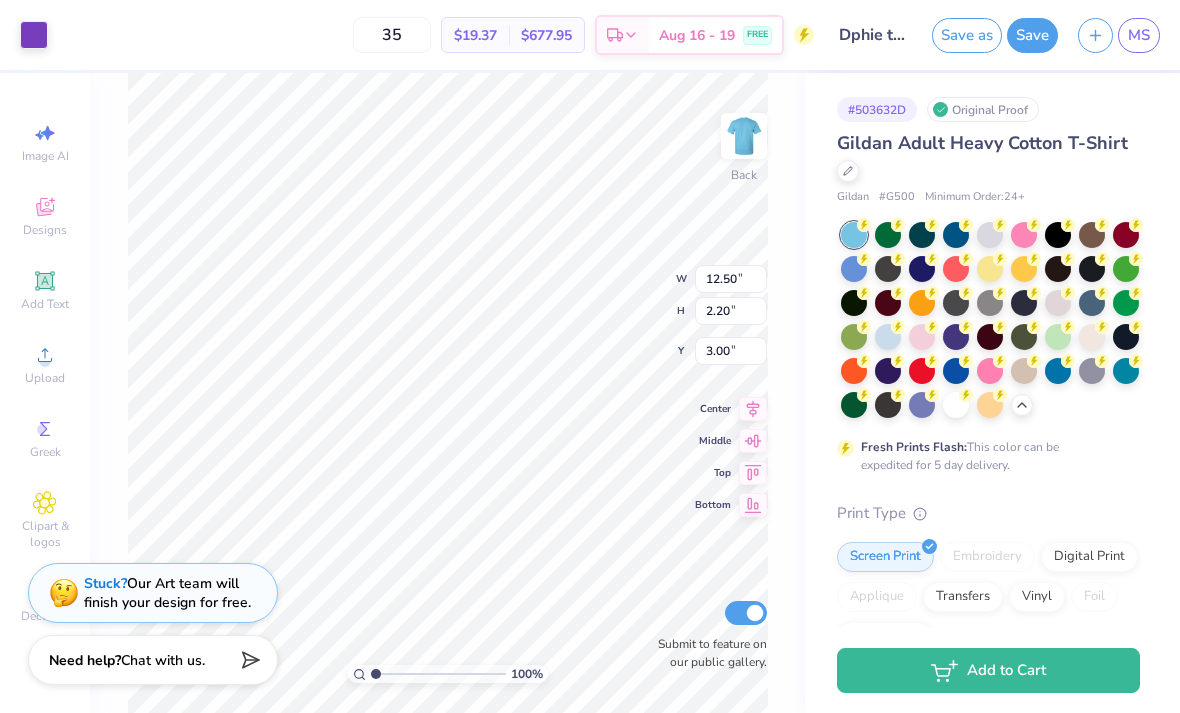 click on "# 503632D Original Proof Gildan Adult Heavy Cotton T-Shirt Gildan # G500 Minimum Order:  24 +   Fresh Prints Flash:  This color can be expedited for 5 day delivery. Print Type Screen Print Embroidery Digital Print Applique Transfers Vinyl Foil Rhinestones Standard Puff Ink Neon Ink Metallic & Glitter Ink Glow in the Dark Ink Water based Ink" at bounding box center (992, 597) 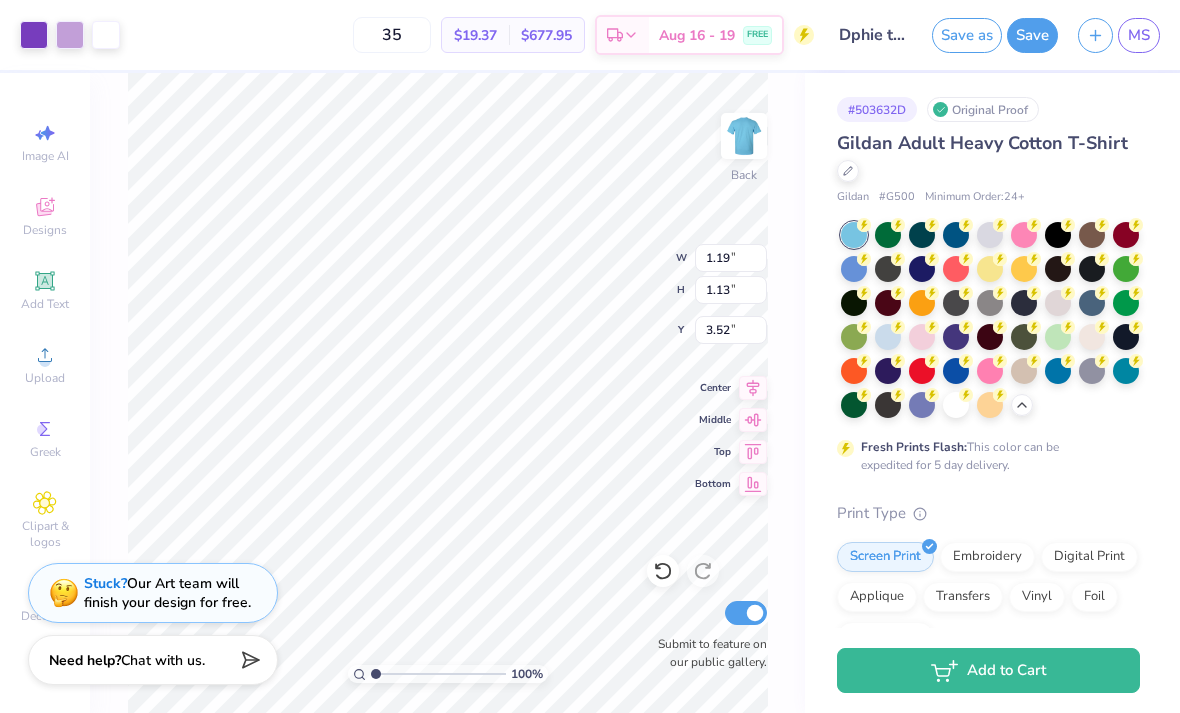 type on "10.50" 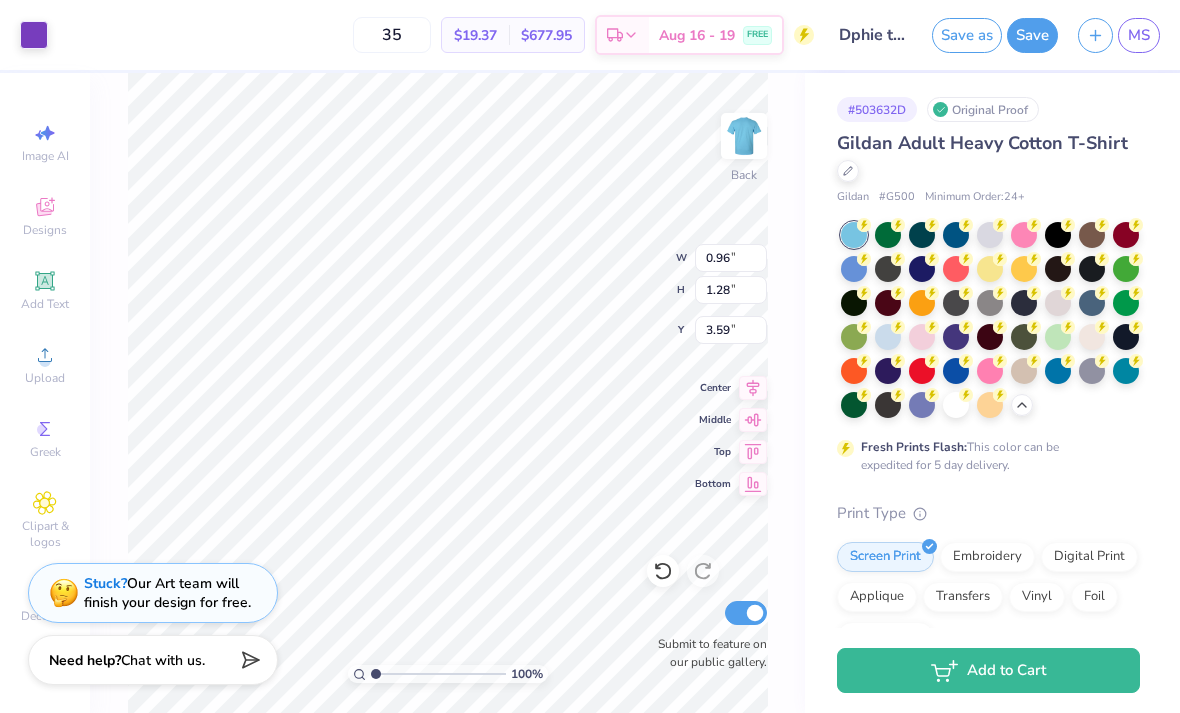 type on "0.90" 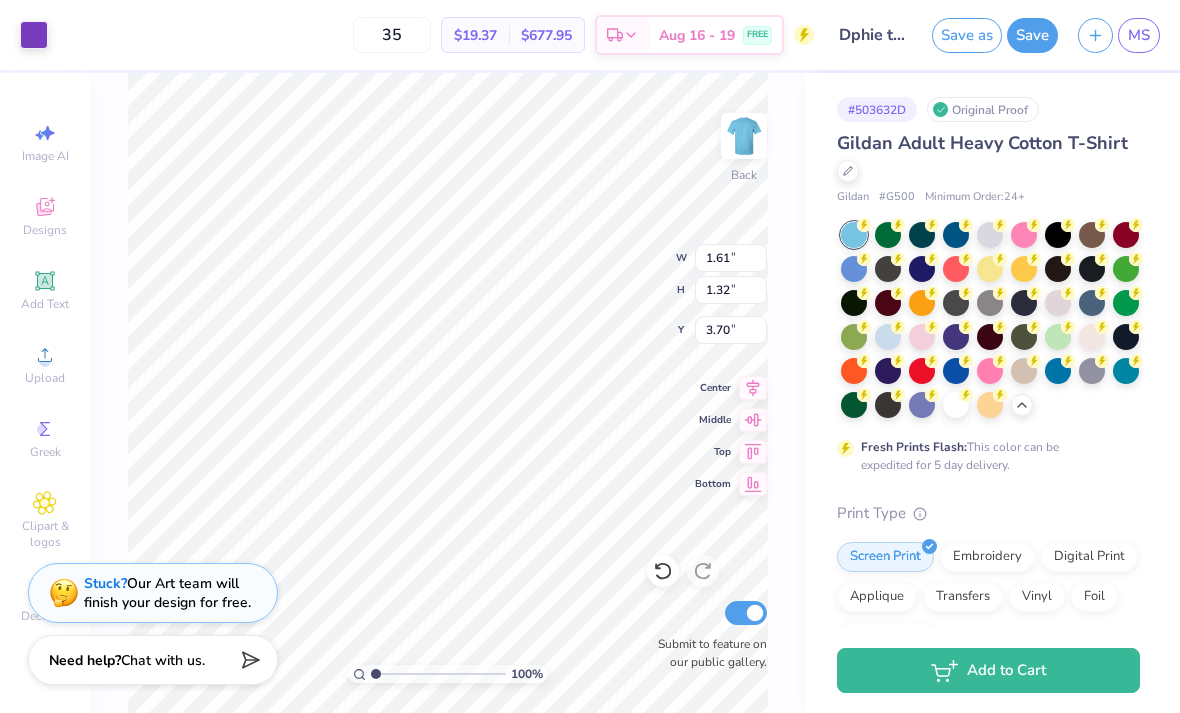 click on "100  % Back W 1.61 1.61 " H 1.32 1.32 " Y 3.70 3.70 " Center Middle Top Bottom Submit to feature on our public gallery." at bounding box center (447, 393) 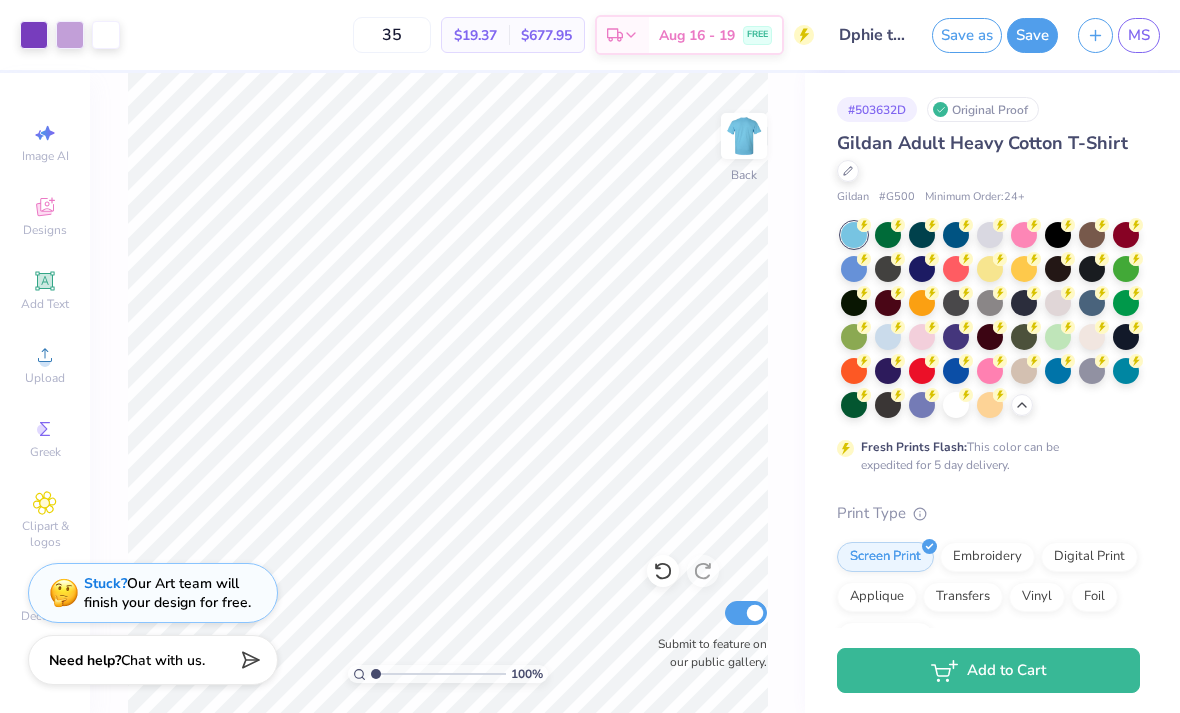 scroll, scrollTop: 0, scrollLeft: 0, axis: both 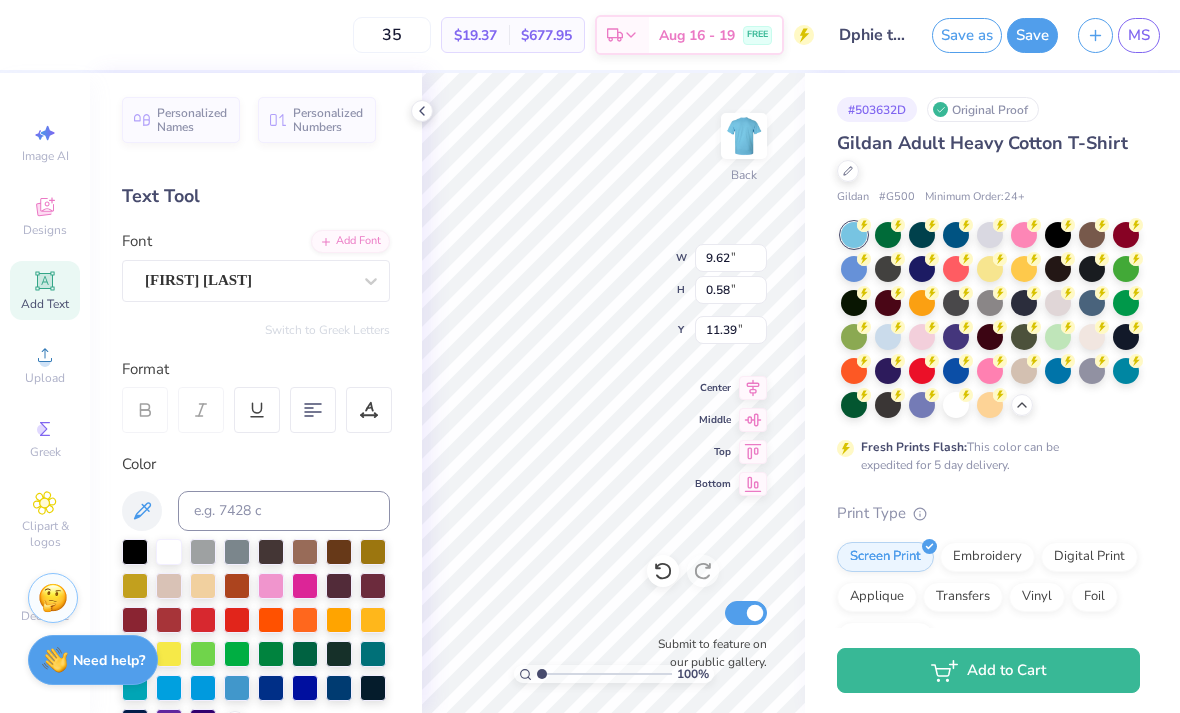 type on "8.28" 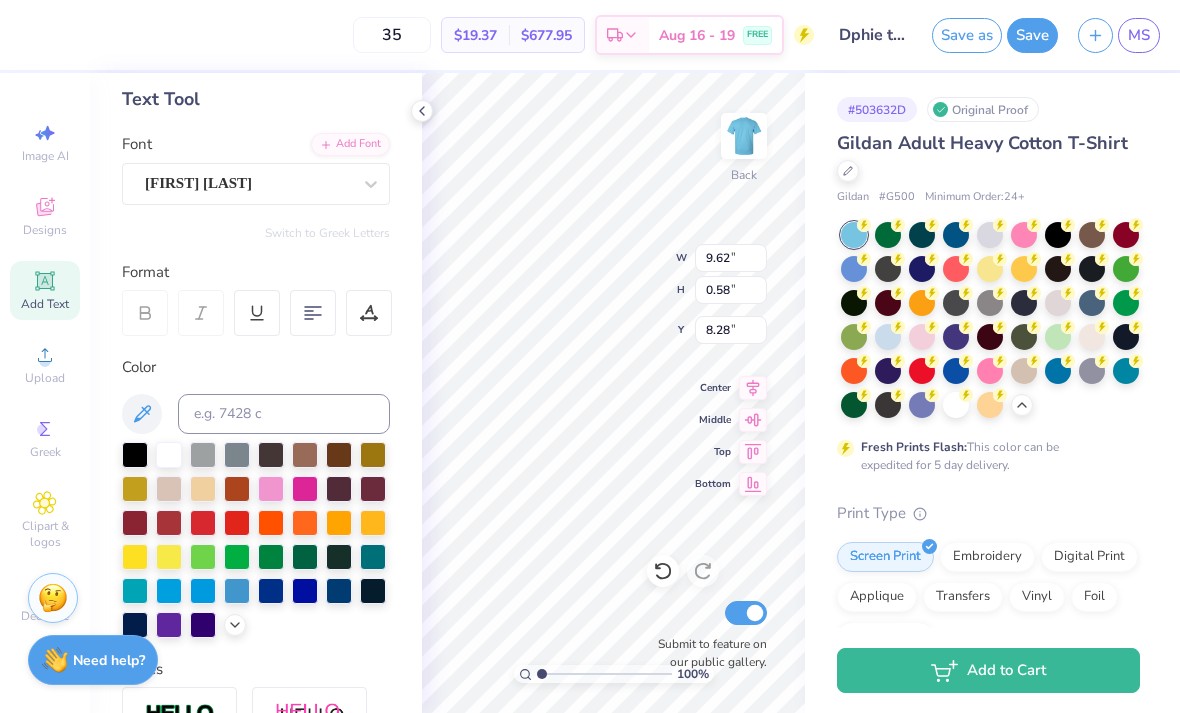 scroll, scrollTop: 104, scrollLeft: 0, axis: vertical 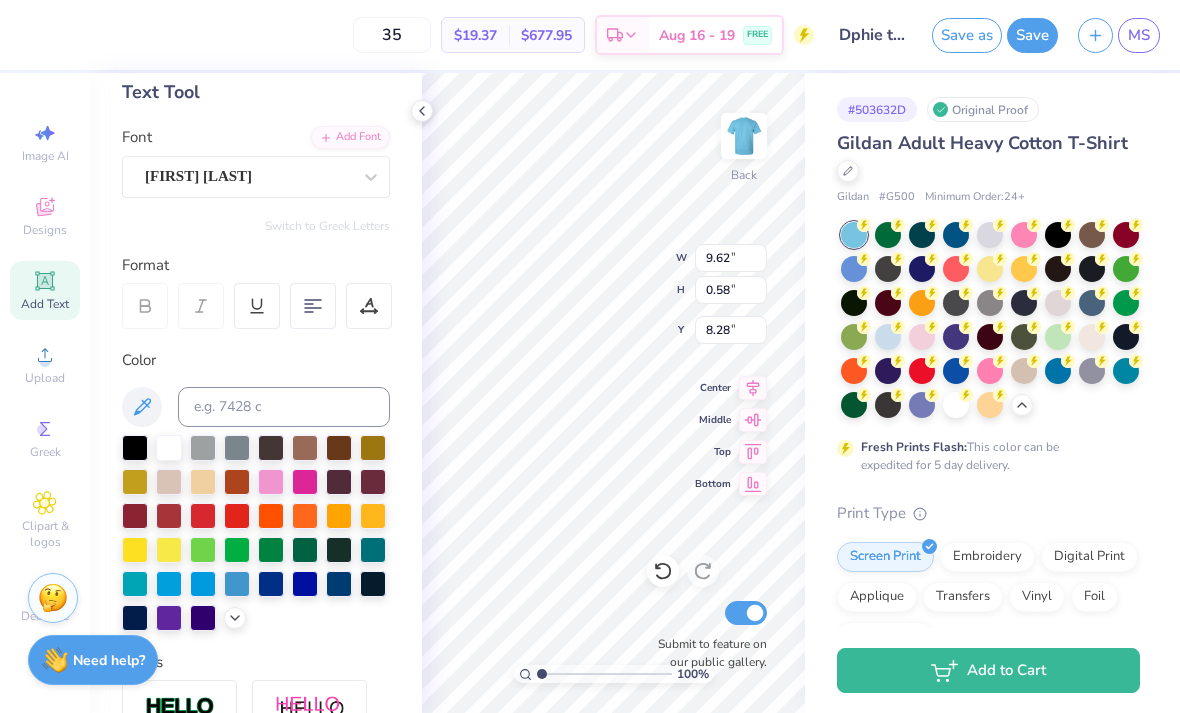 click at bounding box center [339, 584] 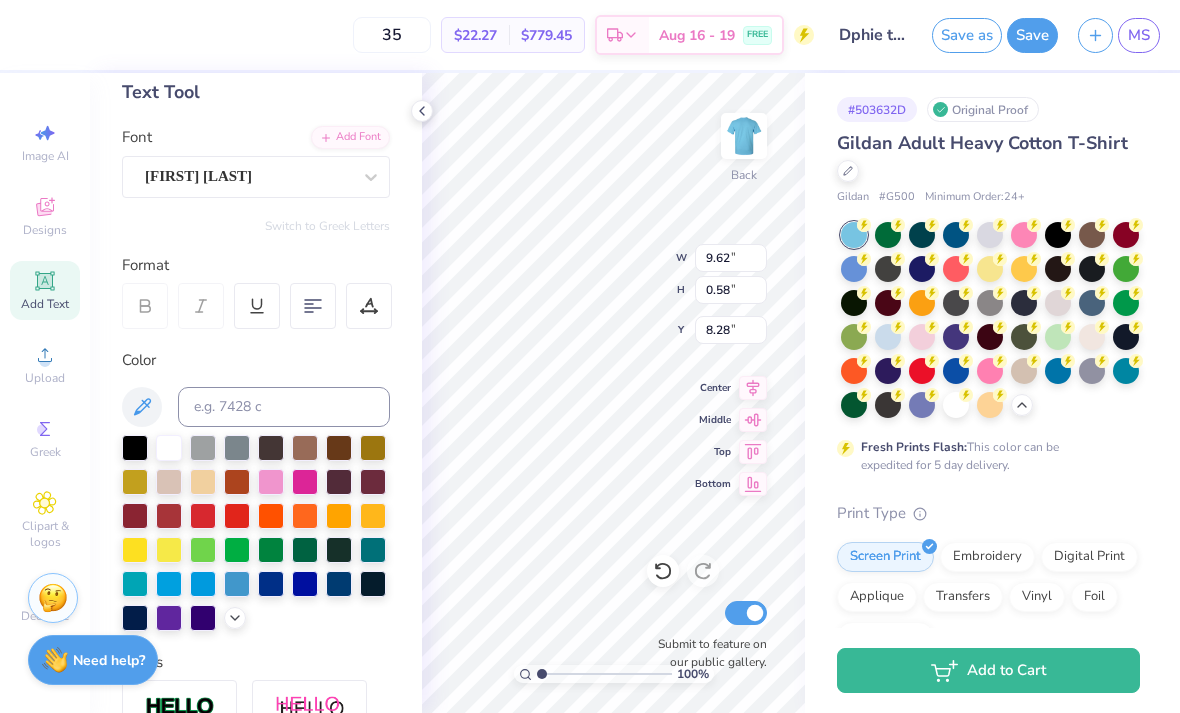 type on "8.44" 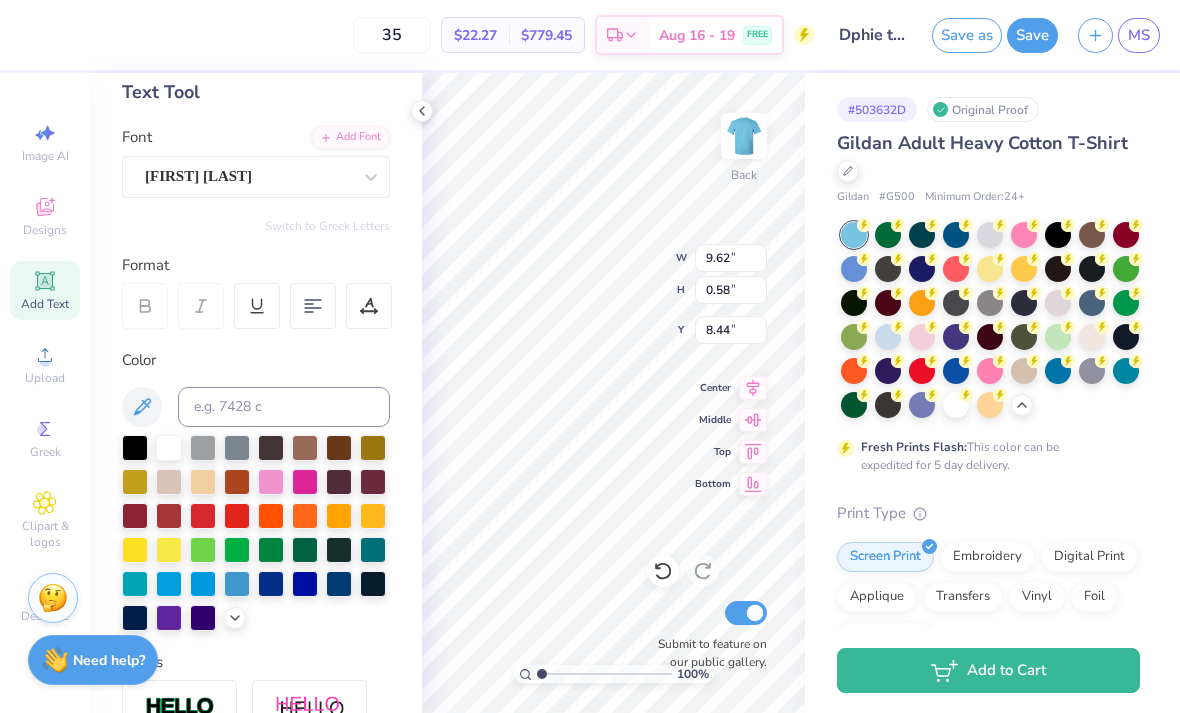 type on "1.55" 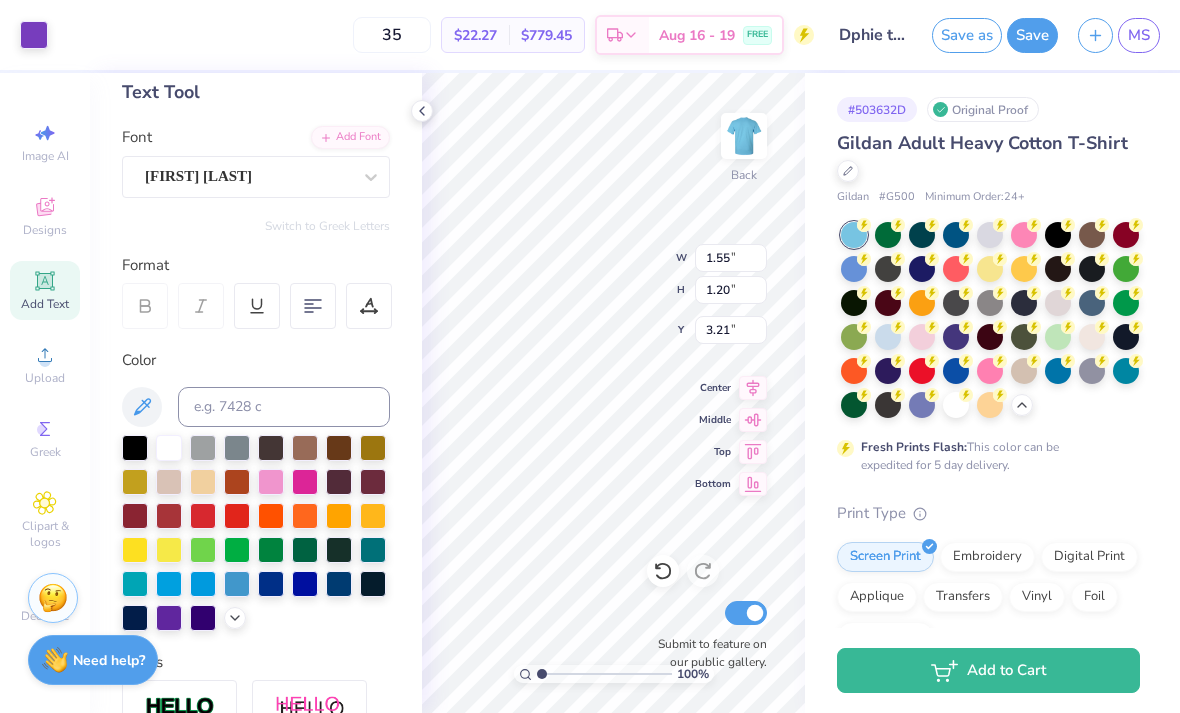 type on "3.00" 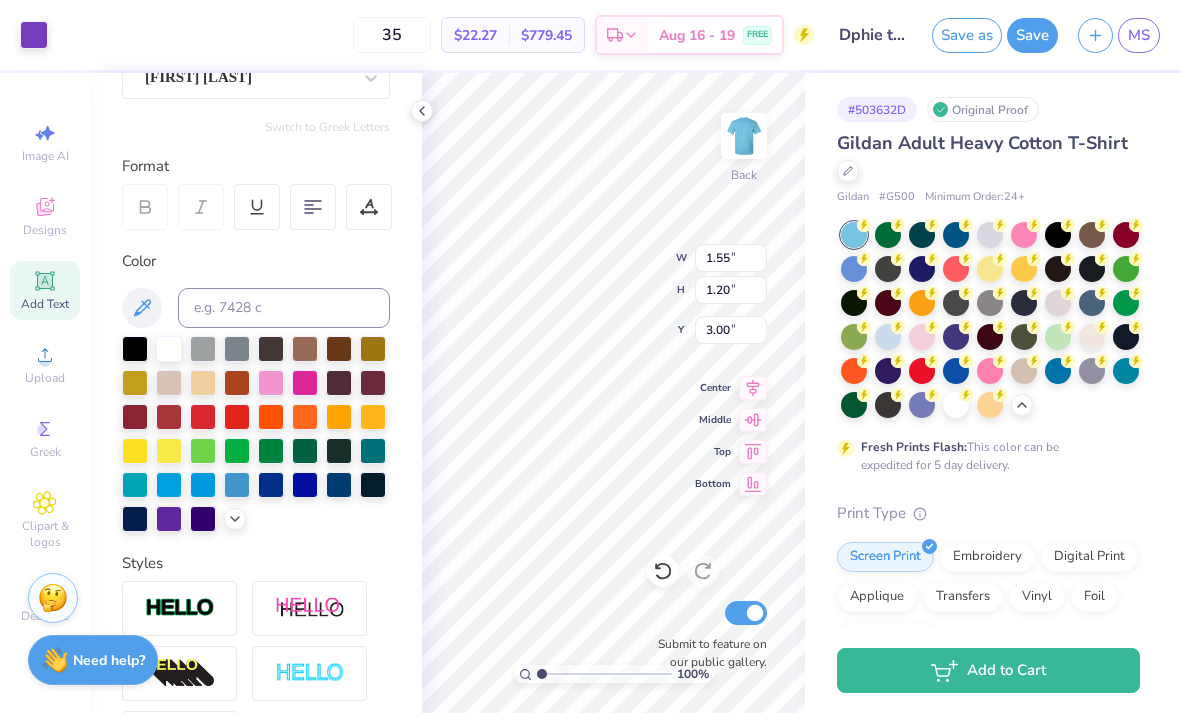 scroll, scrollTop: 201, scrollLeft: 0, axis: vertical 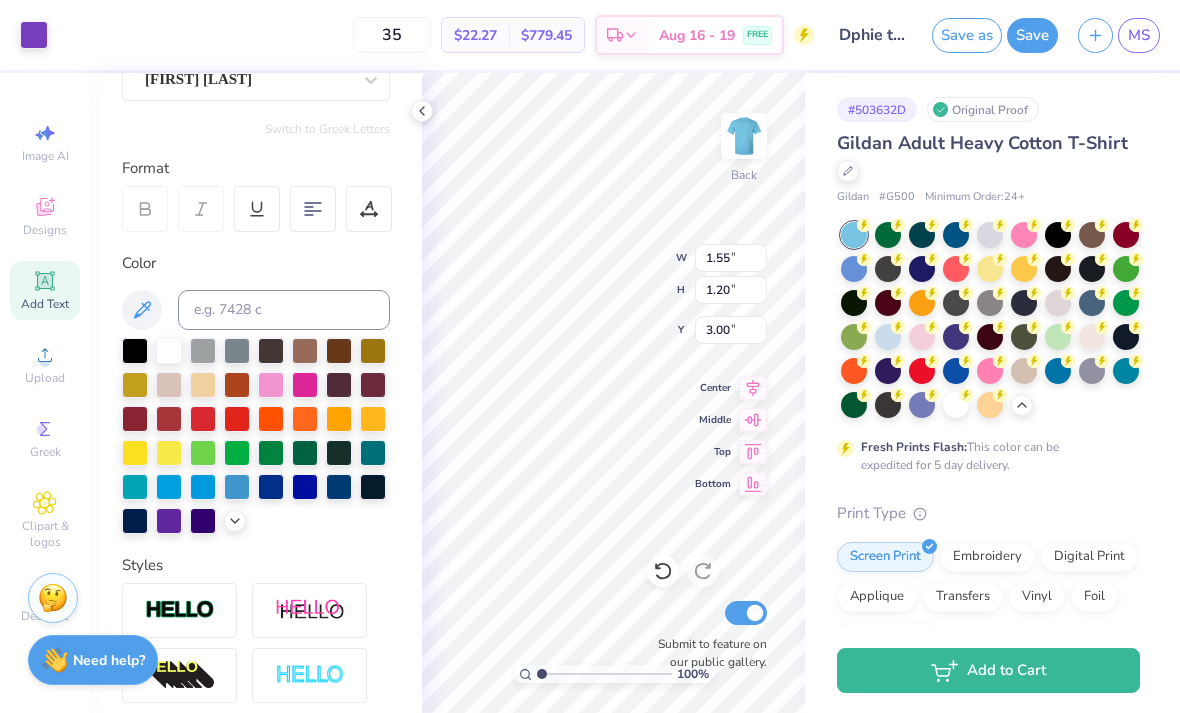 type on "1.35" 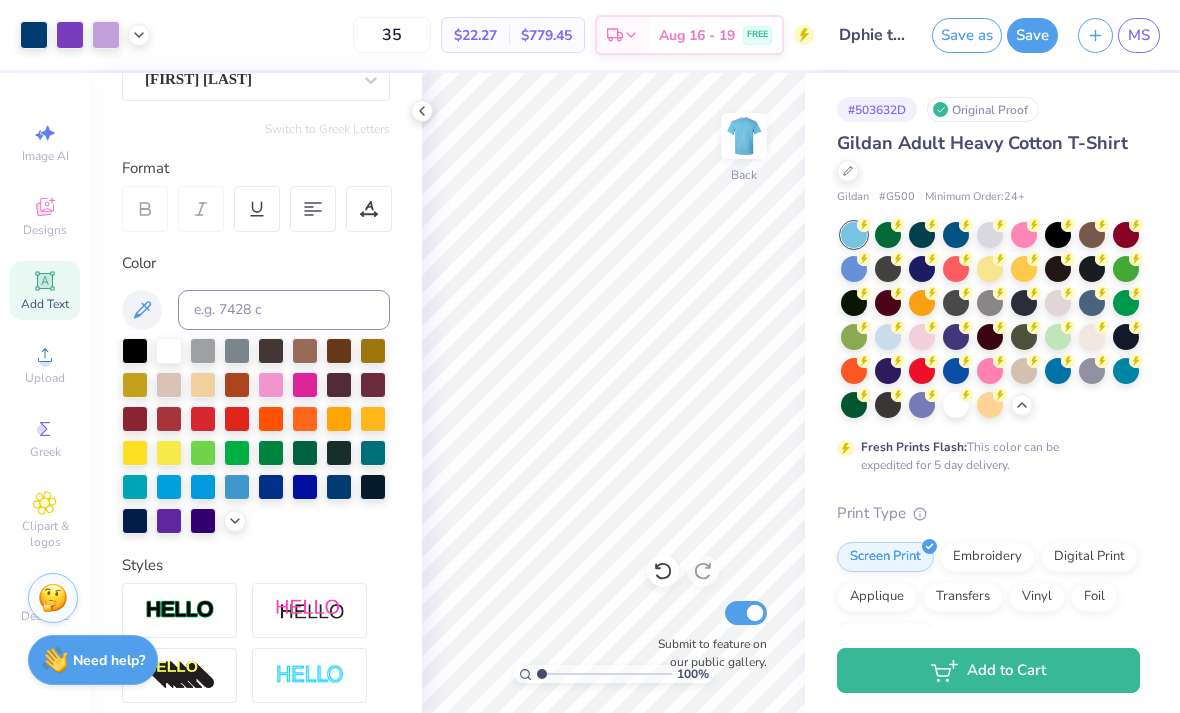 click at bounding box center (85, 35) 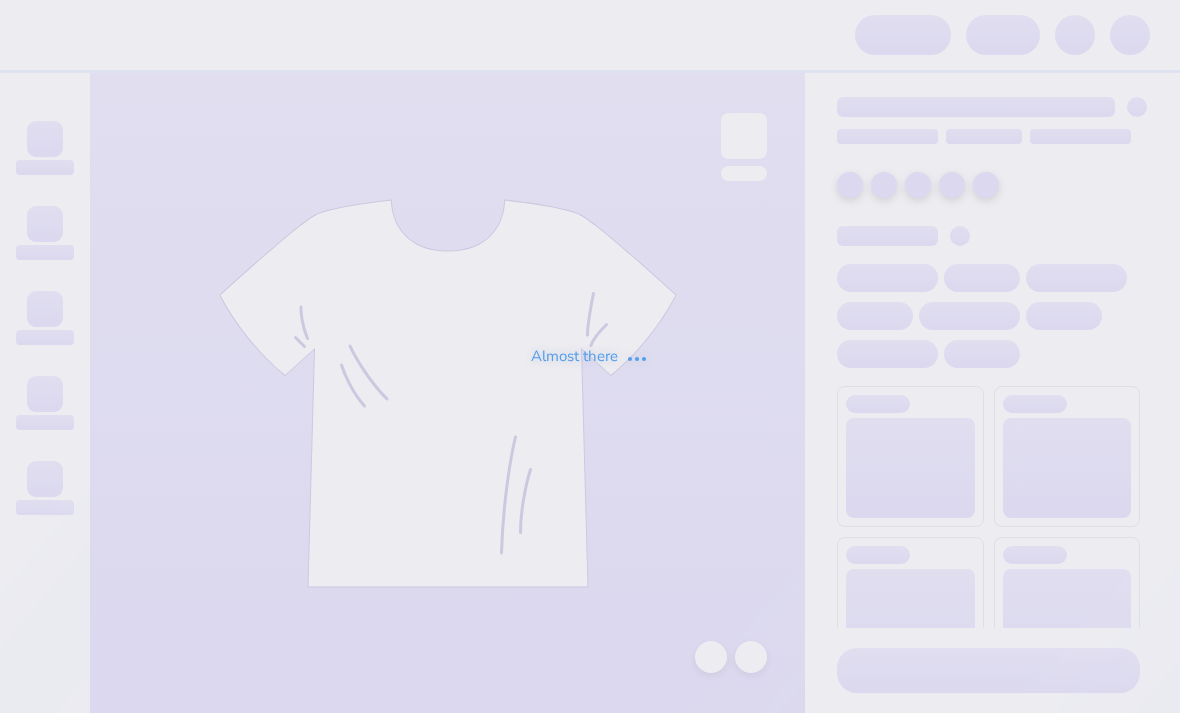 scroll, scrollTop: 0, scrollLeft: 0, axis: both 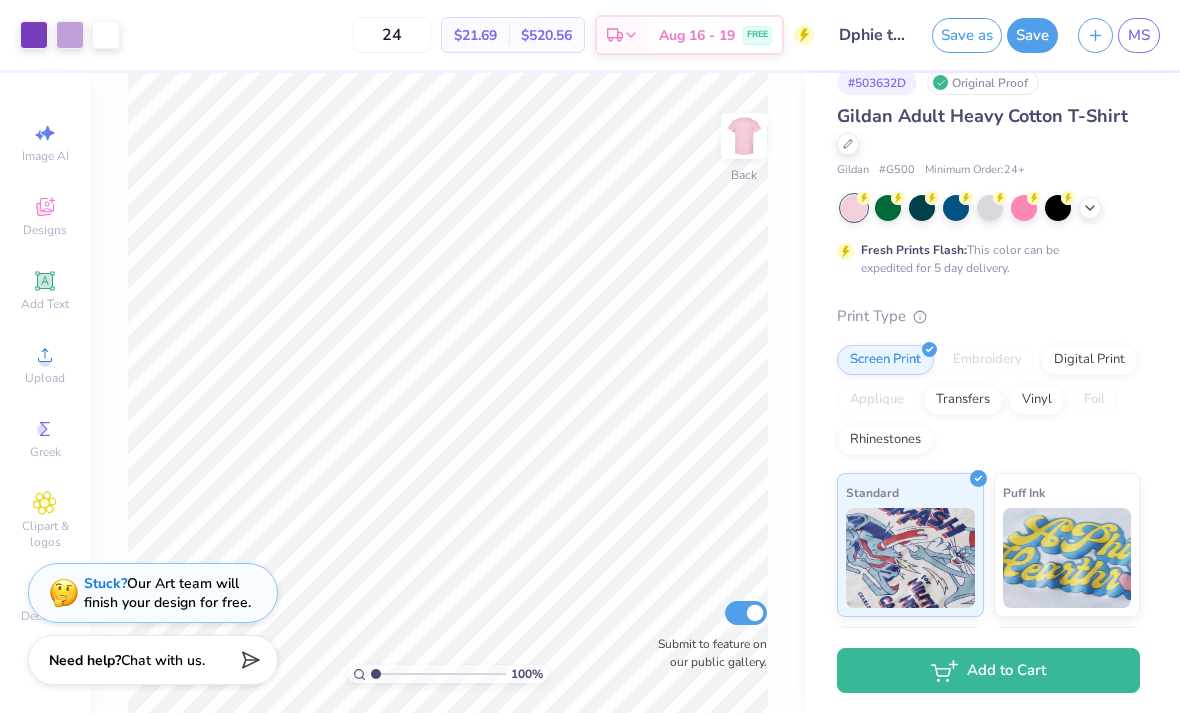 click at bounding box center (1090, 208) 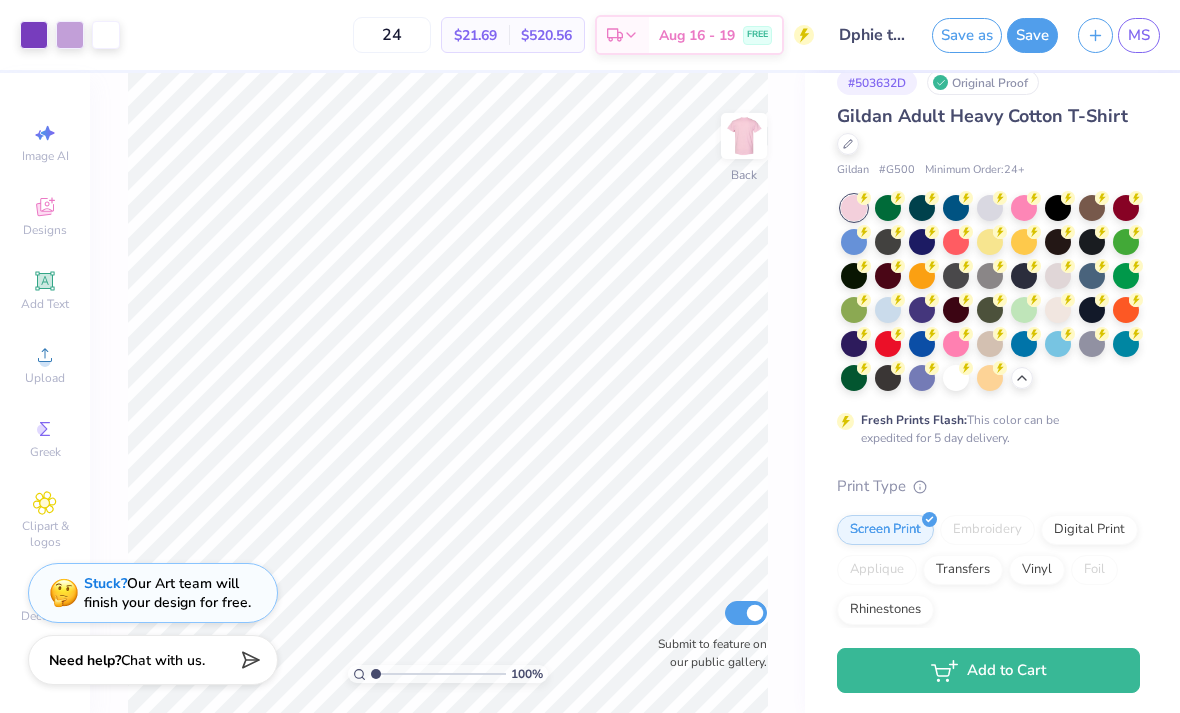 click at bounding box center (1024, 344) 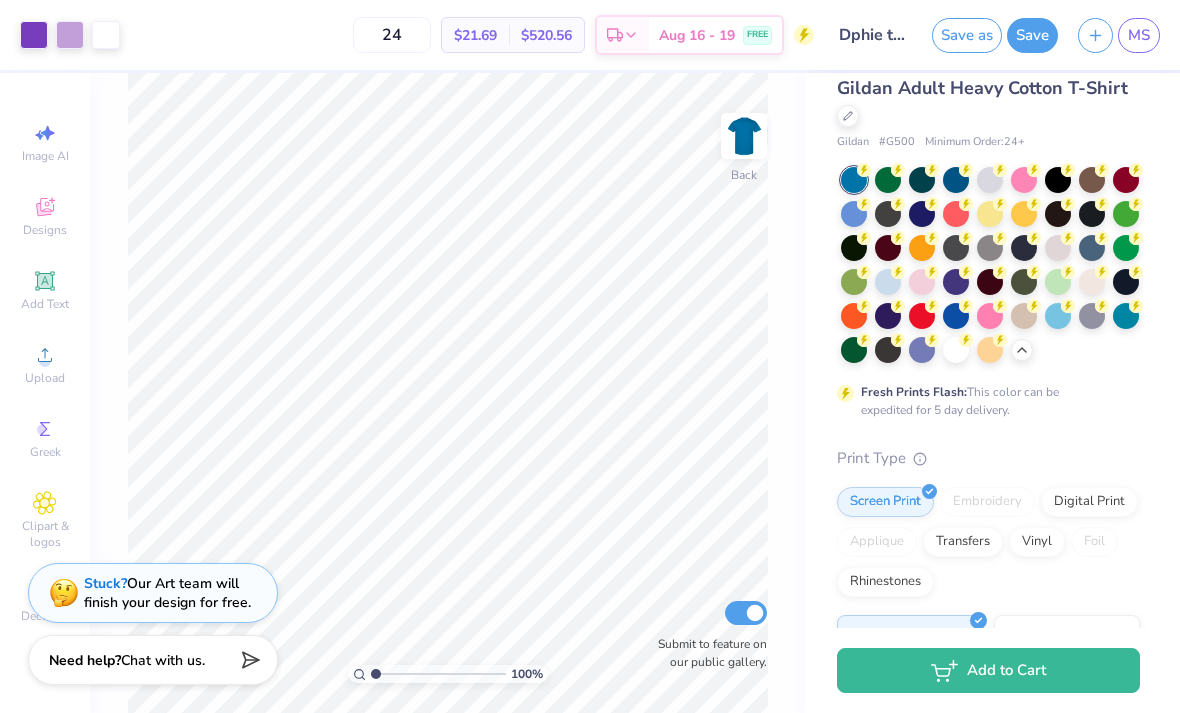 scroll, scrollTop: 50, scrollLeft: 0, axis: vertical 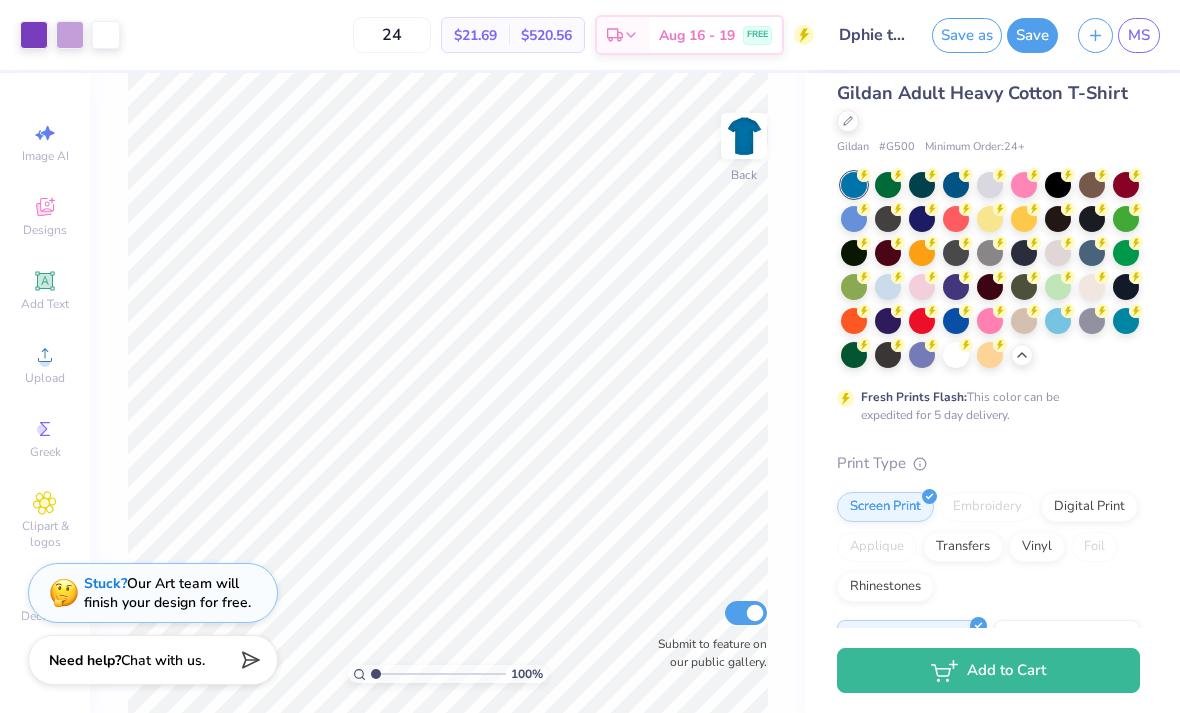click at bounding box center (990, 287) 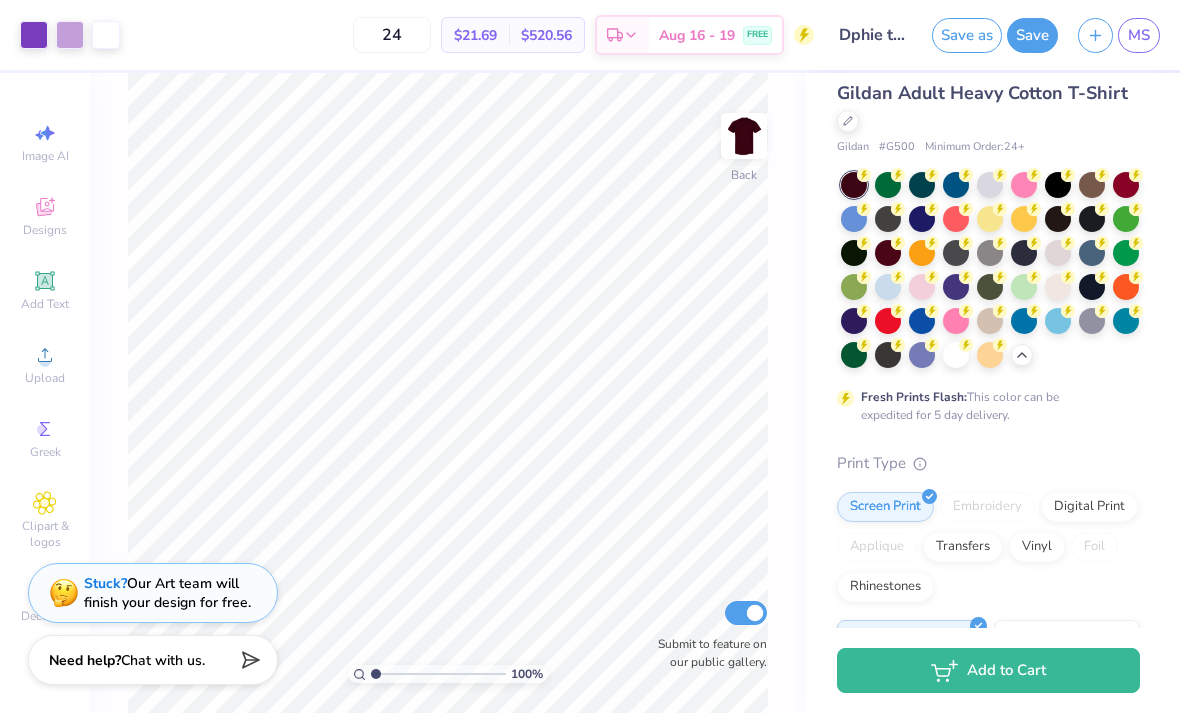 click at bounding box center [922, 219] 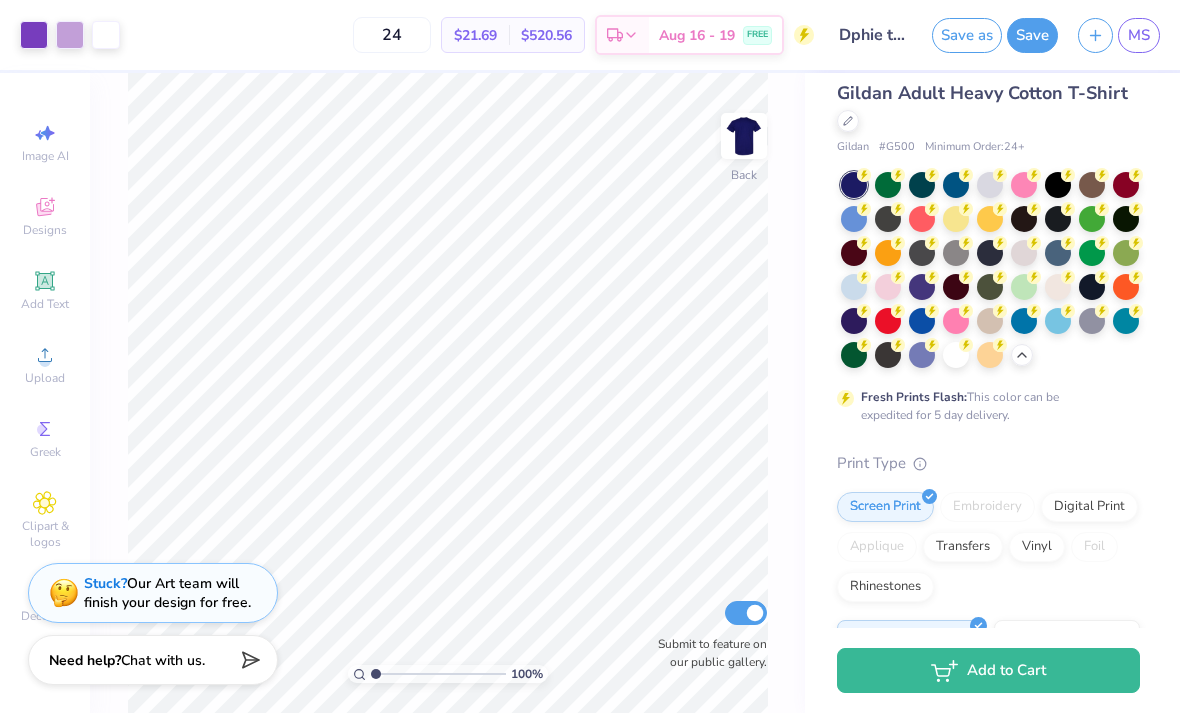 click at bounding box center [1058, 253] 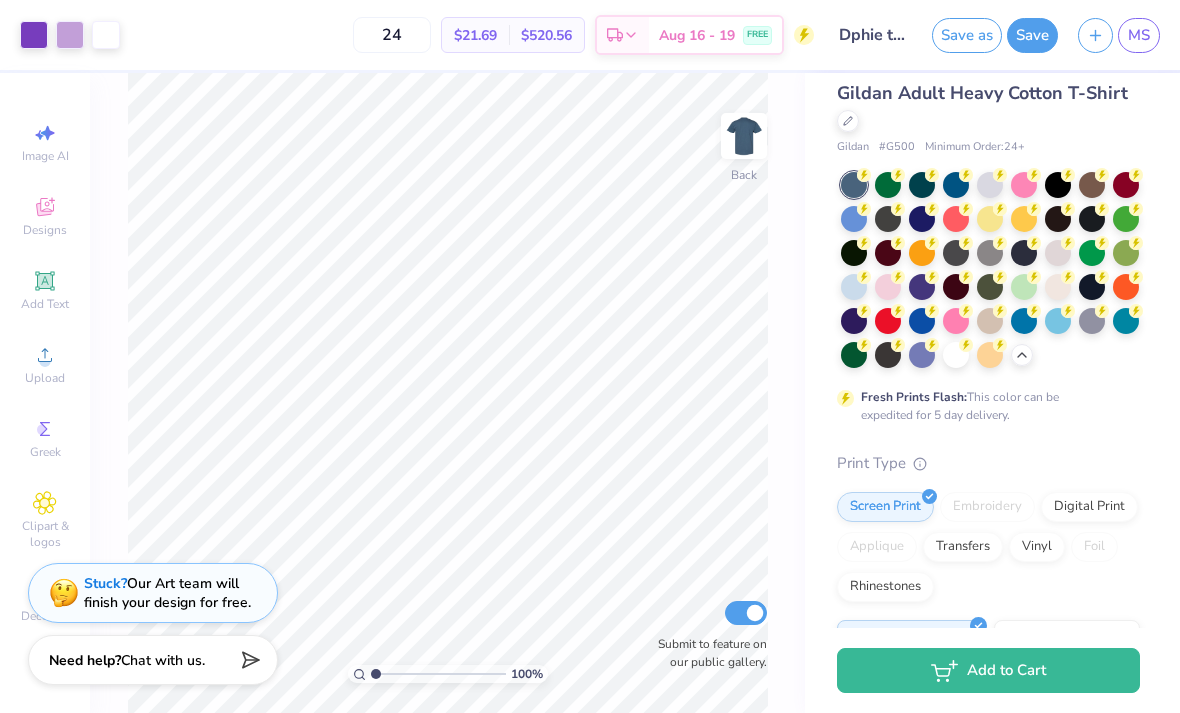 click at bounding box center [854, 185] 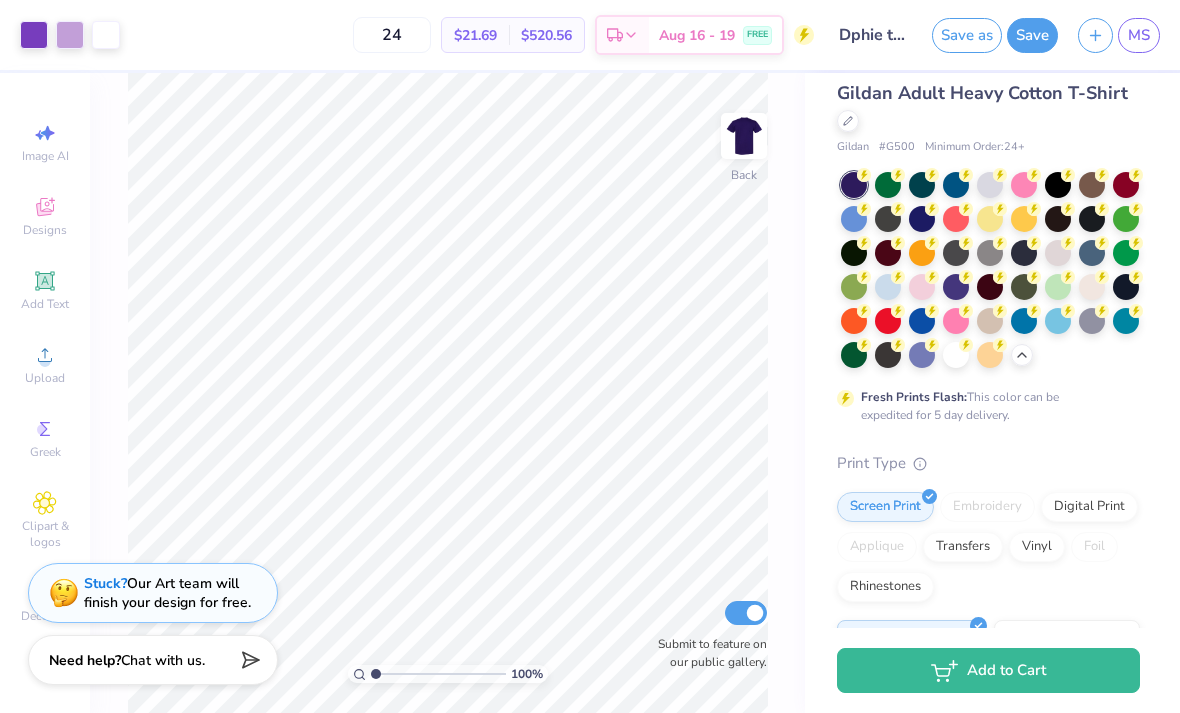 click at bounding box center (922, 321) 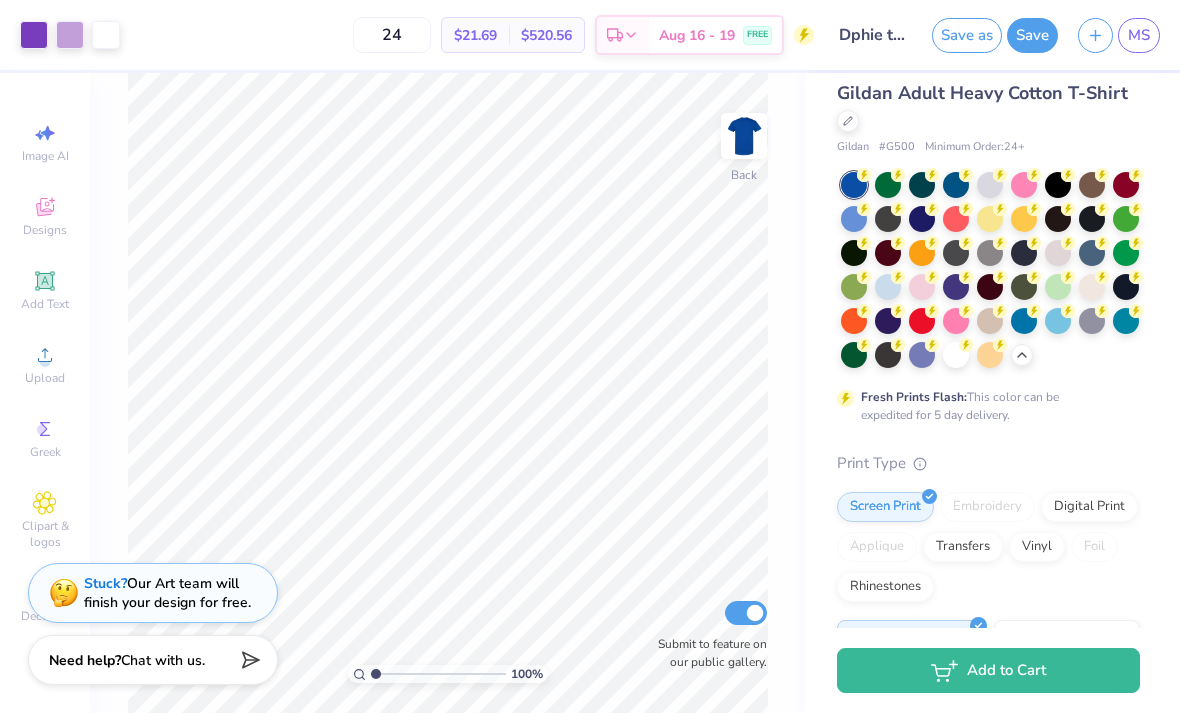 click at bounding box center [1024, 253] 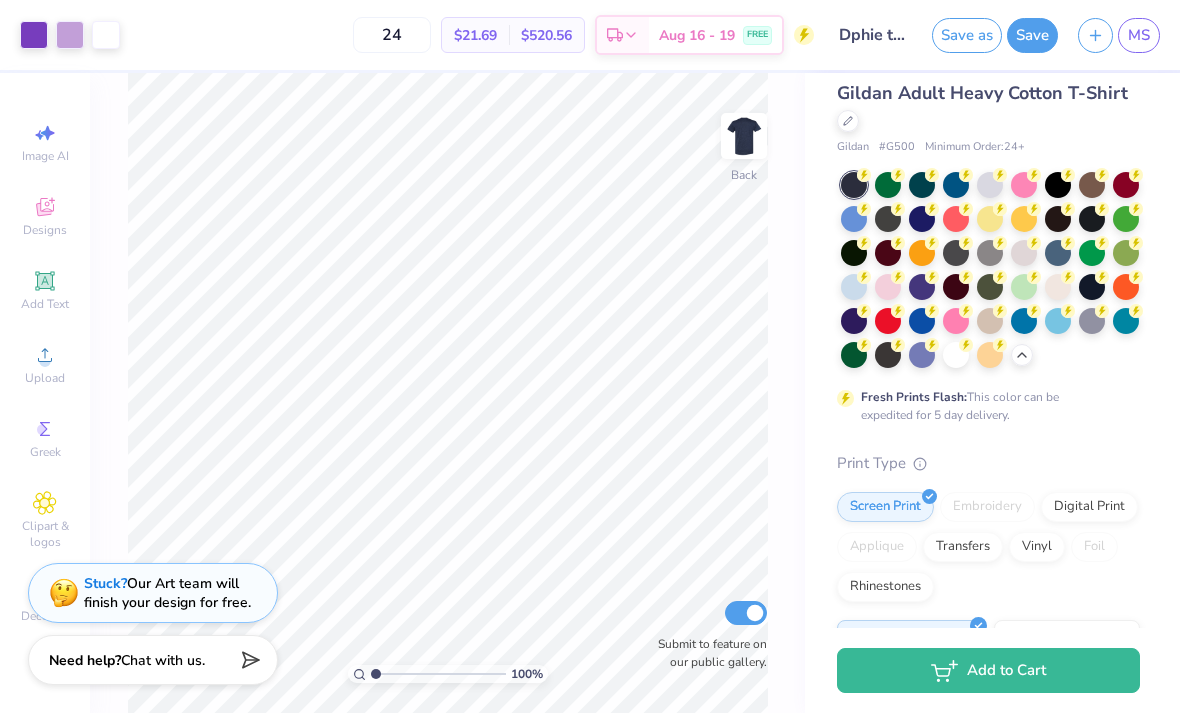 click at bounding box center (854, 185) 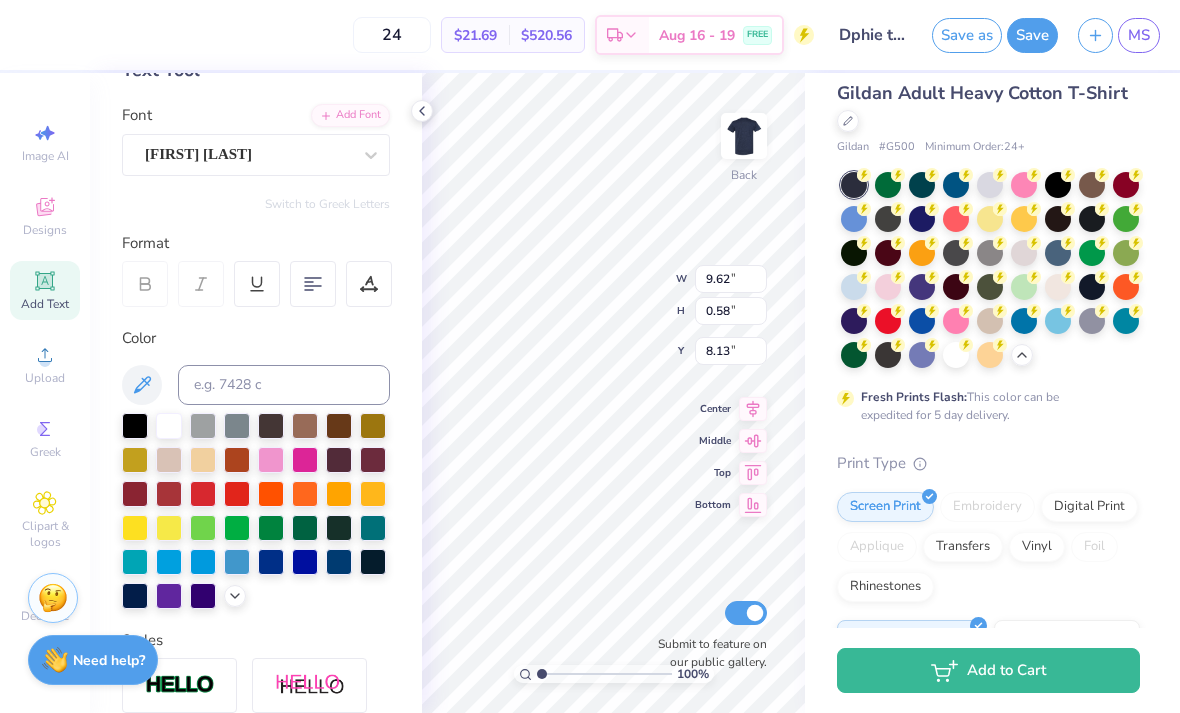 scroll, scrollTop: 131, scrollLeft: 0, axis: vertical 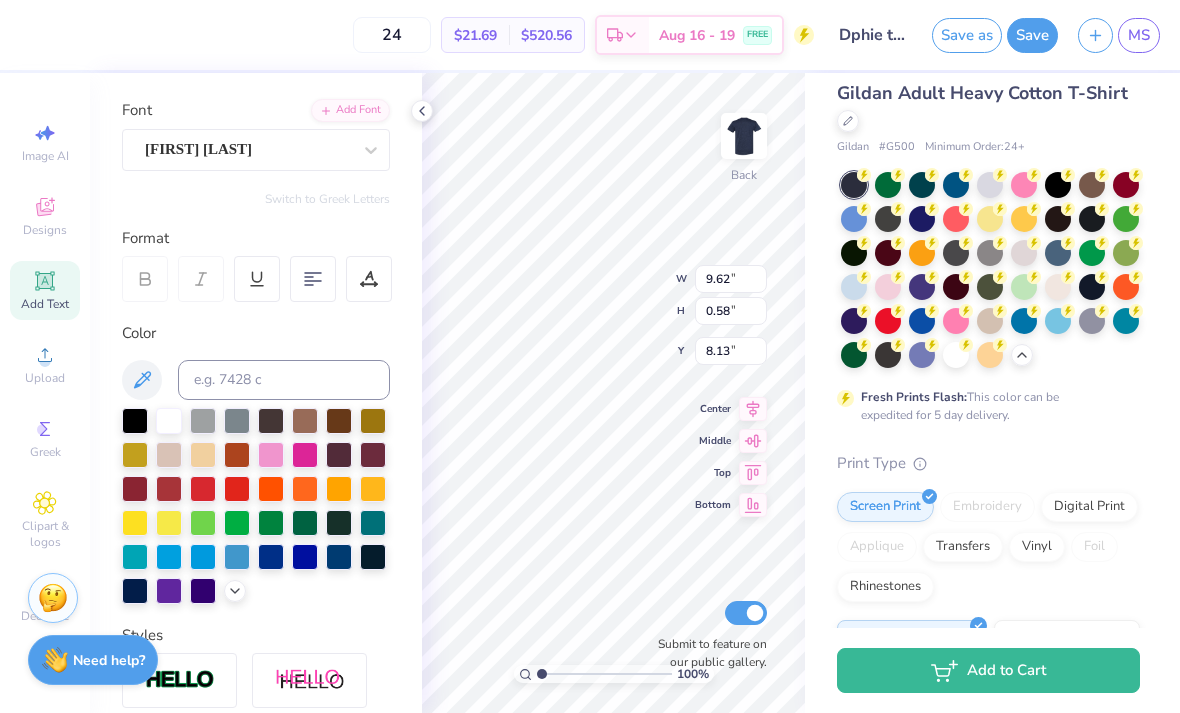 click at bounding box center (203, 557) 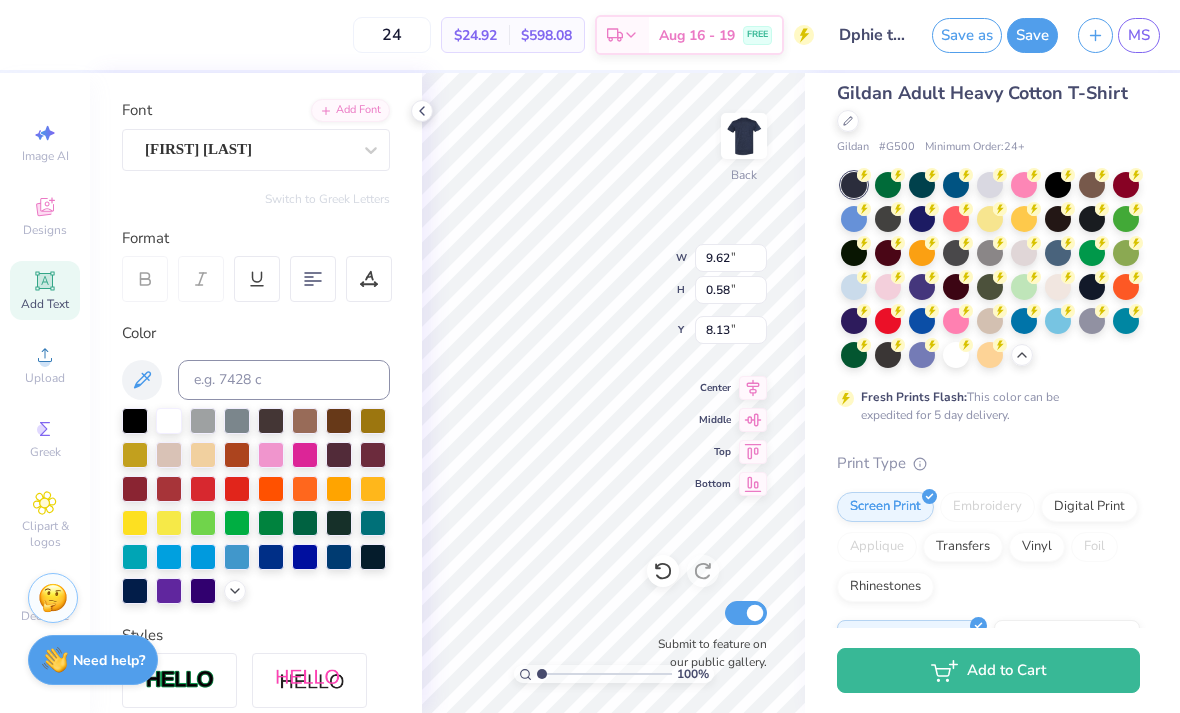 click on "# 503632D Original Proof Gildan Adult Heavy Cotton T-Shirt Gildan # G500 Minimum Order:  24 +   Fresh Prints Flash:  This color can be expedited for 5 day delivery. Print Type Screen Print Embroidery Digital Print Applique Transfers Vinyl Foil Rhinestones Standard Puff Ink Neon Ink Metallic & Glitter Ink Glow in the Dark Ink Water based Ink" at bounding box center [992, 547] 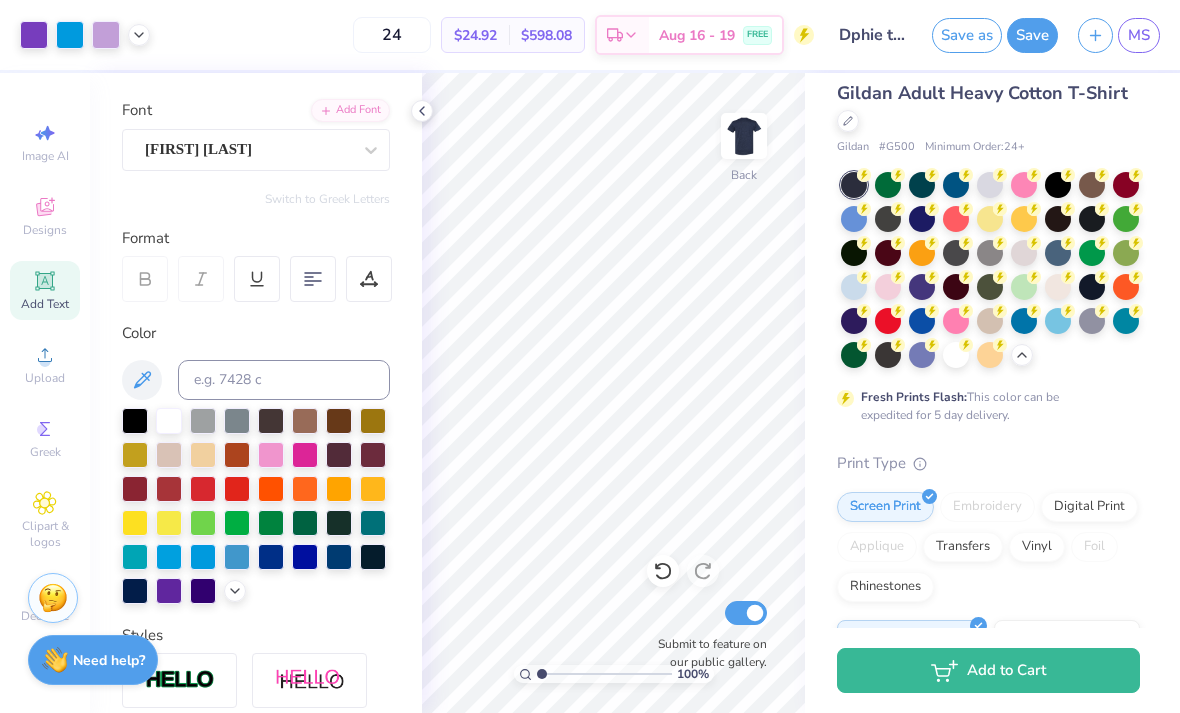 click at bounding box center [1058, 321] 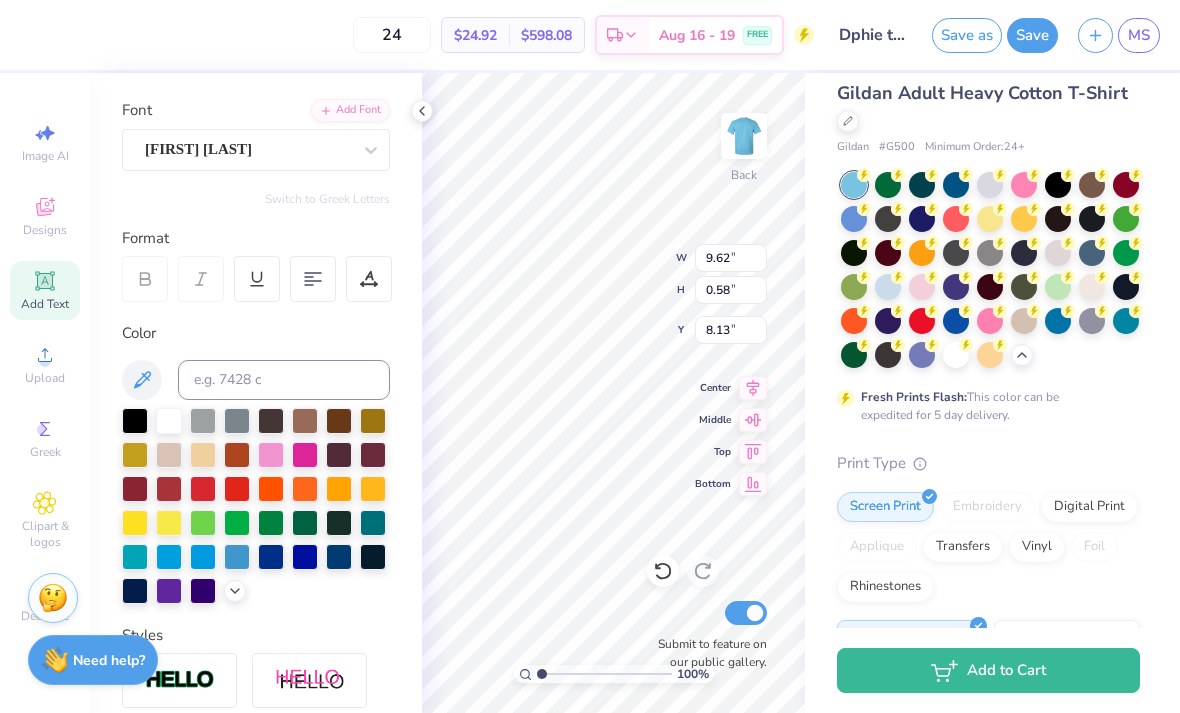 click at bounding box center (271, 557) 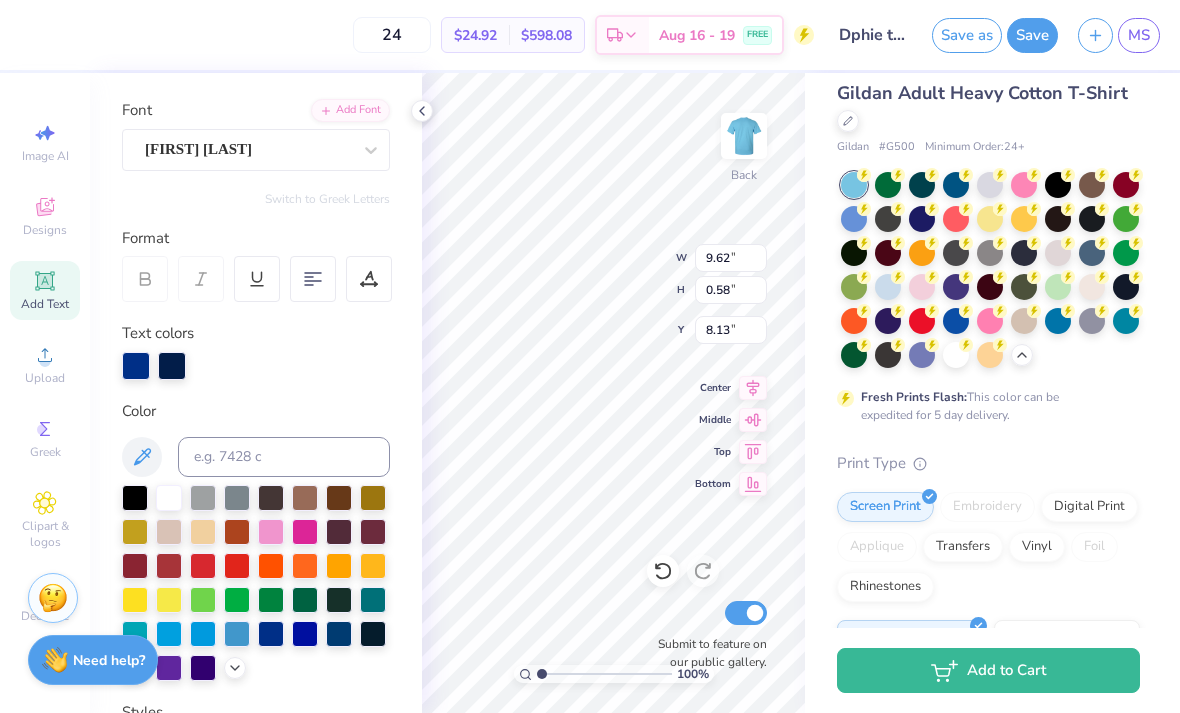scroll, scrollTop: 1, scrollLeft: 12, axis: both 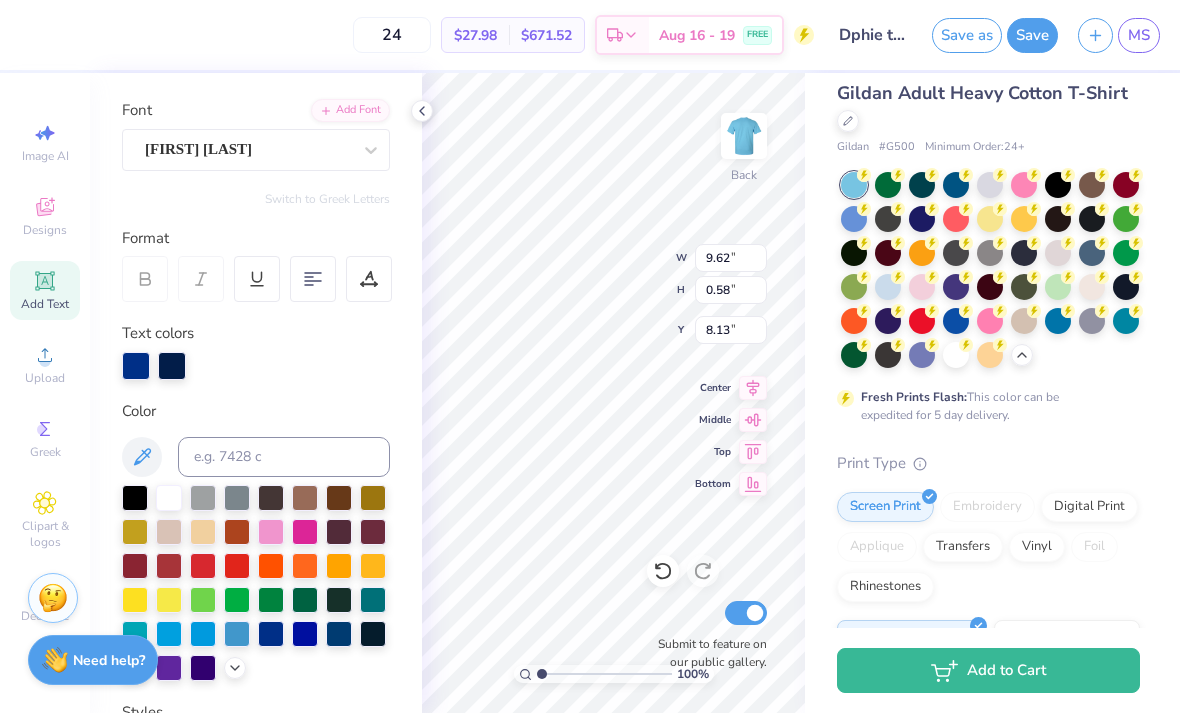 click at bounding box center [172, 366] 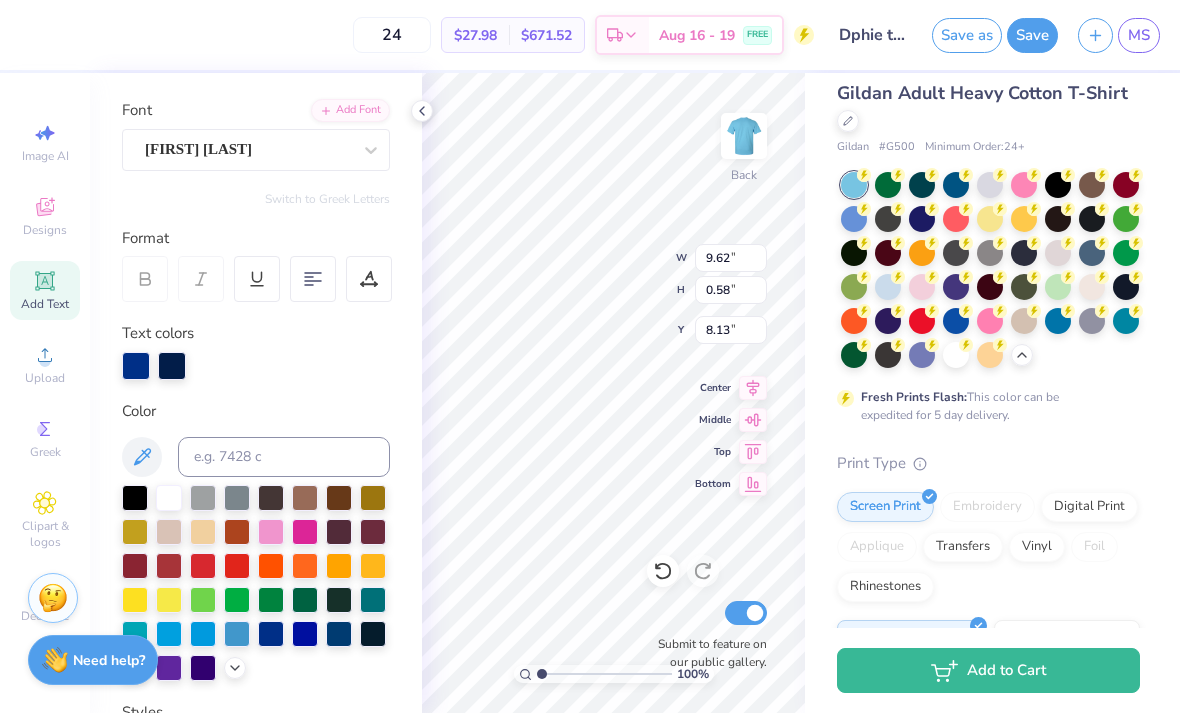 click at bounding box center (172, 366) 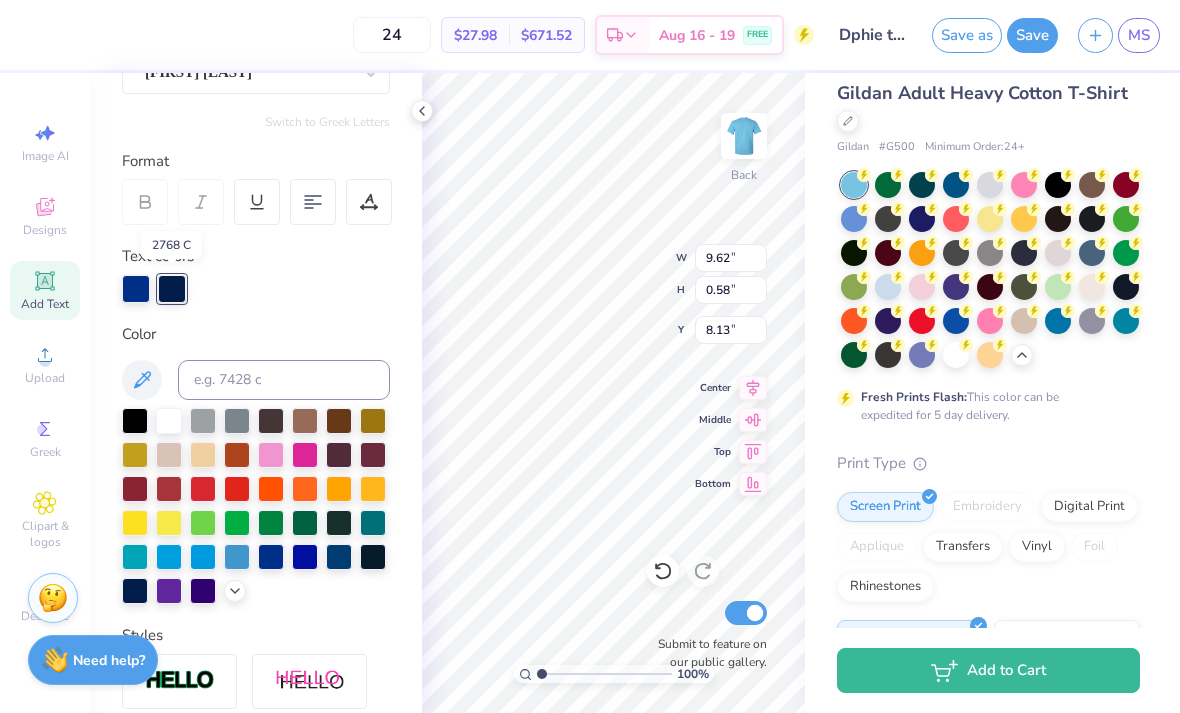scroll, scrollTop: 212, scrollLeft: 0, axis: vertical 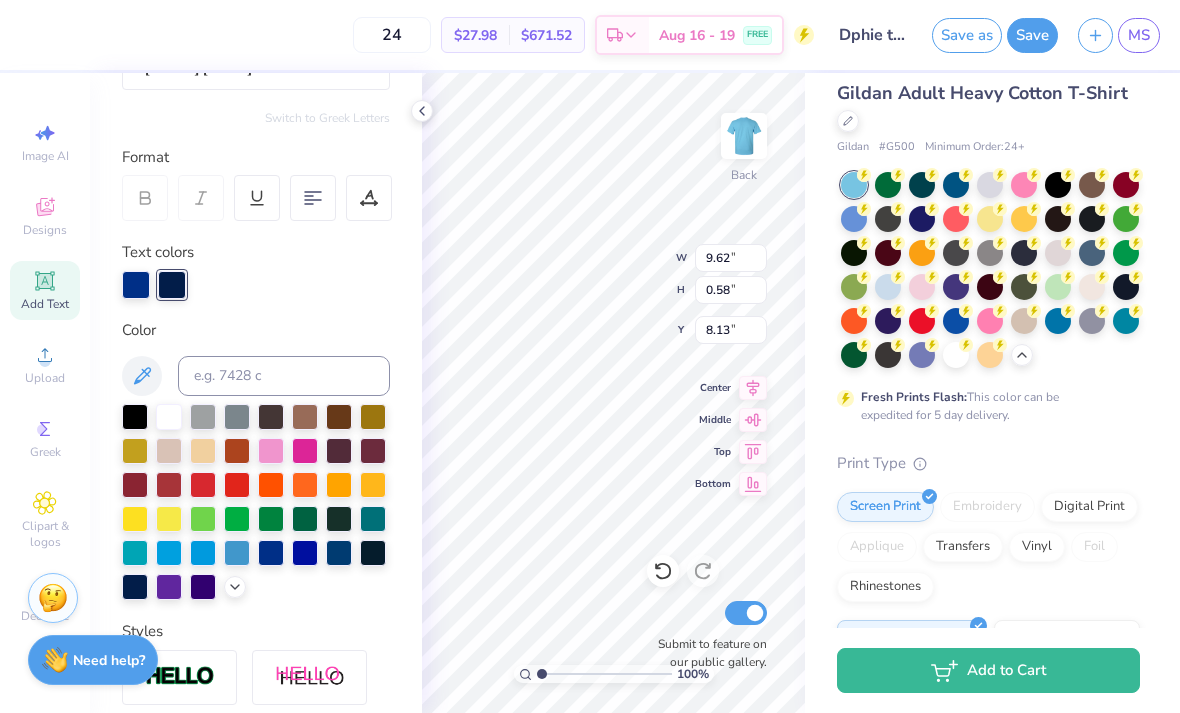 click at bounding box center (135, 587) 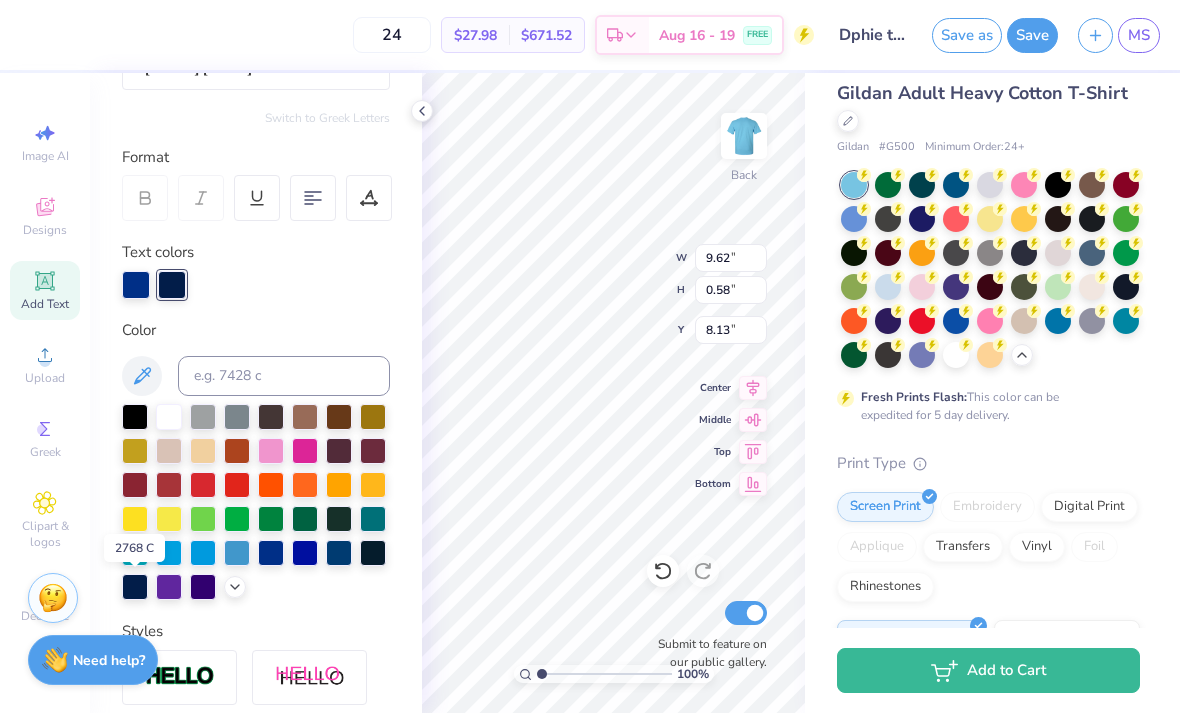 click at bounding box center [135, 587] 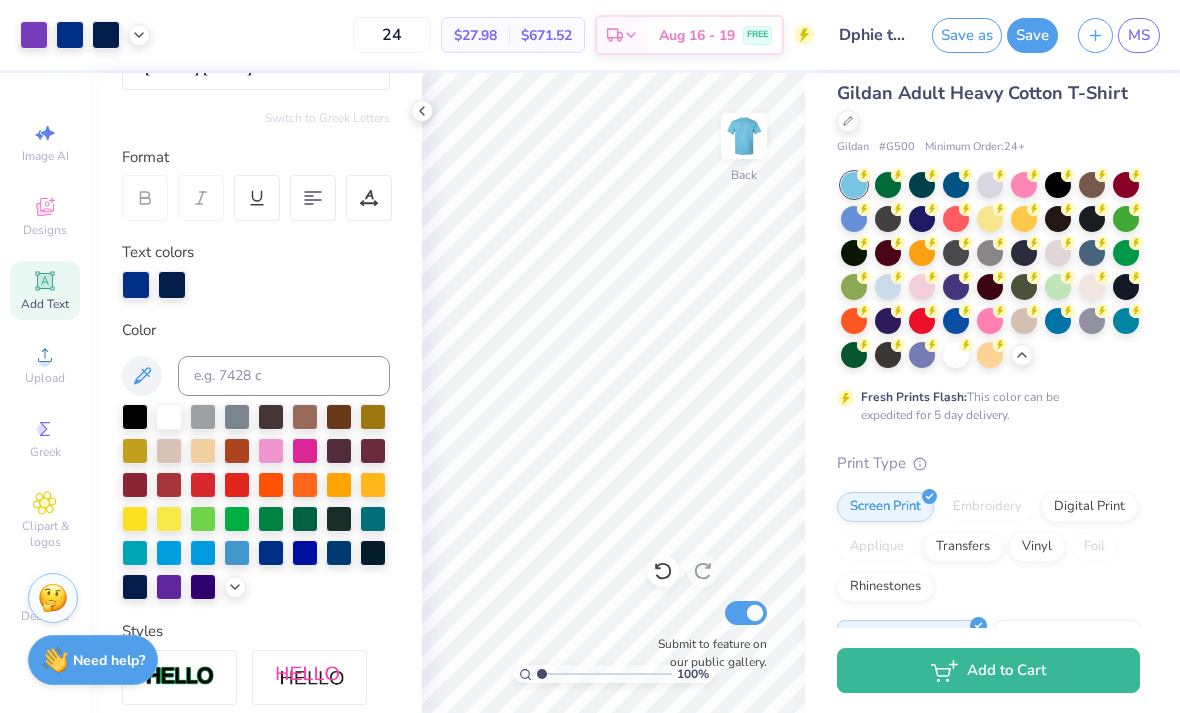 click 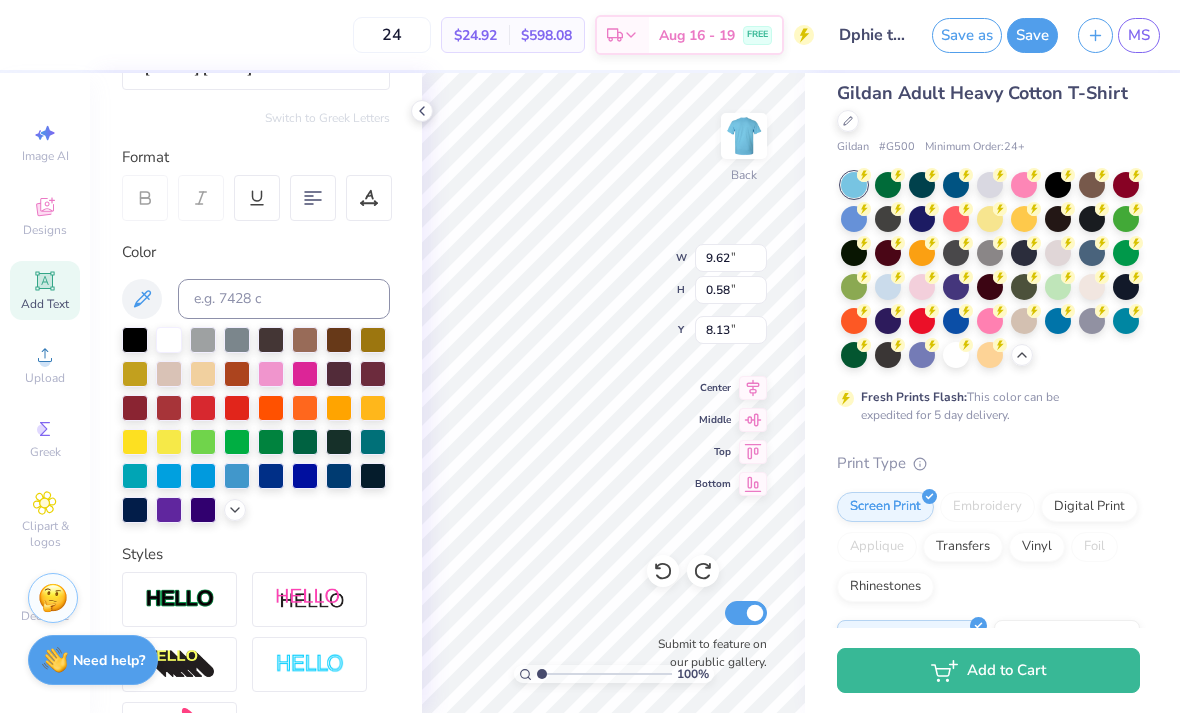 click at bounding box center [135, 510] 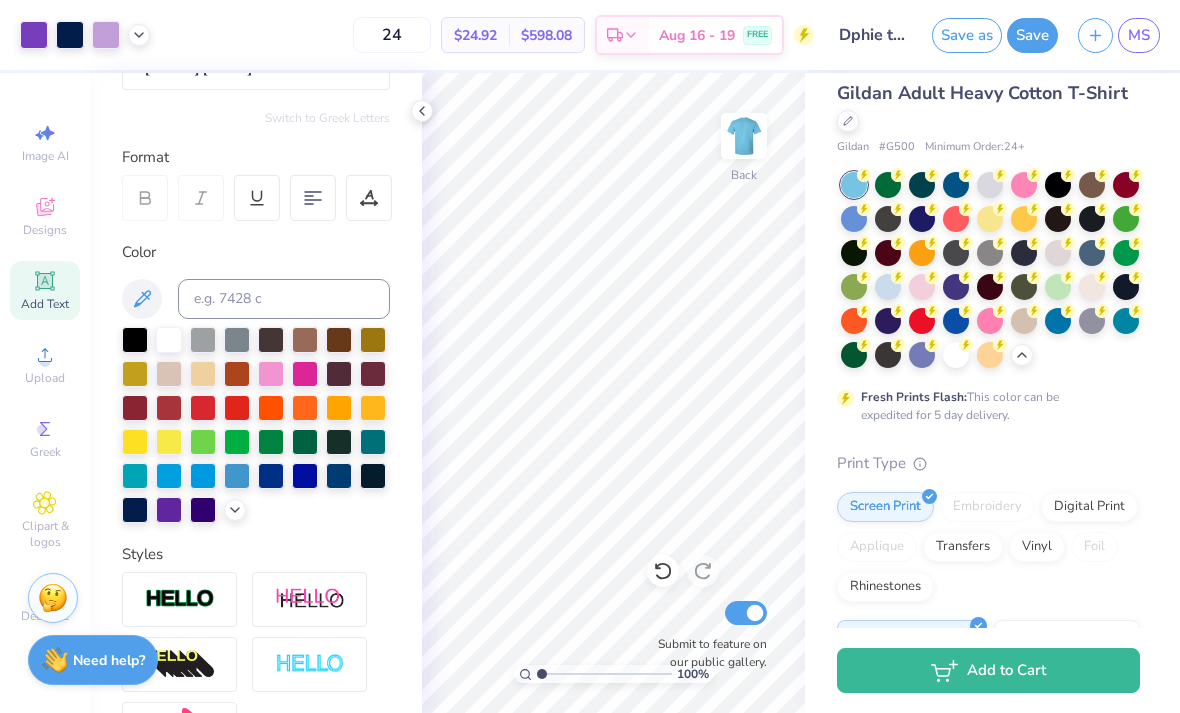scroll, scrollTop: 170, scrollLeft: 0, axis: vertical 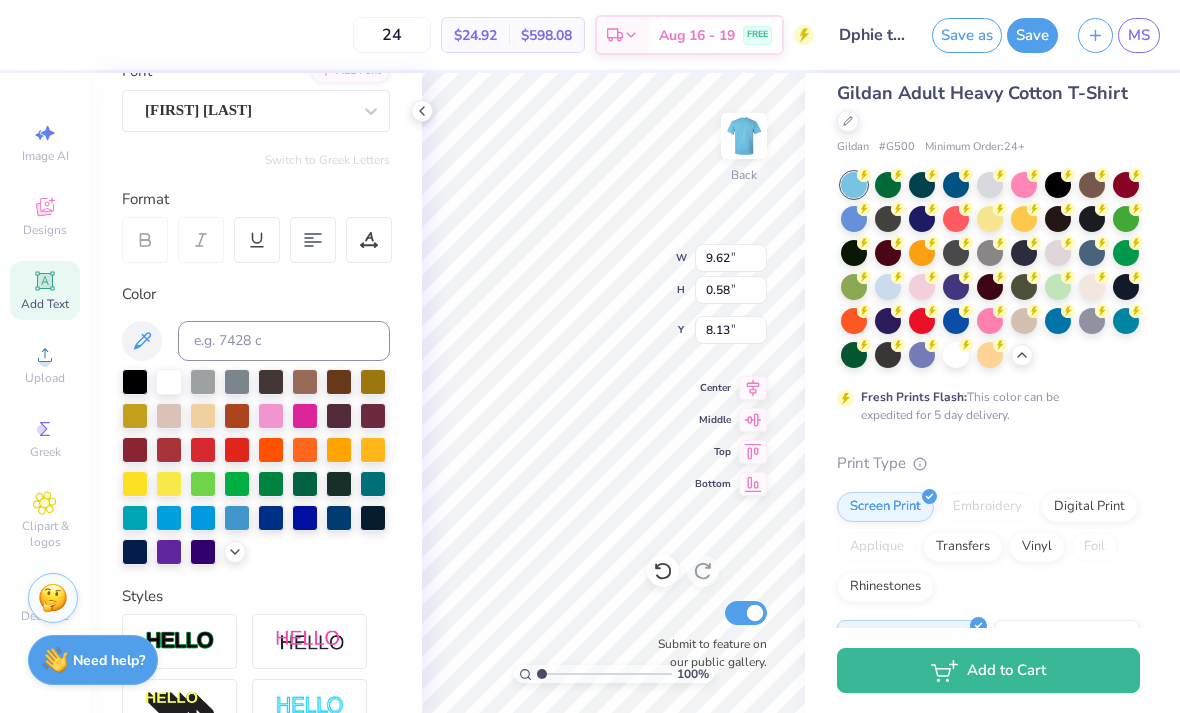 click at bounding box center (271, 518) 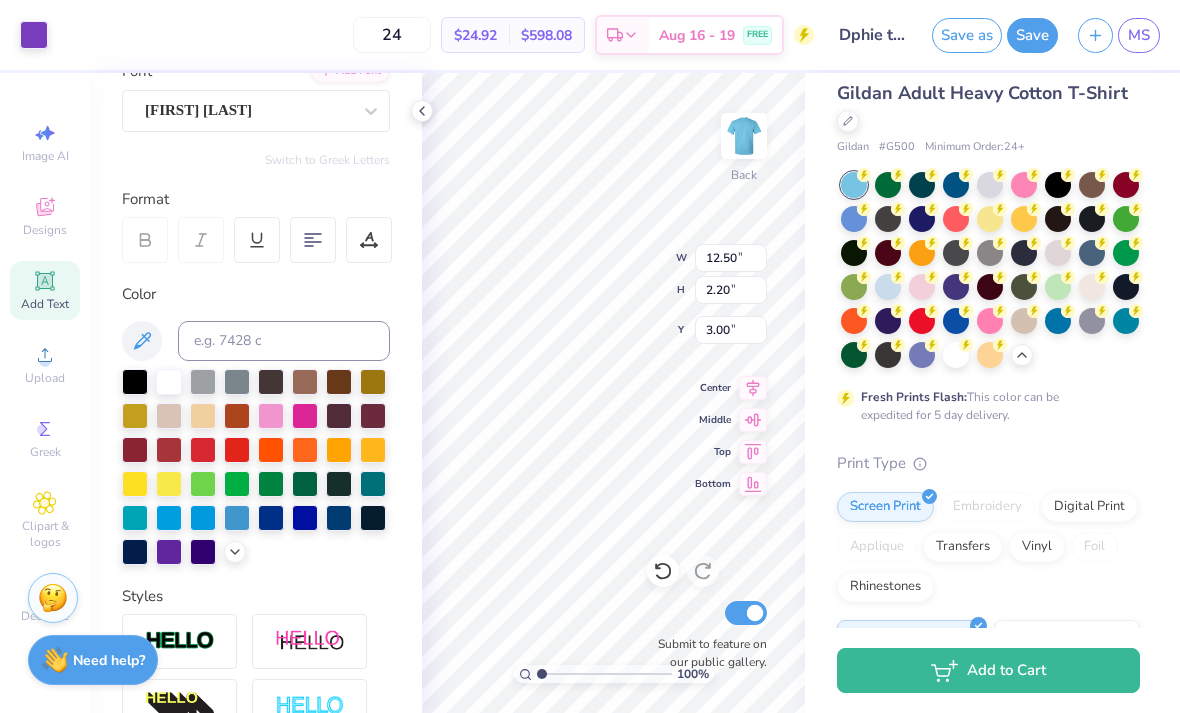 click at bounding box center [271, 518] 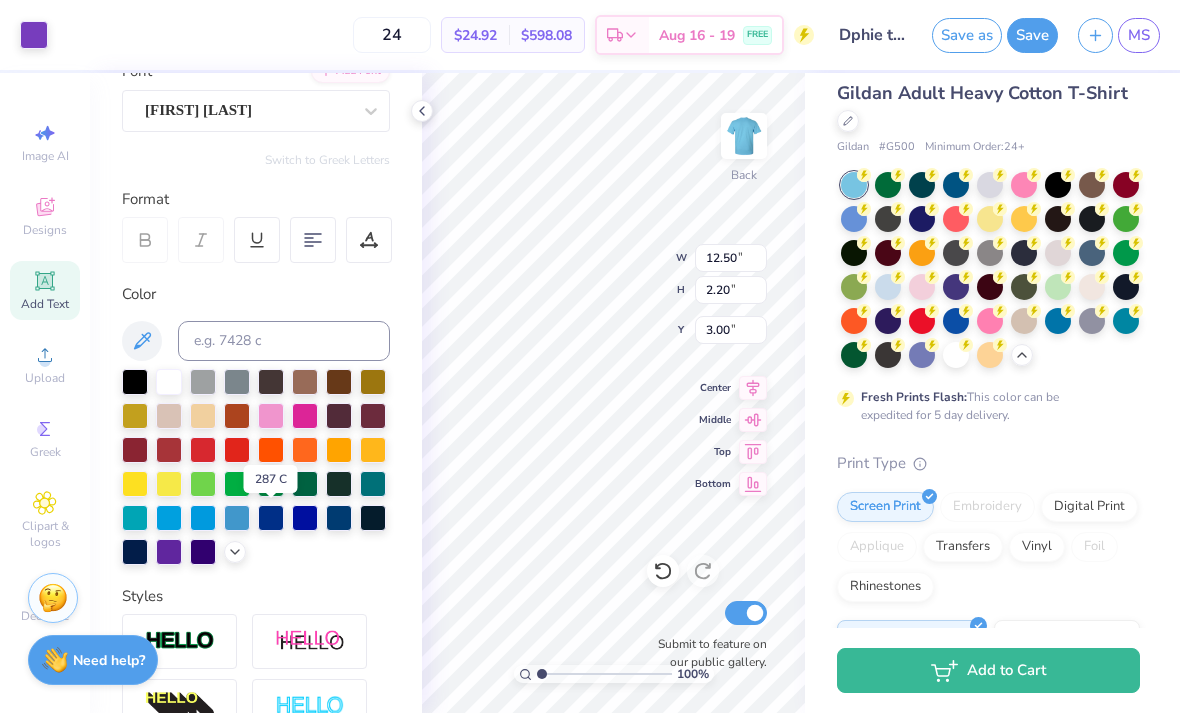 click 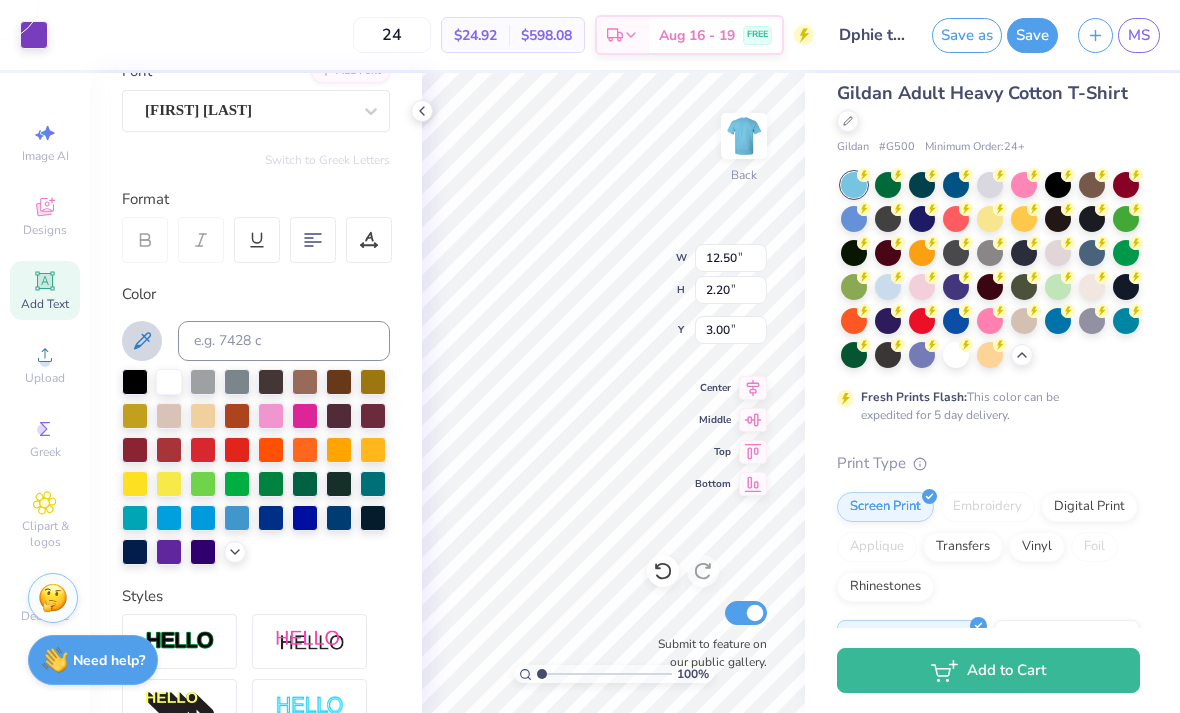 click on "Color" at bounding box center [256, 424] 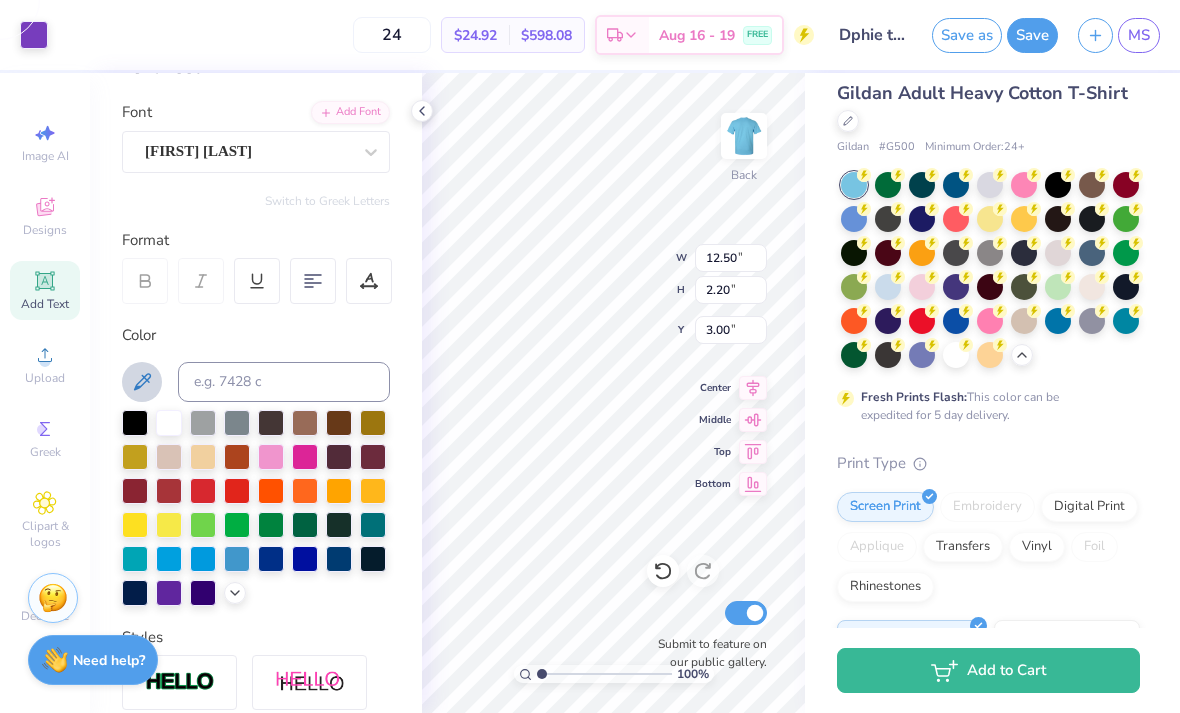 scroll, scrollTop: 125, scrollLeft: 0, axis: vertical 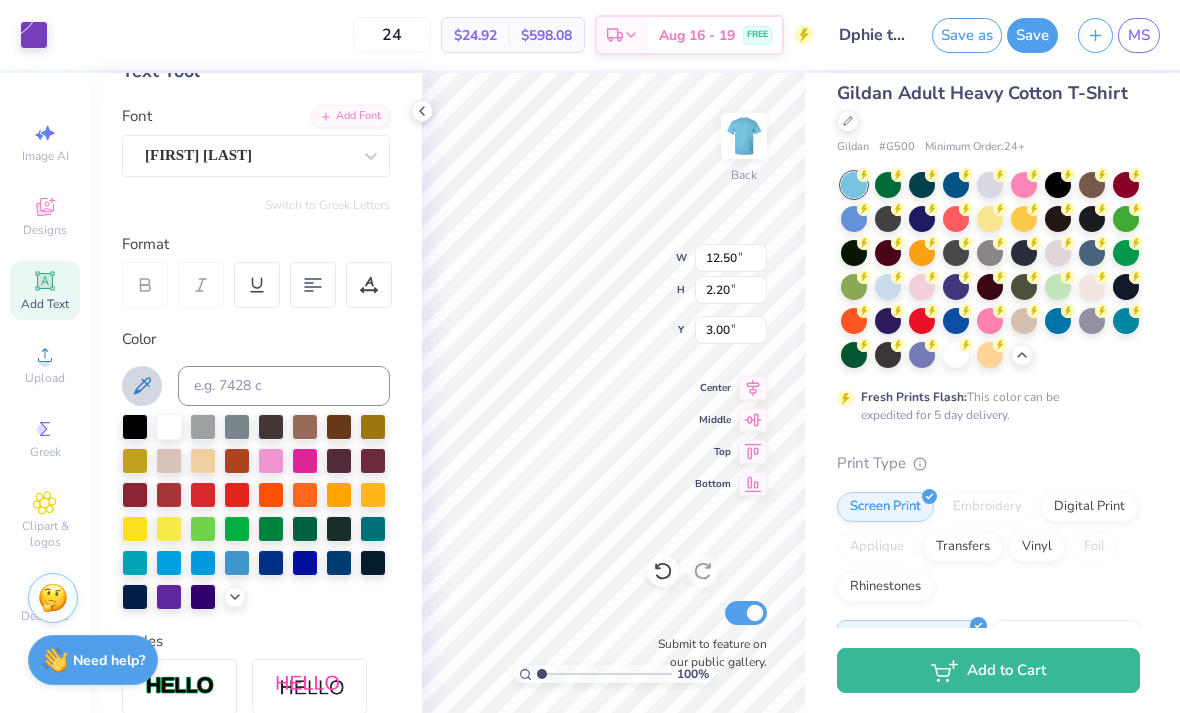 click on "Format" at bounding box center [257, 244] 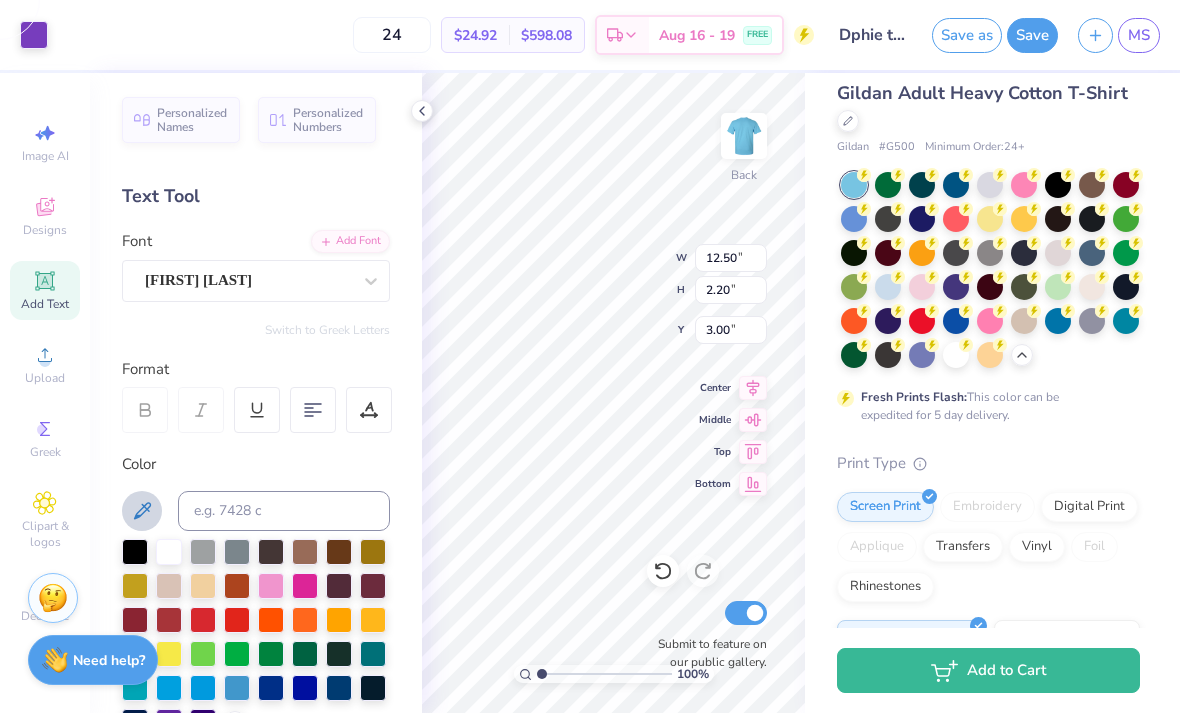 scroll, scrollTop: 0, scrollLeft: 0, axis: both 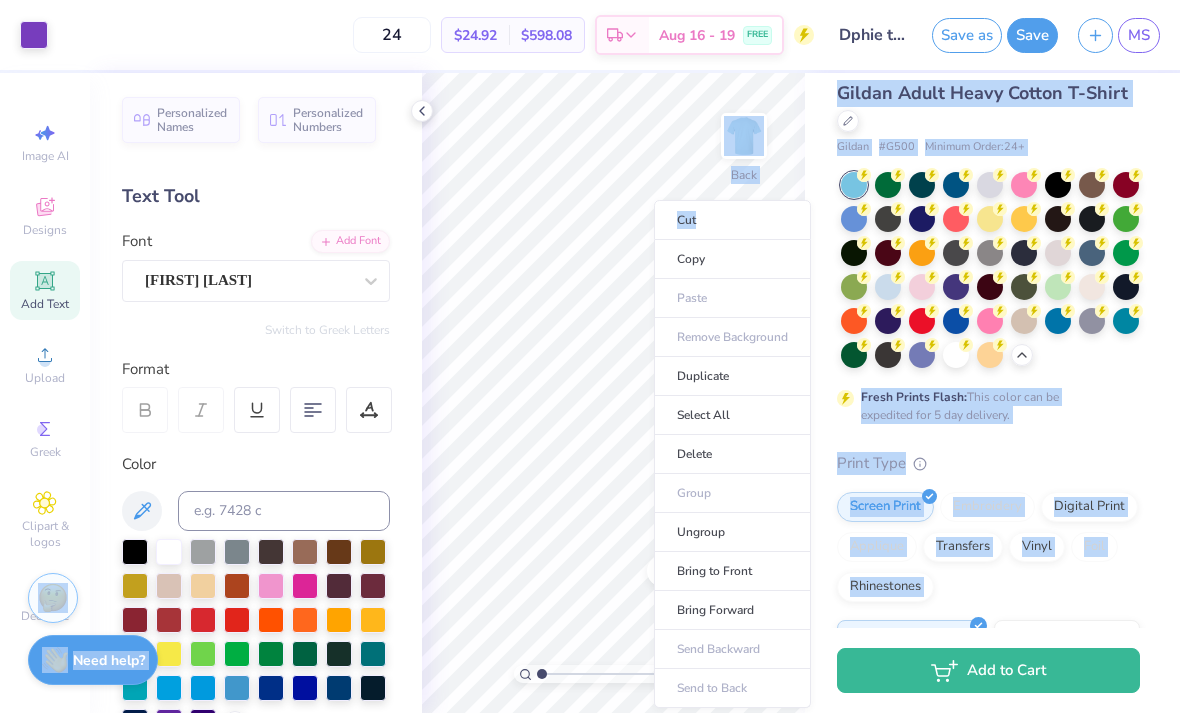click on "Select All" at bounding box center [732, 415] 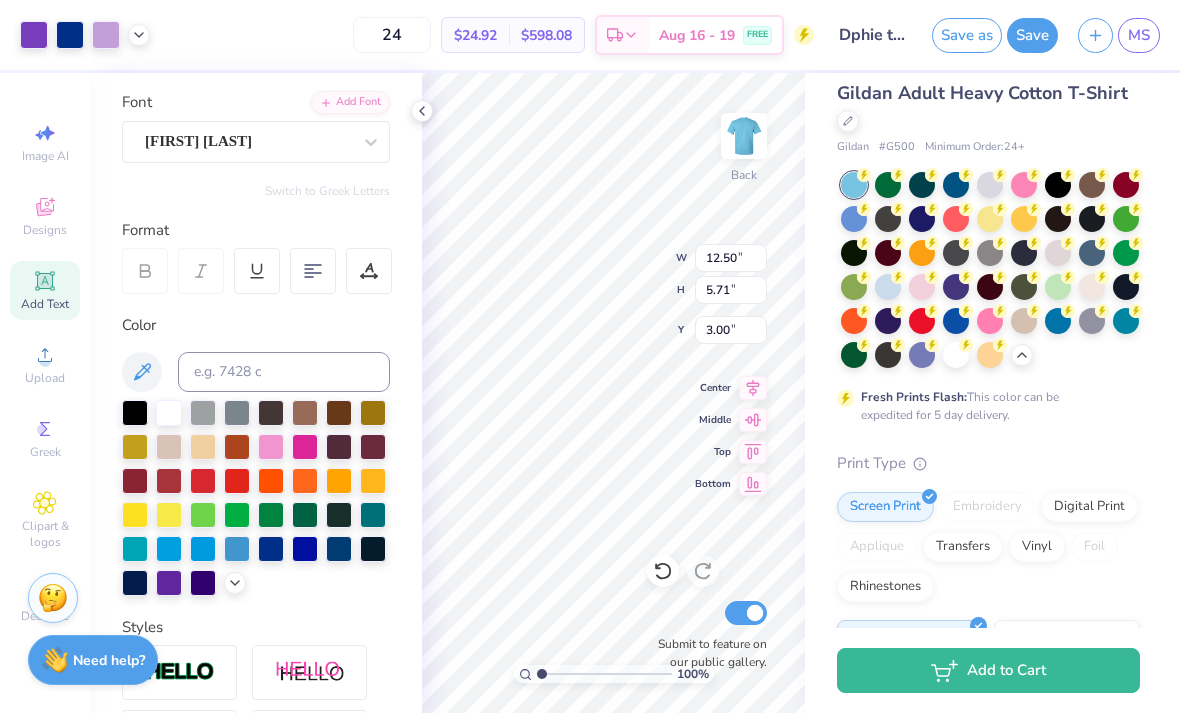 scroll, scrollTop: 148, scrollLeft: 0, axis: vertical 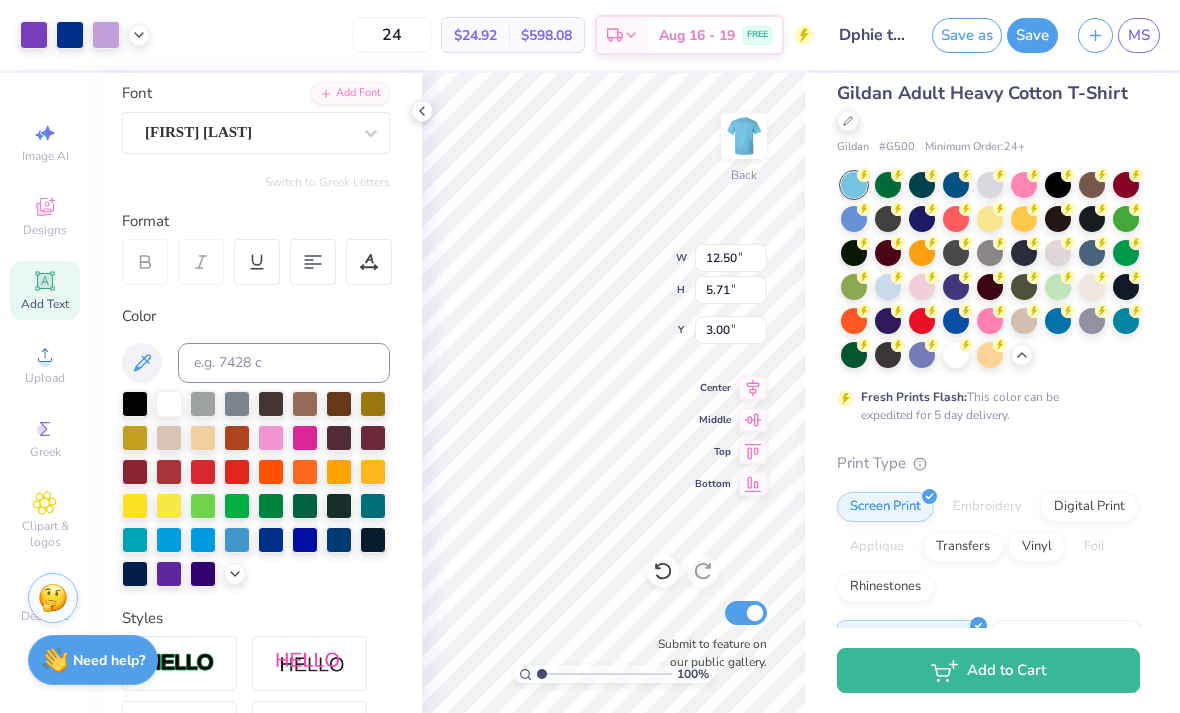 click at bounding box center [339, 540] 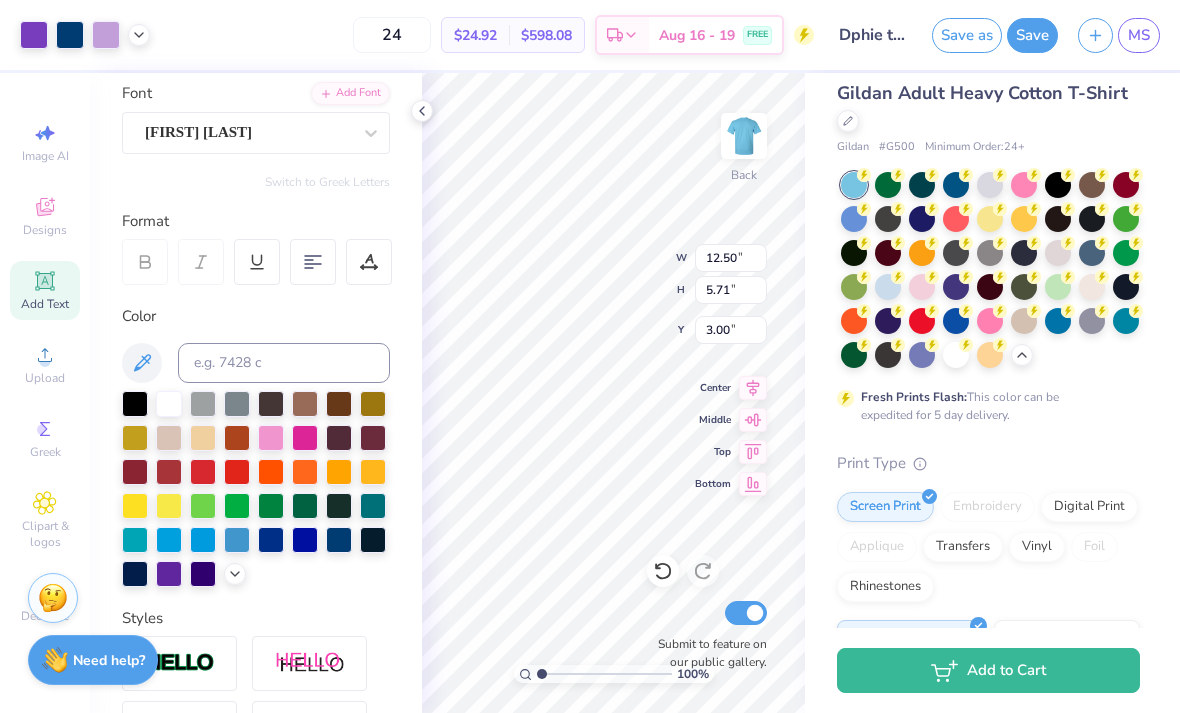 click at bounding box center (271, 540) 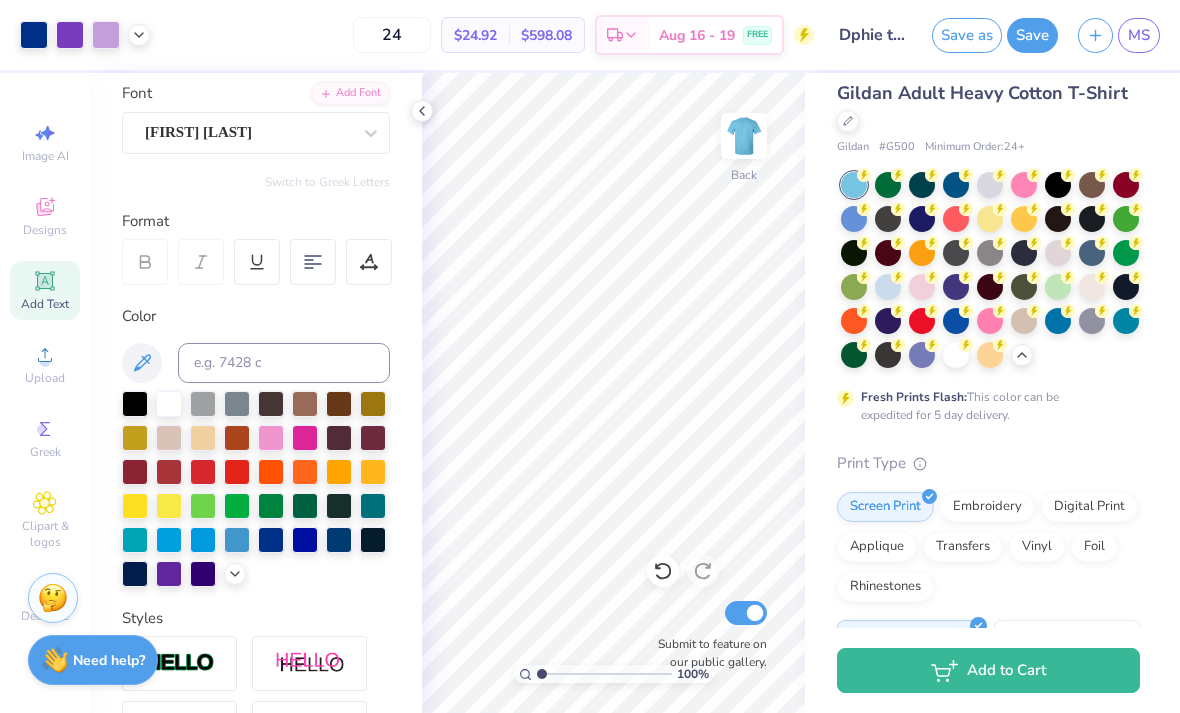 click at bounding box center [139, 35] 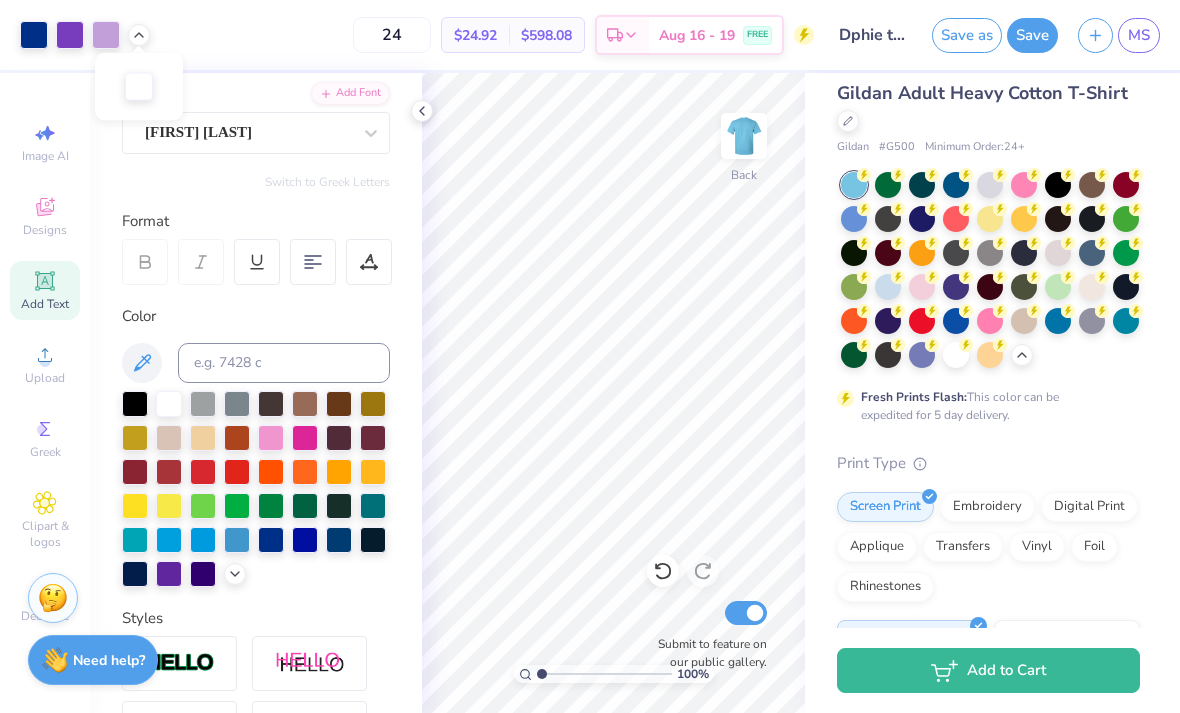 click at bounding box center (106, 35) 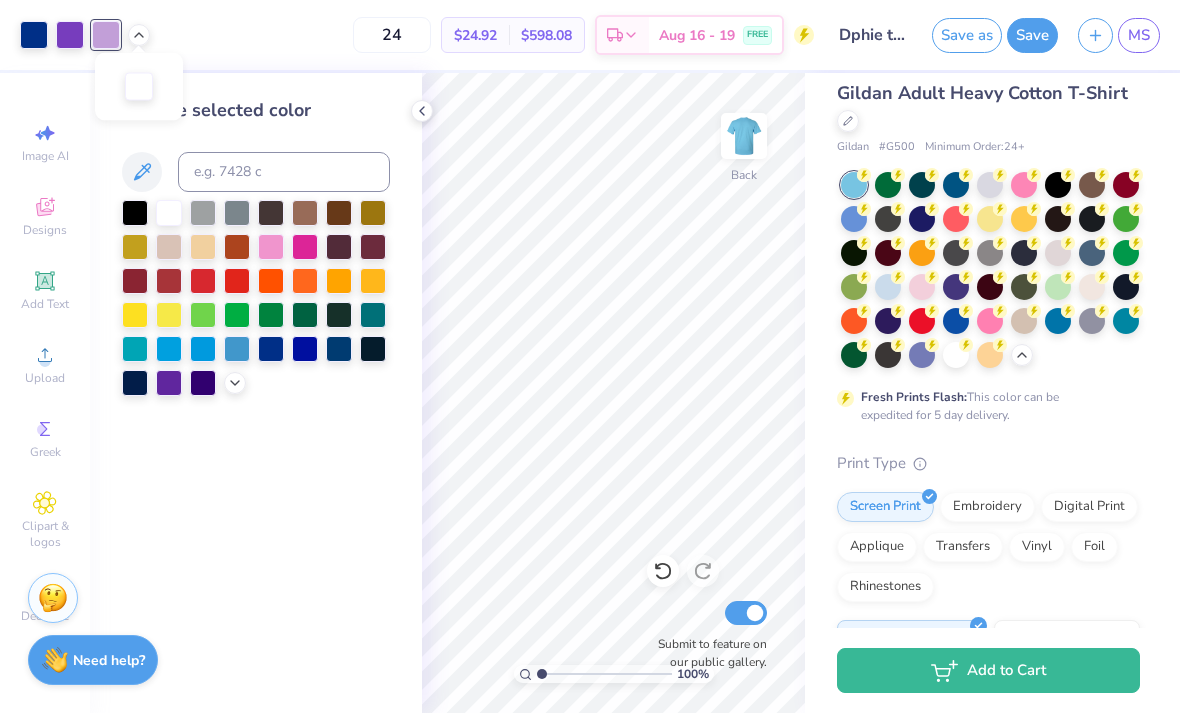 click at bounding box center [271, 349] 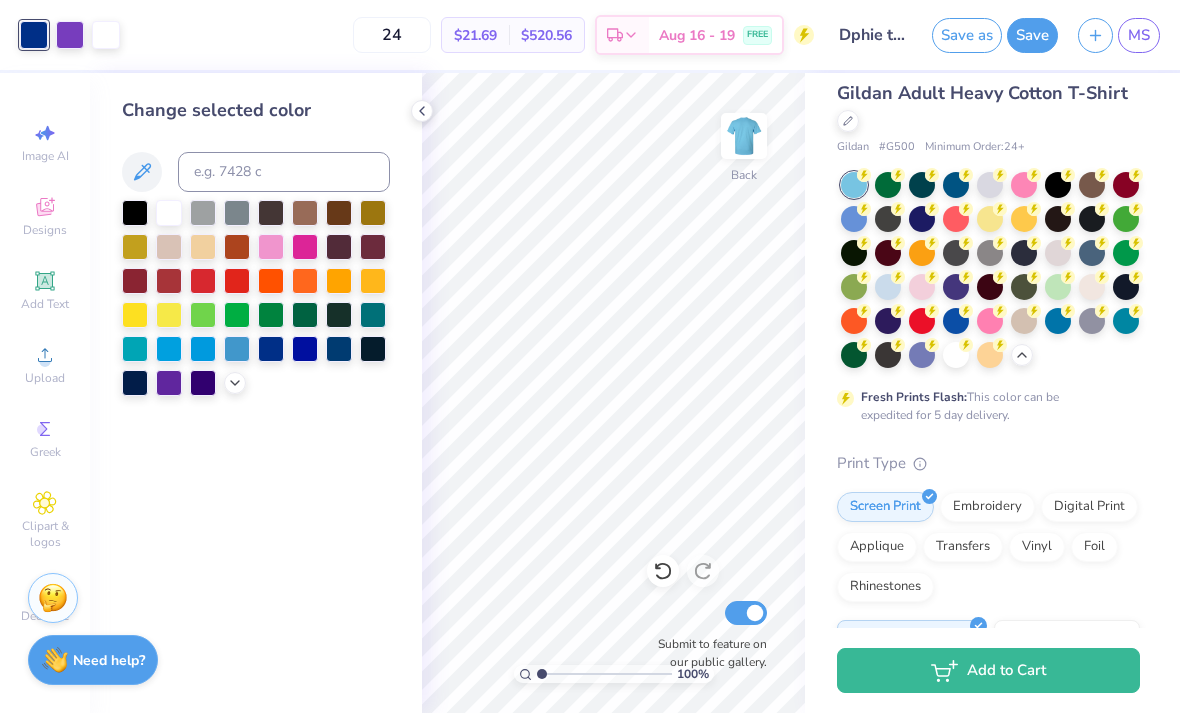 click at bounding box center [70, 35] 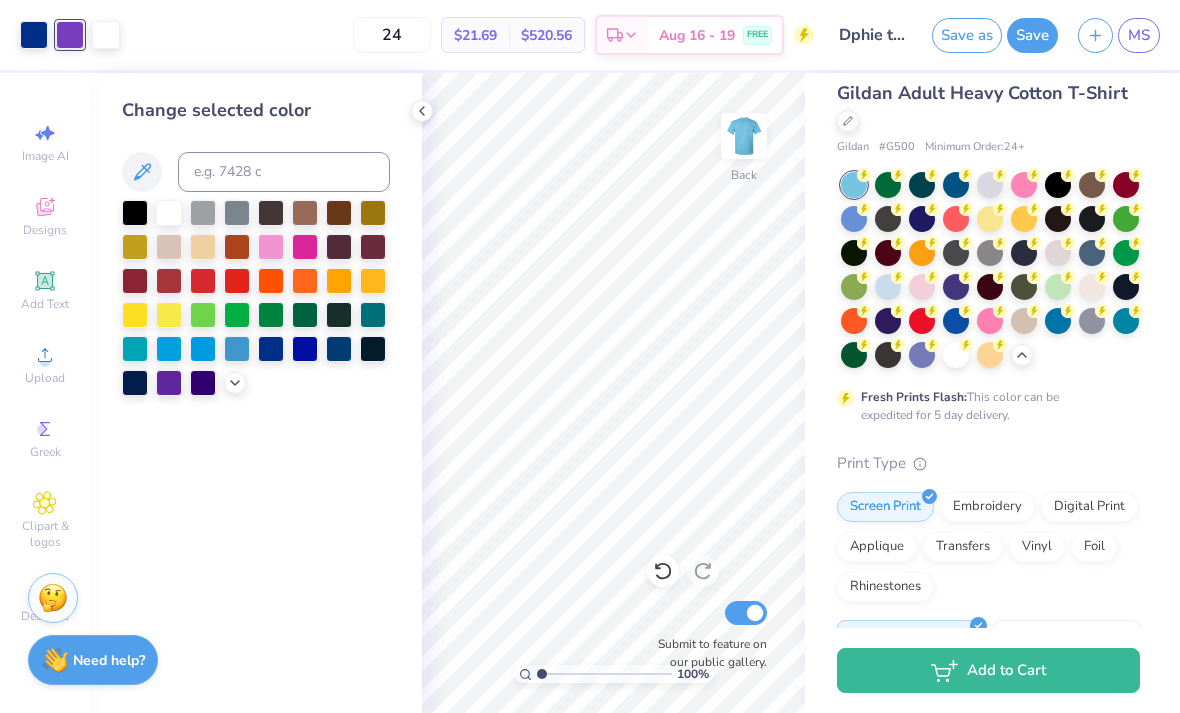 click at bounding box center [271, 349] 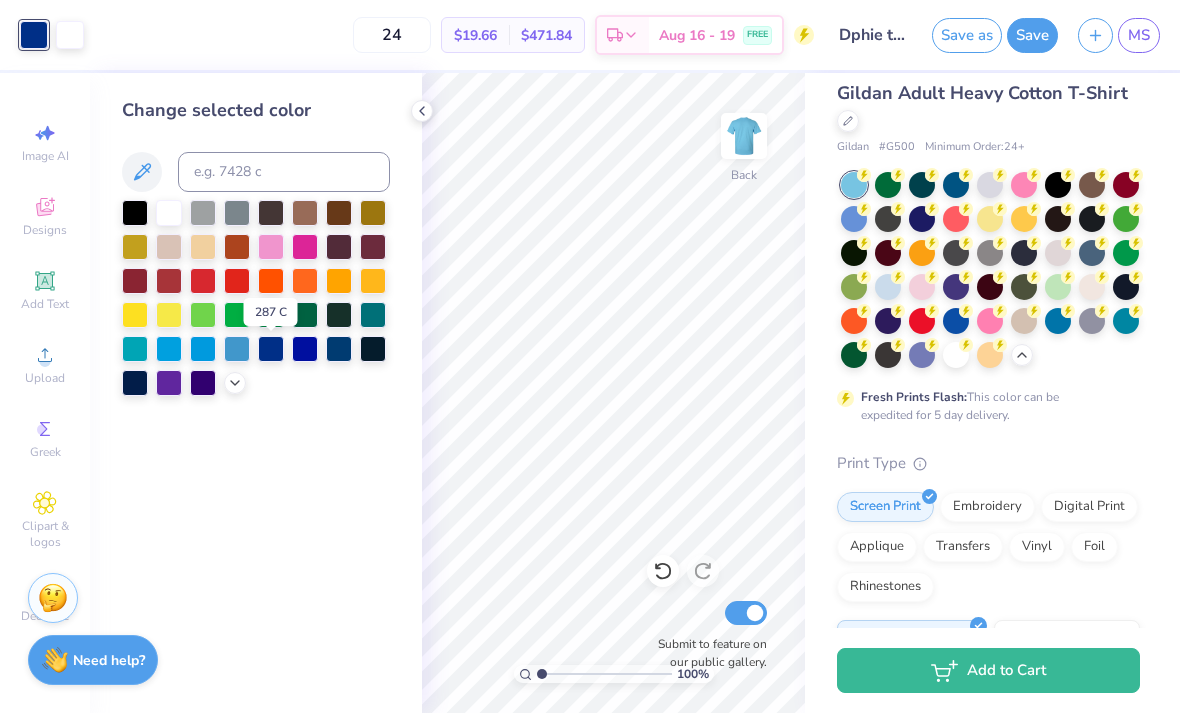 click on "24" at bounding box center [392, 35] 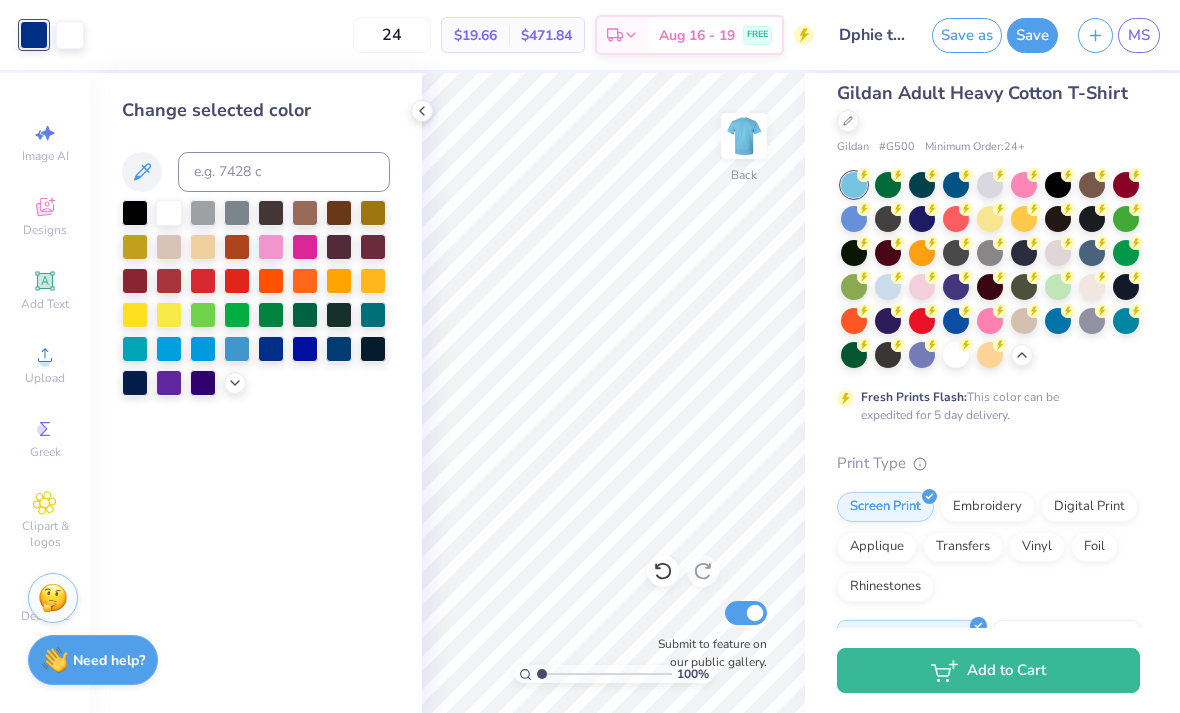 type on "2" 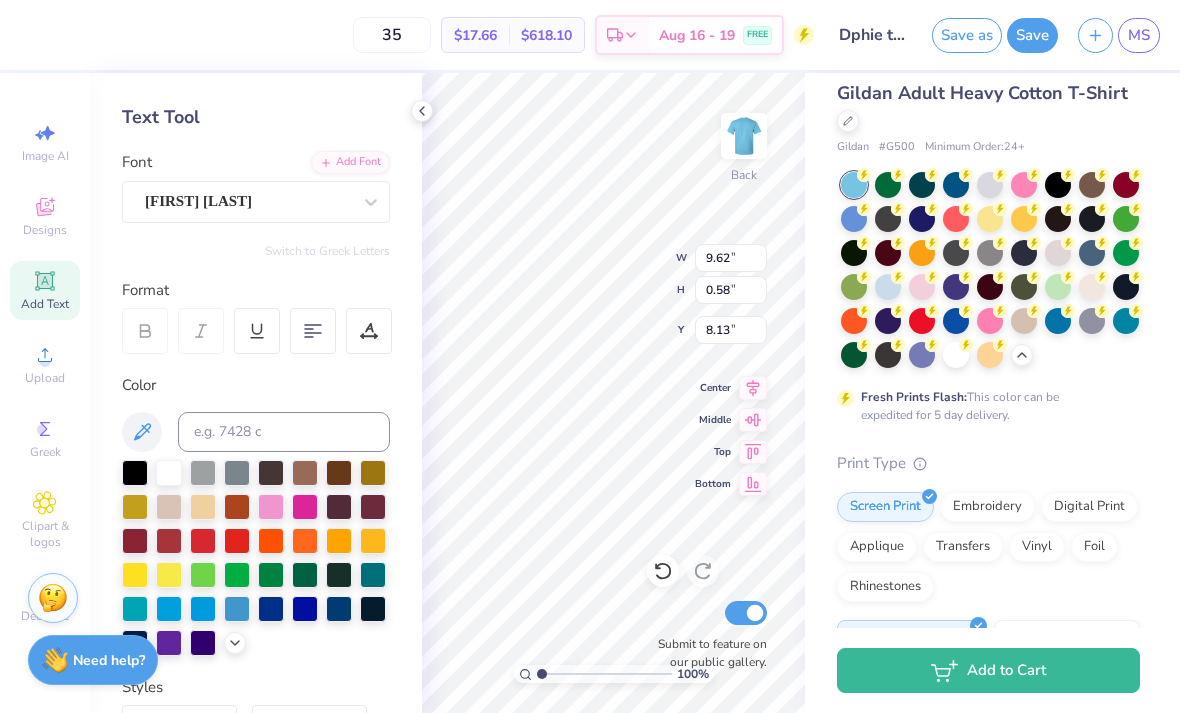 scroll, scrollTop: 96, scrollLeft: 0, axis: vertical 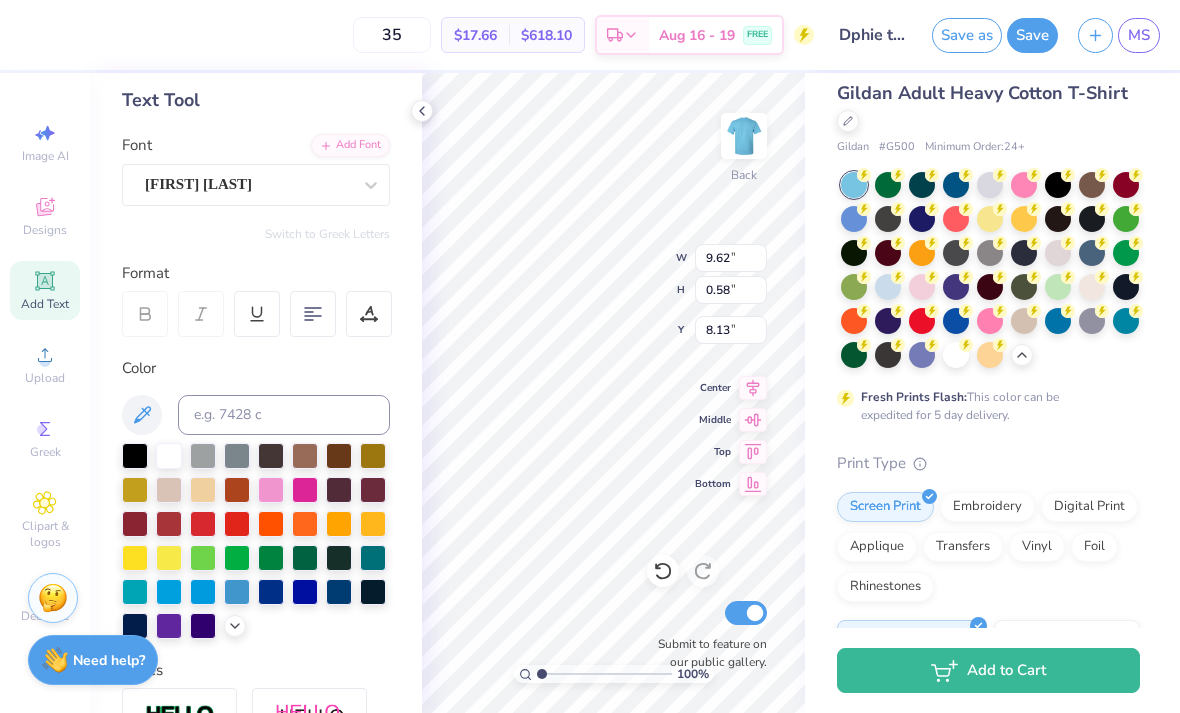 type on "35" 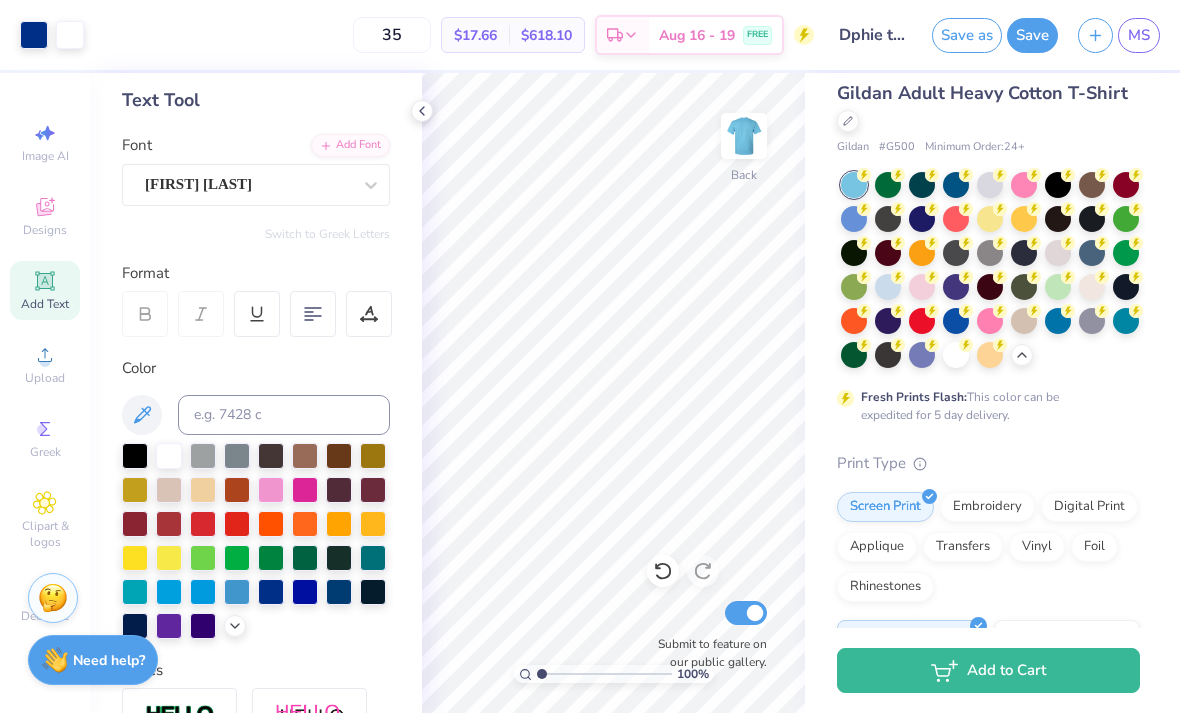 click at bounding box center [34, 35] 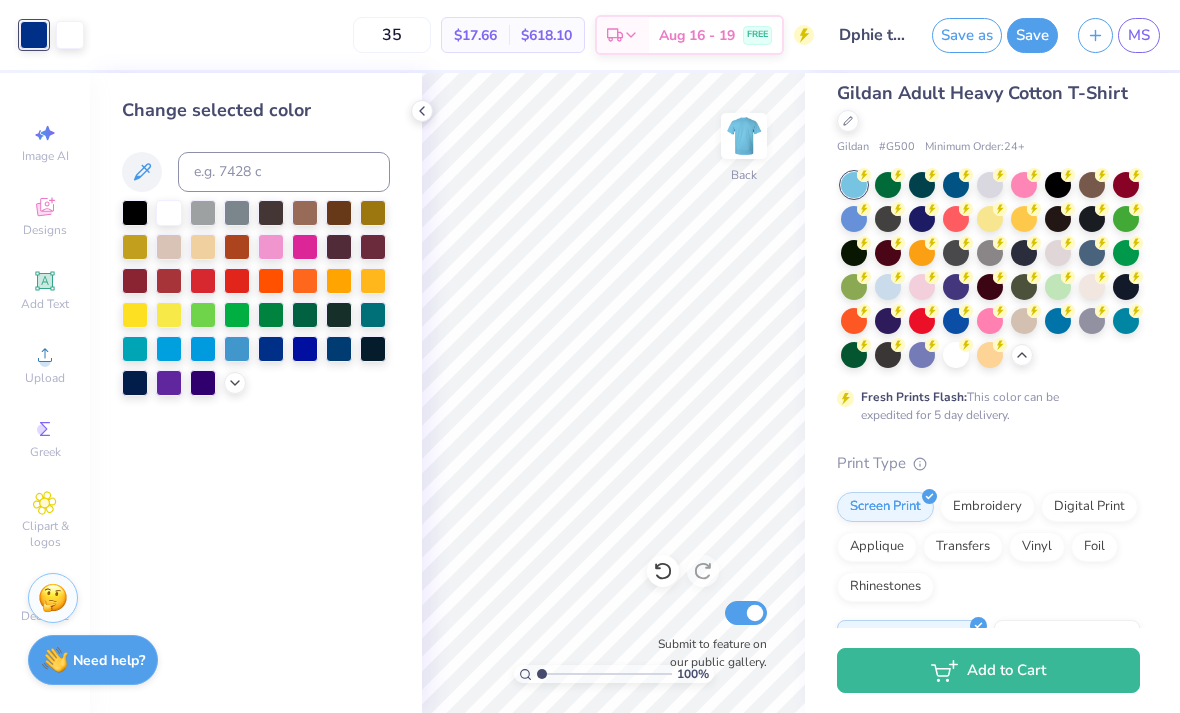 click at bounding box center [70, 35] 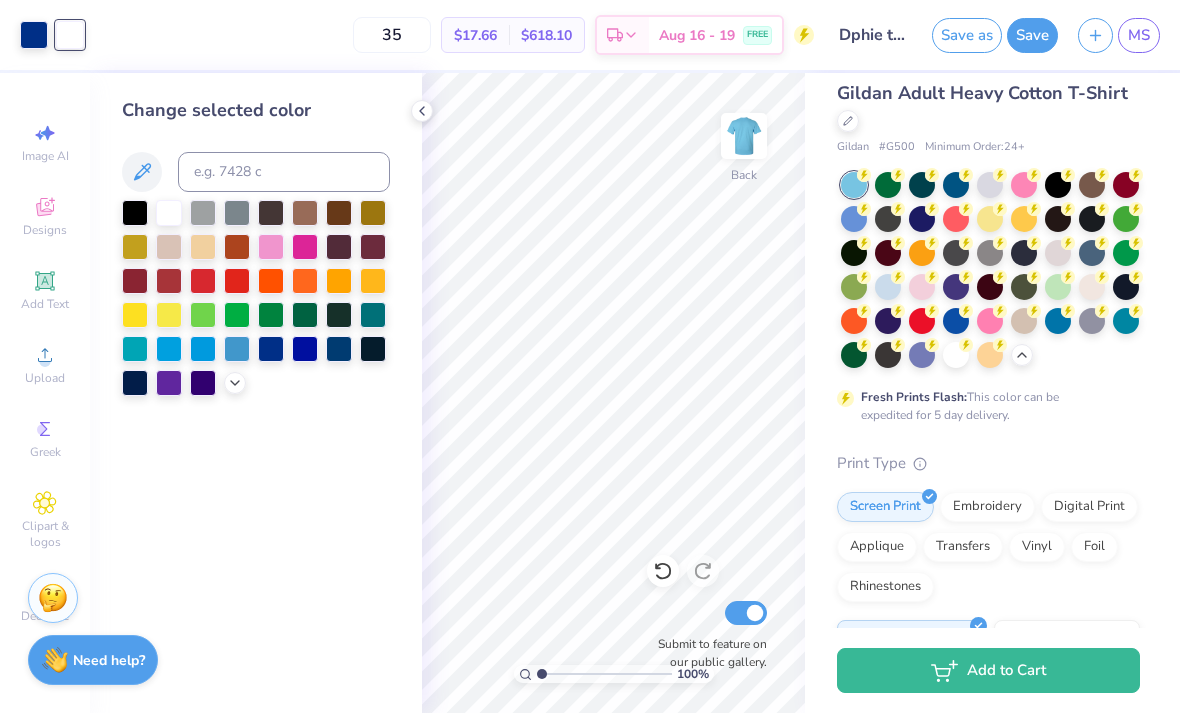 click at bounding box center (34, 35) 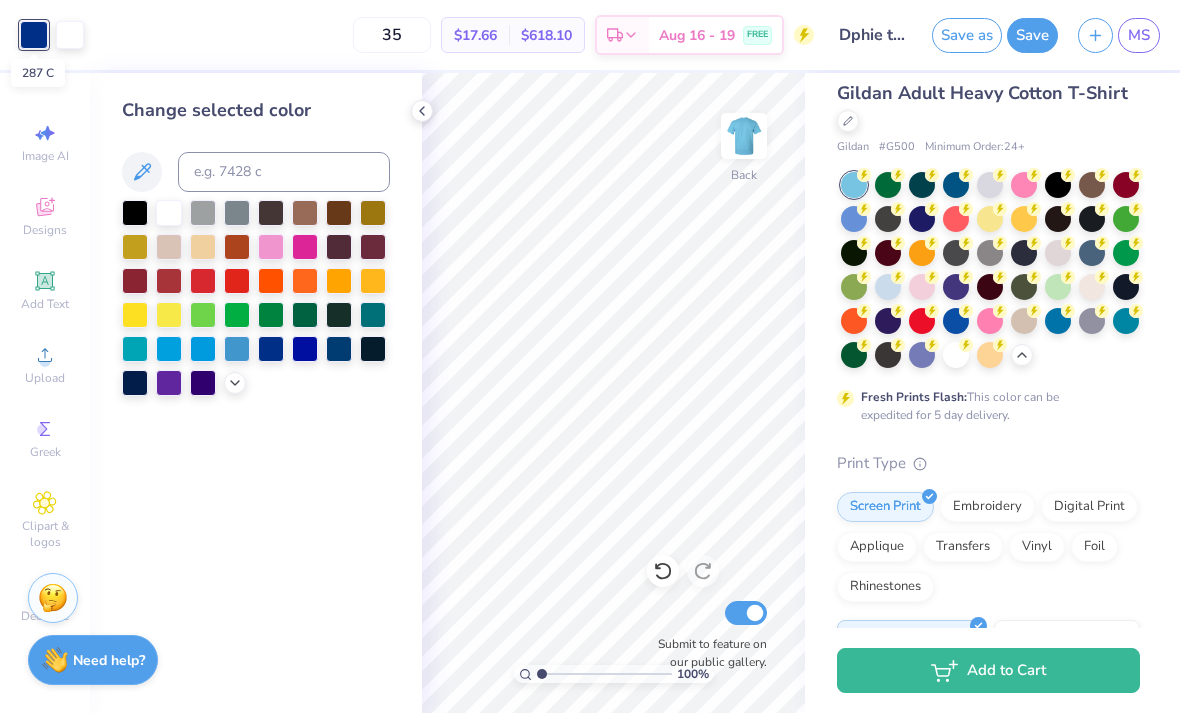 click at bounding box center (422, 111) 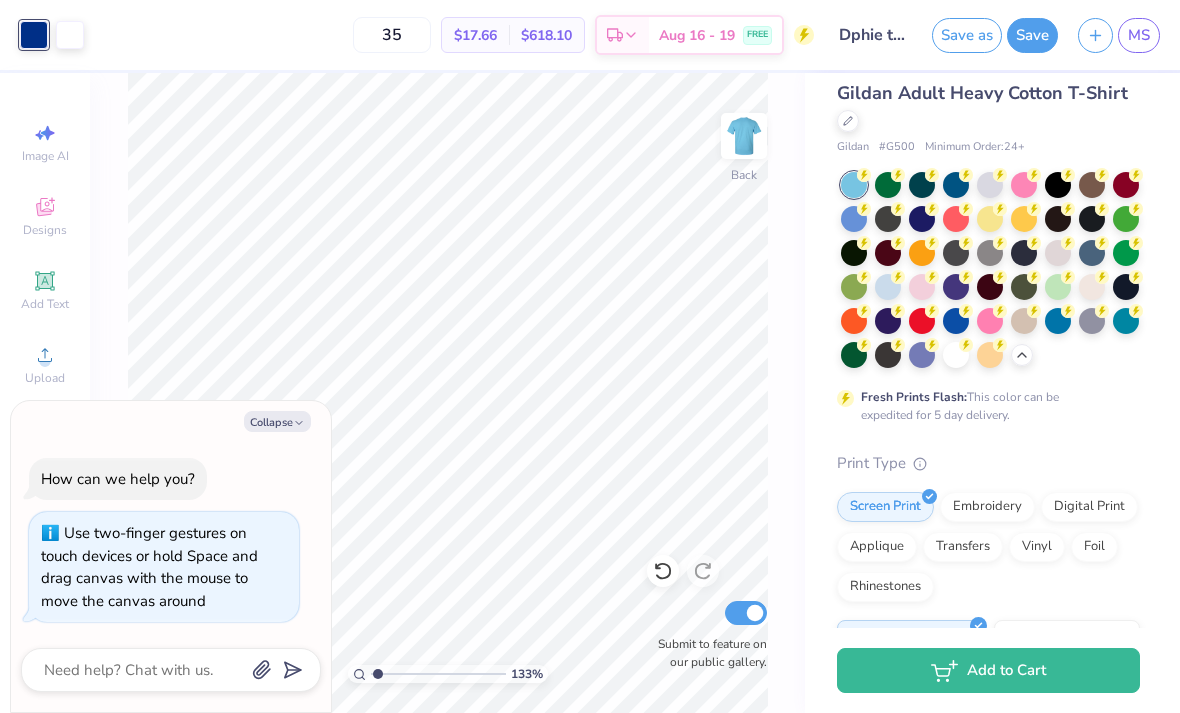 type on "1.32872541663374" 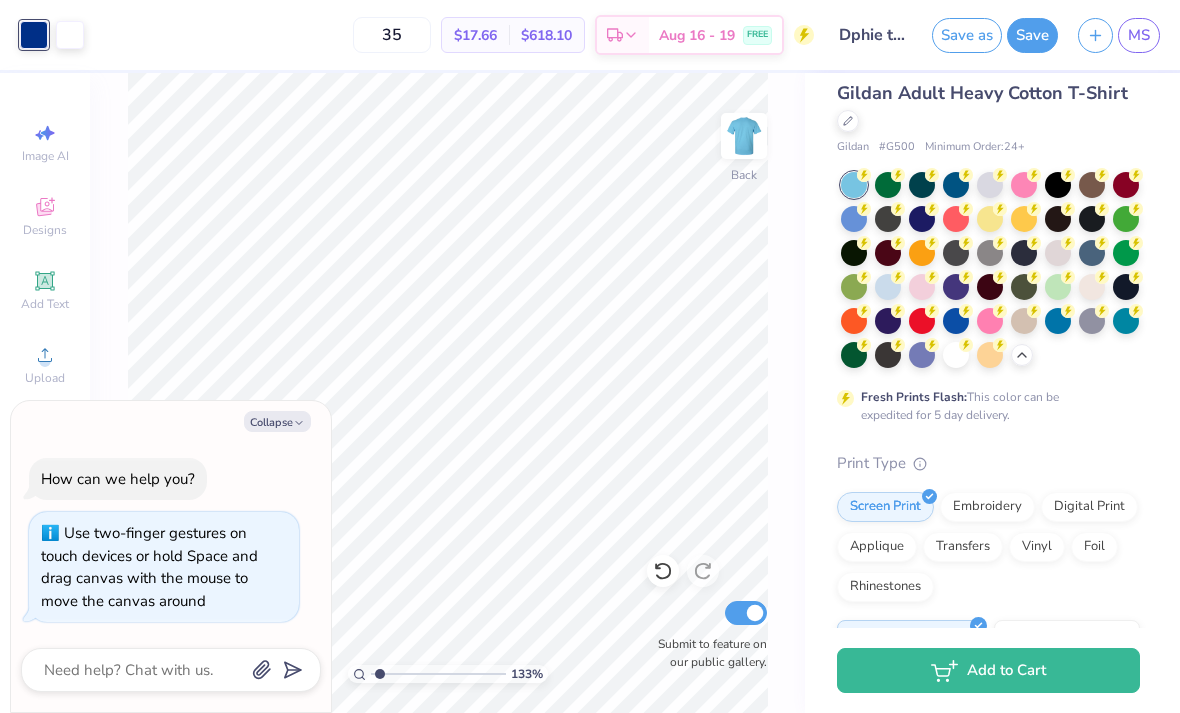 type on "x" 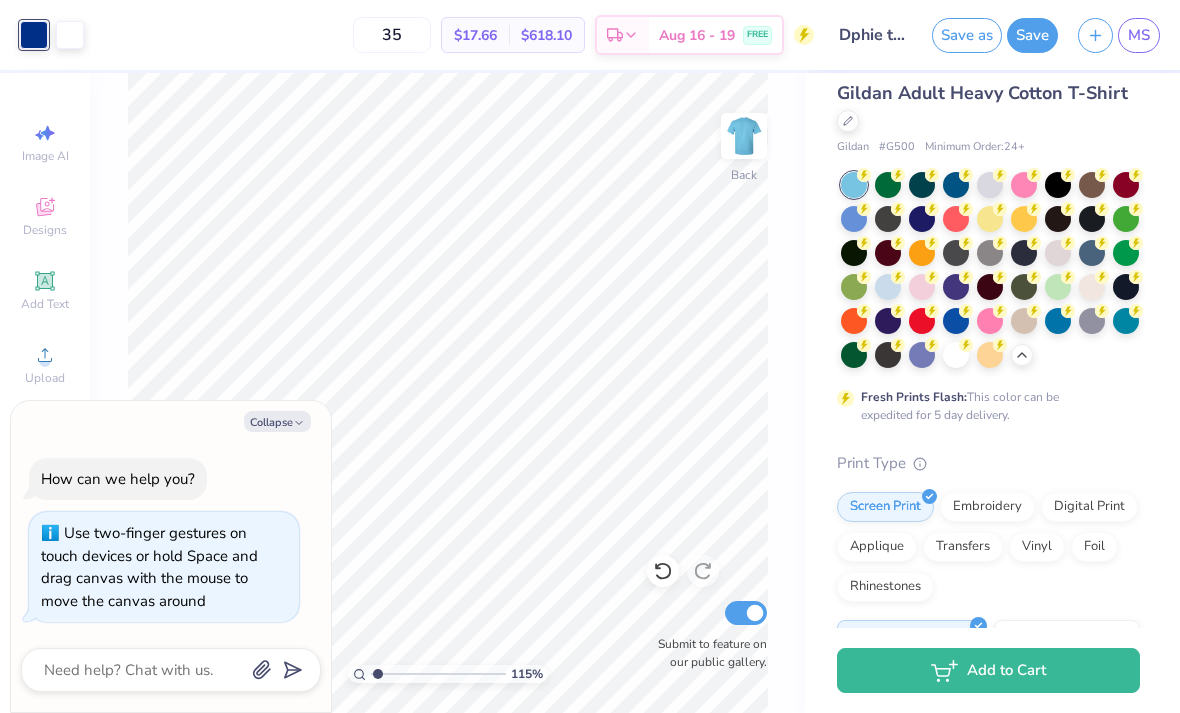 type on "1" 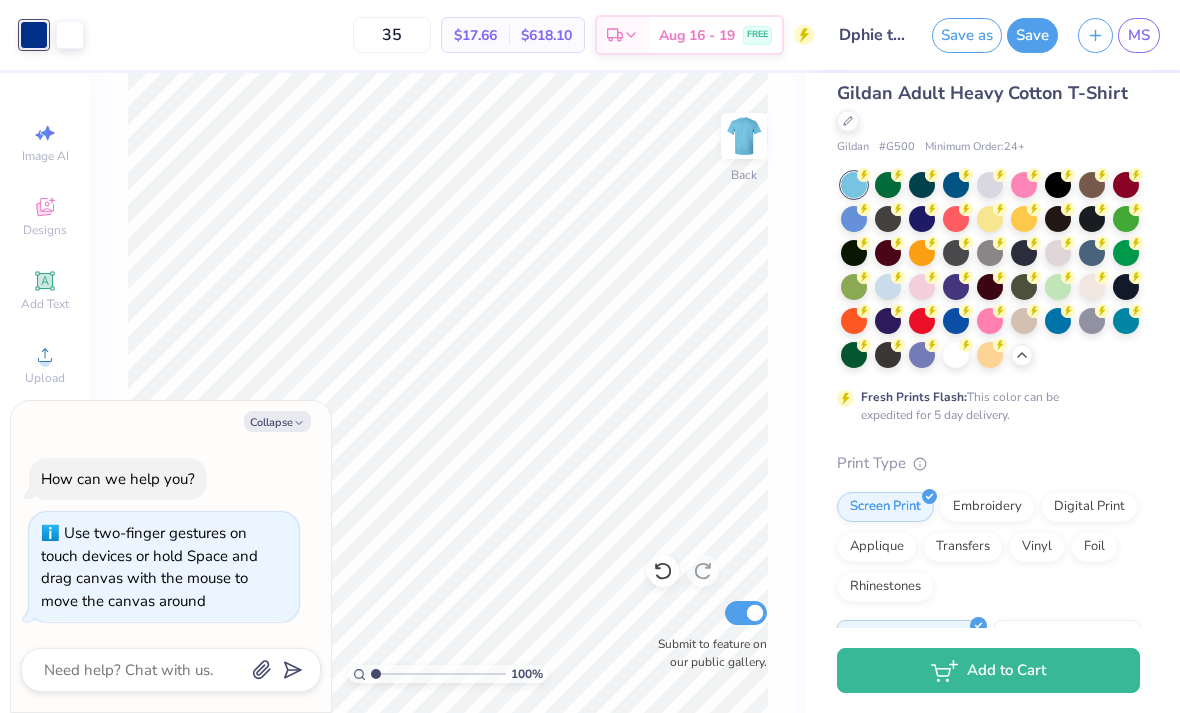click on "Collapse" at bounding box center (277, 421) 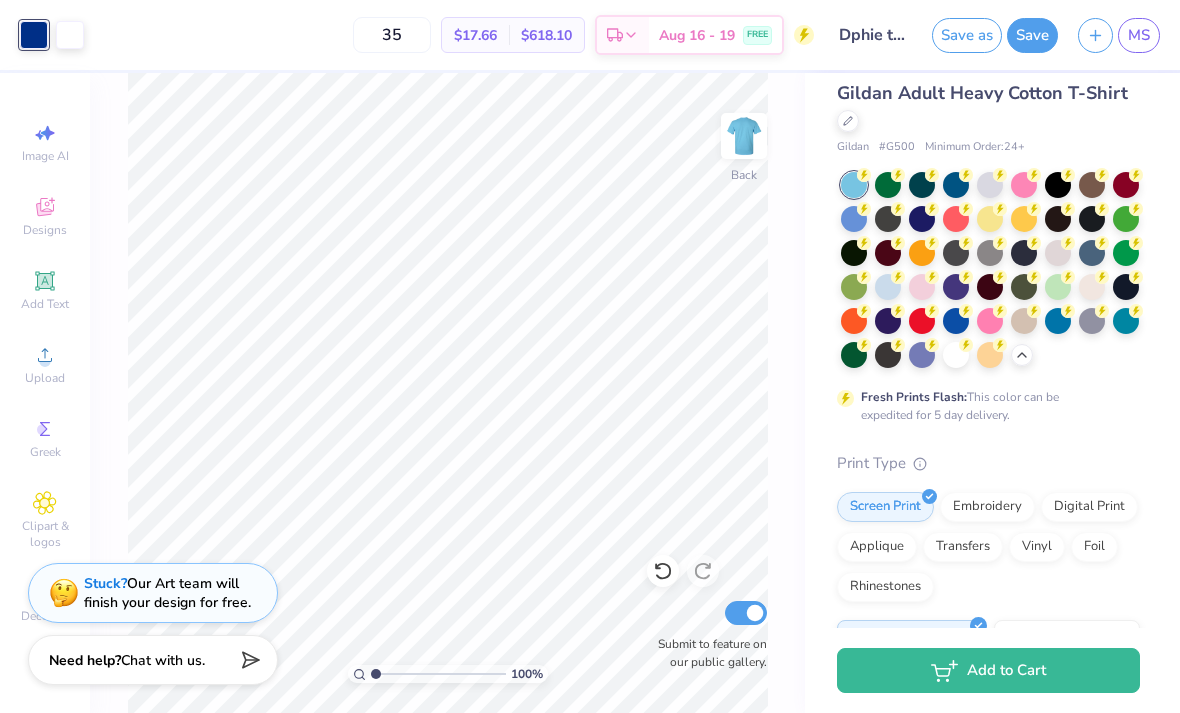 type on "x" 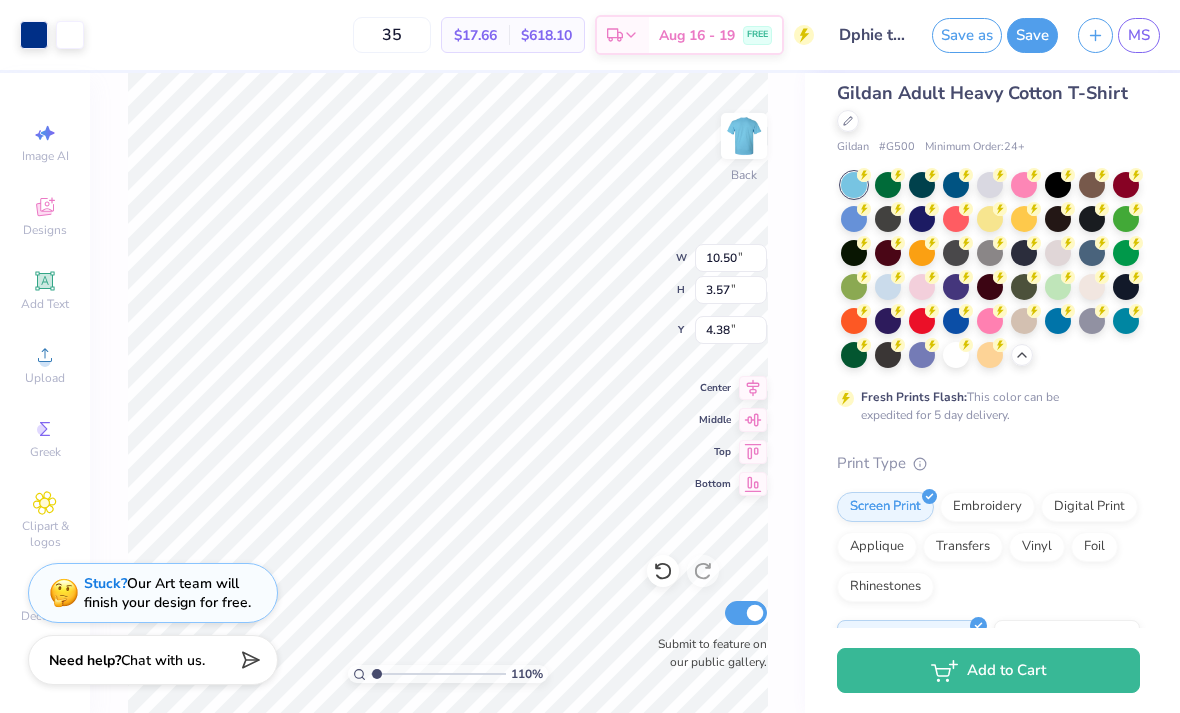 type on "1.10113833841519" 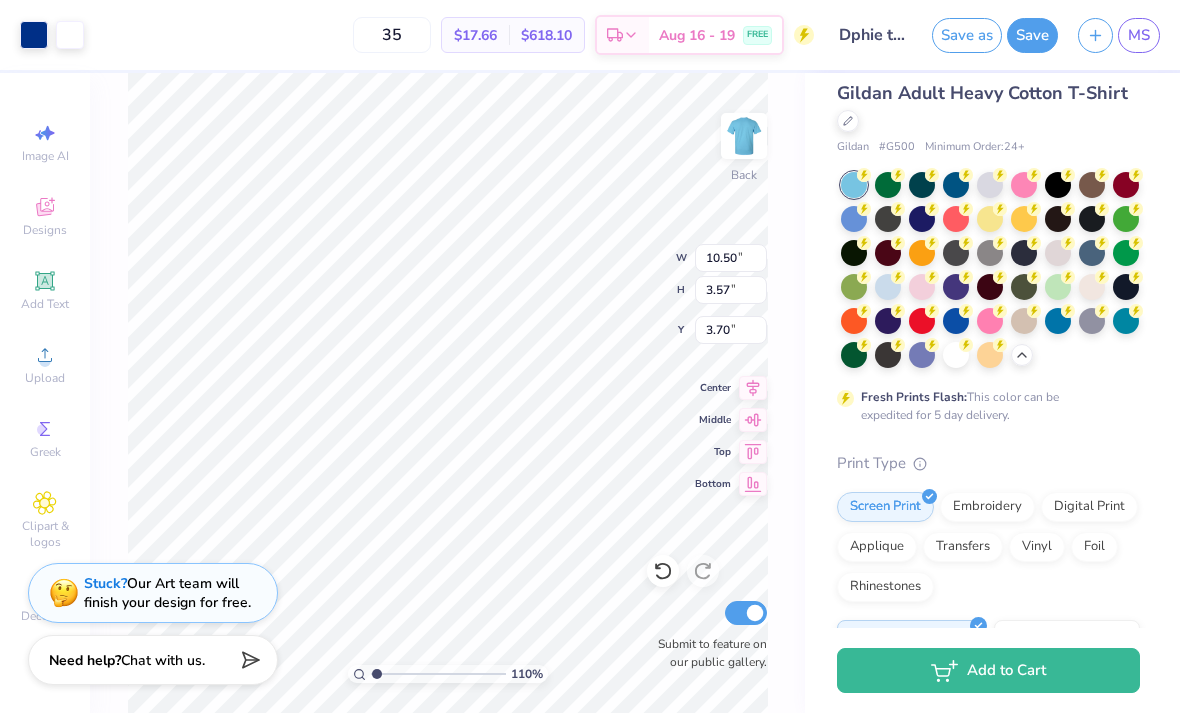 type on "1.10113833841519" 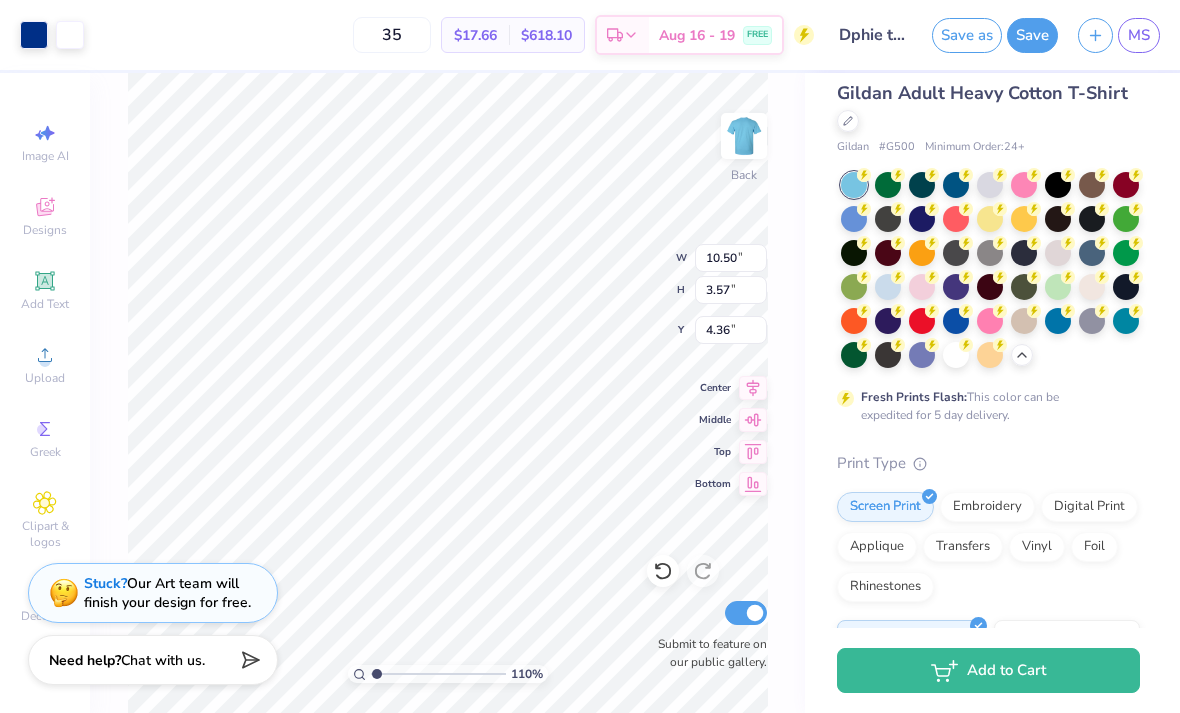 click 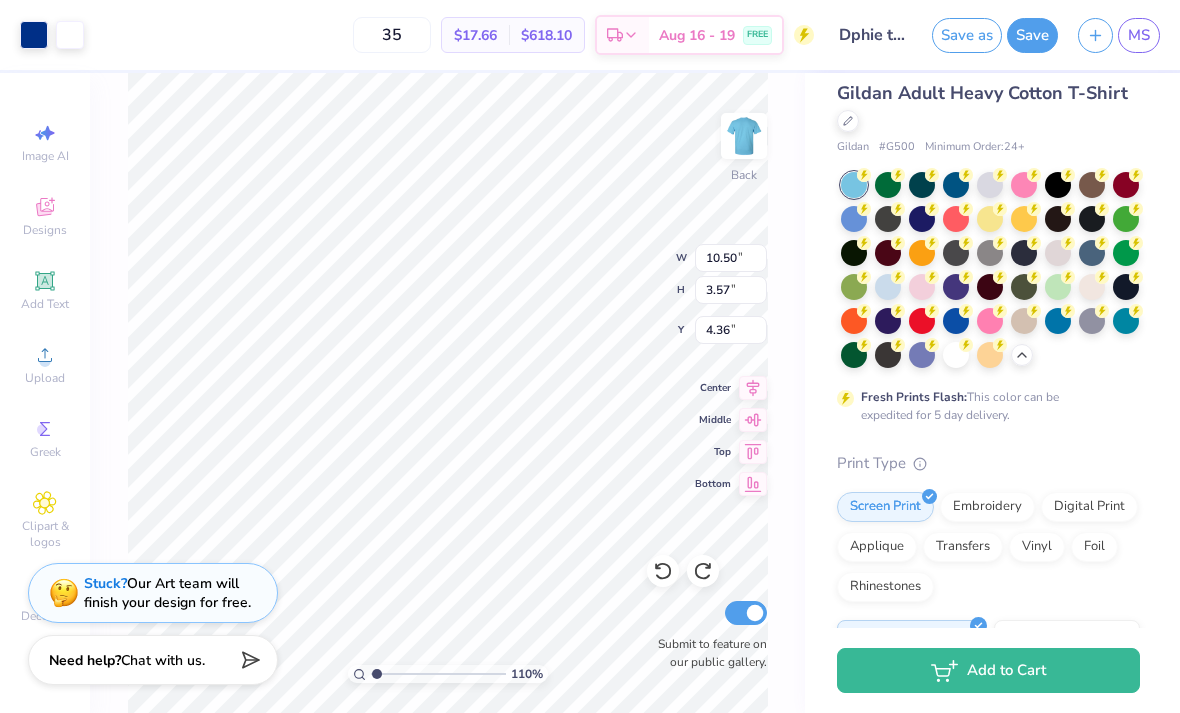 type on "1.10113833841519" 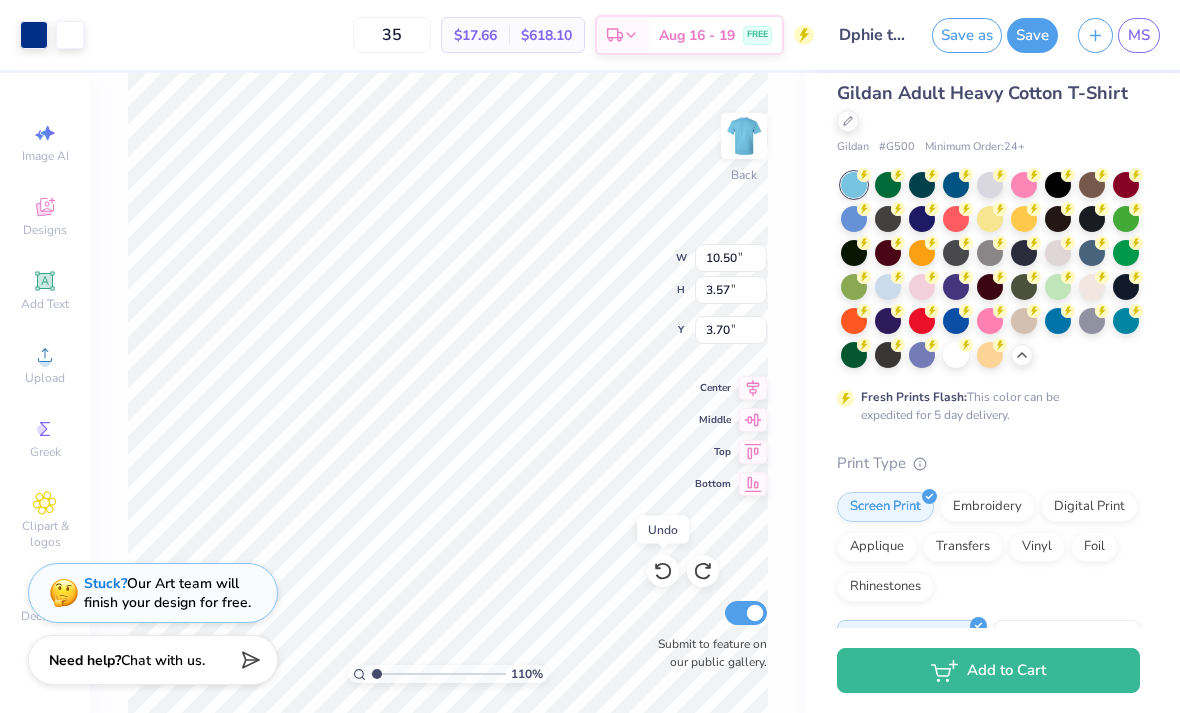 click 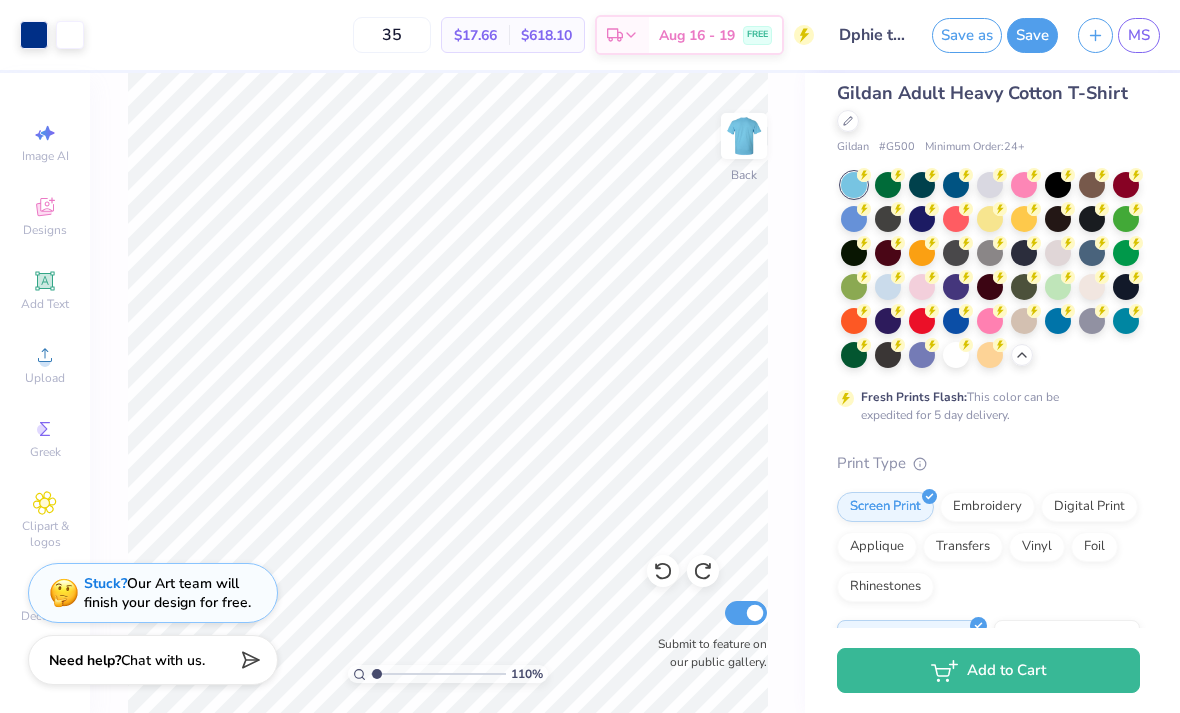 type on "1" 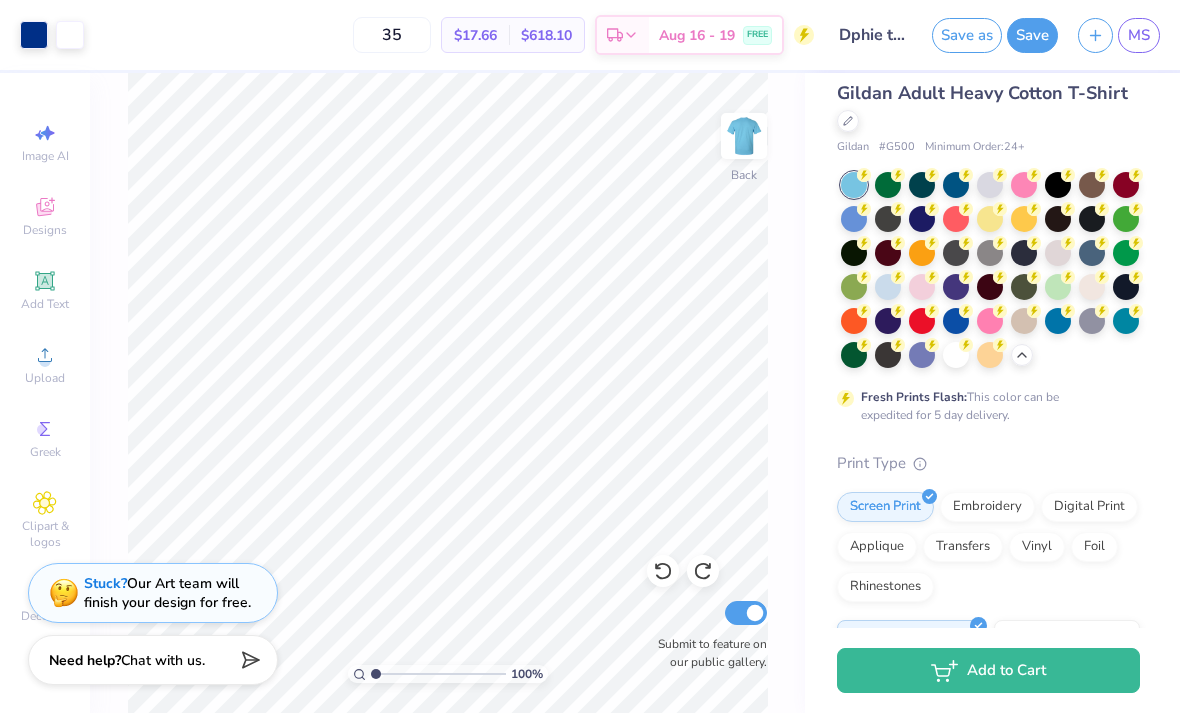 click at bounding box center (1024, 253) 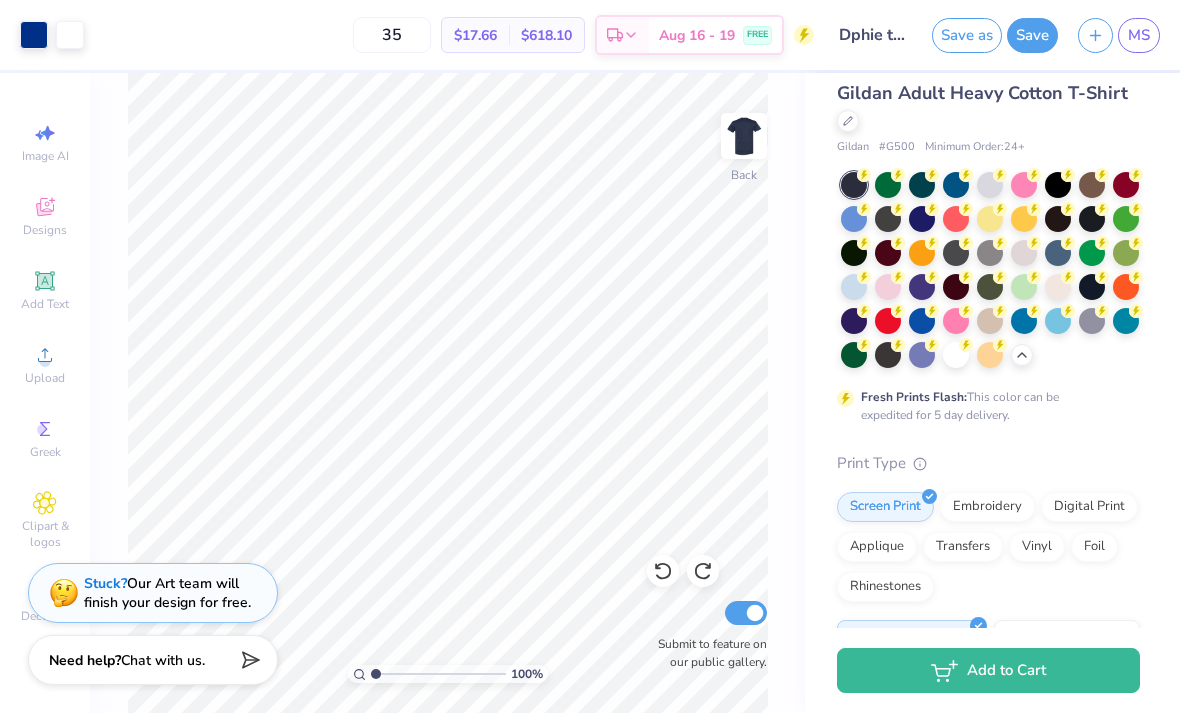 click at bounding box center (34, 35) 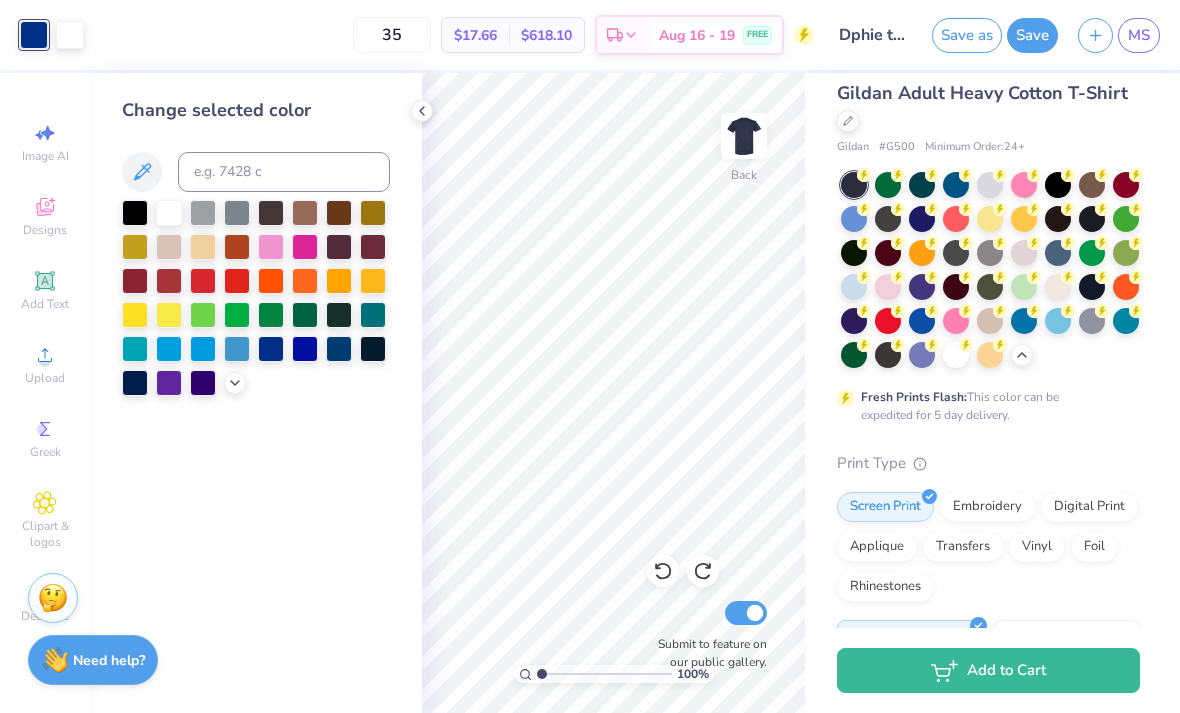 click at bounding box center (203, 349) 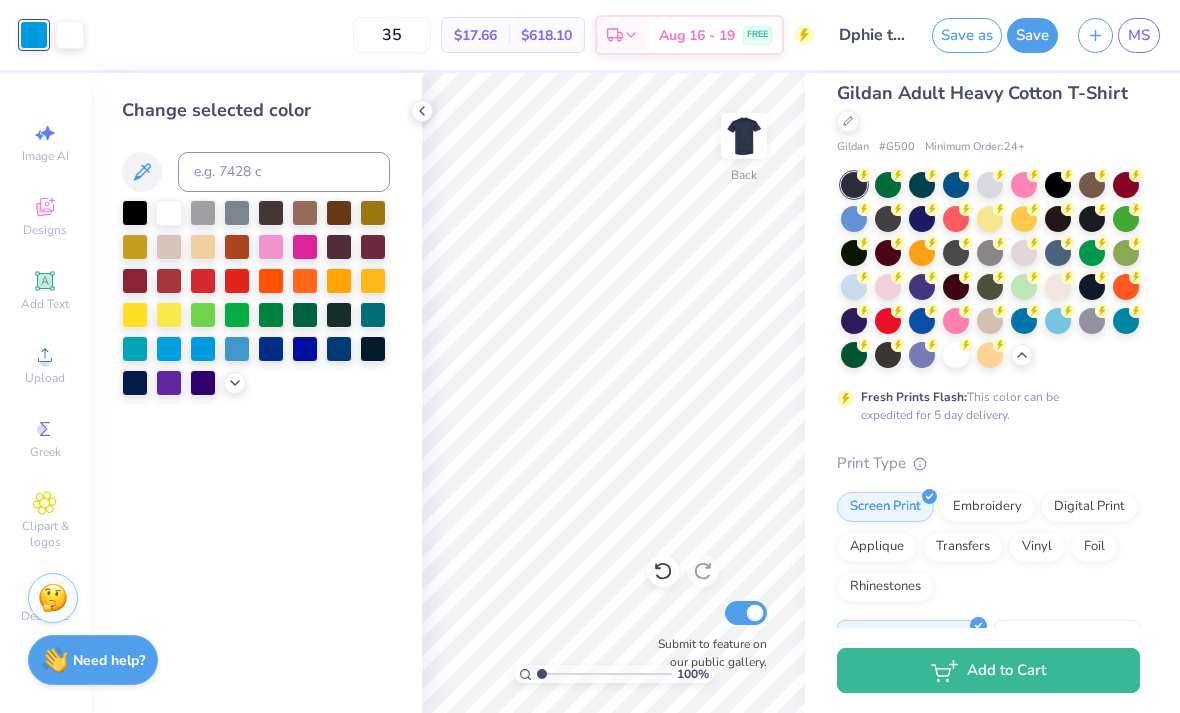 click at bounding box center [169, 349] 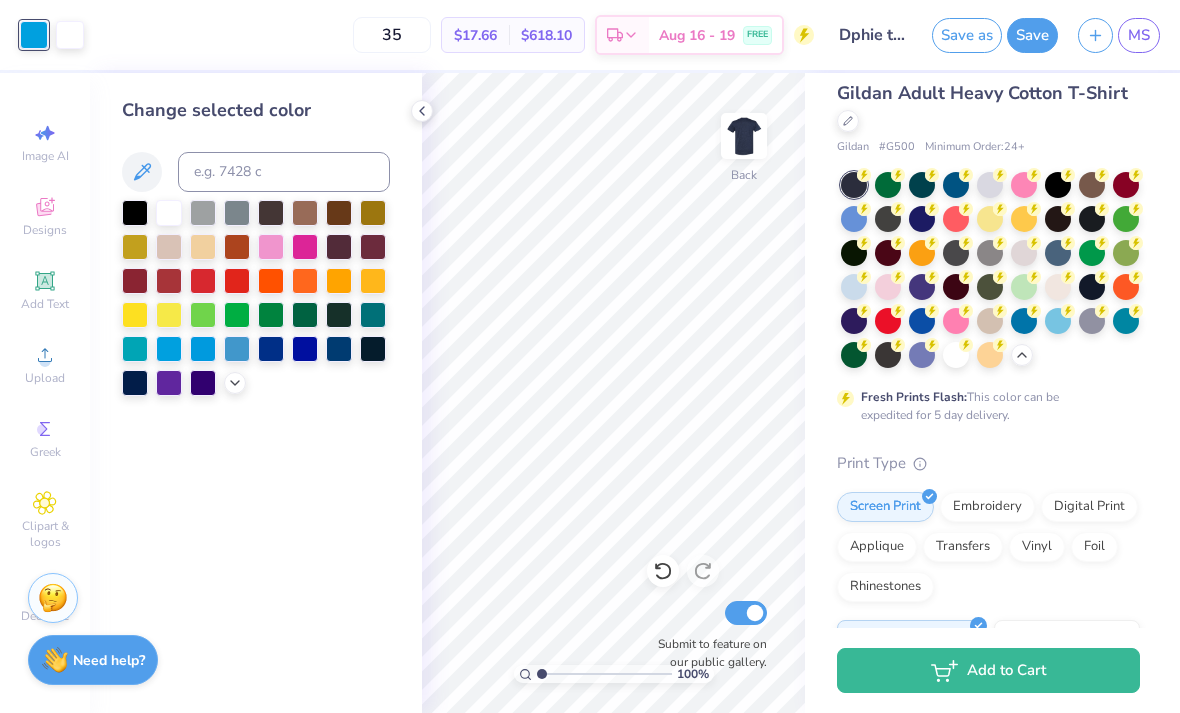 click at bounding box center [237, 349] 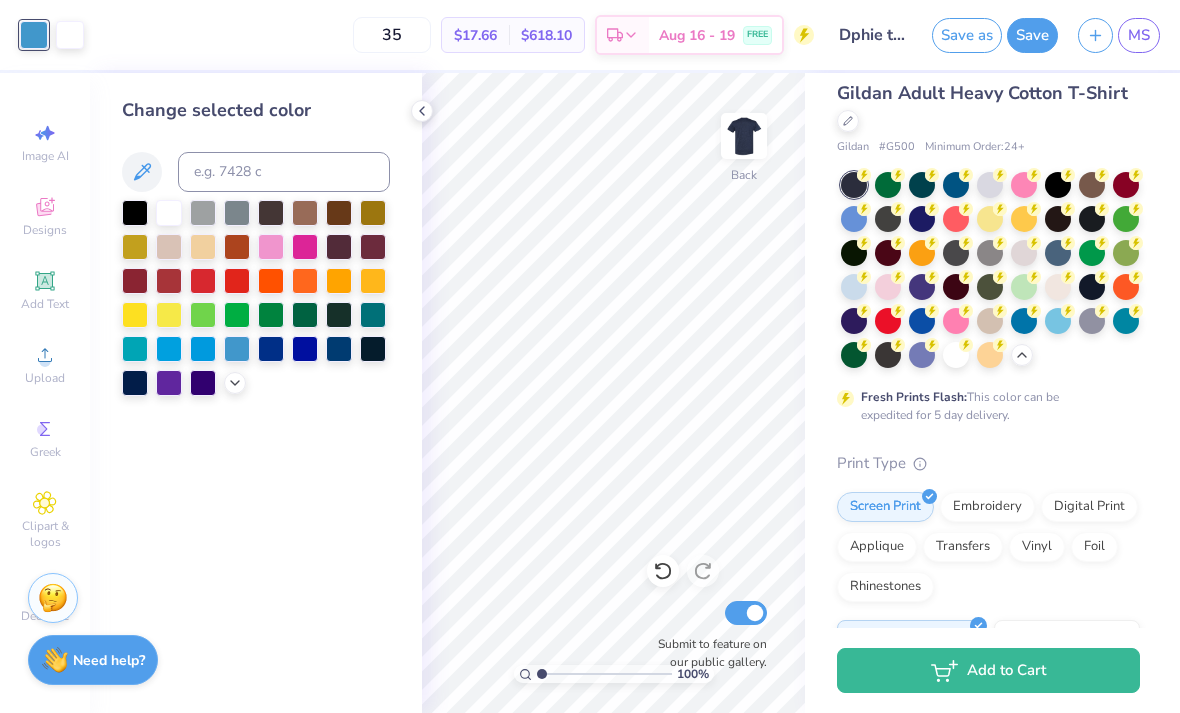 click at bounding box center (169, 349) 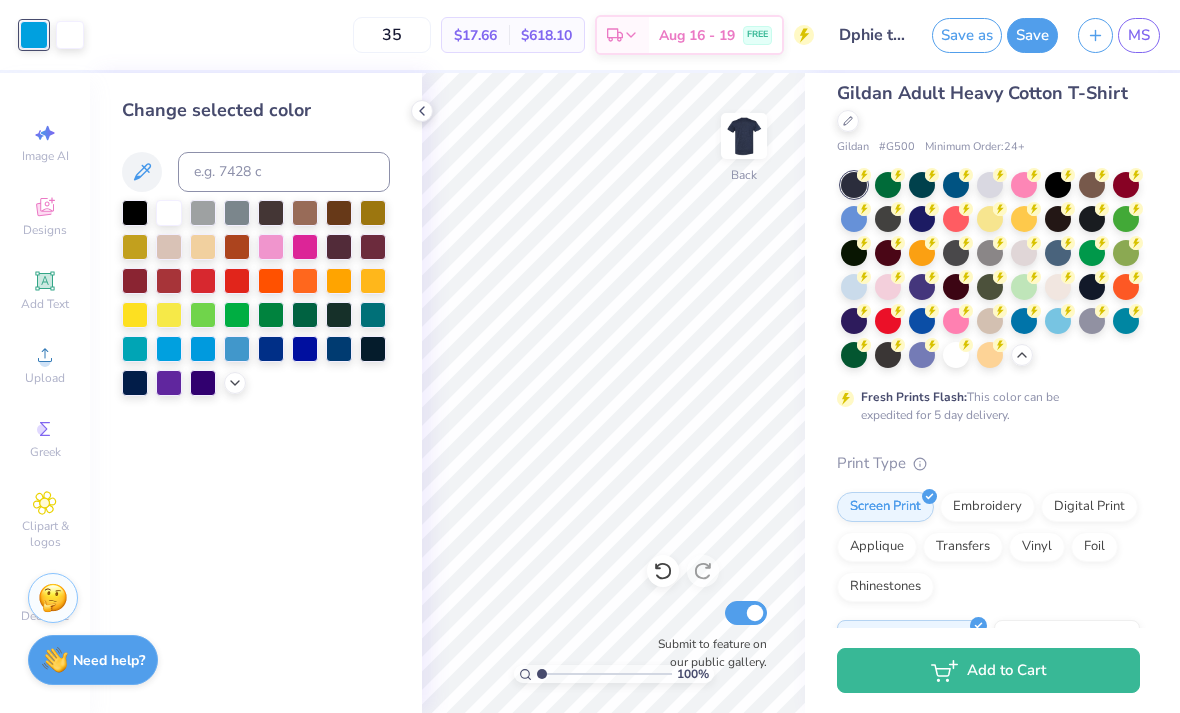 click on "Gildan Adult Heavy Cotton T-Shirt" at bounding box center [988, 107] 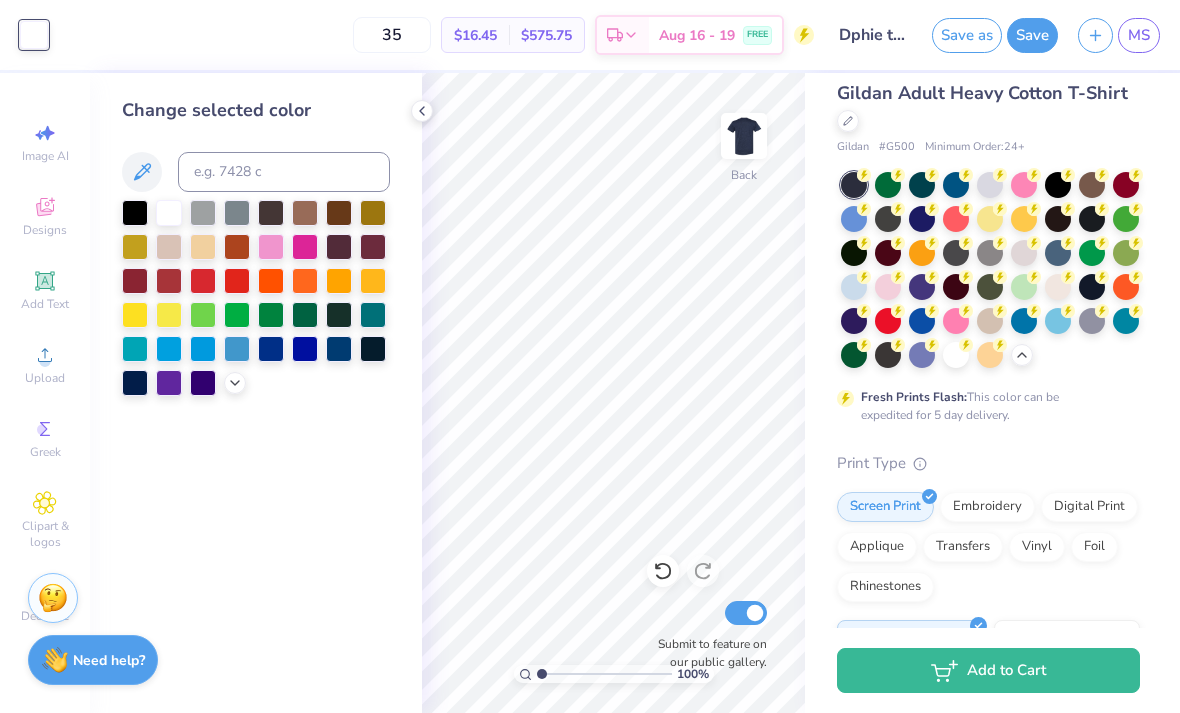 click at bounding box center [34, 35] 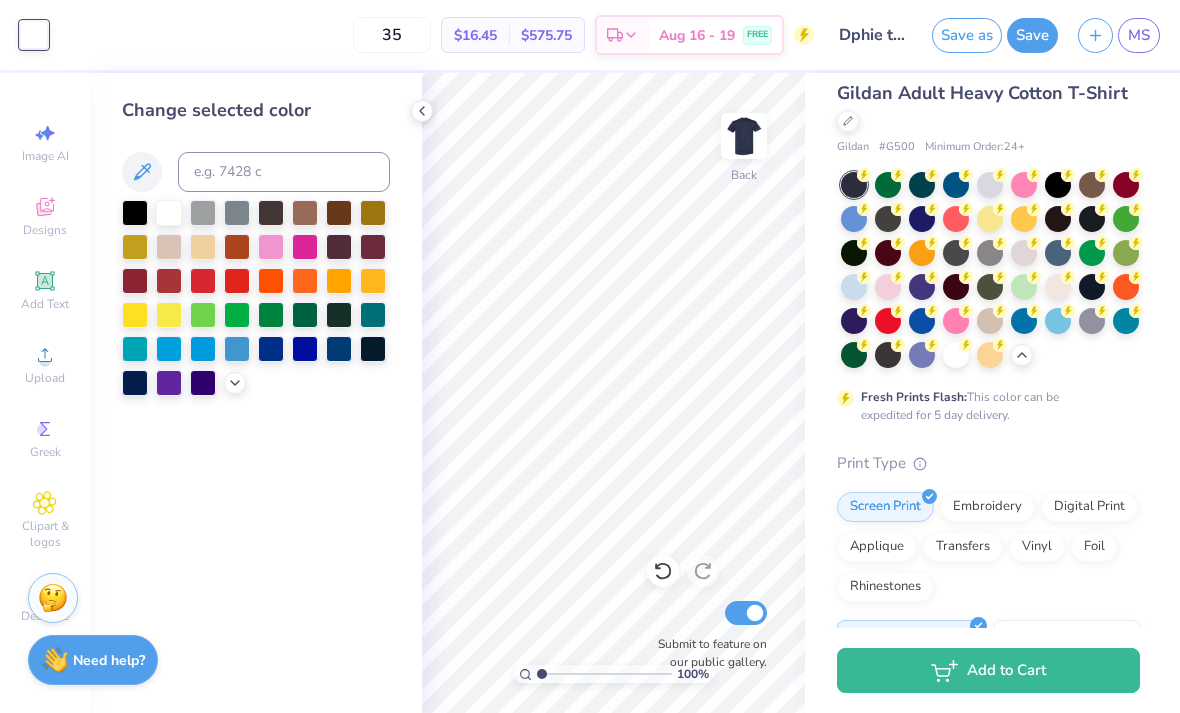 click at bounding box center [169, 349] 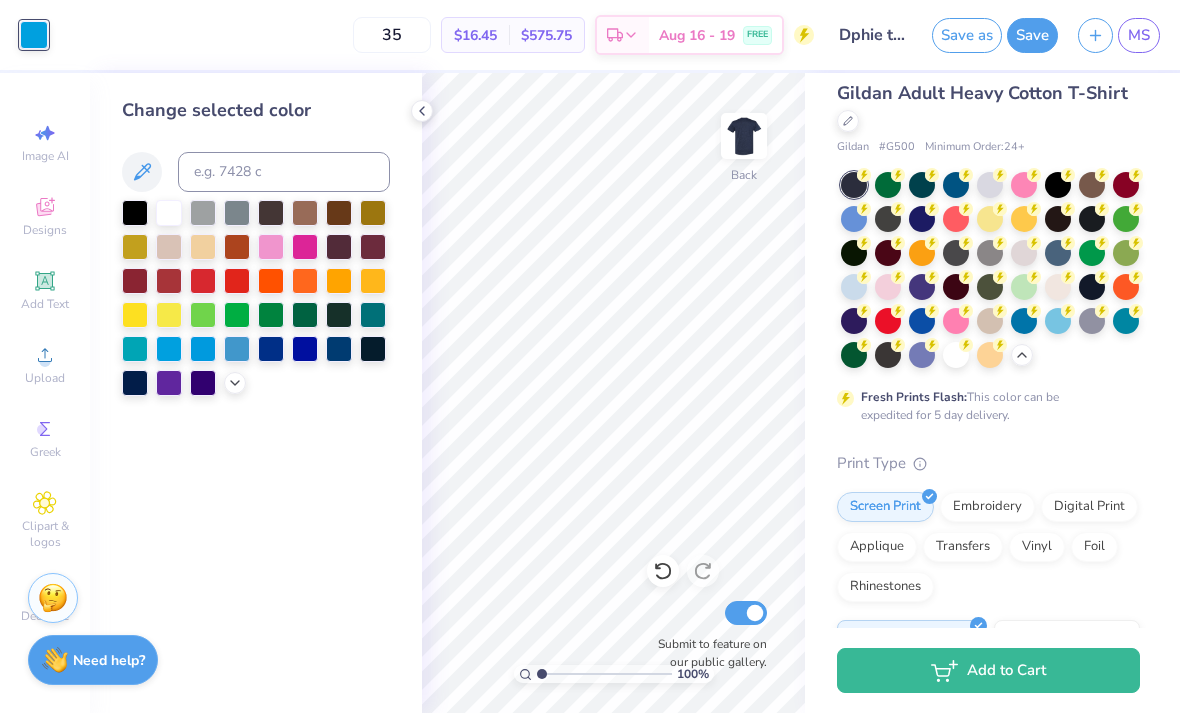 click at bounding box center (203, 349) 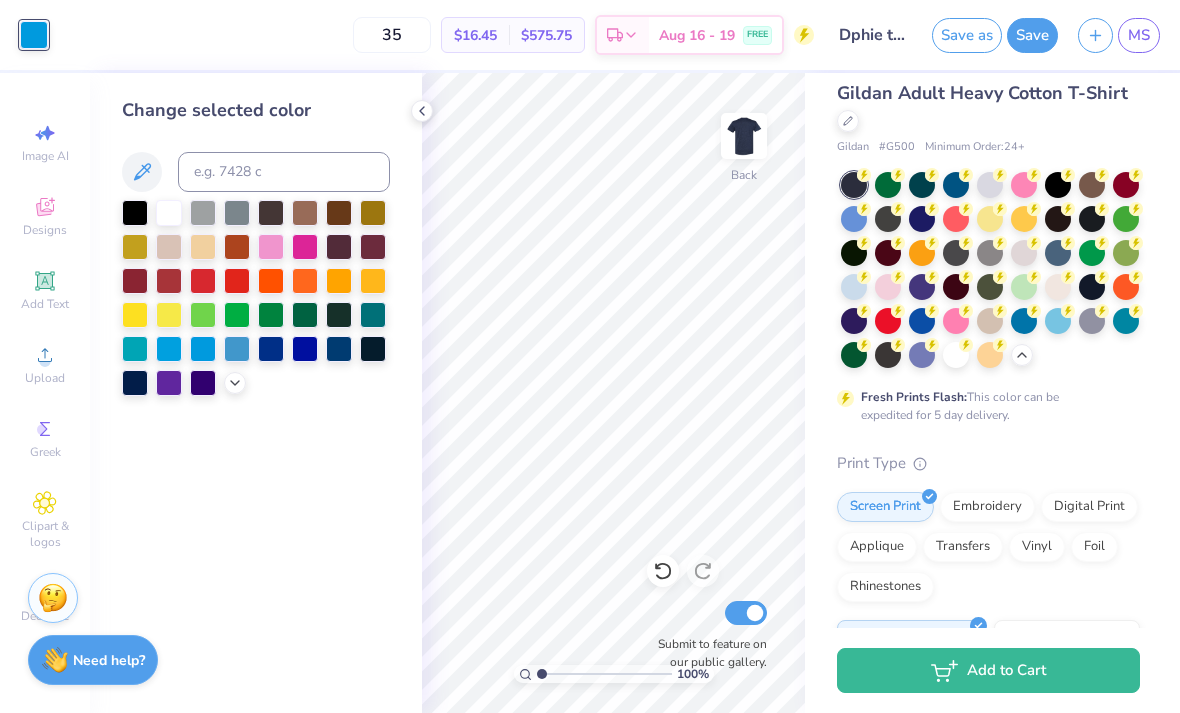 click at bounding box center [237, 349] 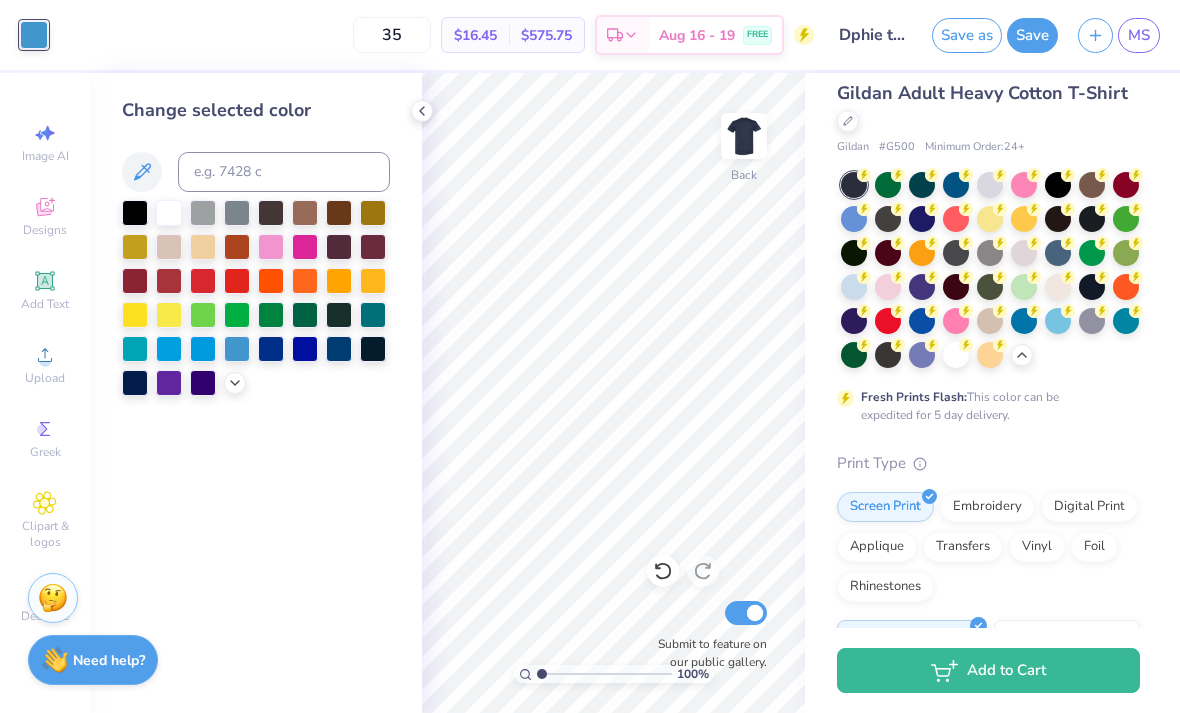 click at bounding box center [848, 121] 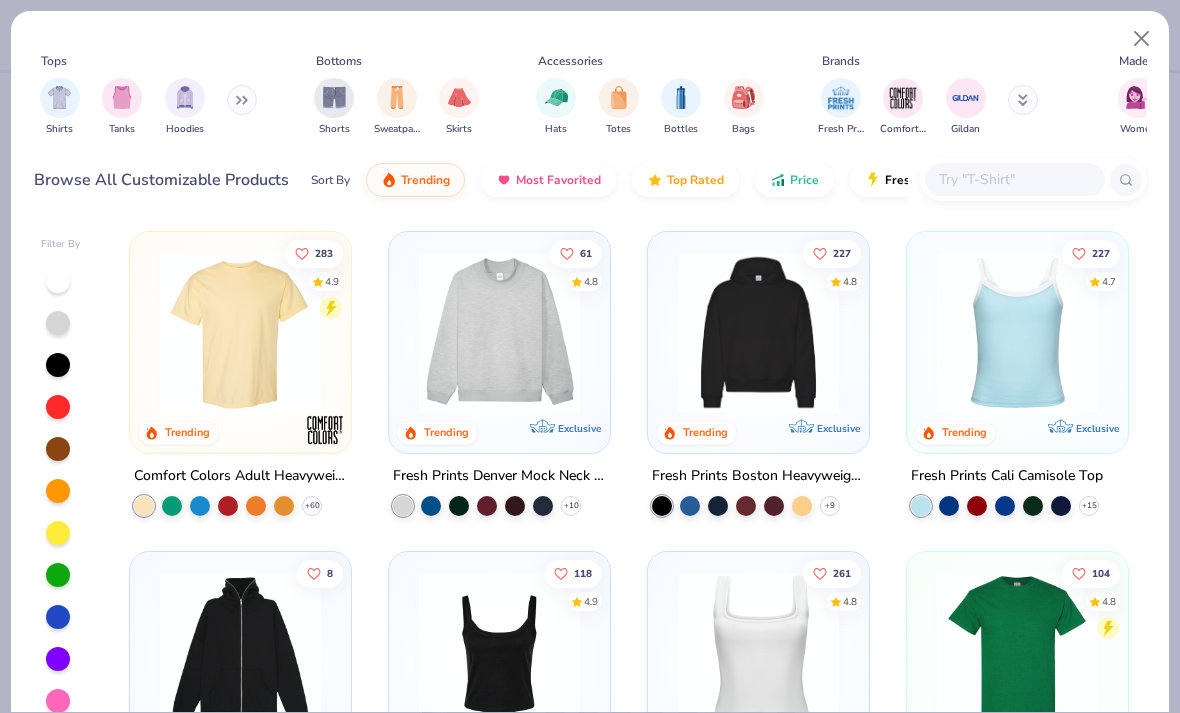click on "Price" at bounding box center [804, 180] 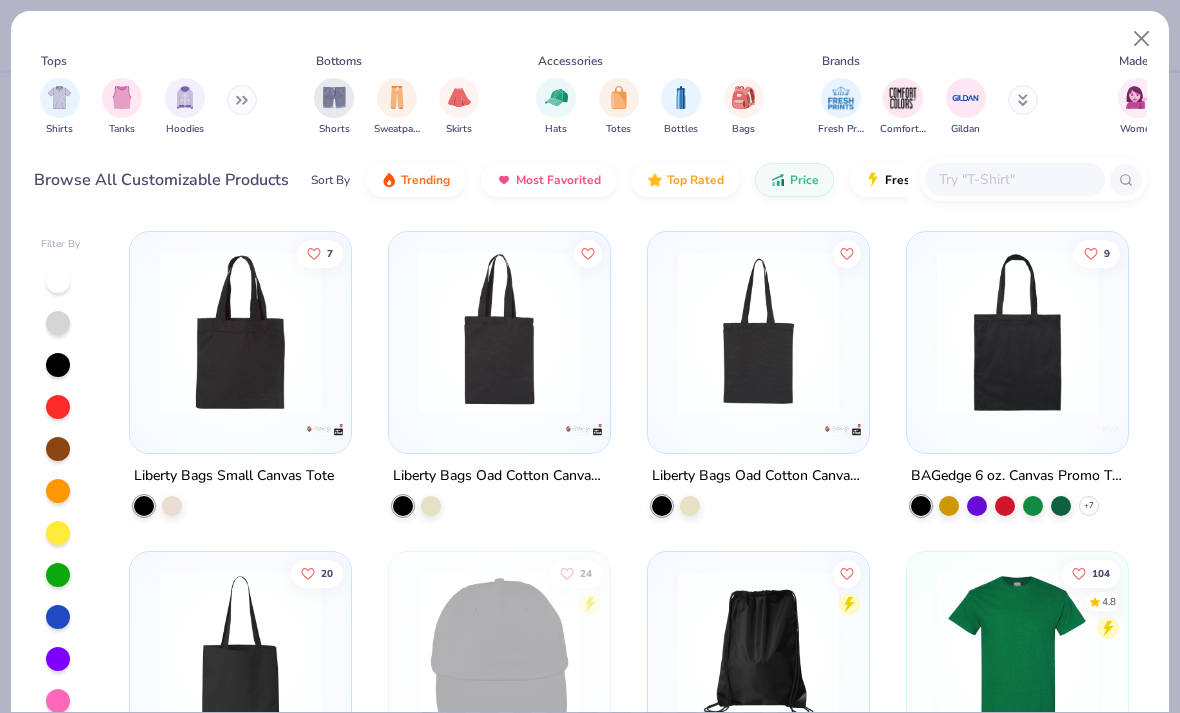 click on "Price" at bounding box center [804, 180] 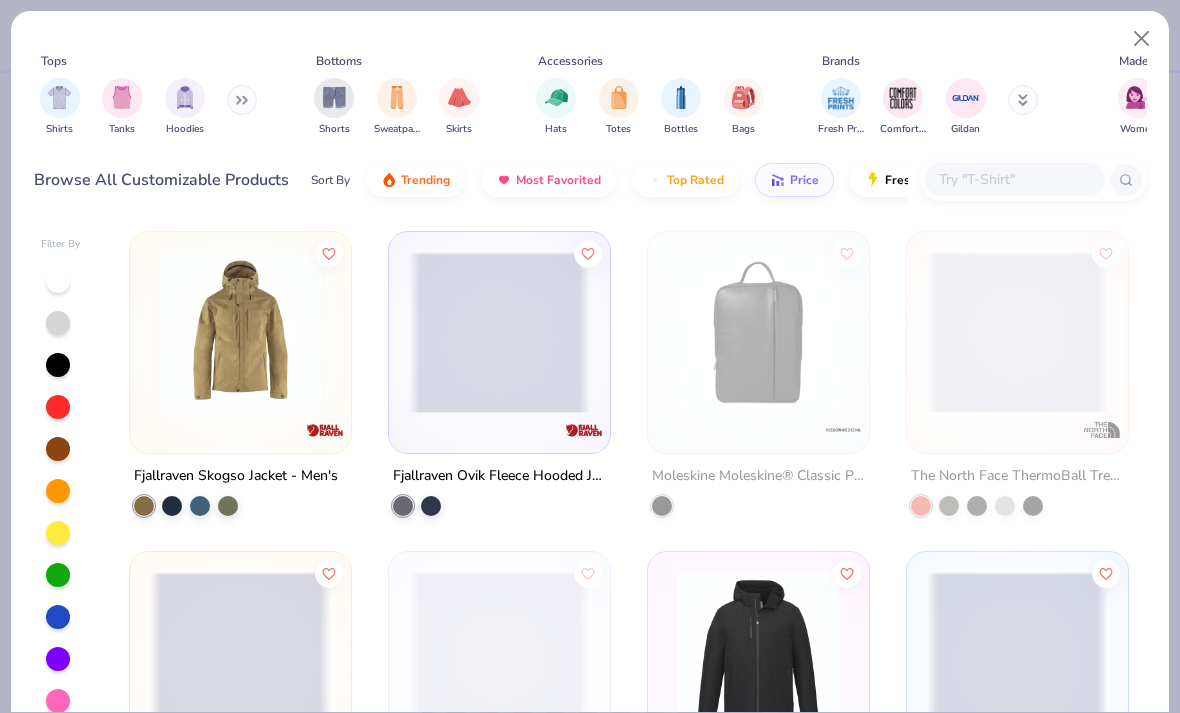 click on "Price" at bounding box center (804, 180) 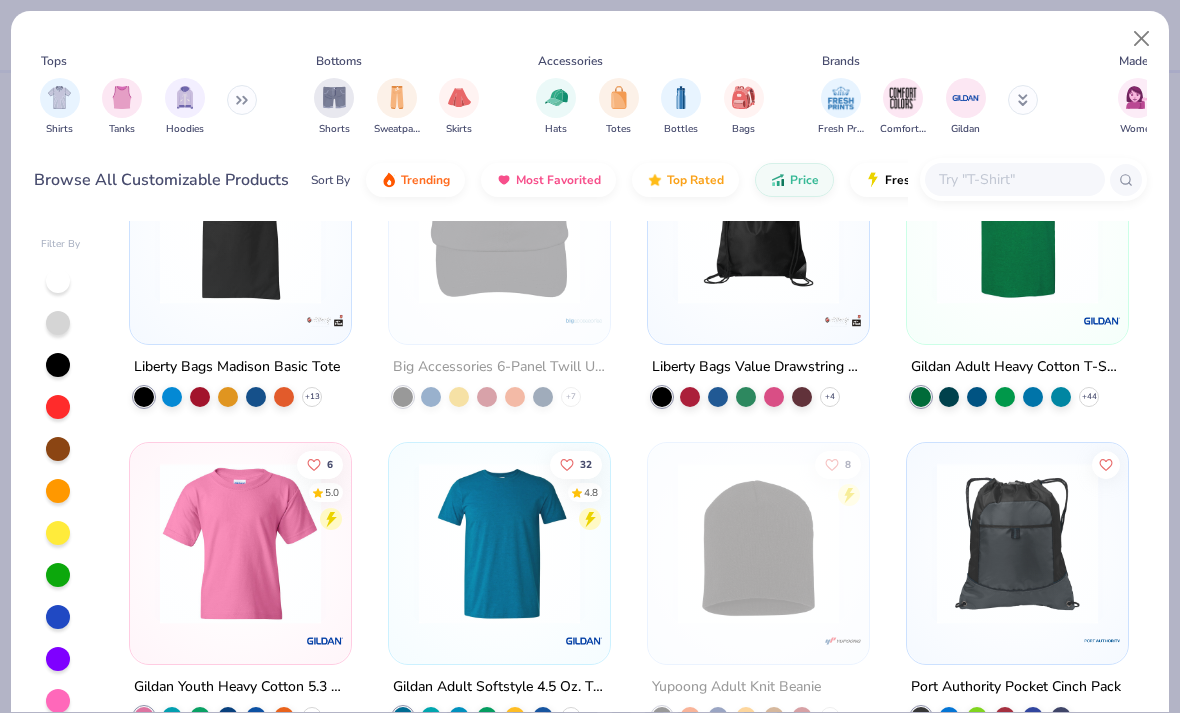 scroll, scrollTop: 416, scrollLeft: 0, axis: vertical 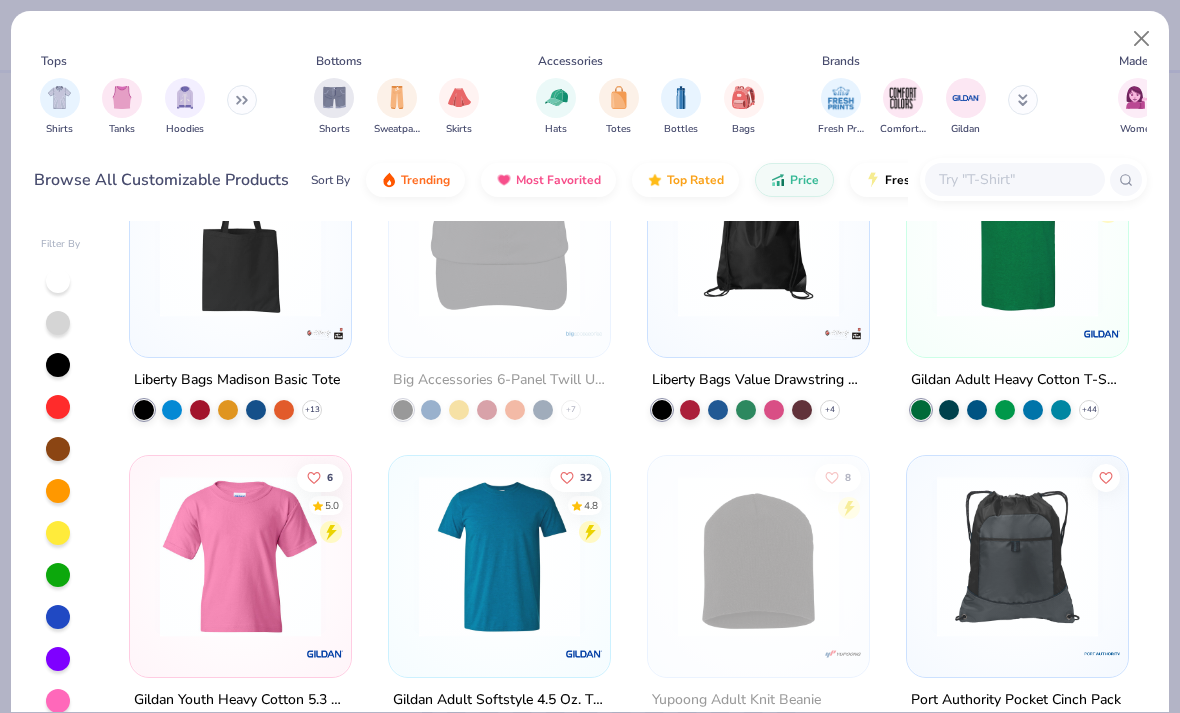 click at bounding box center (949, 409) 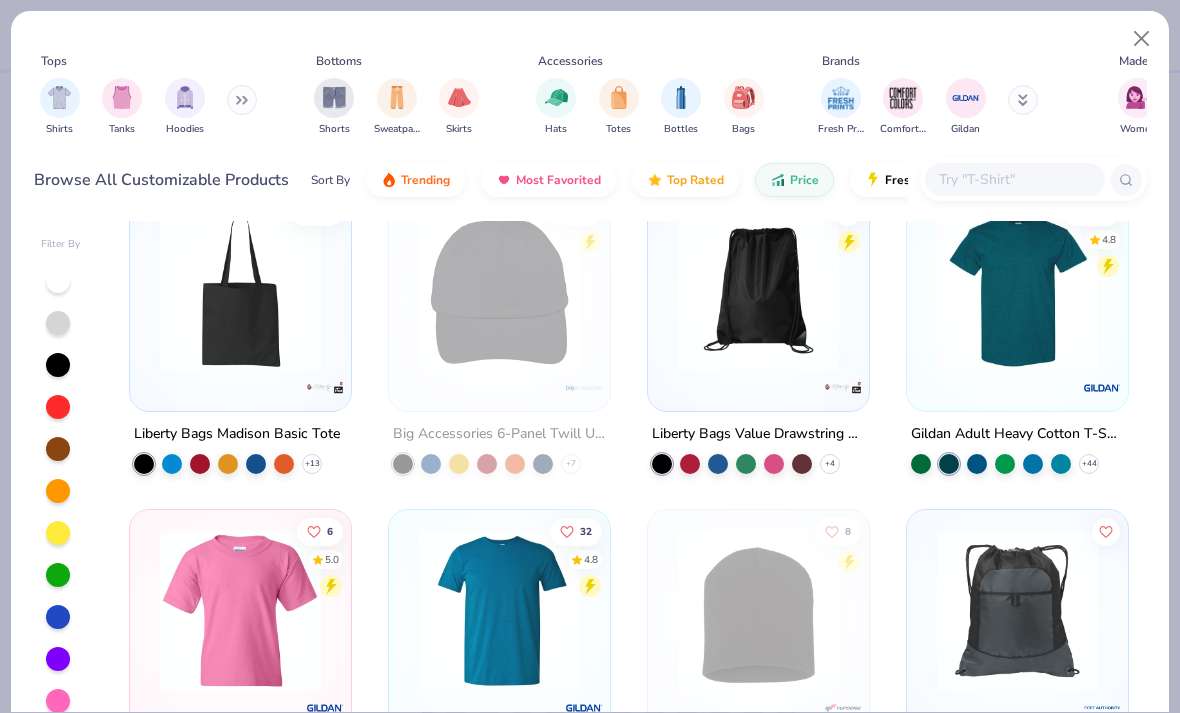 scroll, scrollTop: 336, scrollLeft: 0, axis: vertical 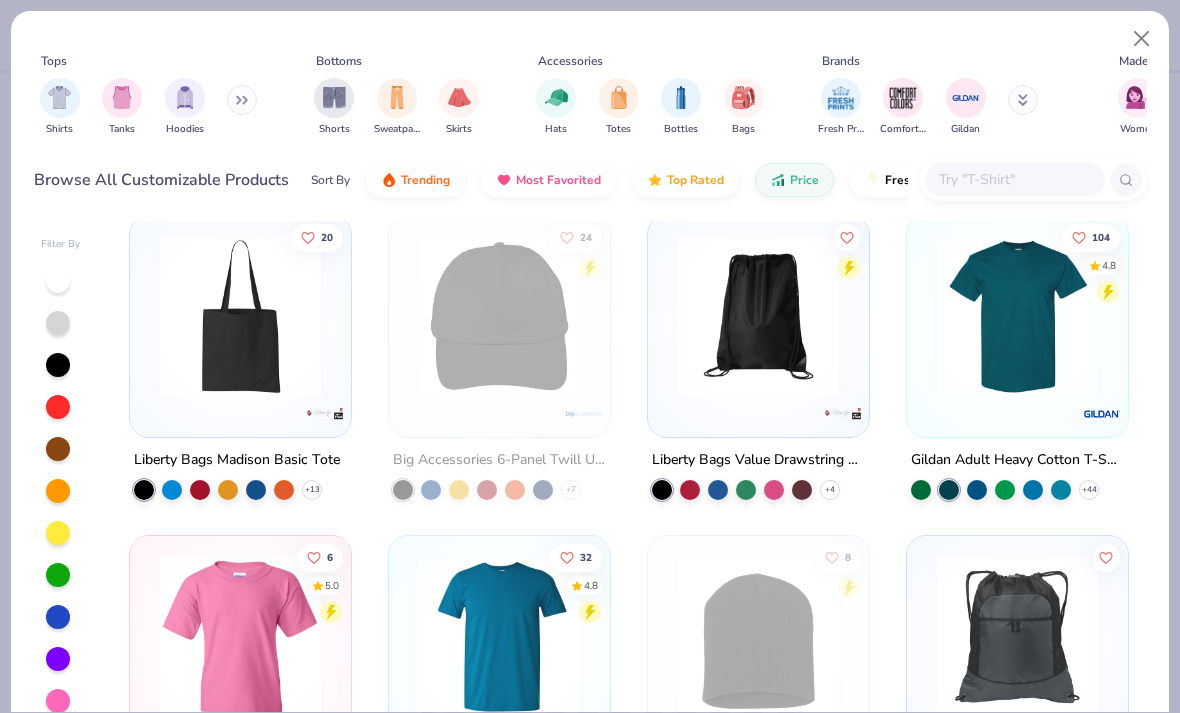 click 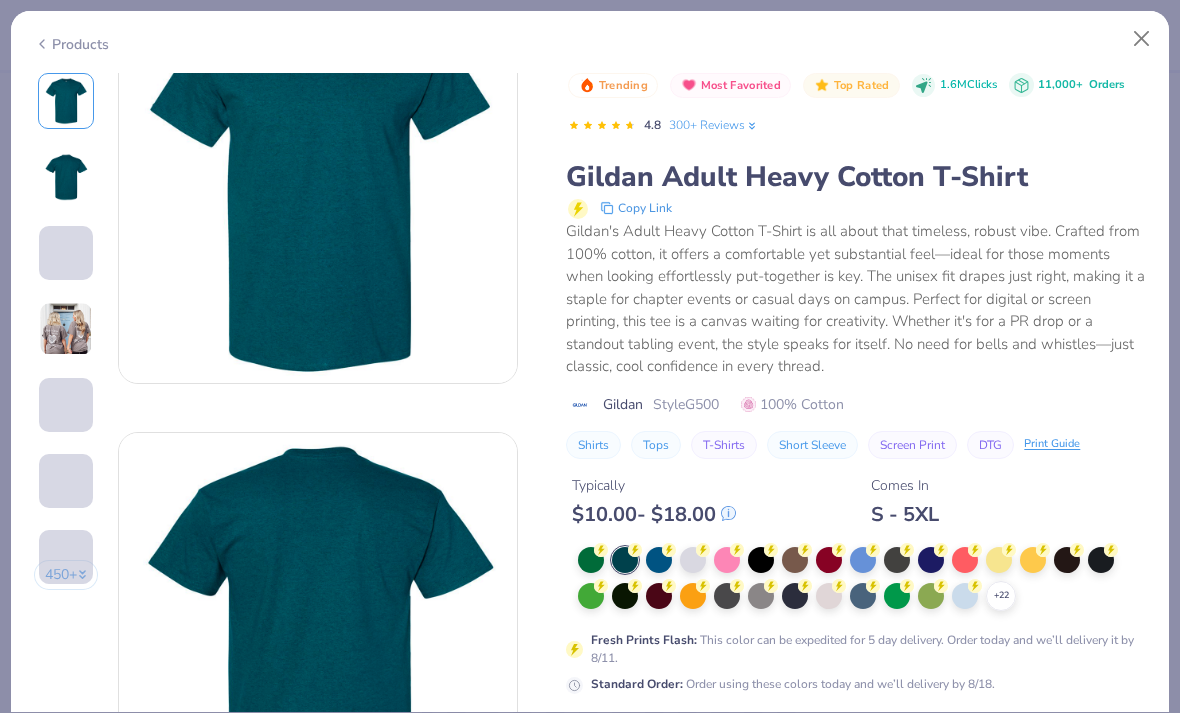 scroll, scrollTop: 90, scrollLeft: 0, axis: vertical 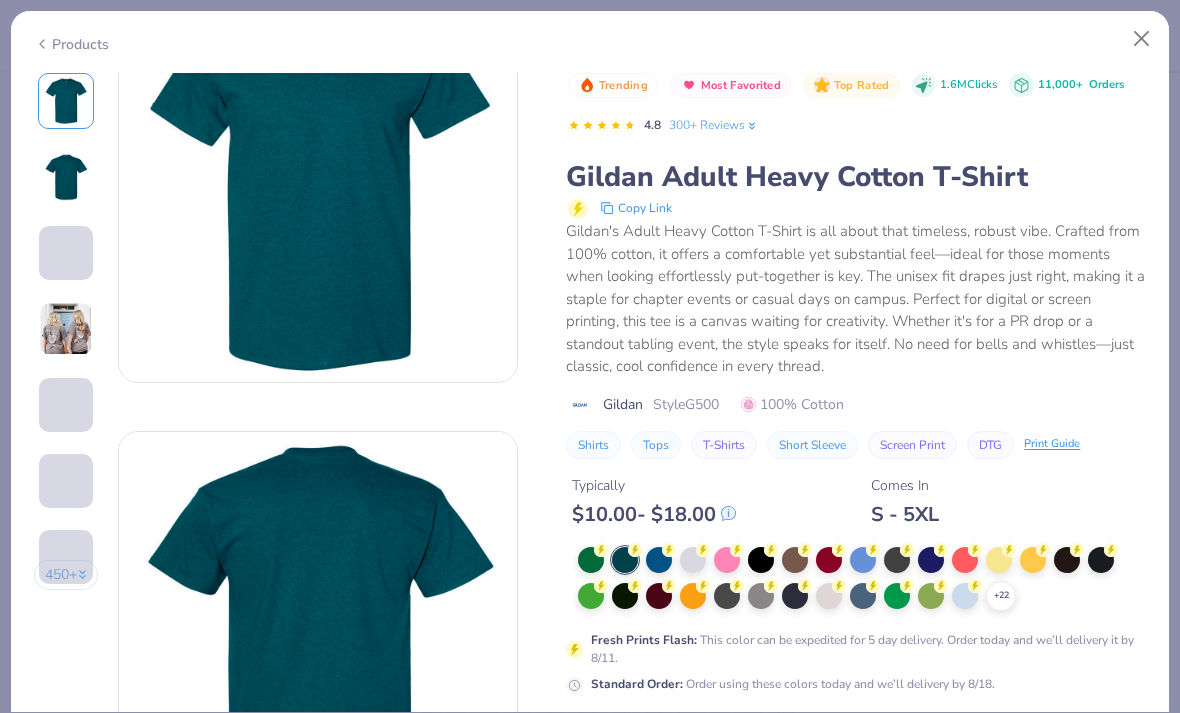 click at bounding box center [931, 560] 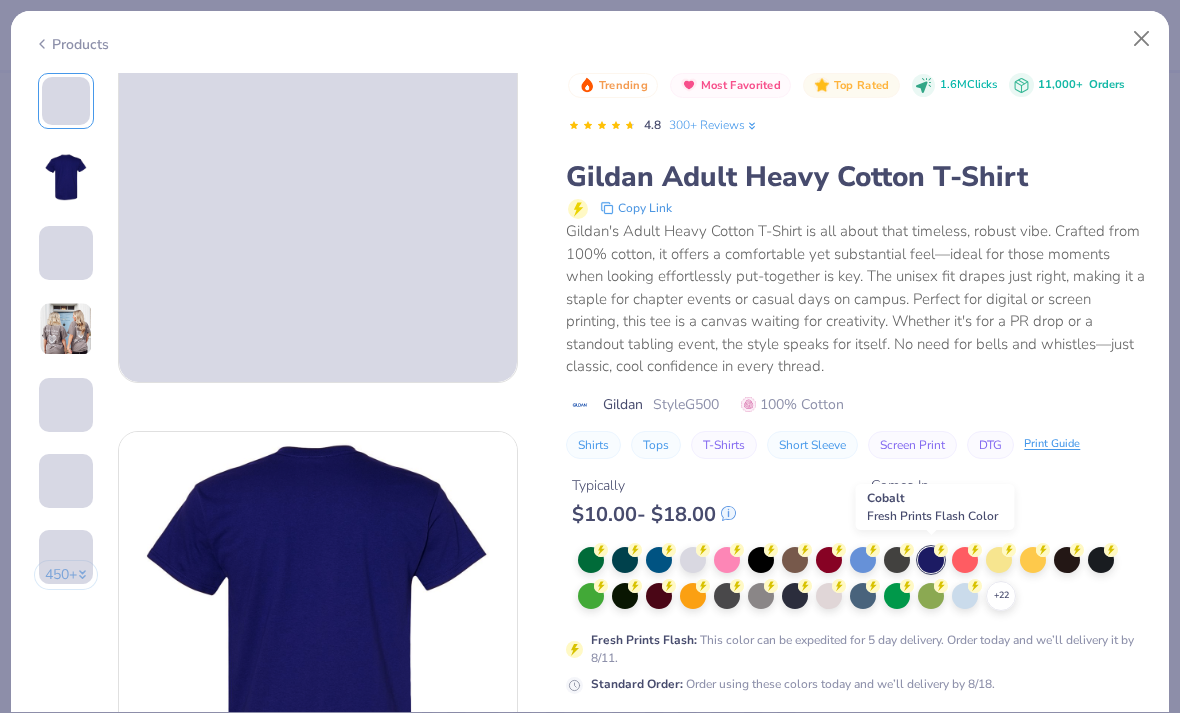 click at bounding box center (931, 560) 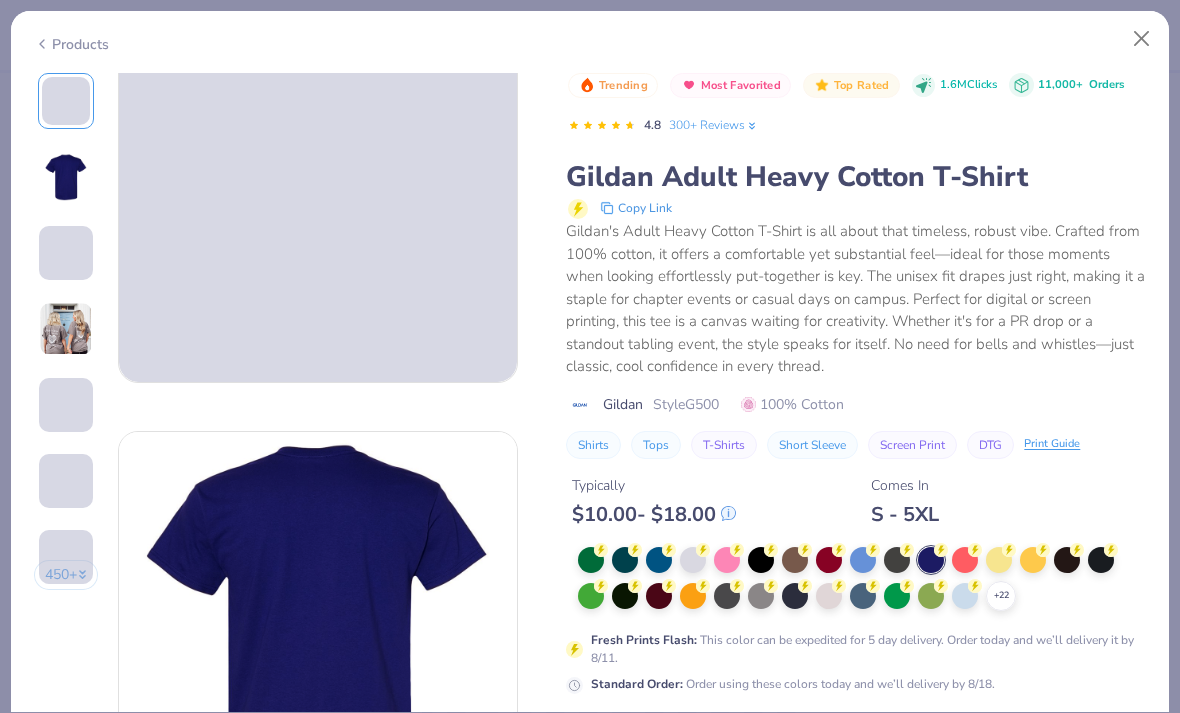 click at bounding box center [625, 560] 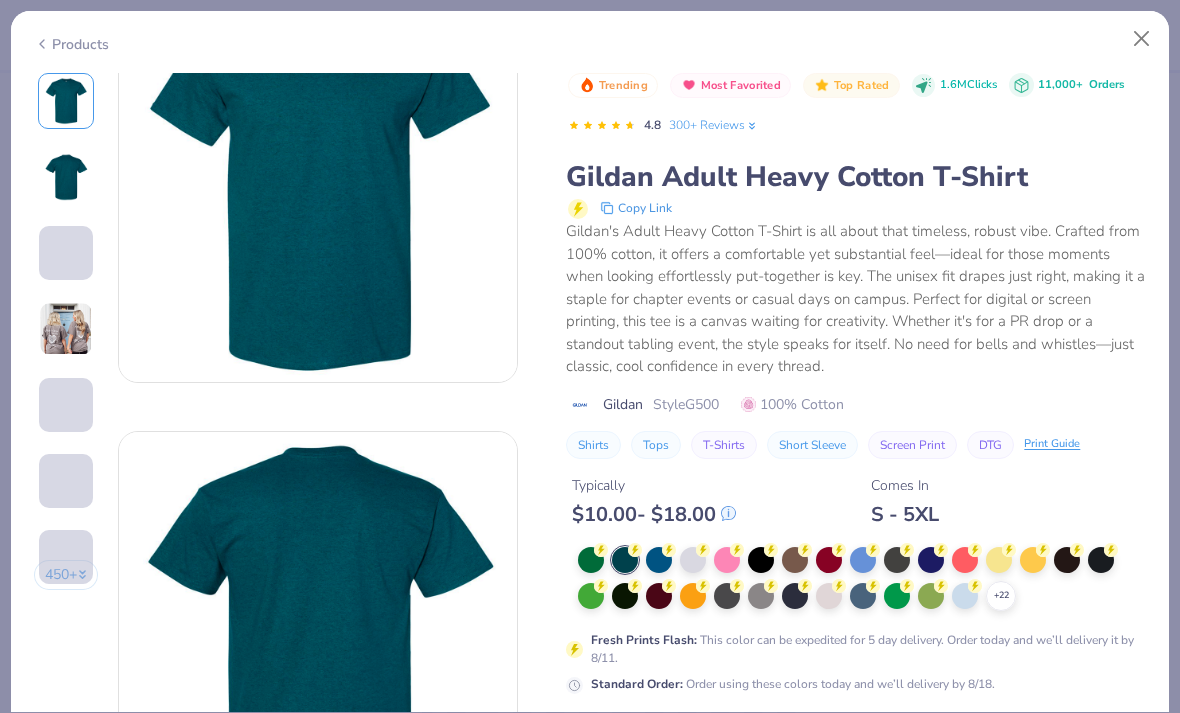 click at bounding box center (659, 560) 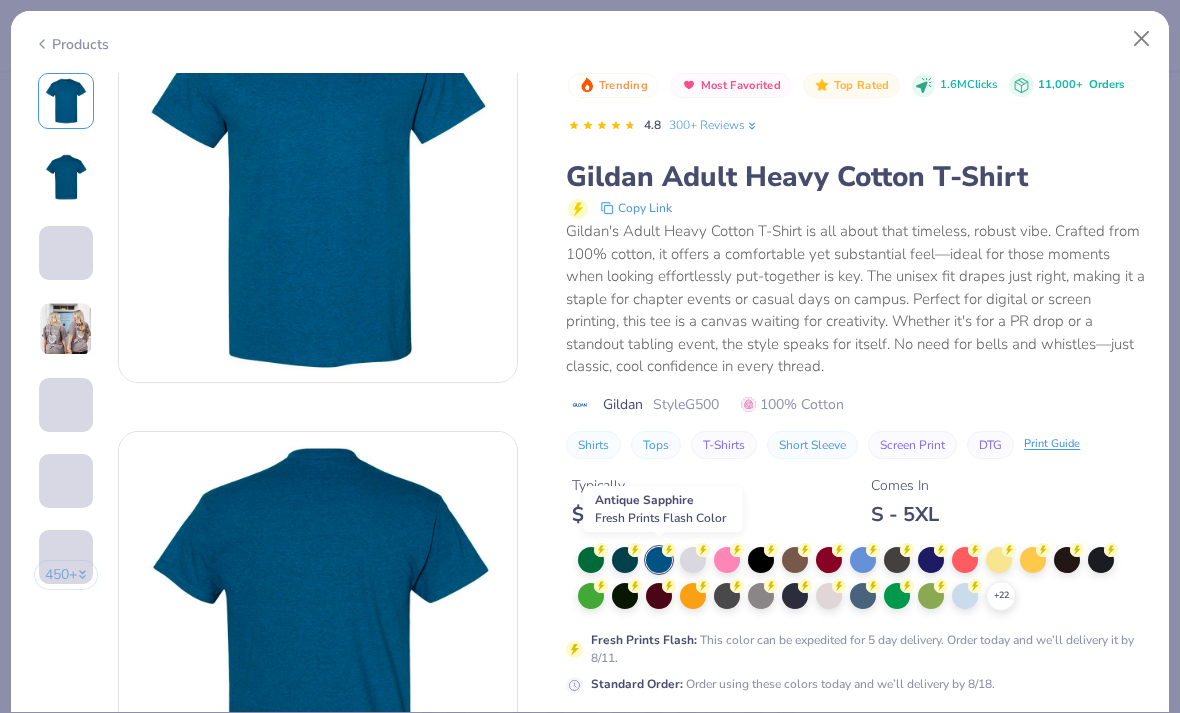 scroll, scrollTop: 25, scrollLeft: 0, axis: vertical 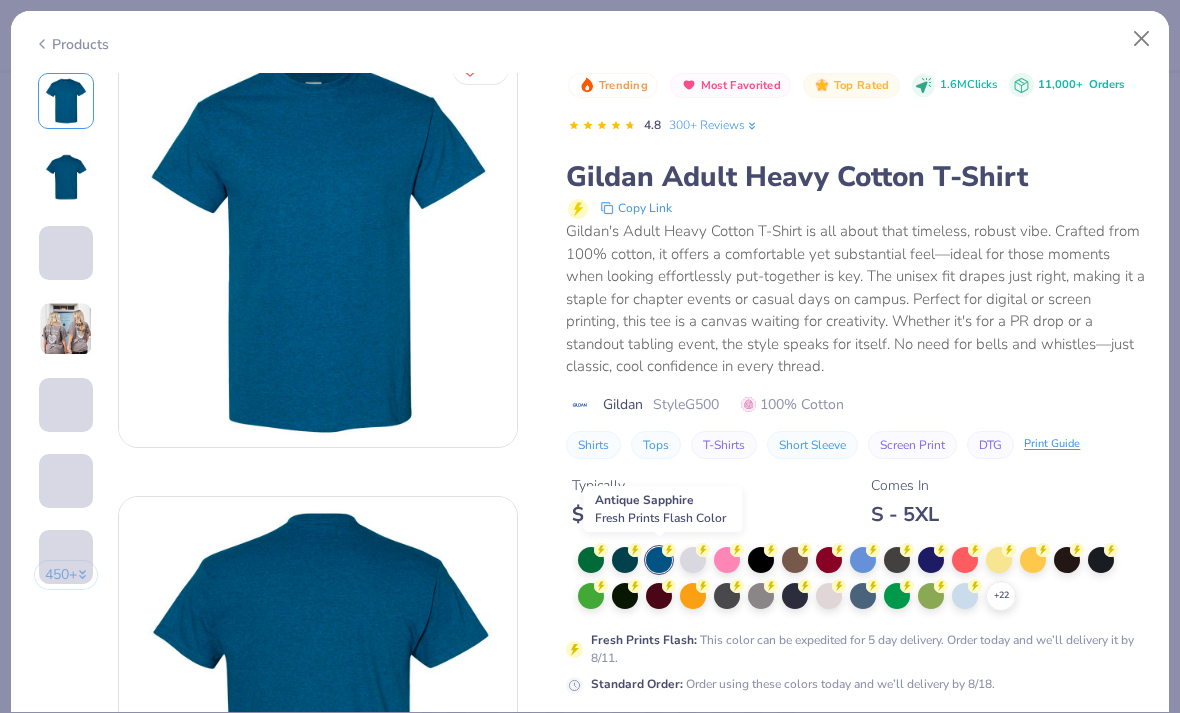 click on "Products" at bounding box center [590, 37] 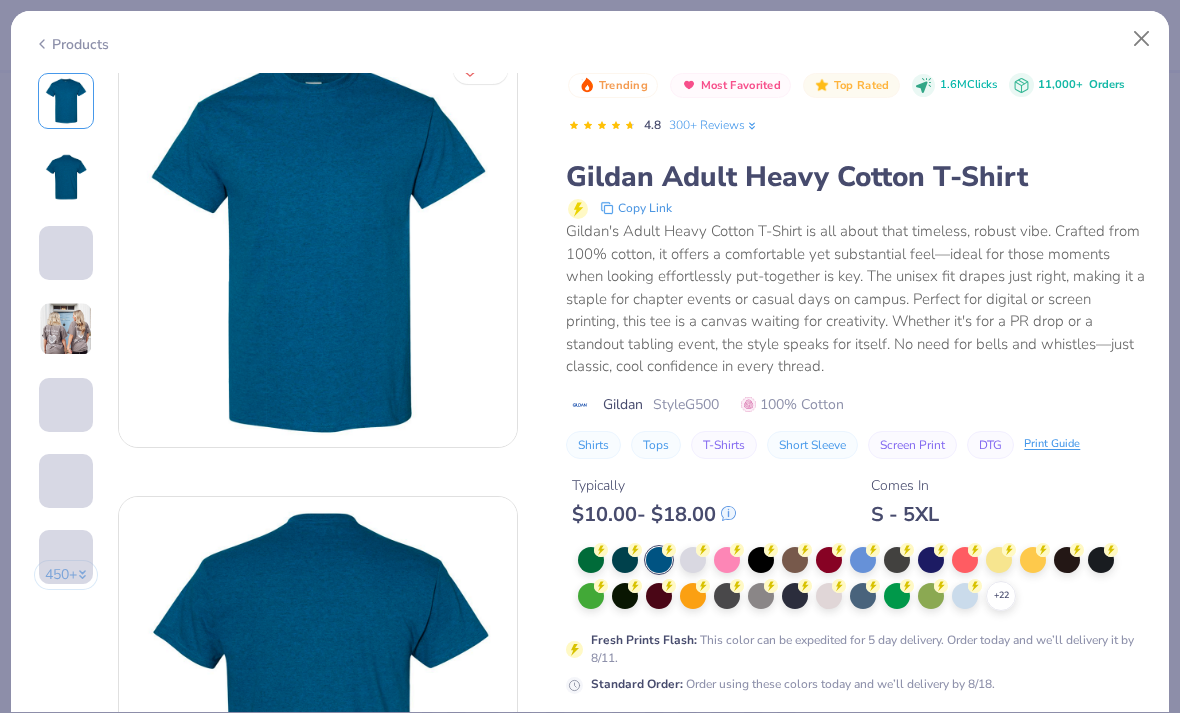 click on "Products" at bounding box center (590, 37) 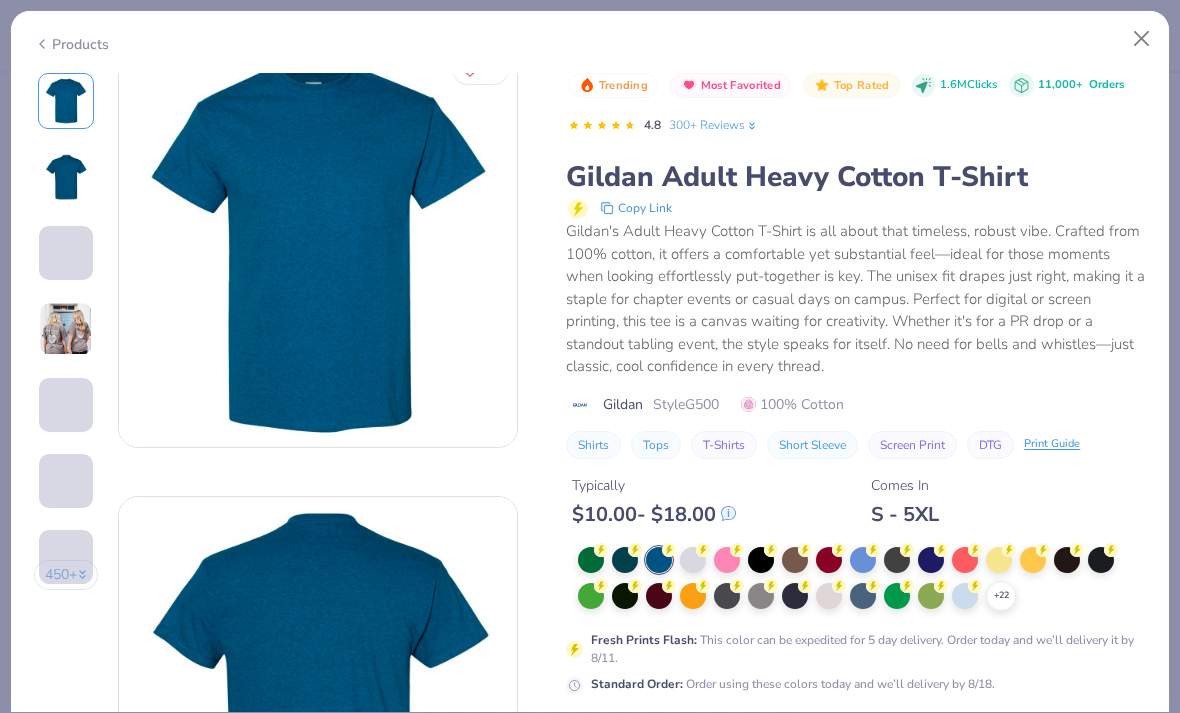 click at bounding box center [1142, 39] 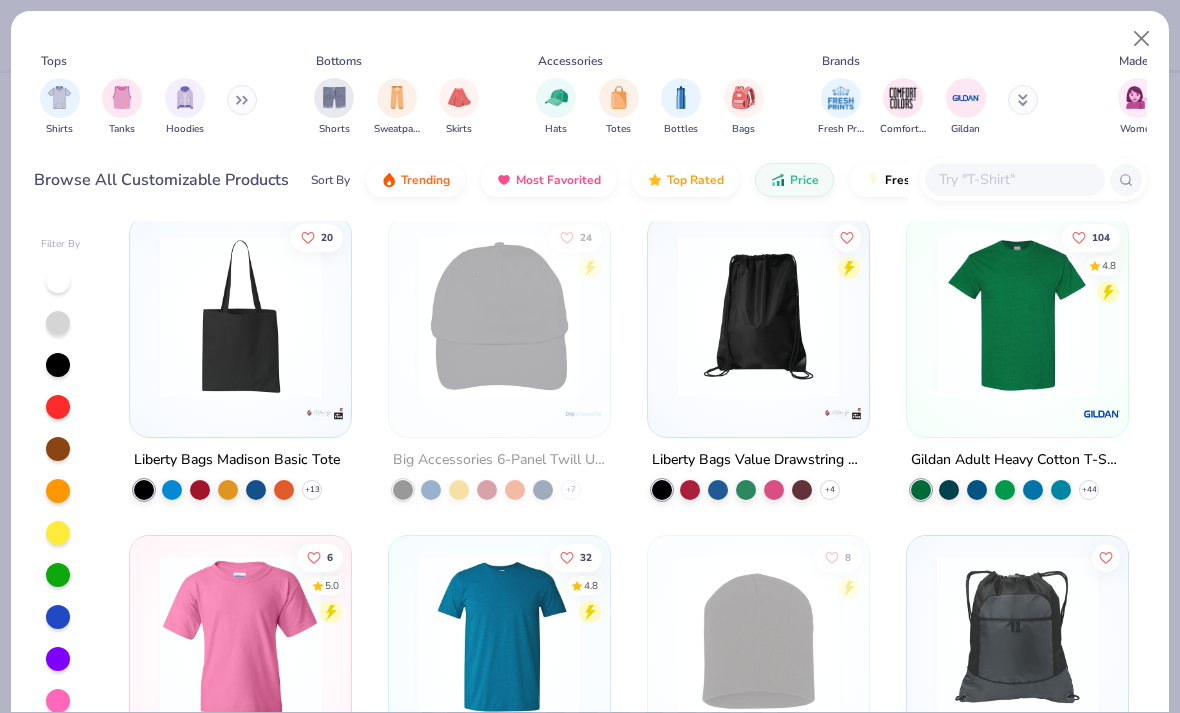 click at bounding box center [1142, 39] 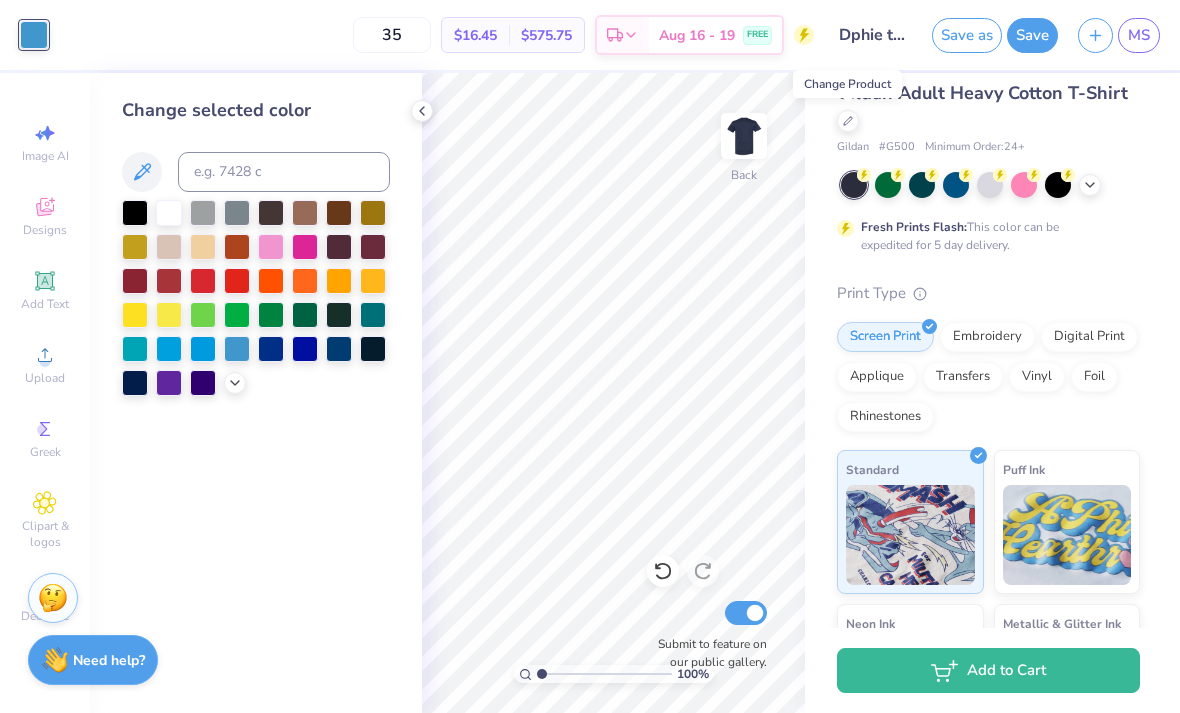 click at bounding box center [848, 121] 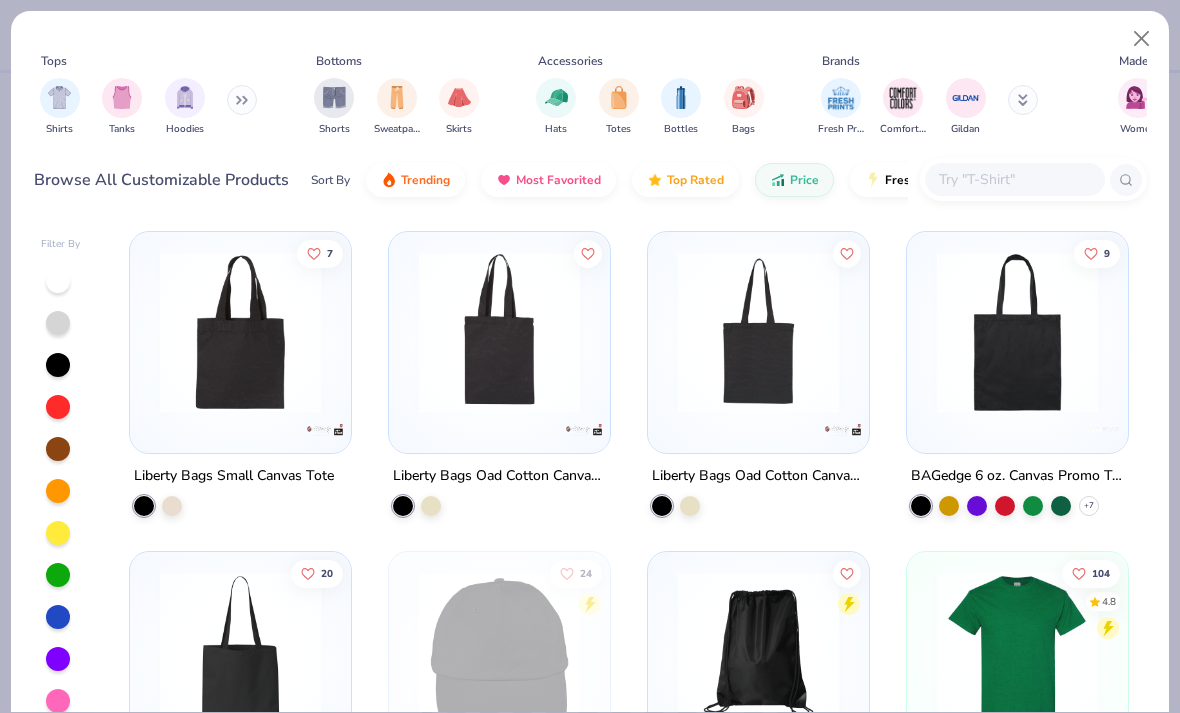 click at bounding box center [1033, 179] 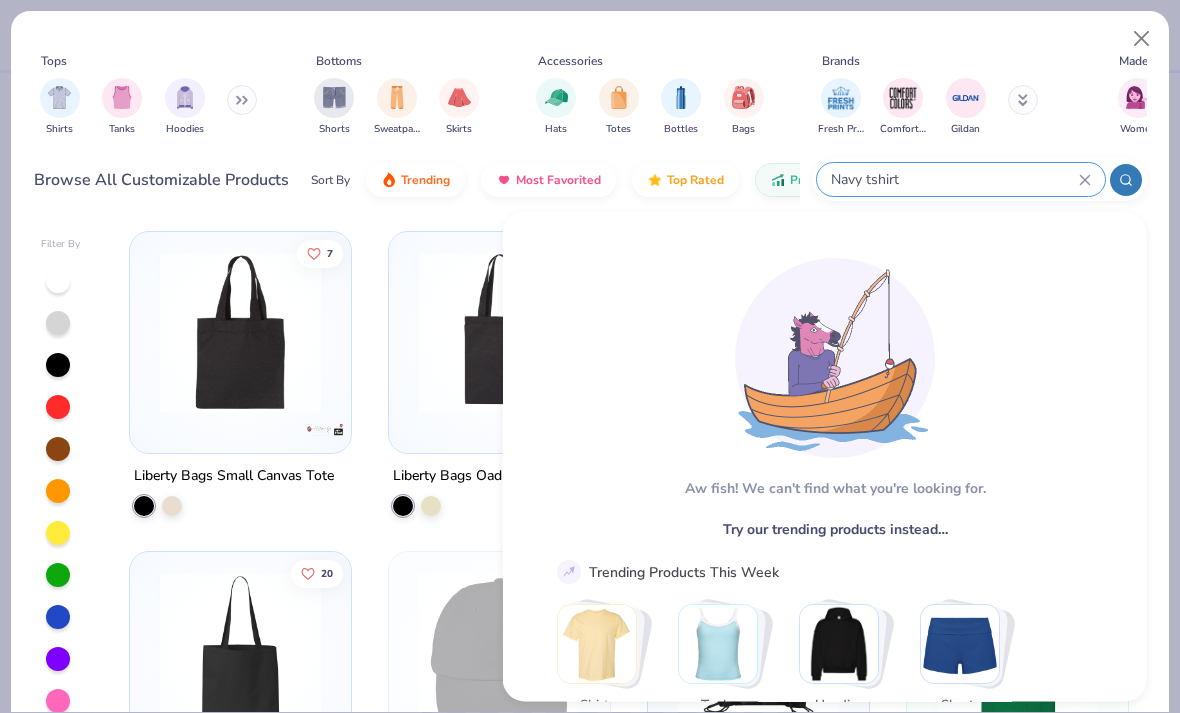 click 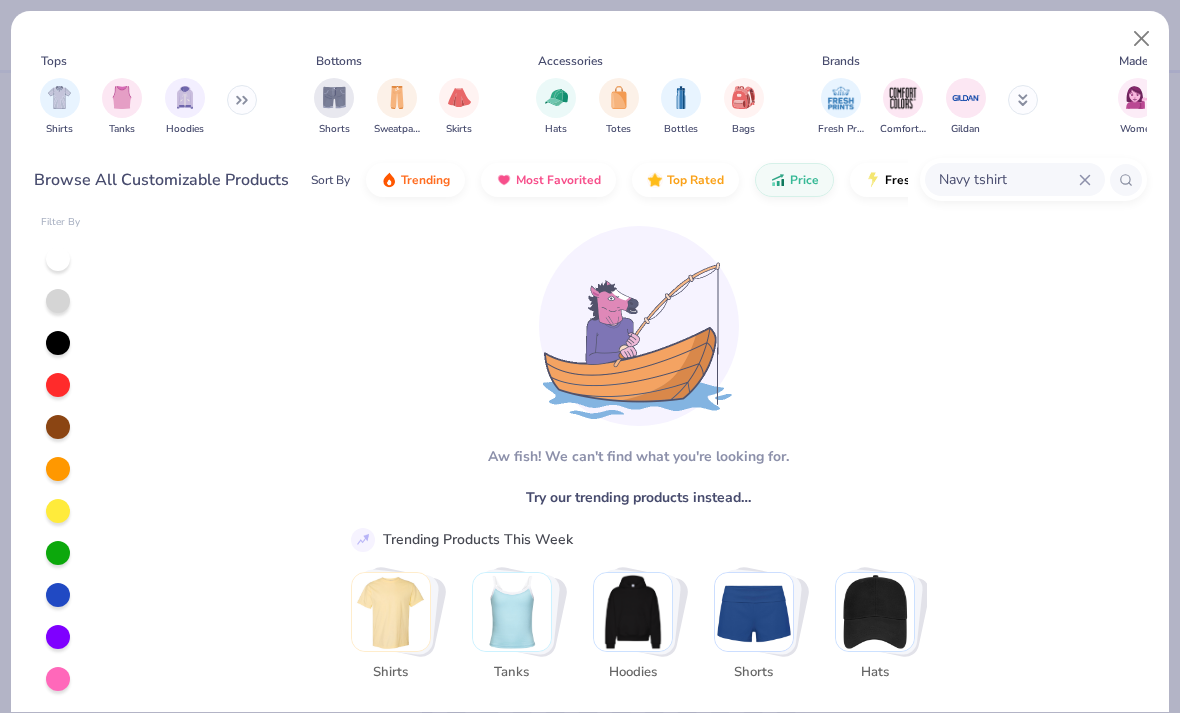scroll, scrollTop: 53, scrollLeft: 0, axis: vertical 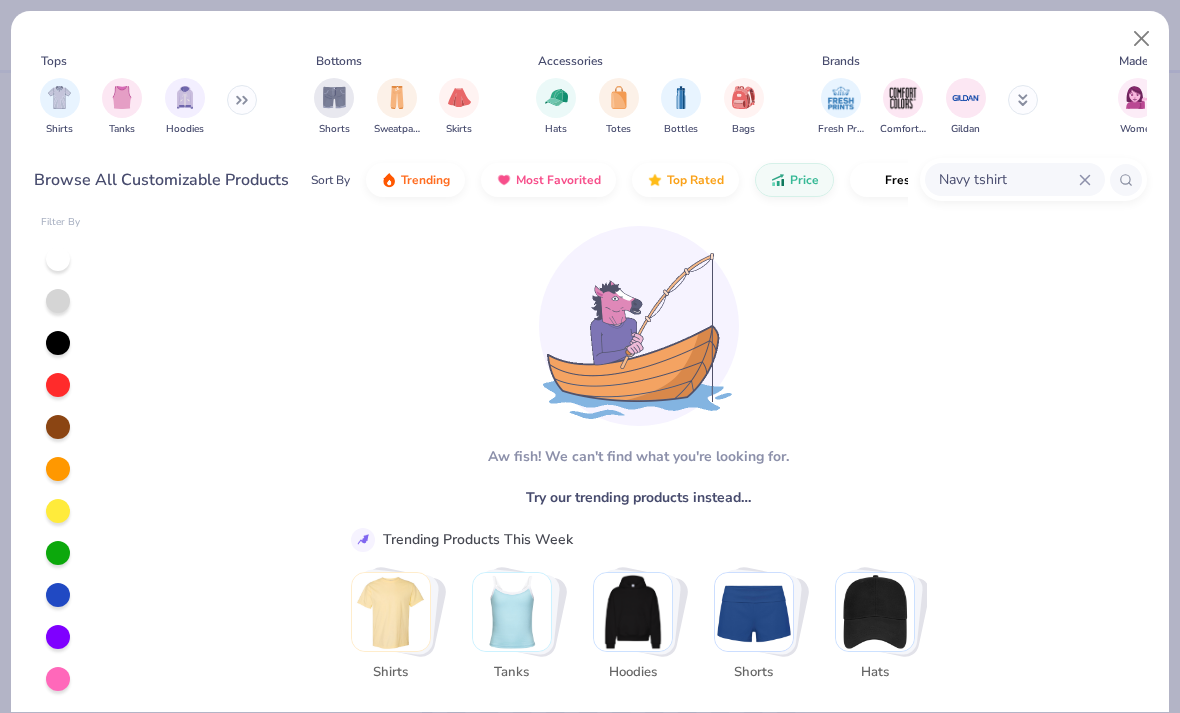 click on "Navy tshirt" at bounding box center [1008, 179] 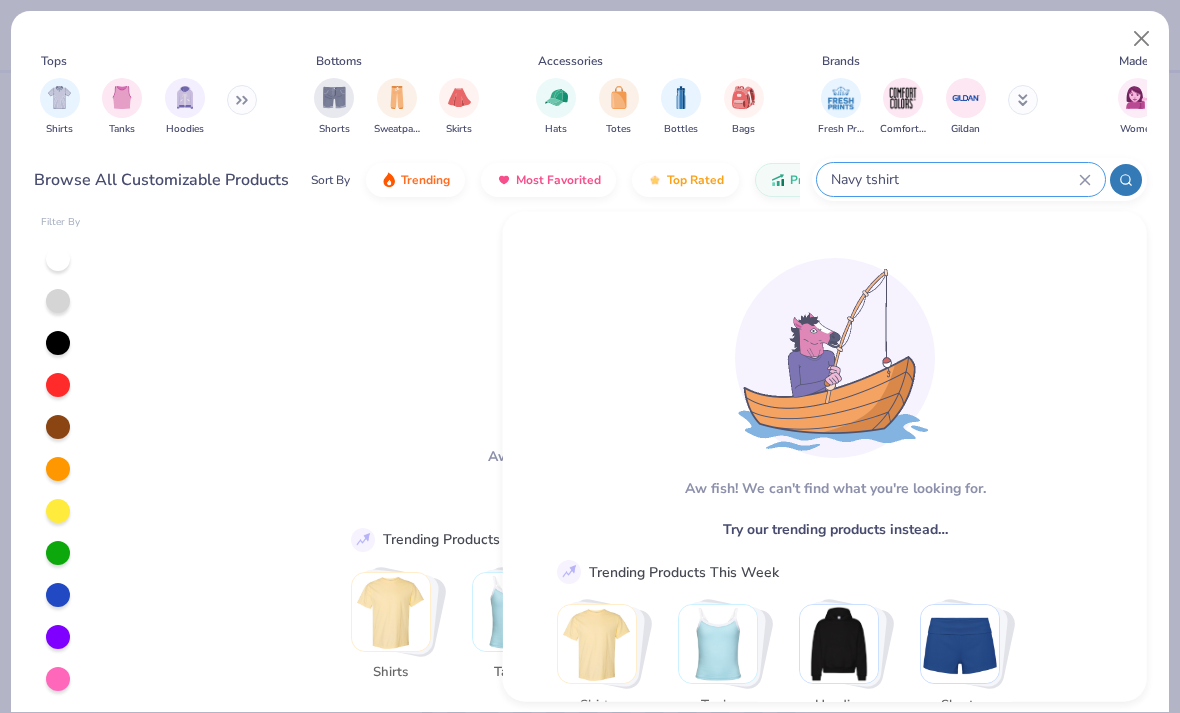 click 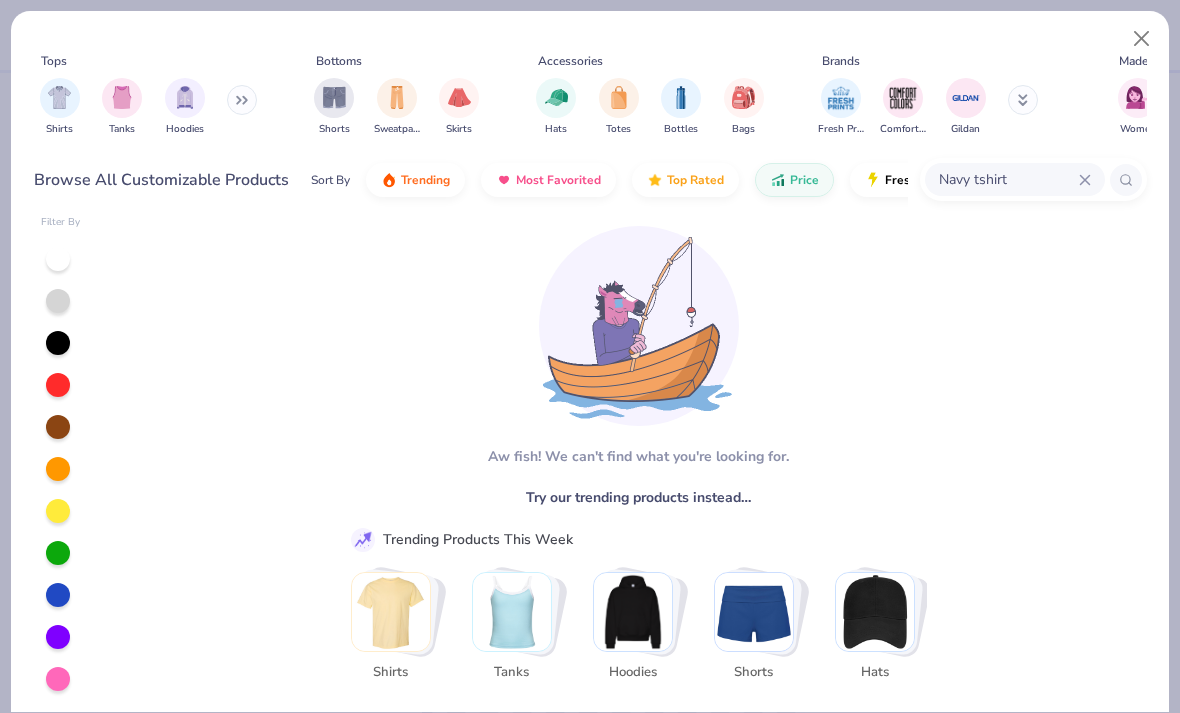 scroll, scrollTop: 22, scrollLeft: 0, axis: vertical 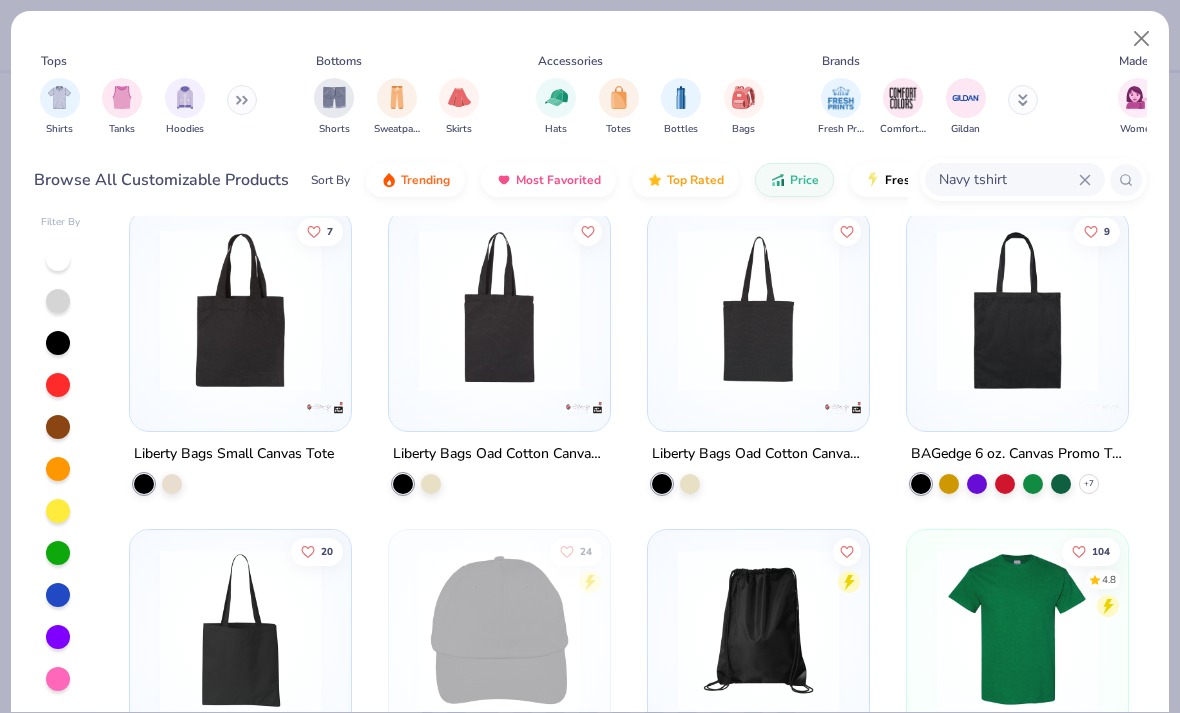 click on "Navy tshirt" at bounding box center (1008, 179) 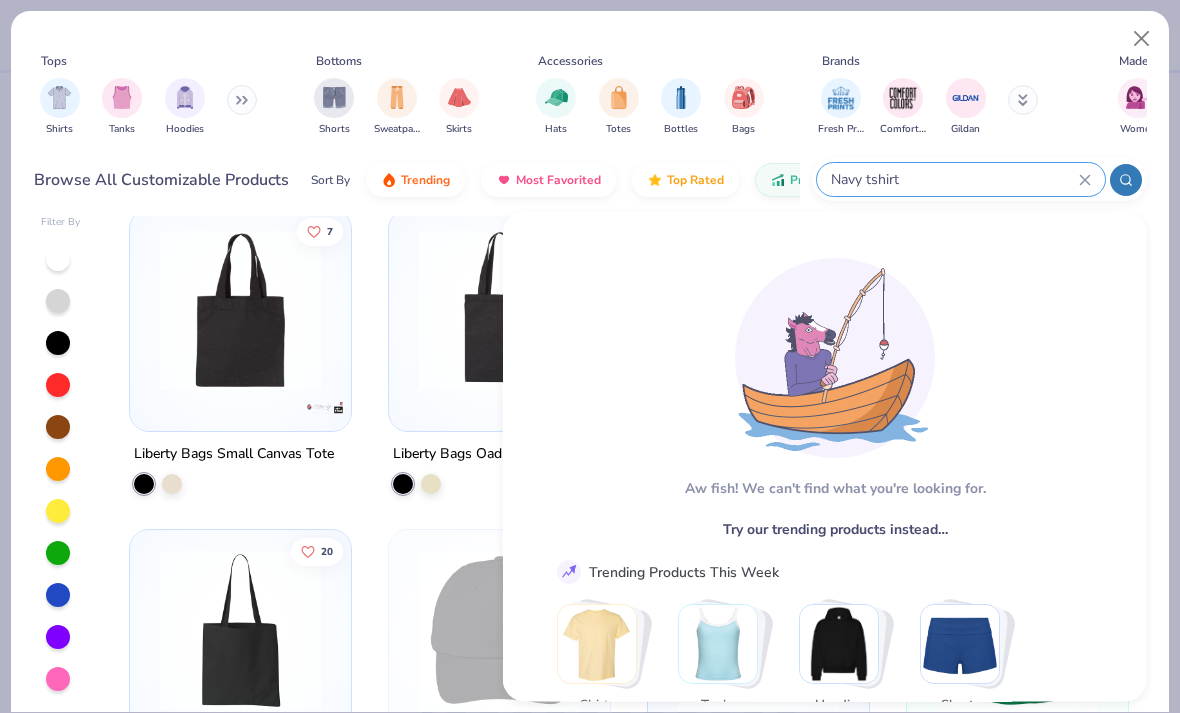 click on "Navy tshirt" at bounding box center (954, 179) 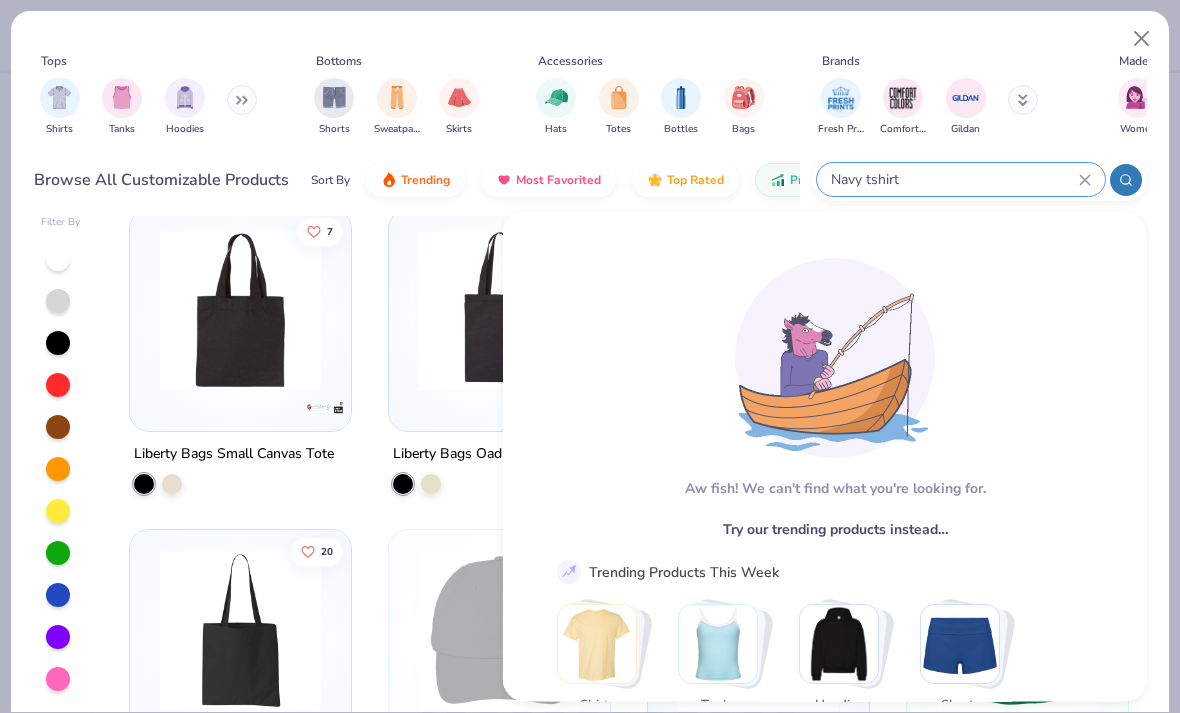 click 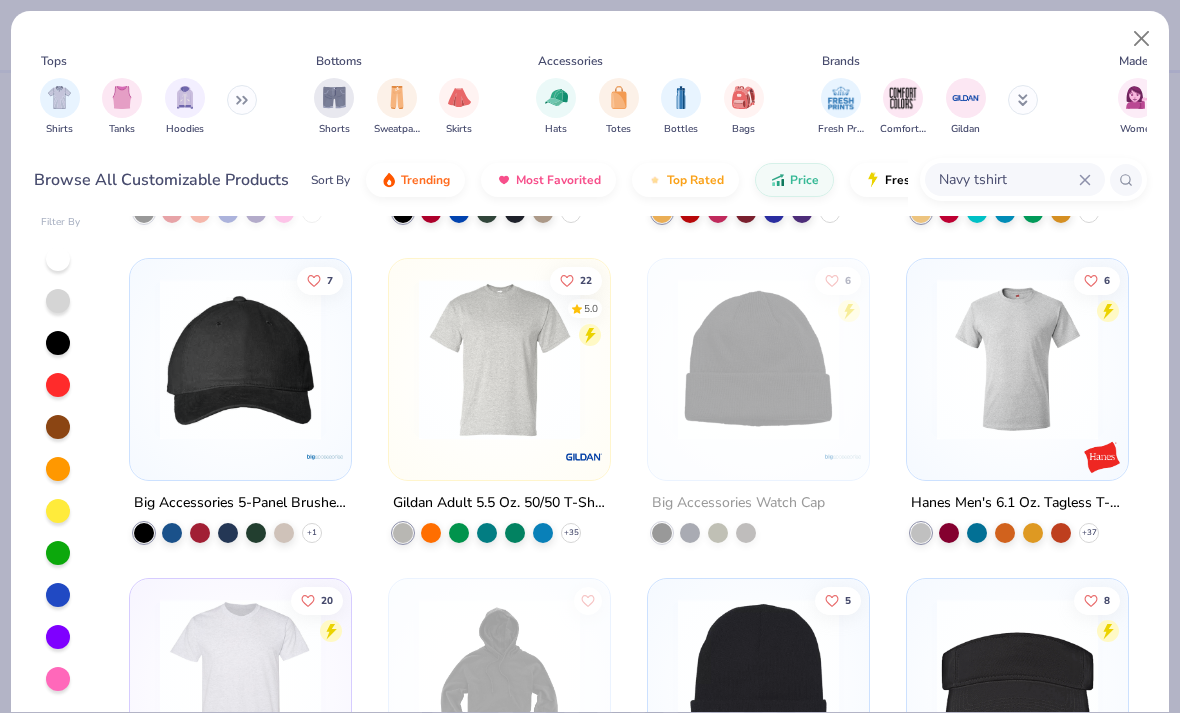 scroll, scrollTop: 1545, scrollLeft: 0, axis: vertical 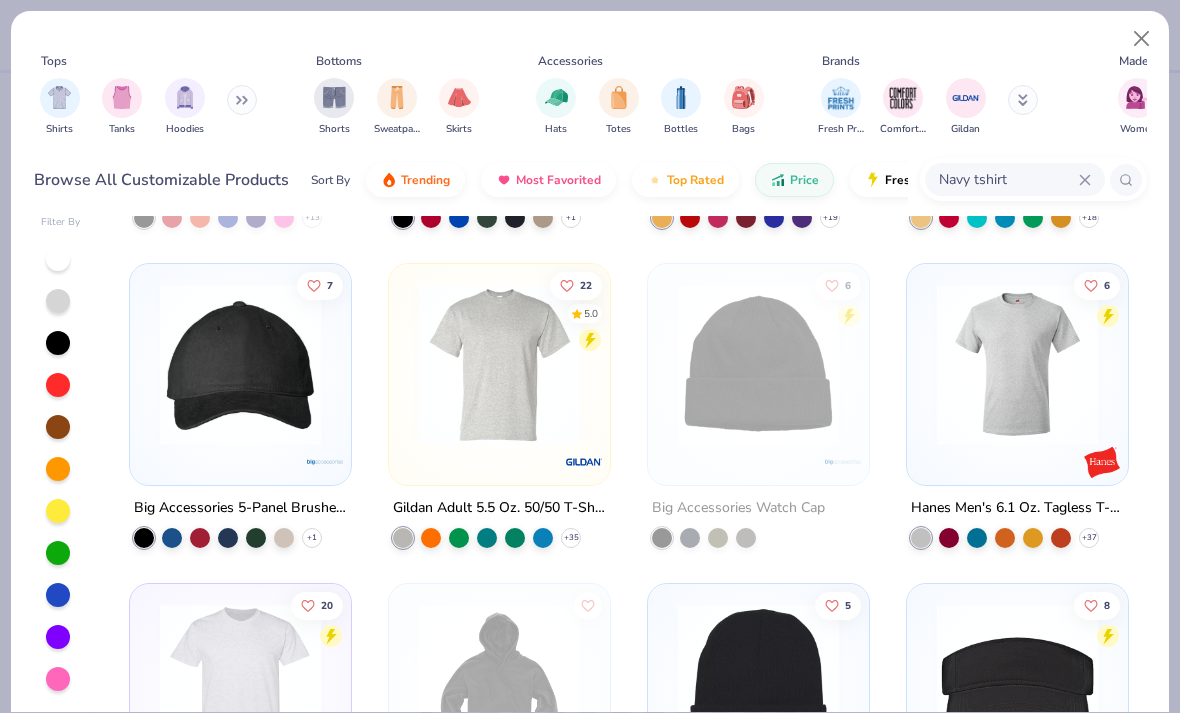 type on "Navy tshirt" 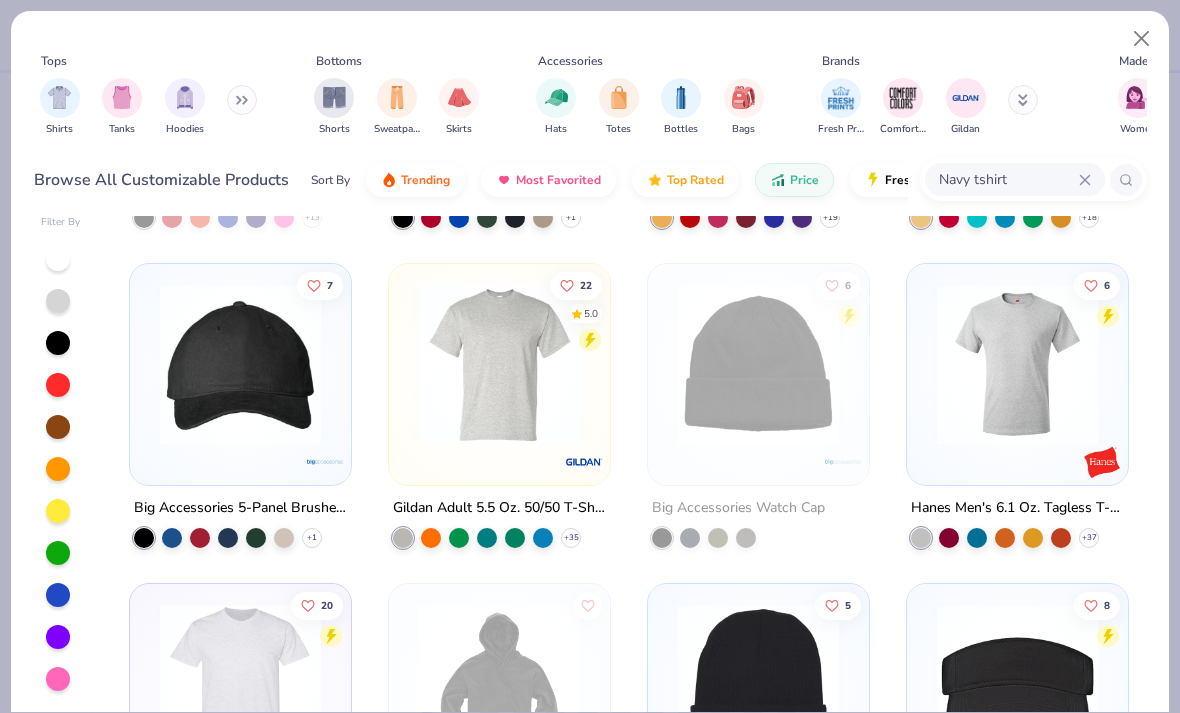 click at bounding box center (499, 364) 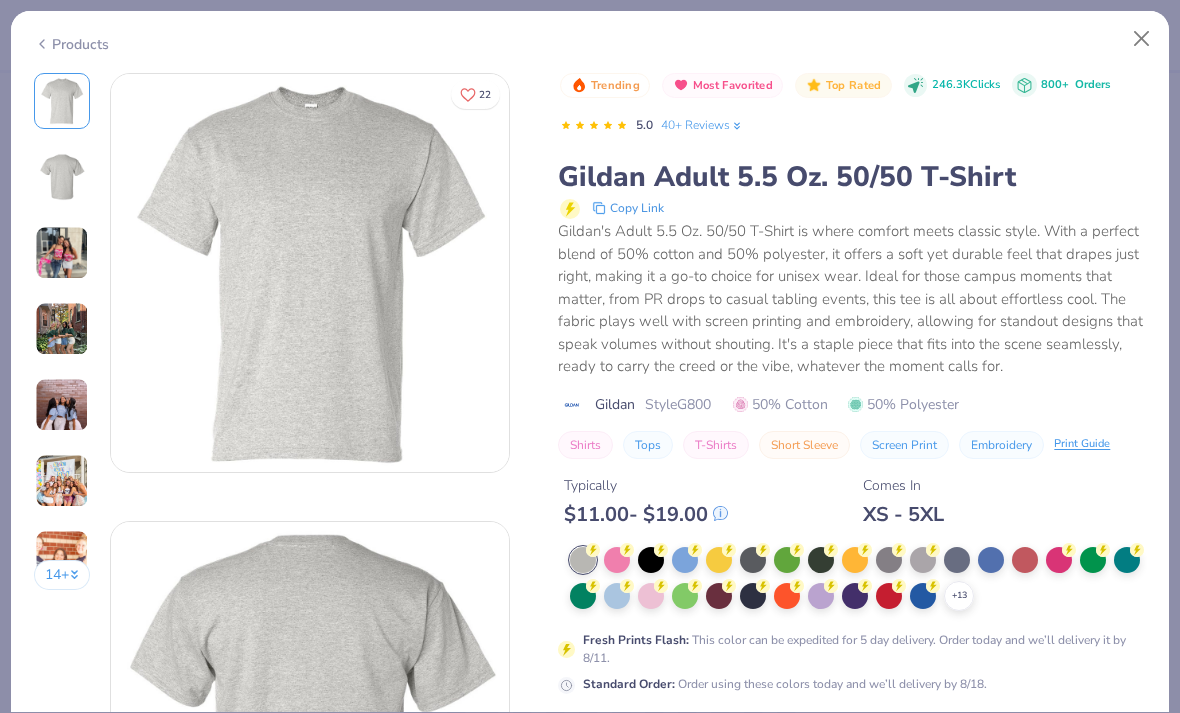 scroll, scrollTop: 0, scrollLeft: 0, axis: both 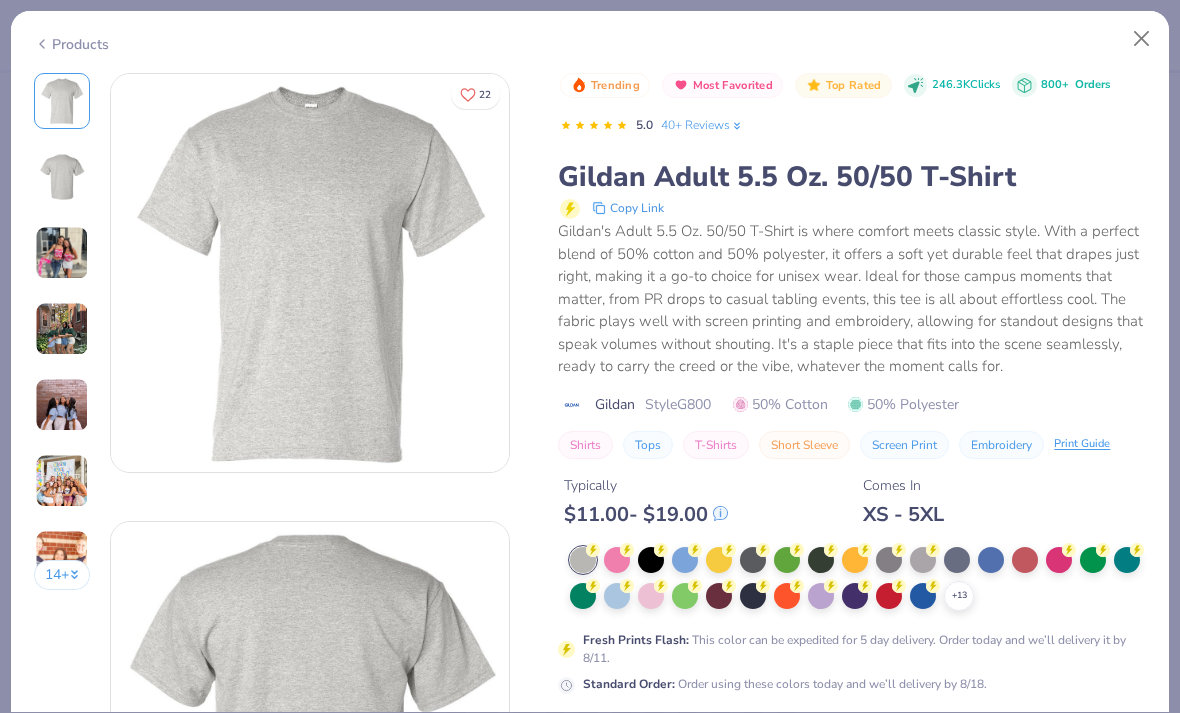 click at bounding box center [991, 560] 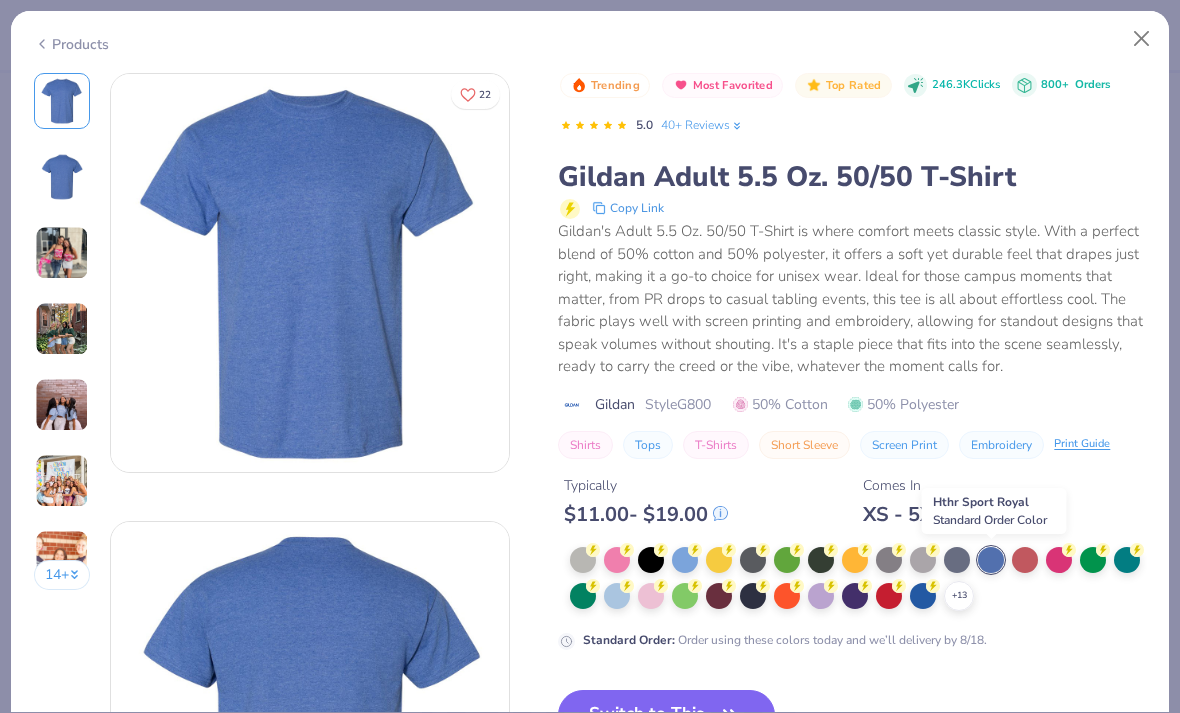 scroll, scrollTop: 0, scrollLeft: 0, axis: both 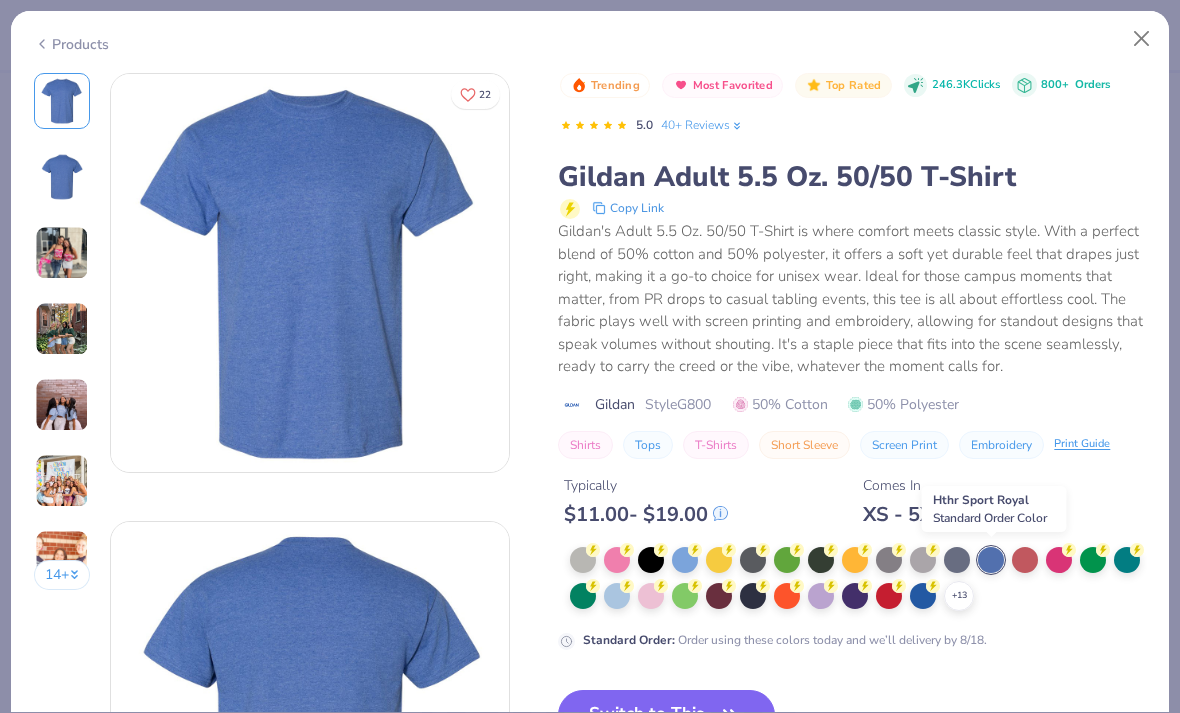 click at bounding box center [1142, 39] 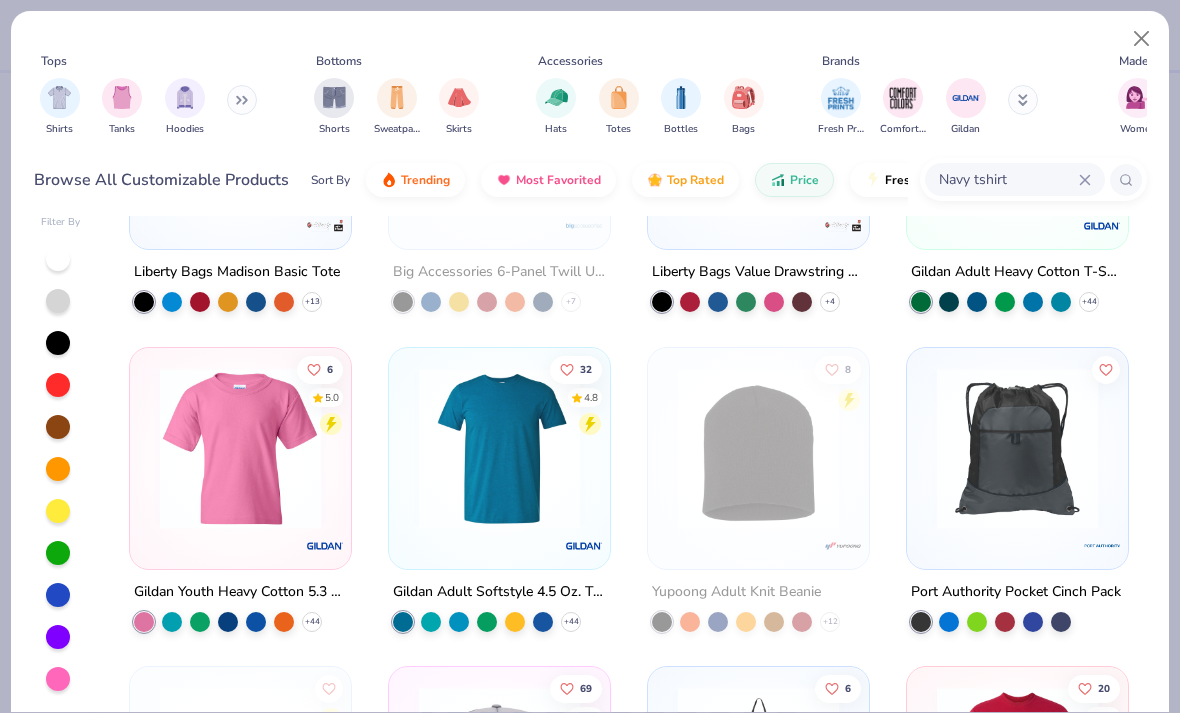 scroll, scrollTop: 501, scrollLeft: 0, axis: vertical 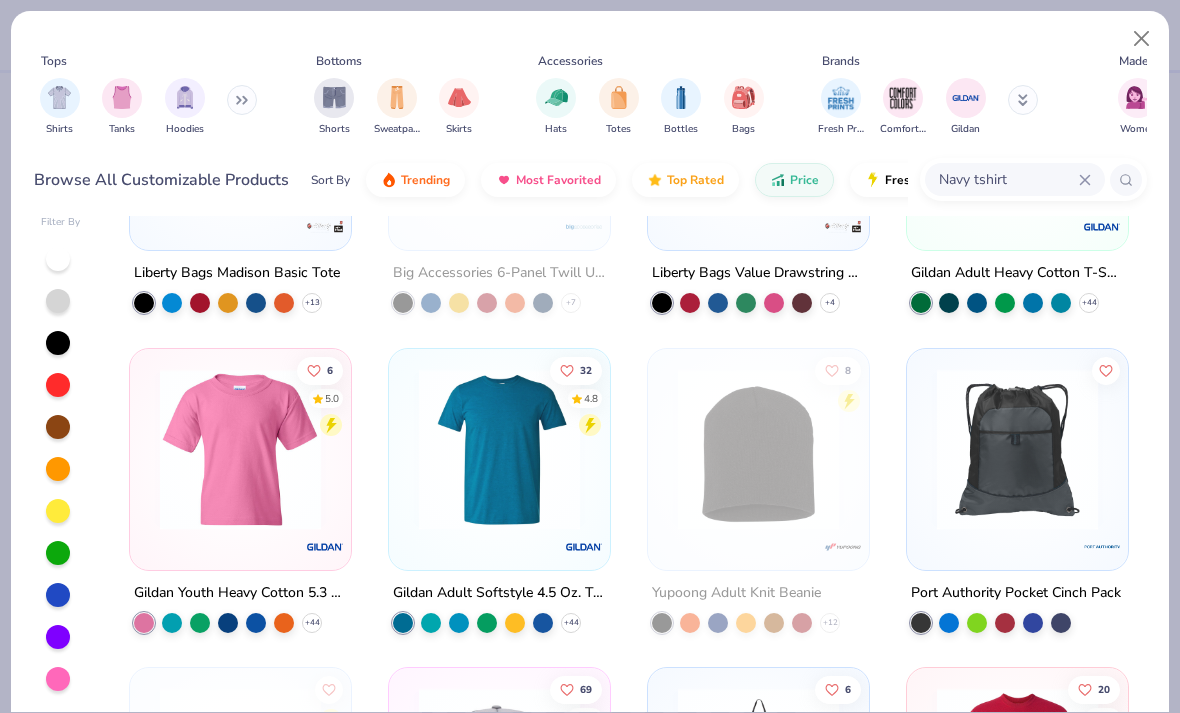 click at bounding box center [499, 448] 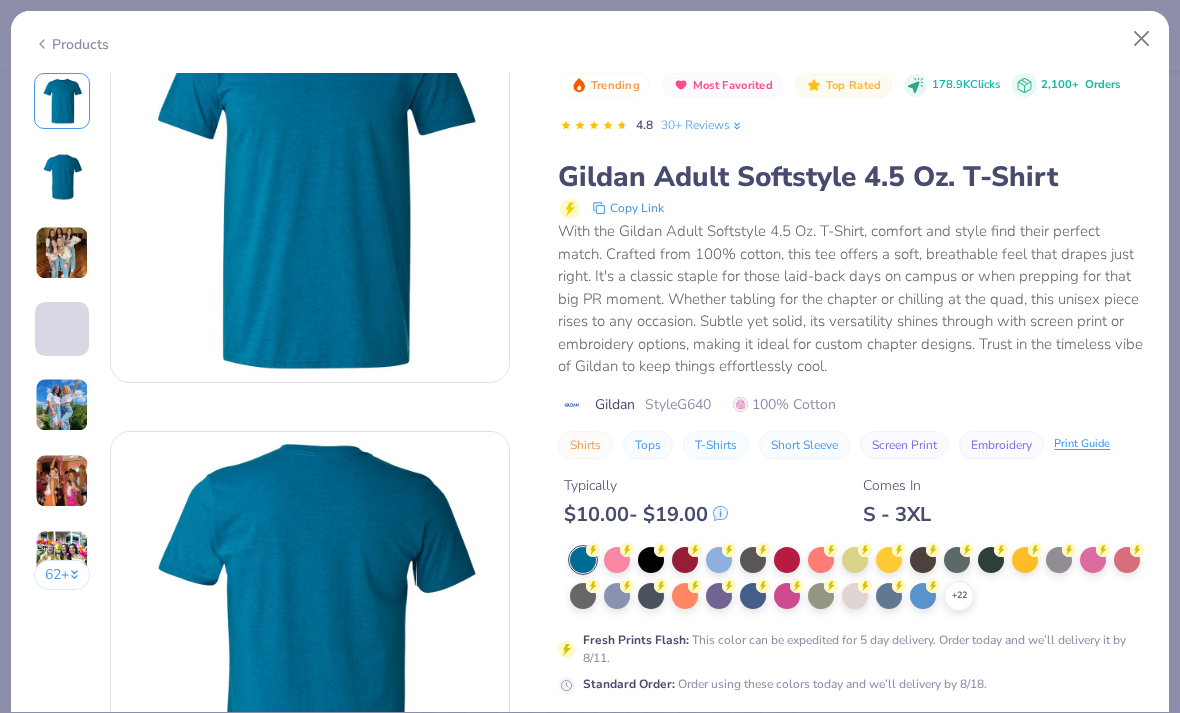scroll, scrollTop: 91, scrollLeft: 0, axis: vertical 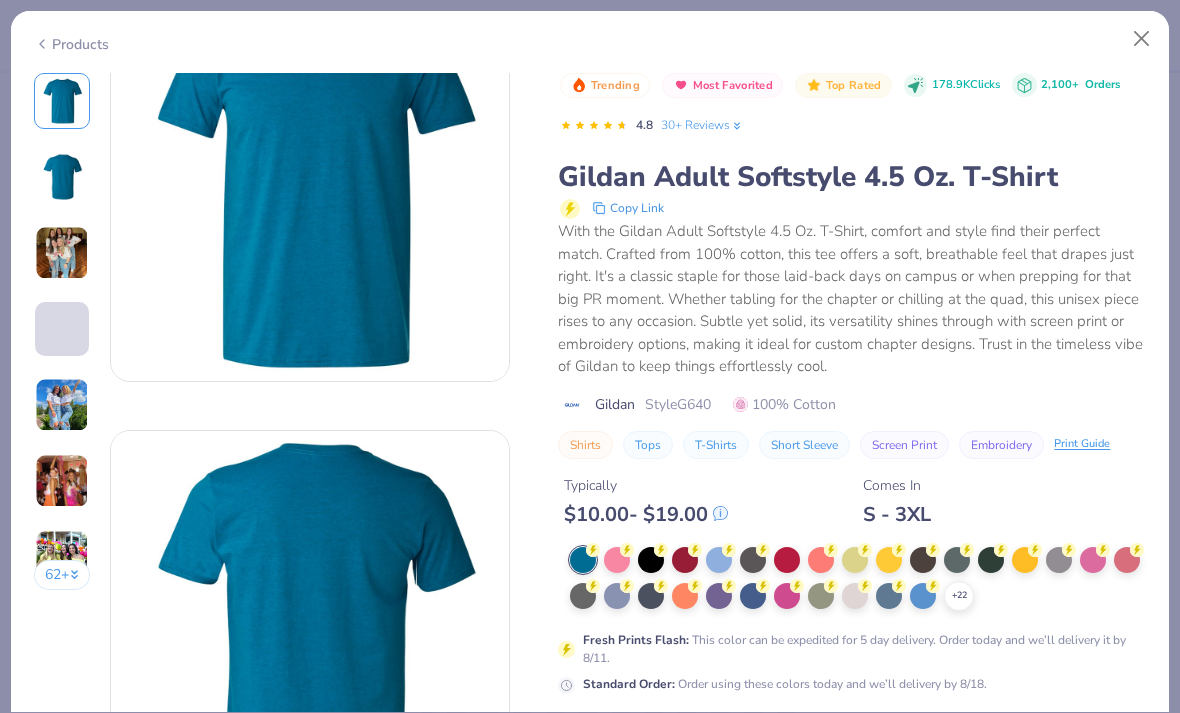 click at bounding box center (719, 560) 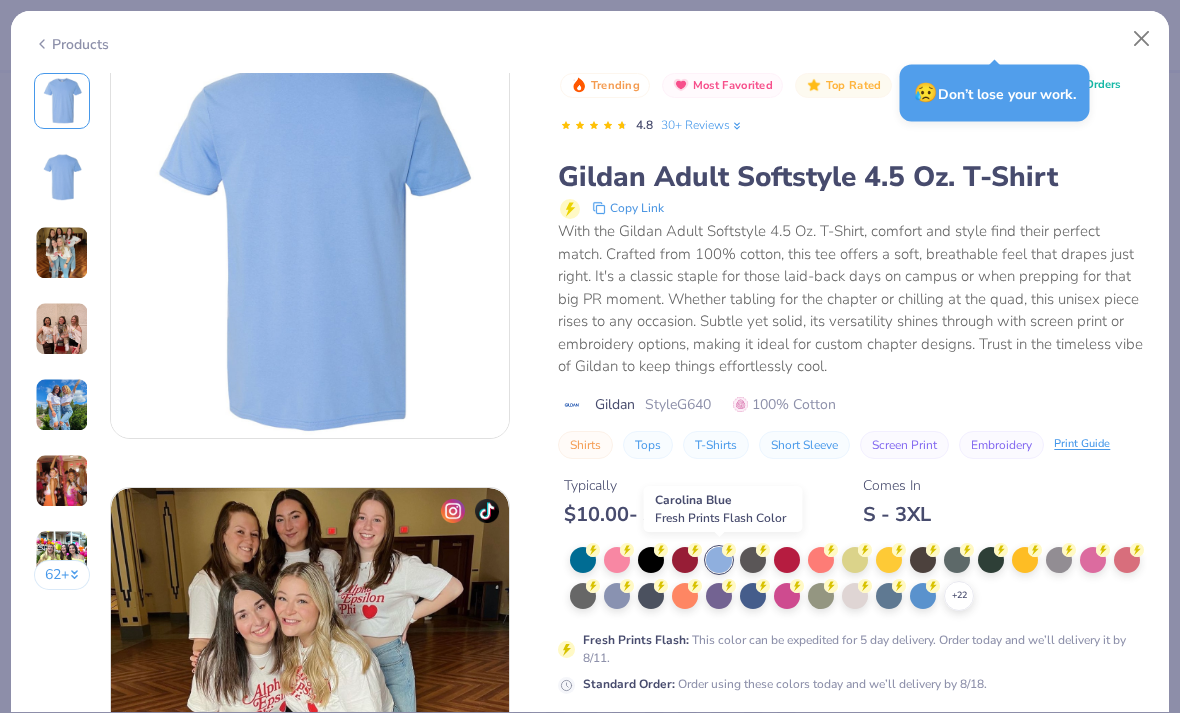 scroll, scrollTop: 529, scrollLeft: 0, axis: vertical 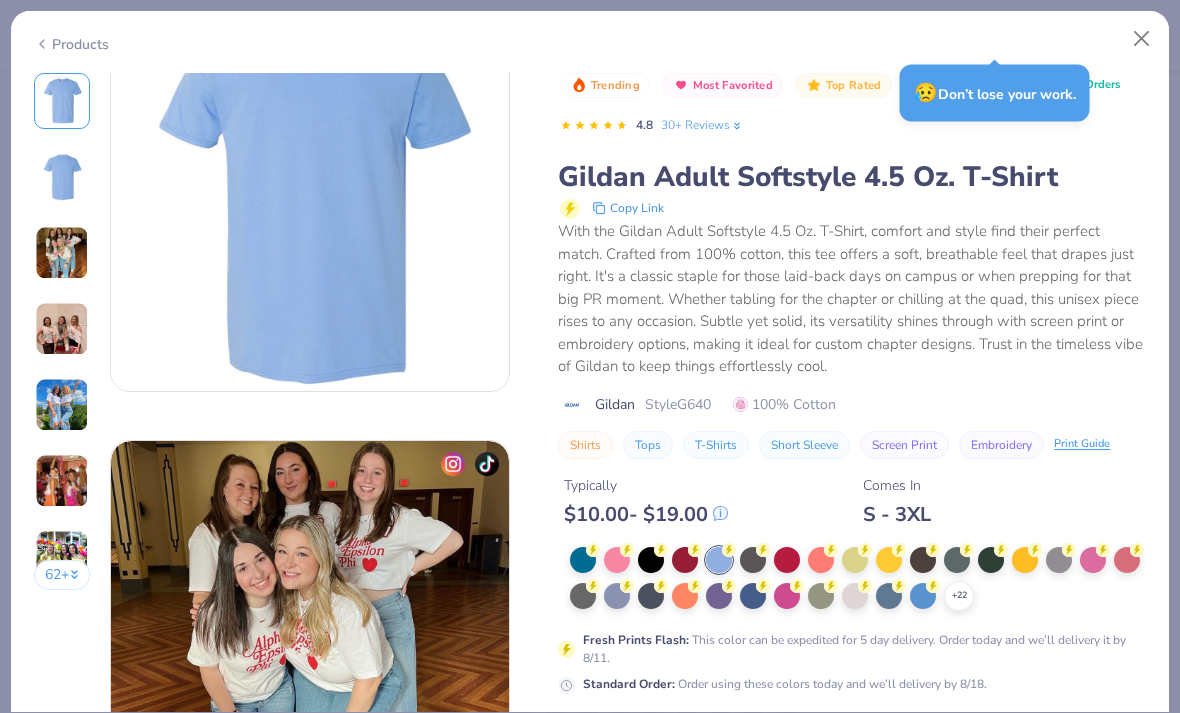 click at bounding box center [617, 596] 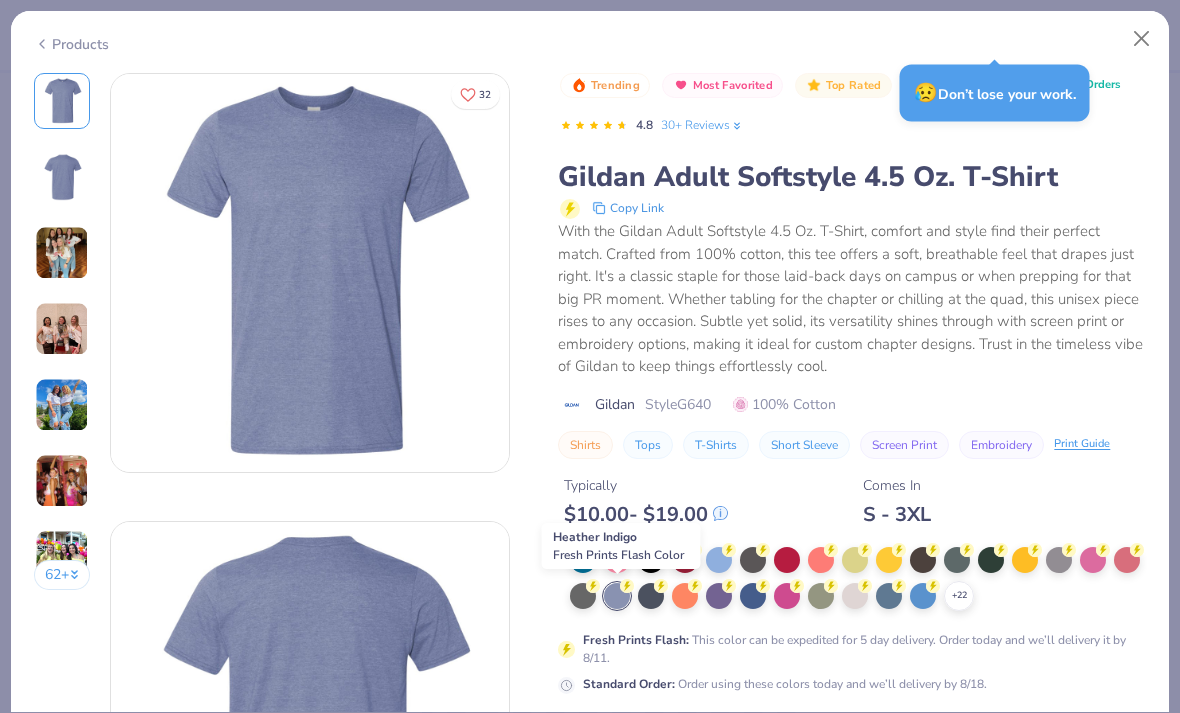 scroll, scrollTop: 0, scrollLeft: 0, axis: both 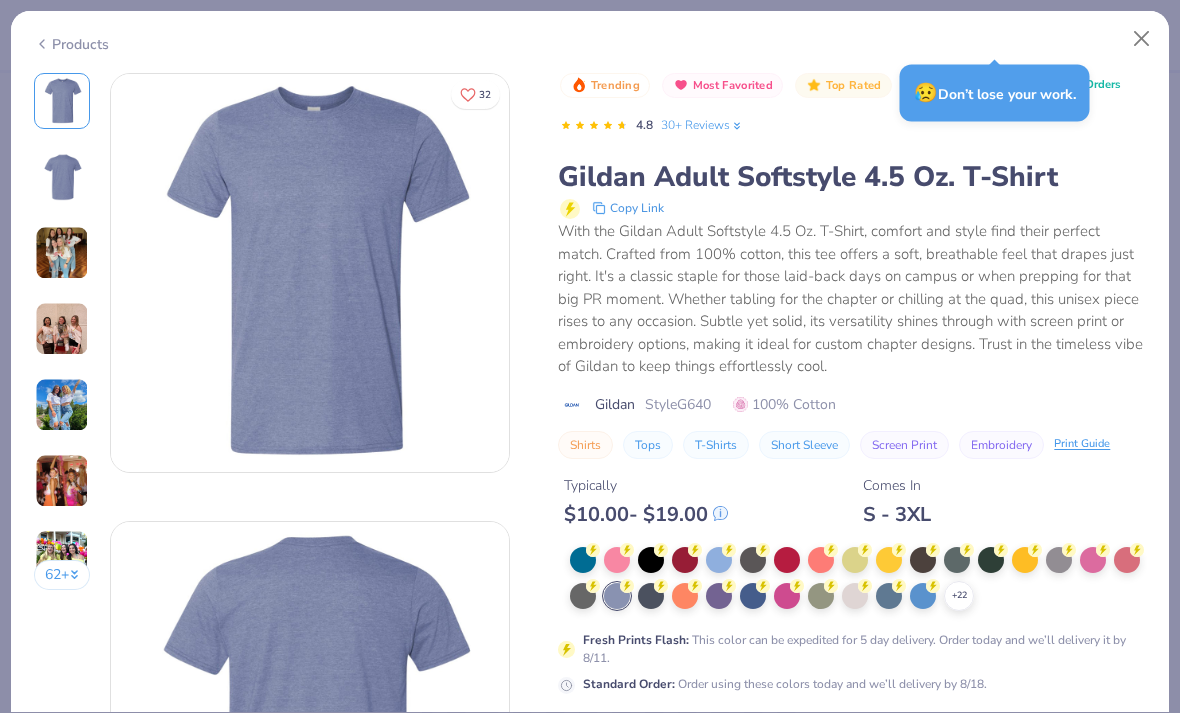click at bounding box center [719, 560] 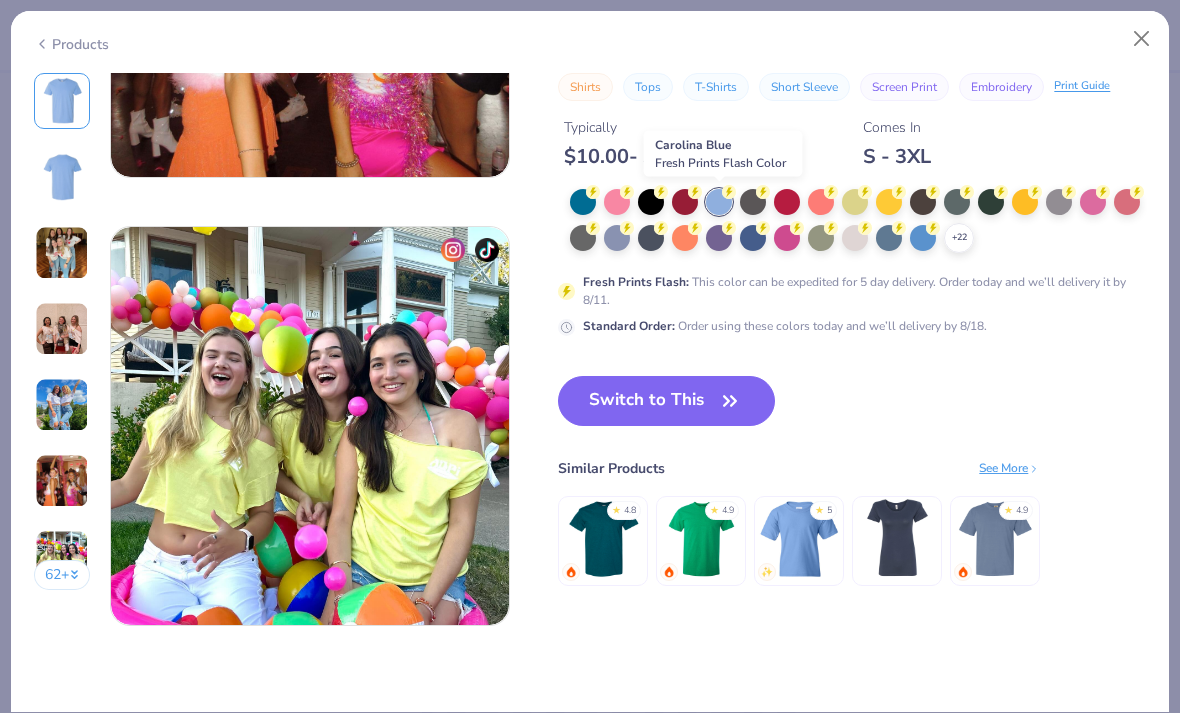scroll, scrollTop: 2535, scrollLeft: 0, axis: vertical 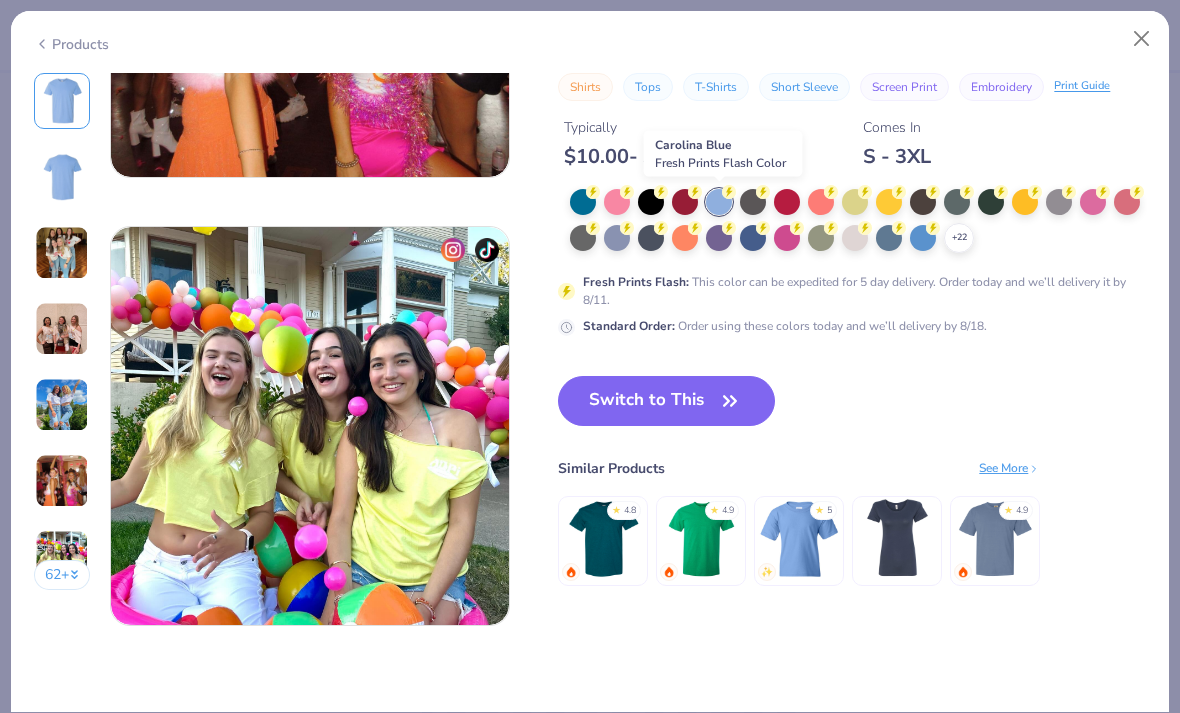 click 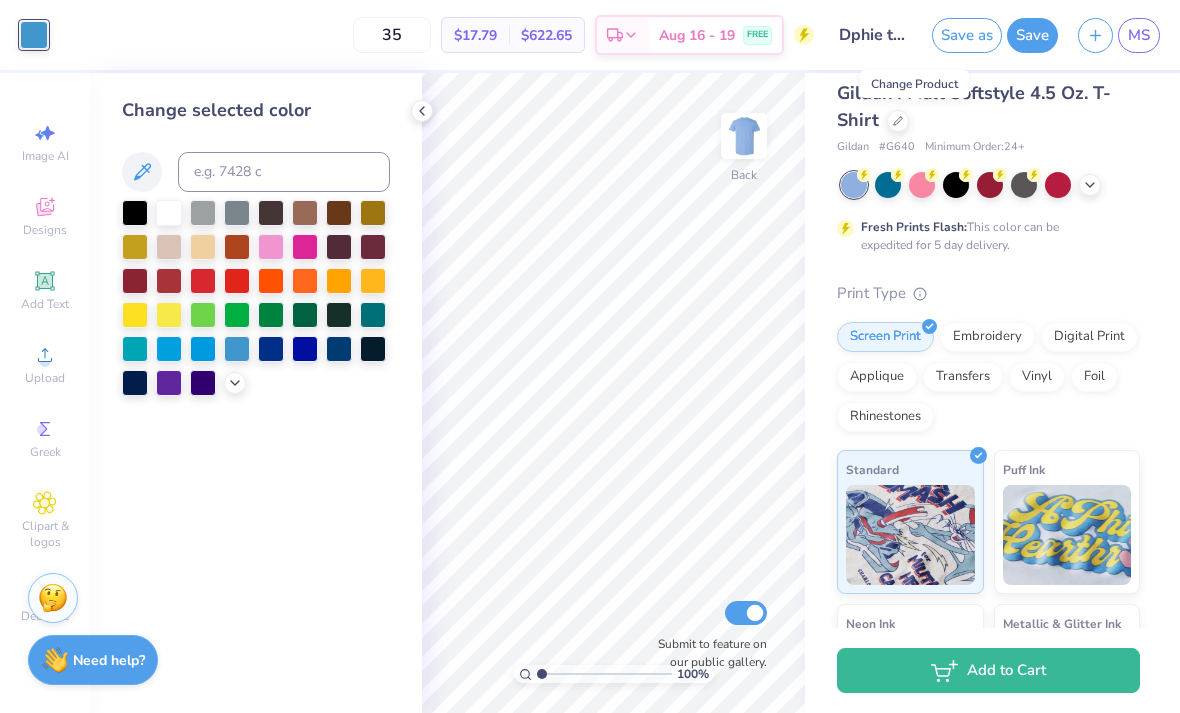 click 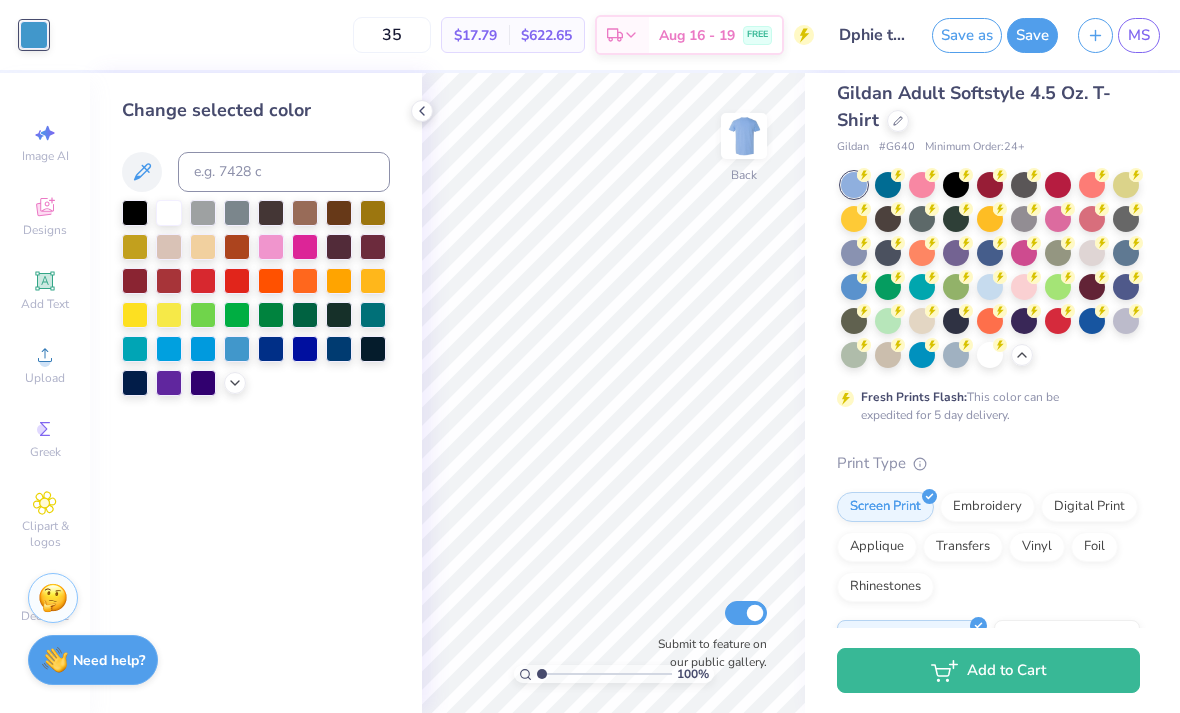 click at bounding box center [1092, 321] 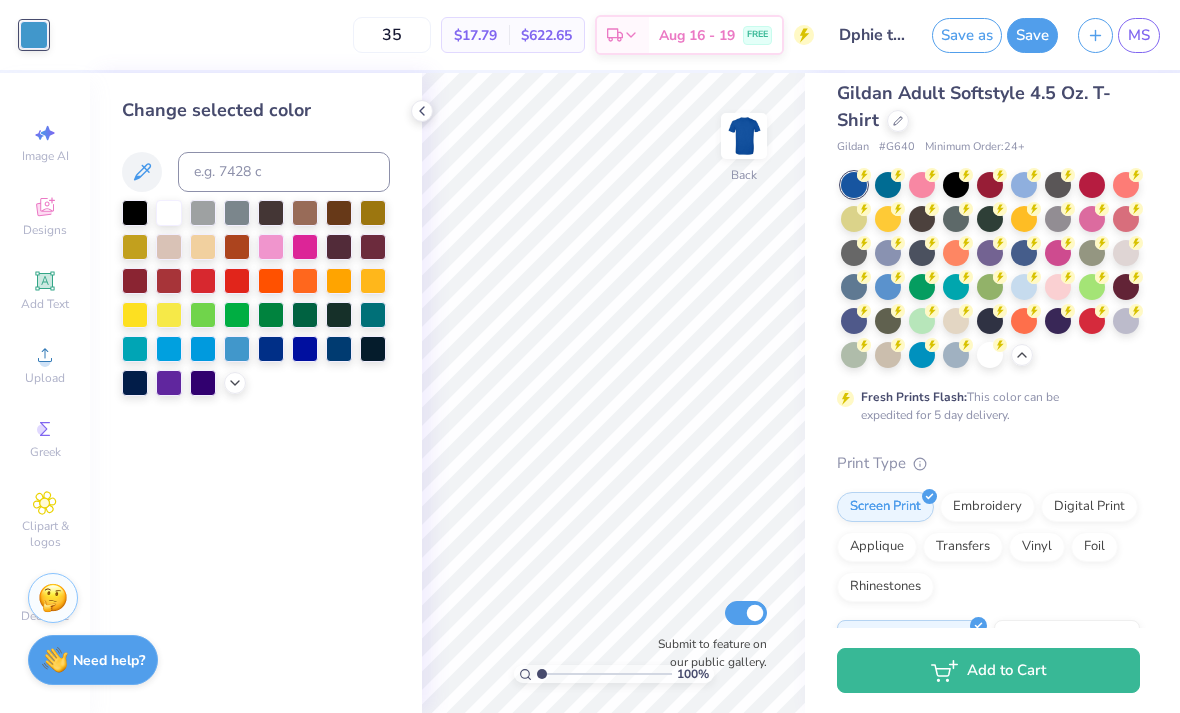 click at bounding box center (1024, 287) 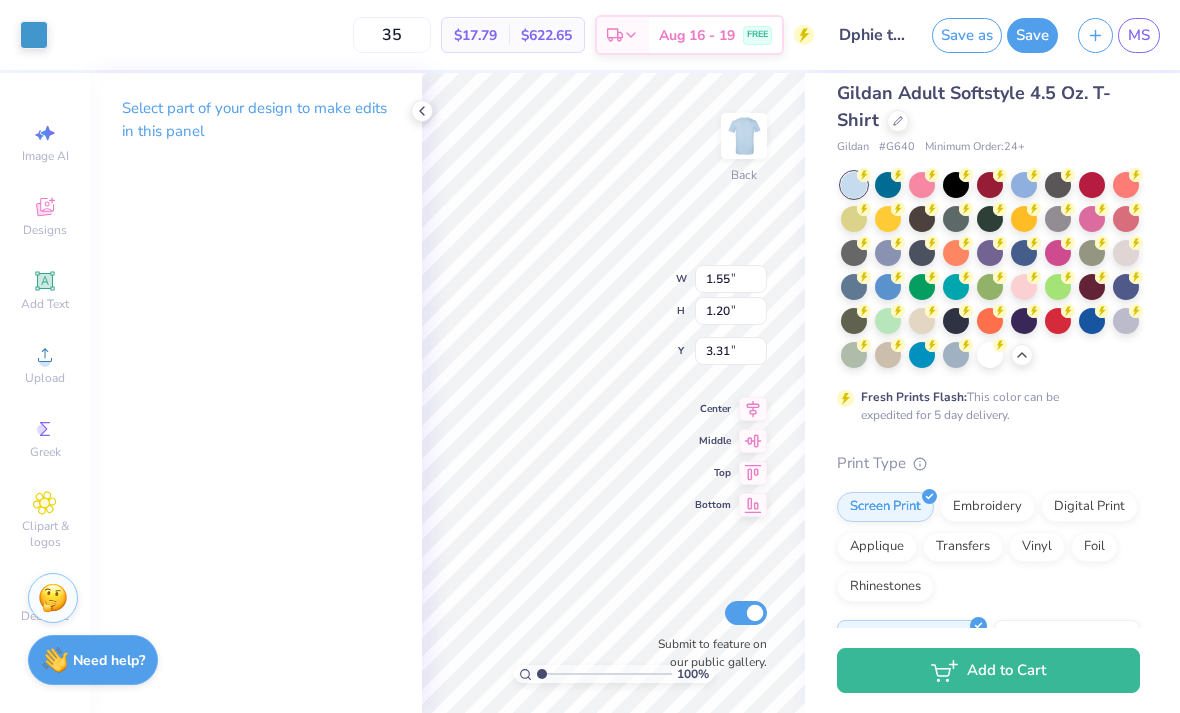 type on "9.62" 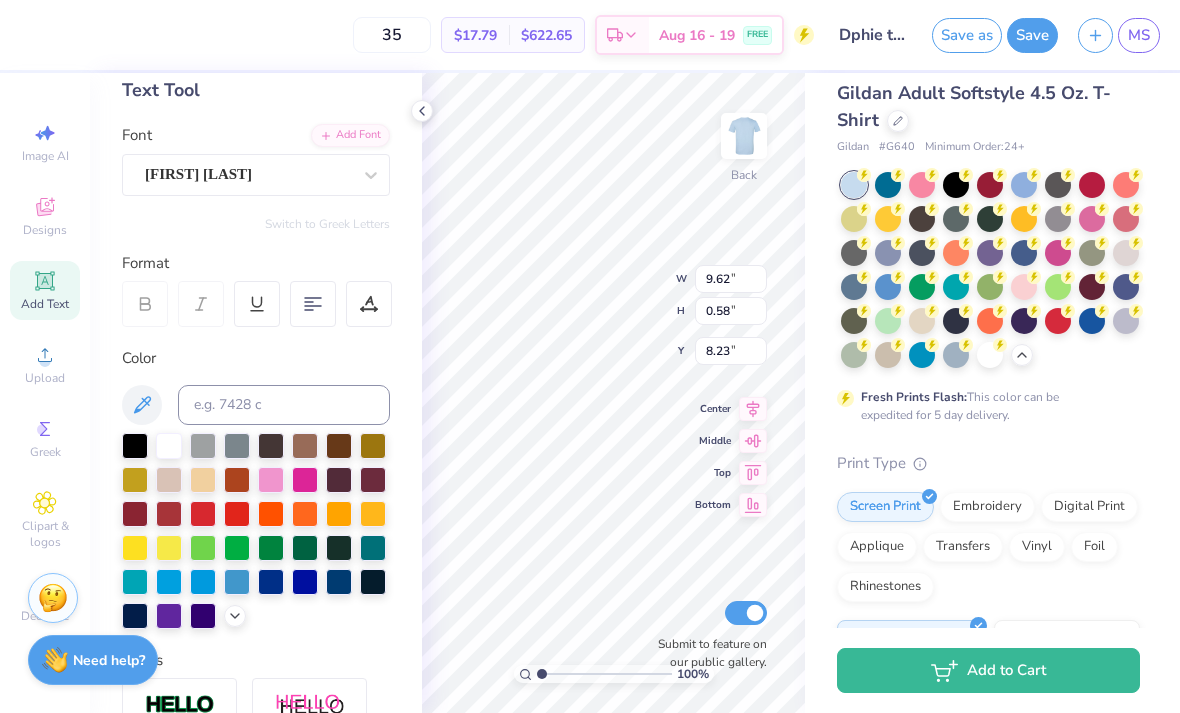 scroll, scrollTop: 121, scrollLeft: 0, axis: vertical 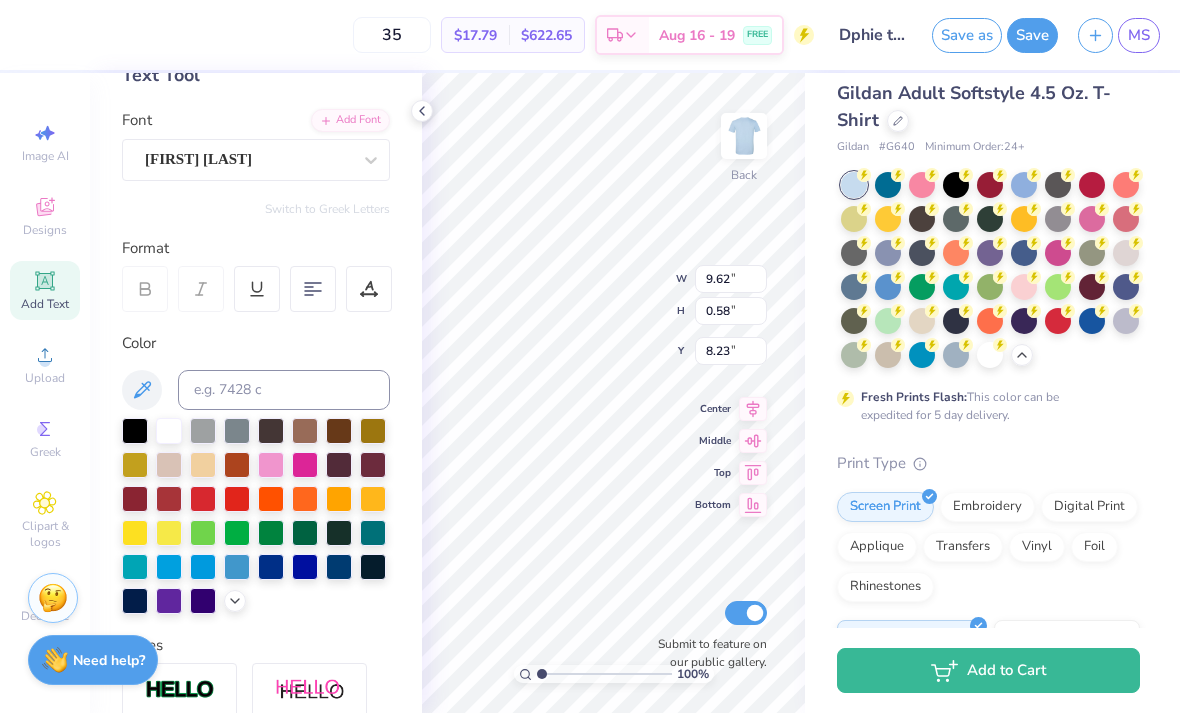 click at bounding box center [169, 567] 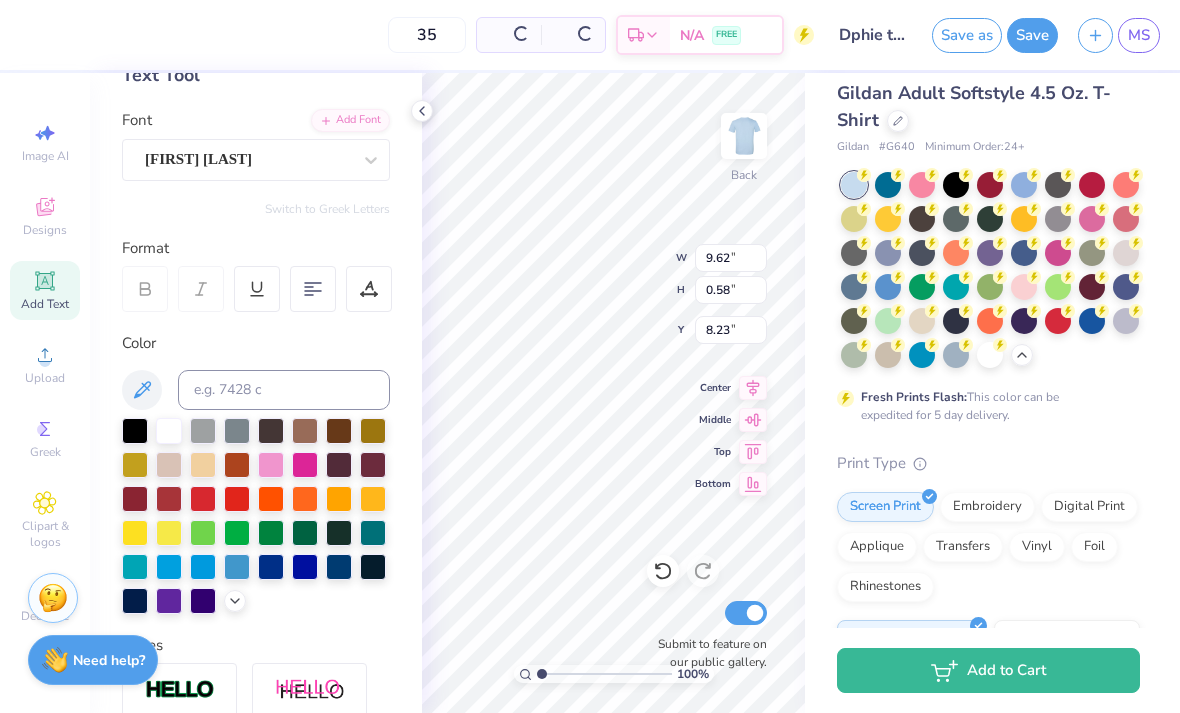 type on "9.61" 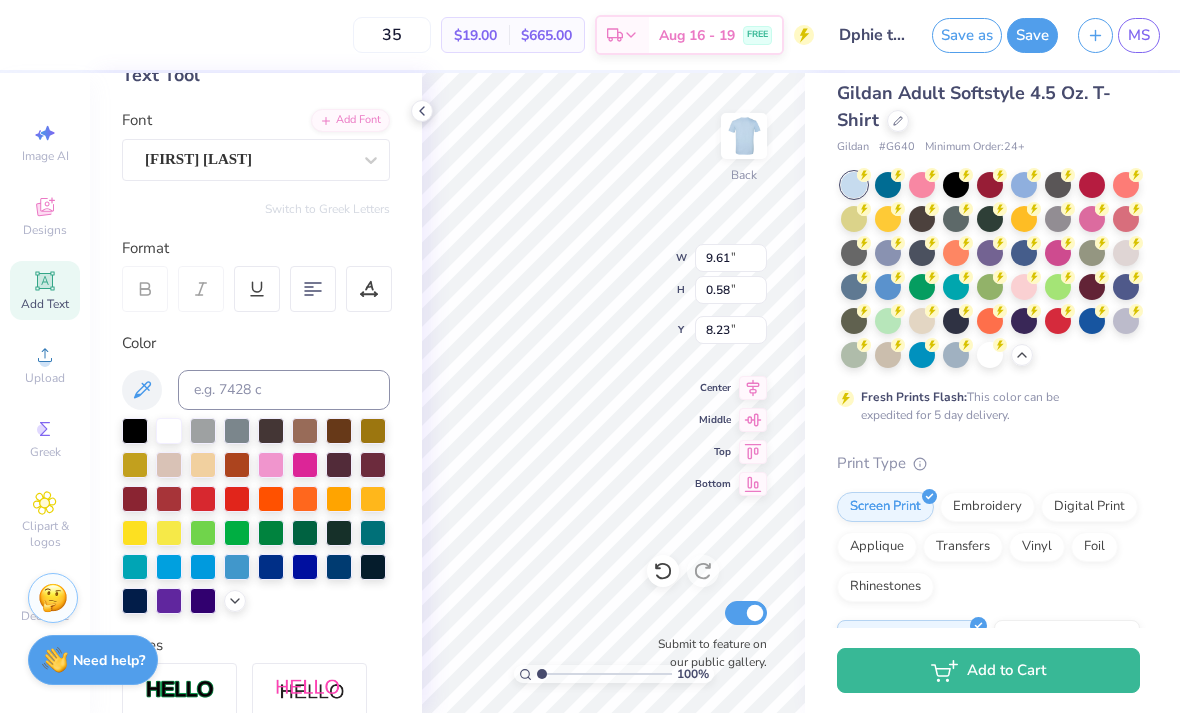 click at bounding box center [169, 601] 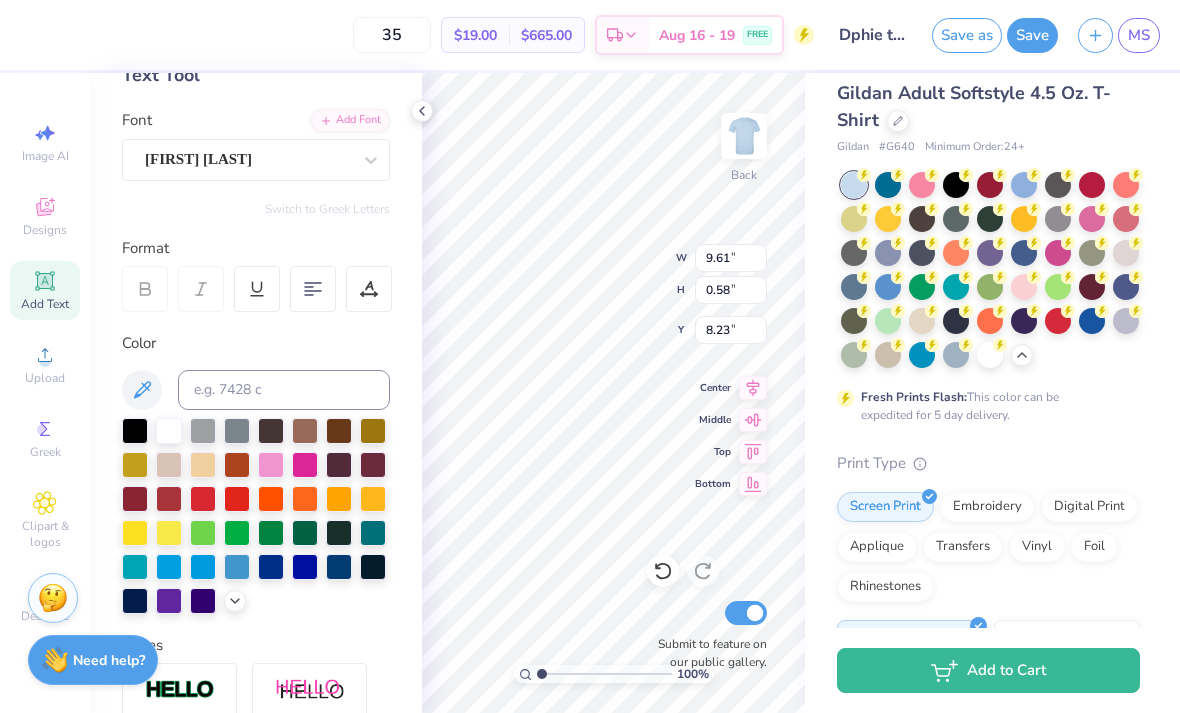 click at bounding box center (1126, 185) 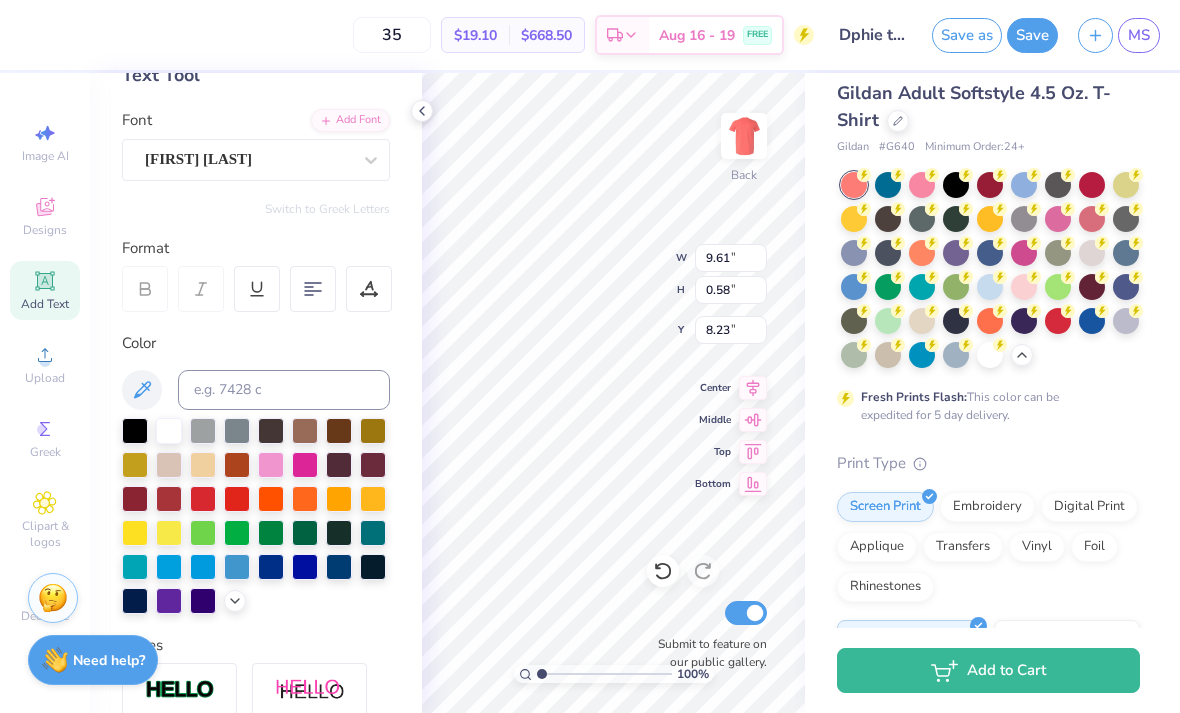 click at bounding box center [1024, 185] 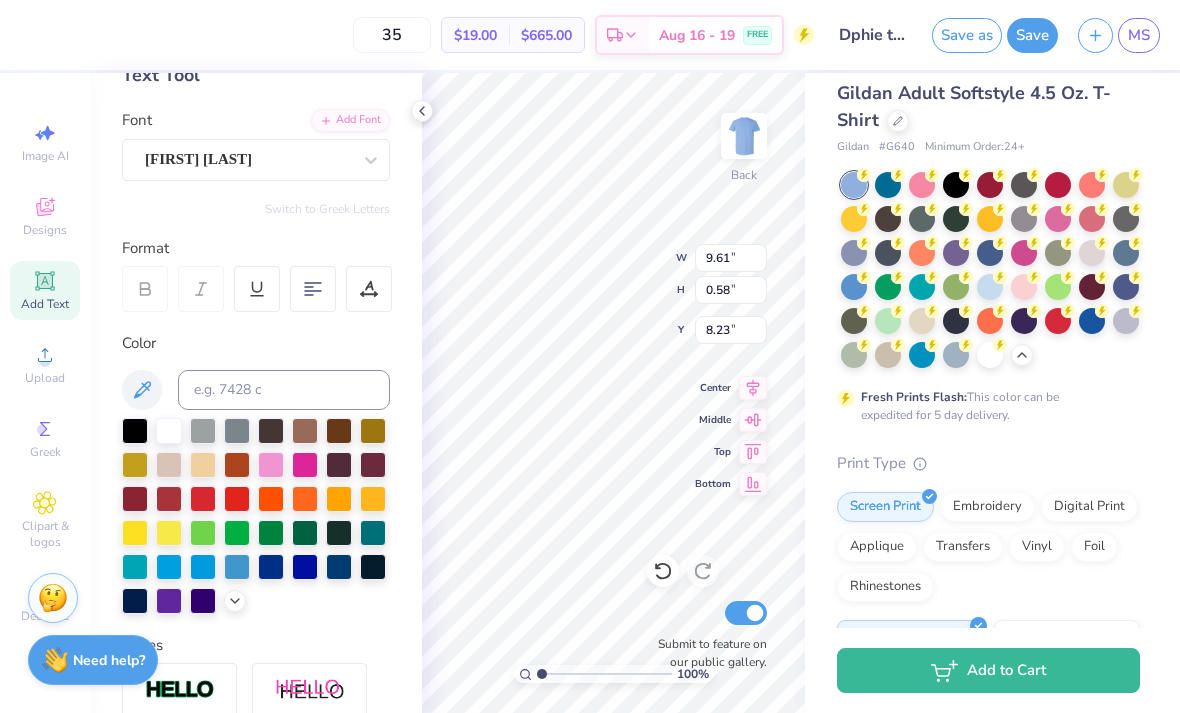 click at bounding box center (305, 499) 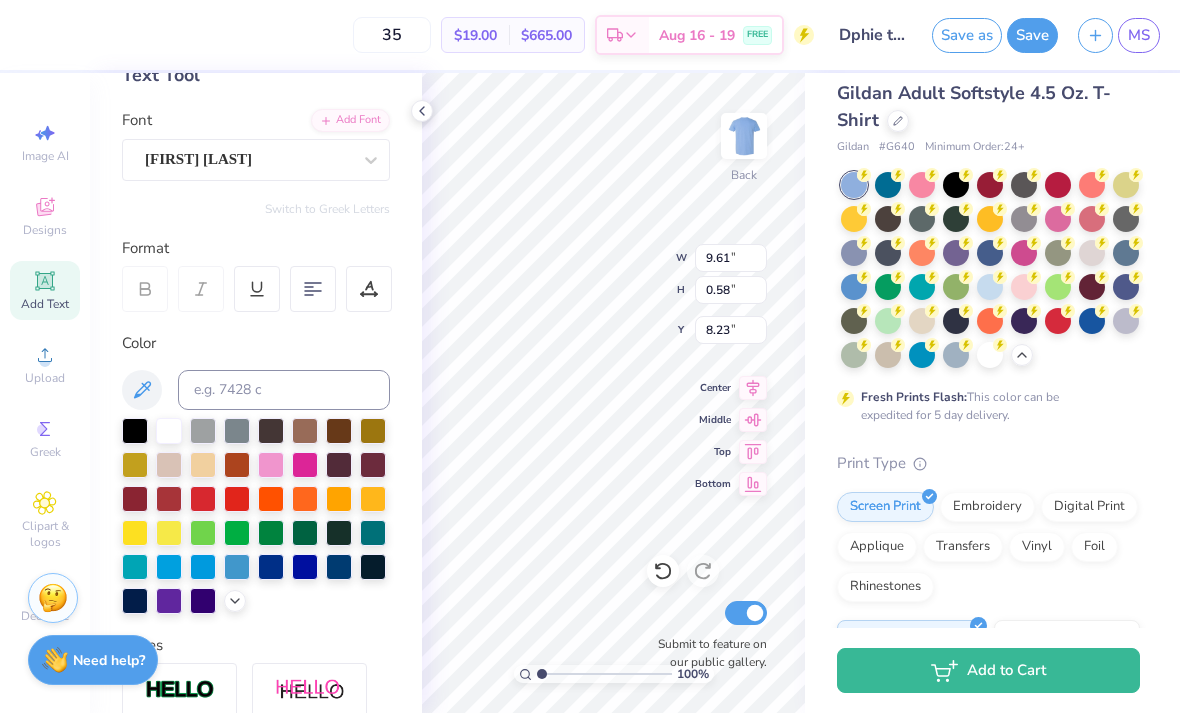 click at bounding box center [271, 499] 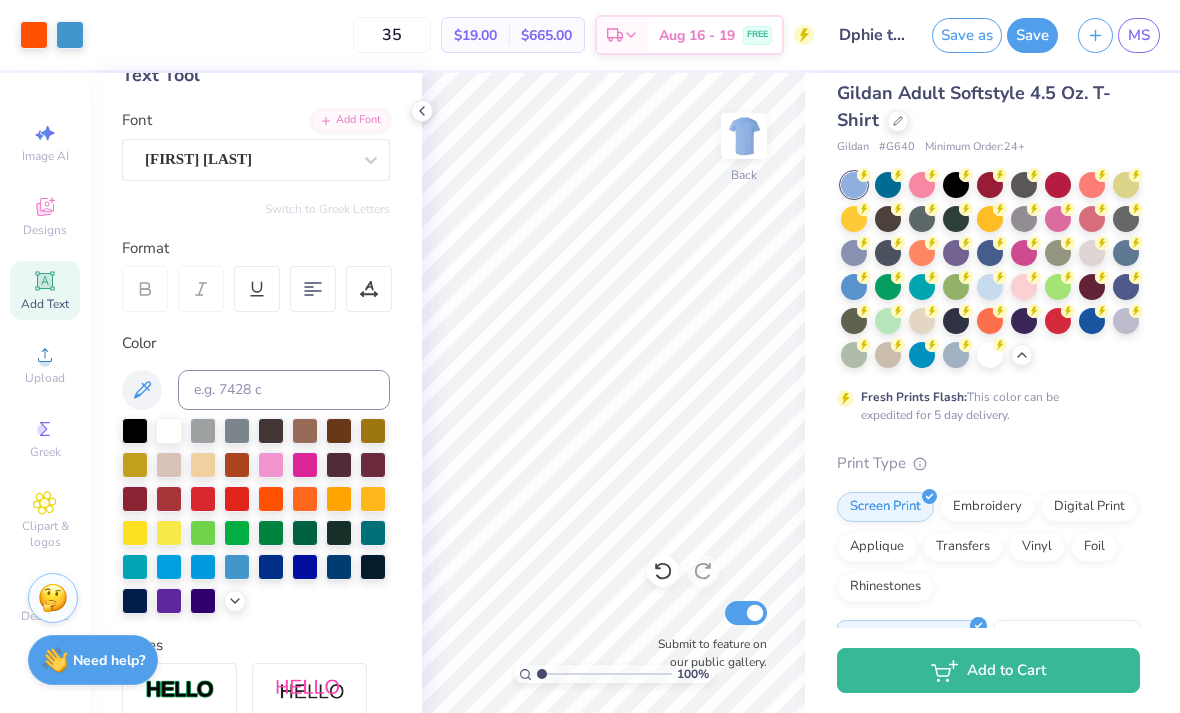 click at bounding box center [1024, 321] 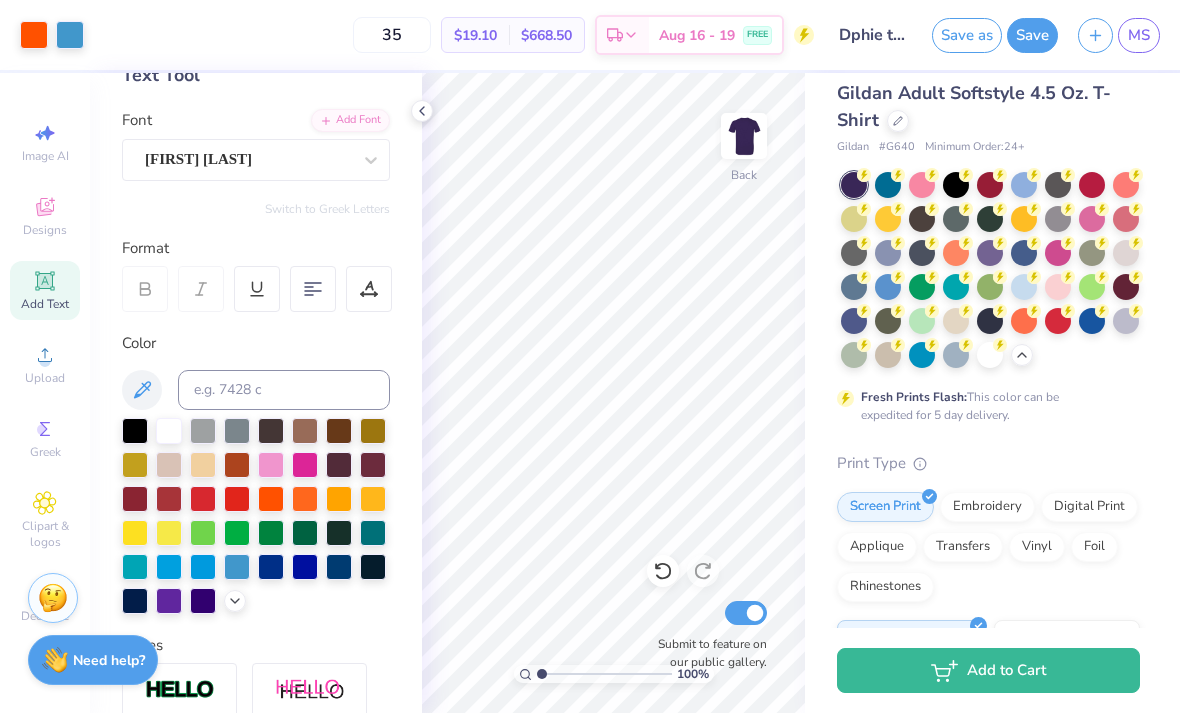 click at bounding box center (854, 185) 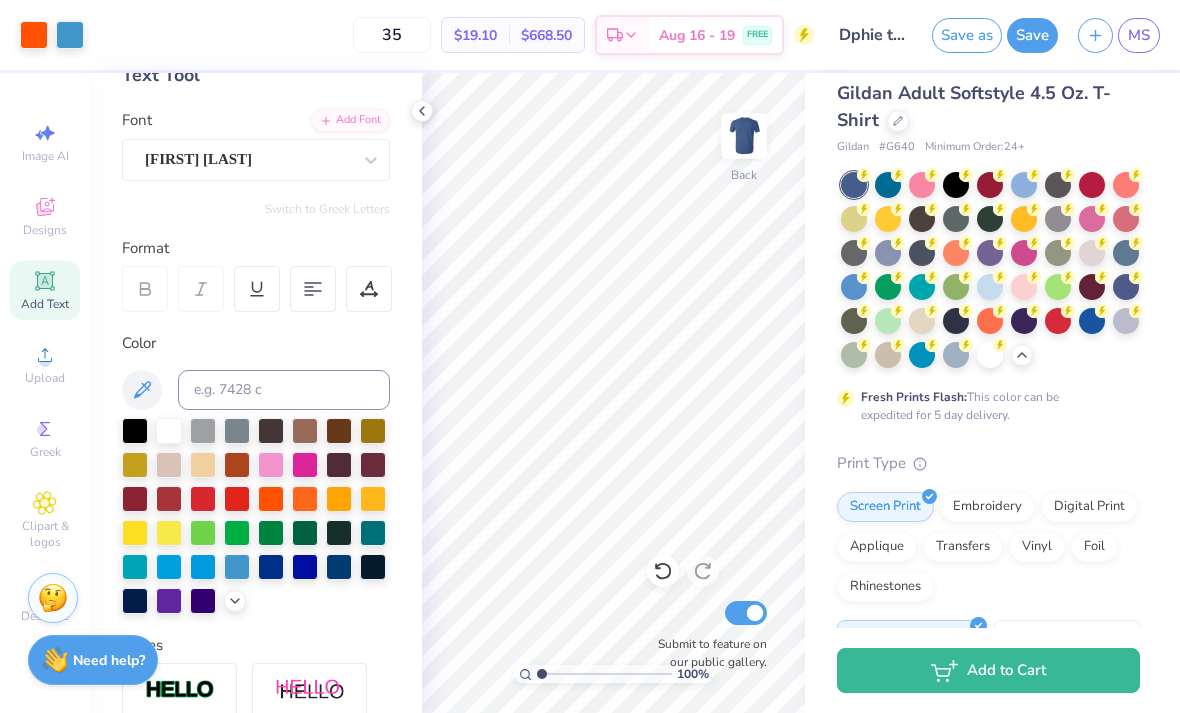 click at bounding box center (854, 185) 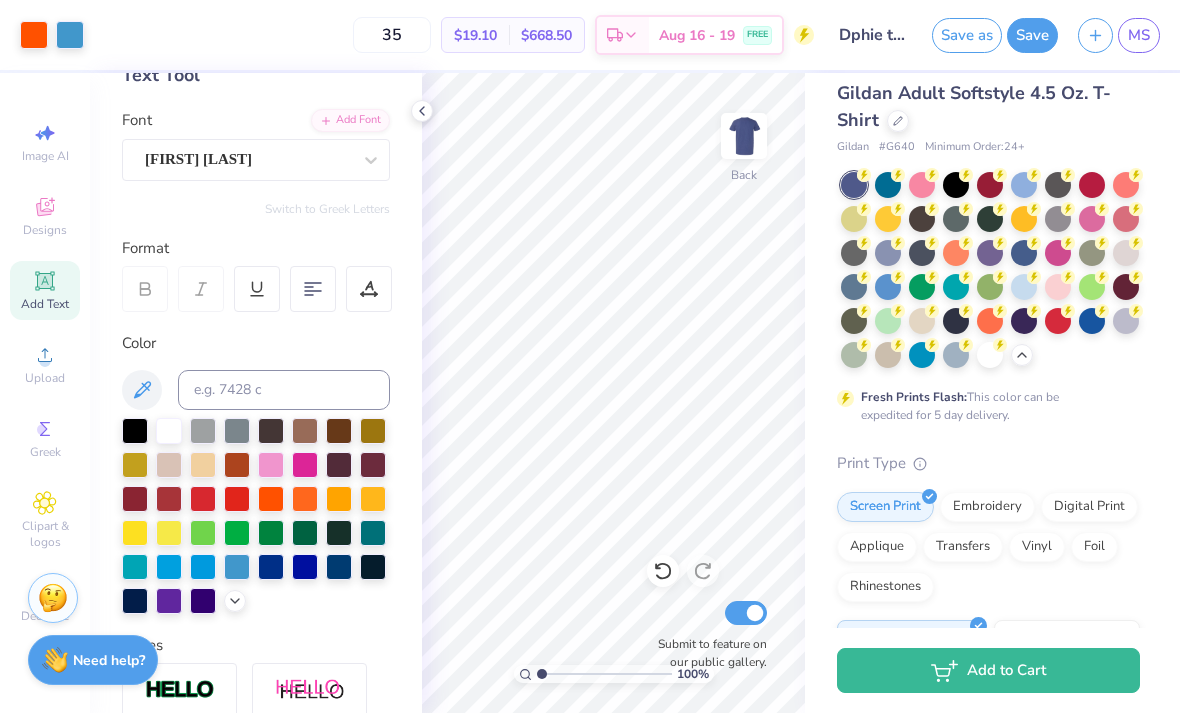 click at bounding box center (854, 185) 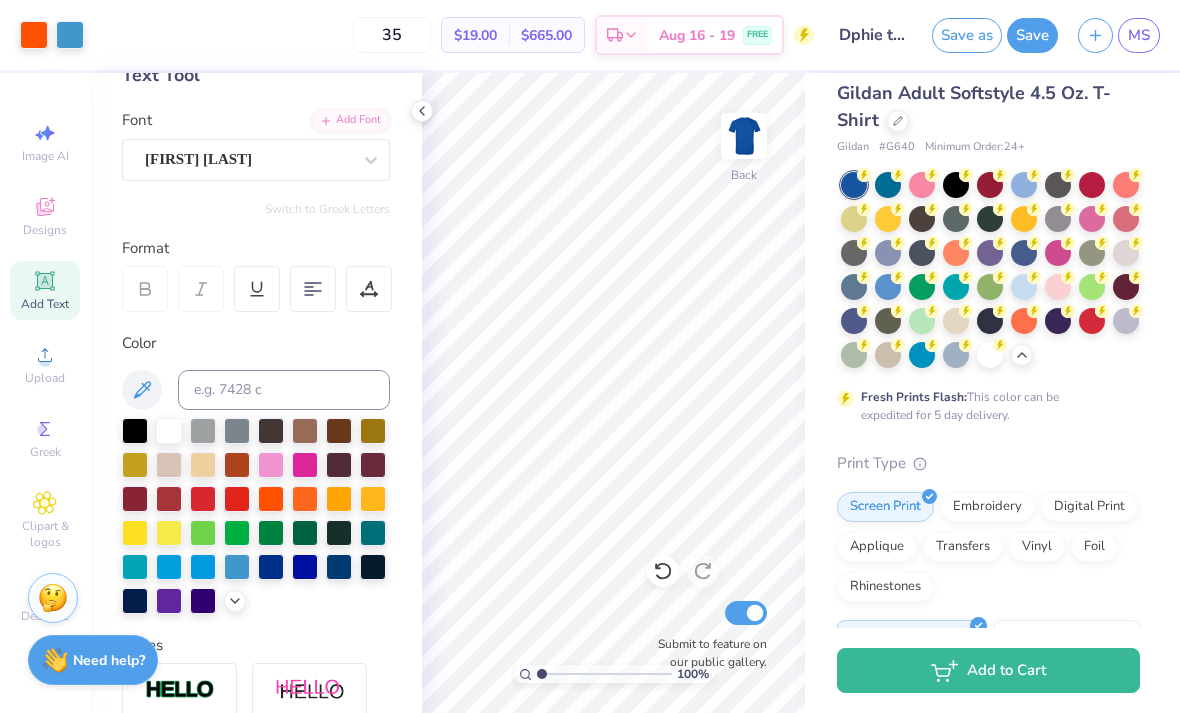 click at bounding box center [1092, 321] 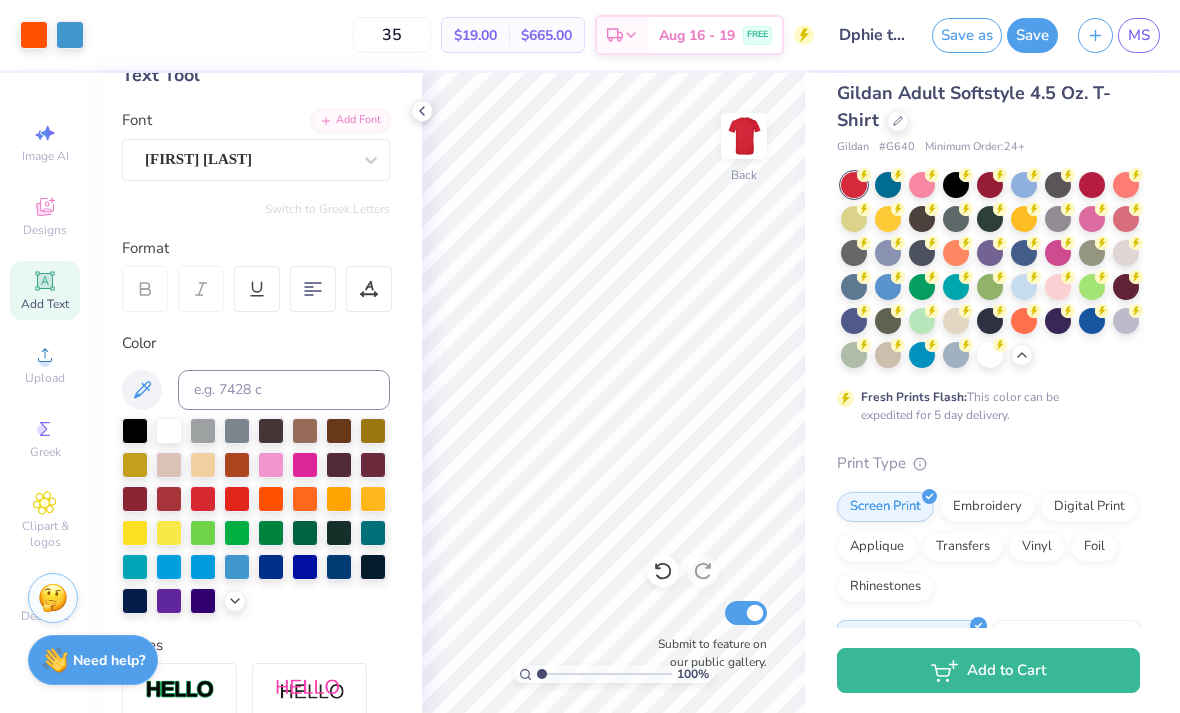 click at bounding box center [1092, 321] 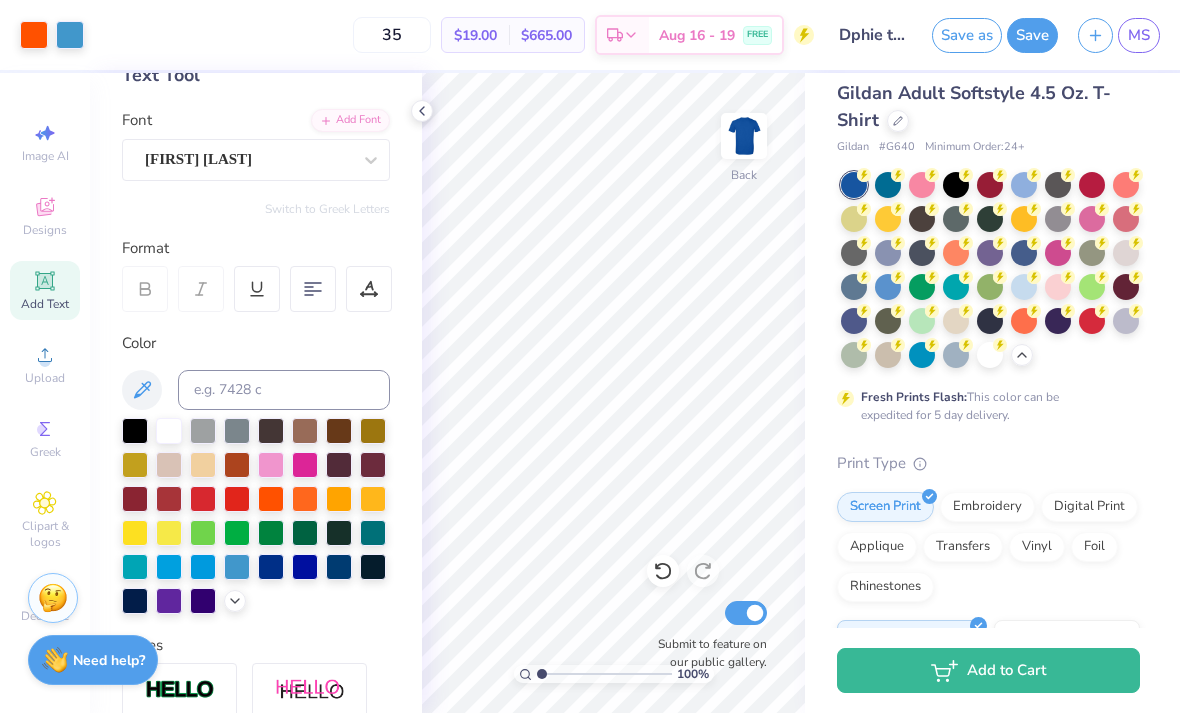 click at bounding box center (854, 321) 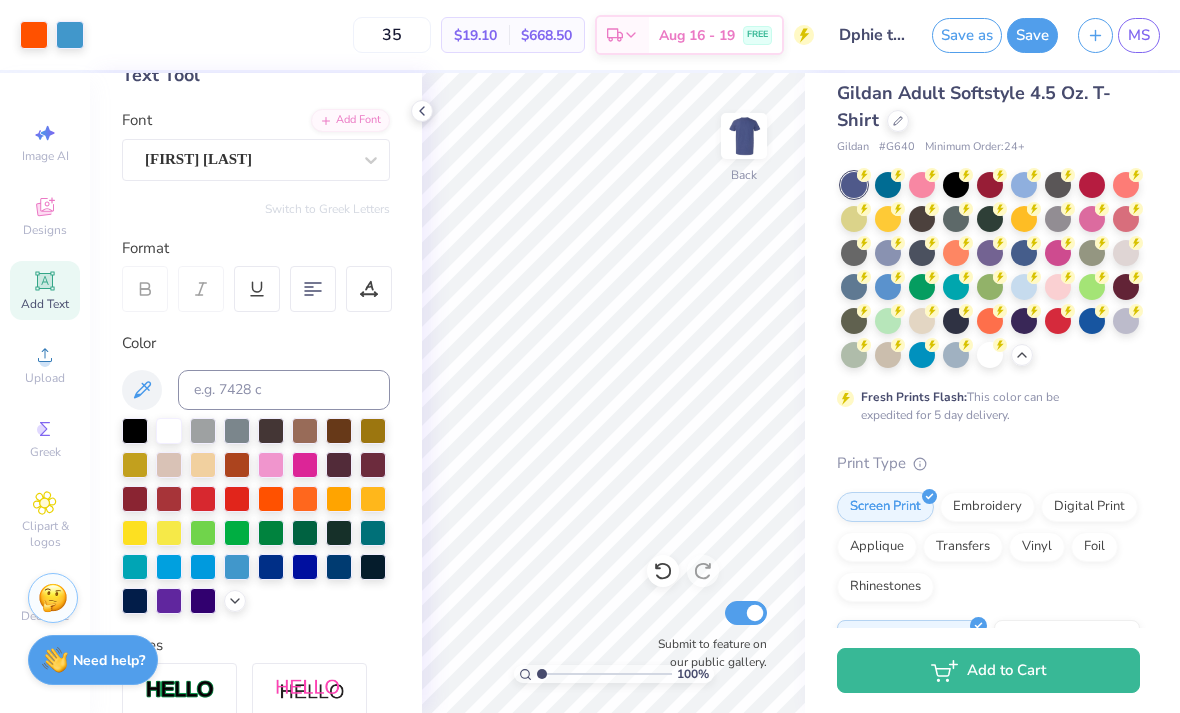 click at bounding box center (854, 321) 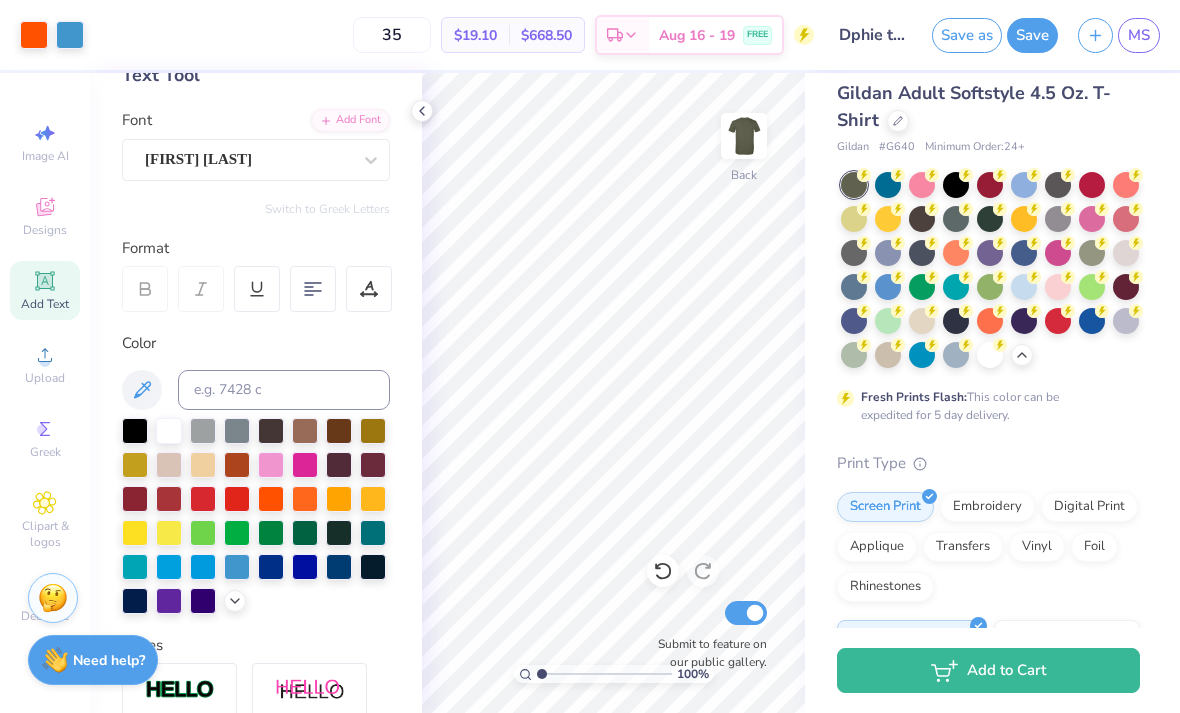 click at bounding box center (1024, 253) 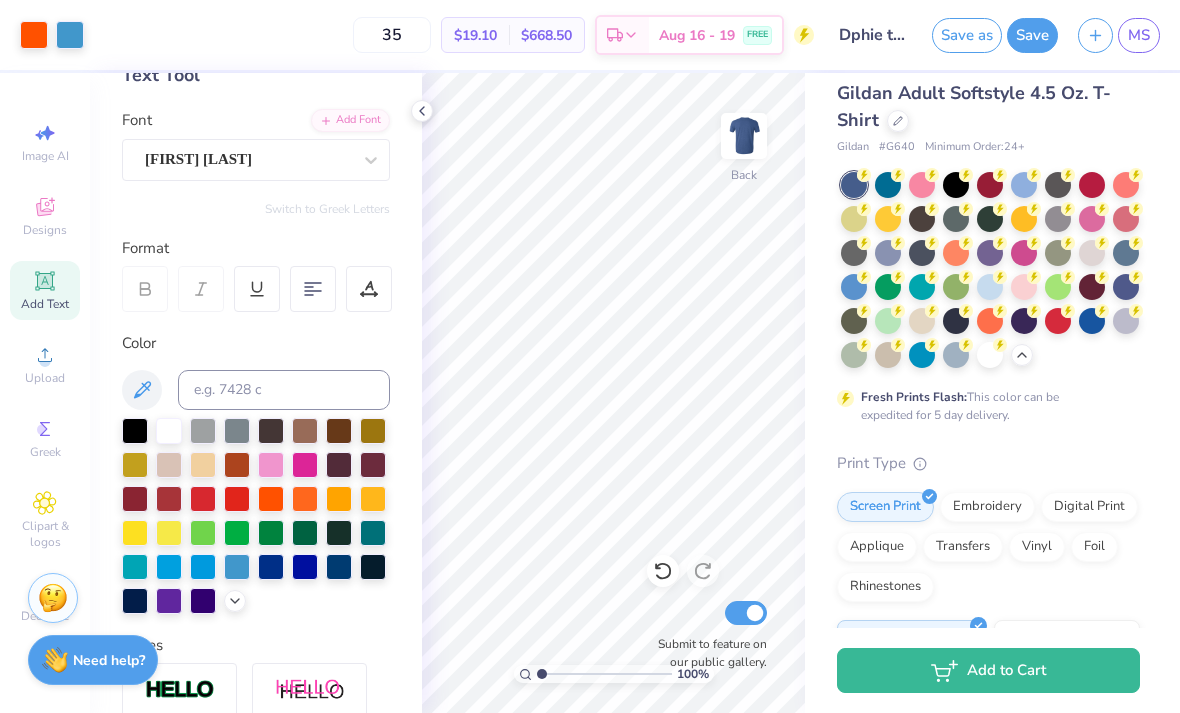 click at bounding box center [1092, 321] 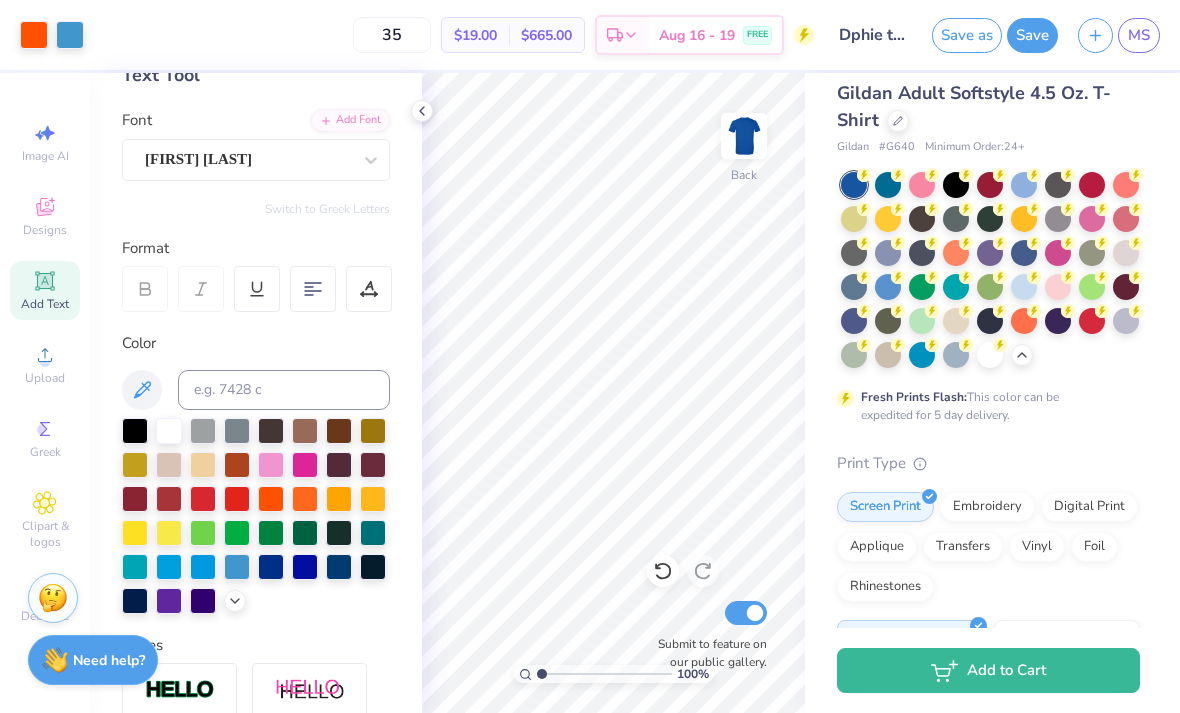 click at bounding box center (888, 253) 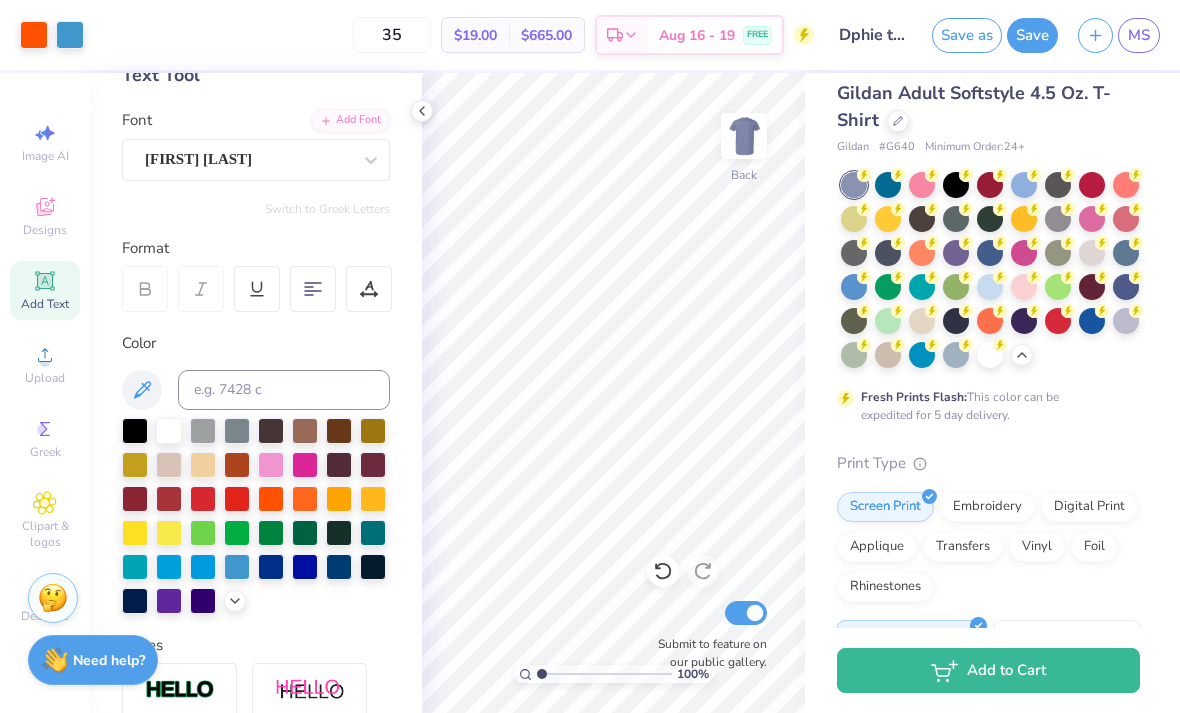 click at bounding box center (922, 253) 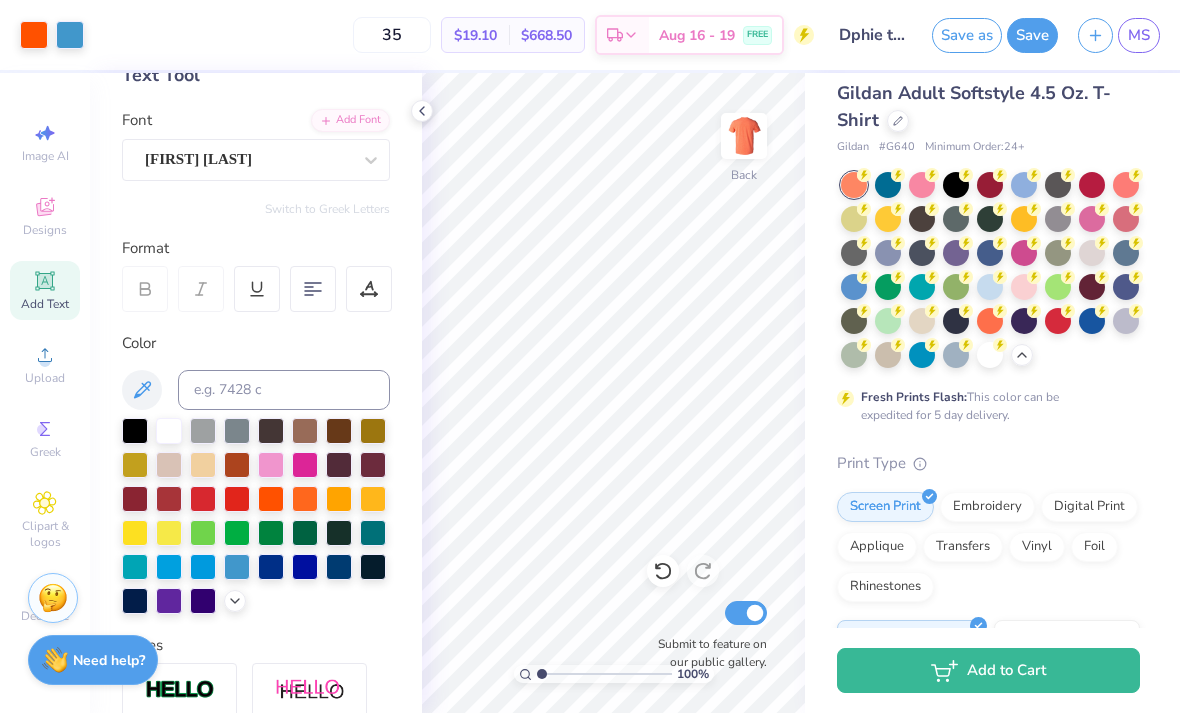 click at bounding box center (922, 253) 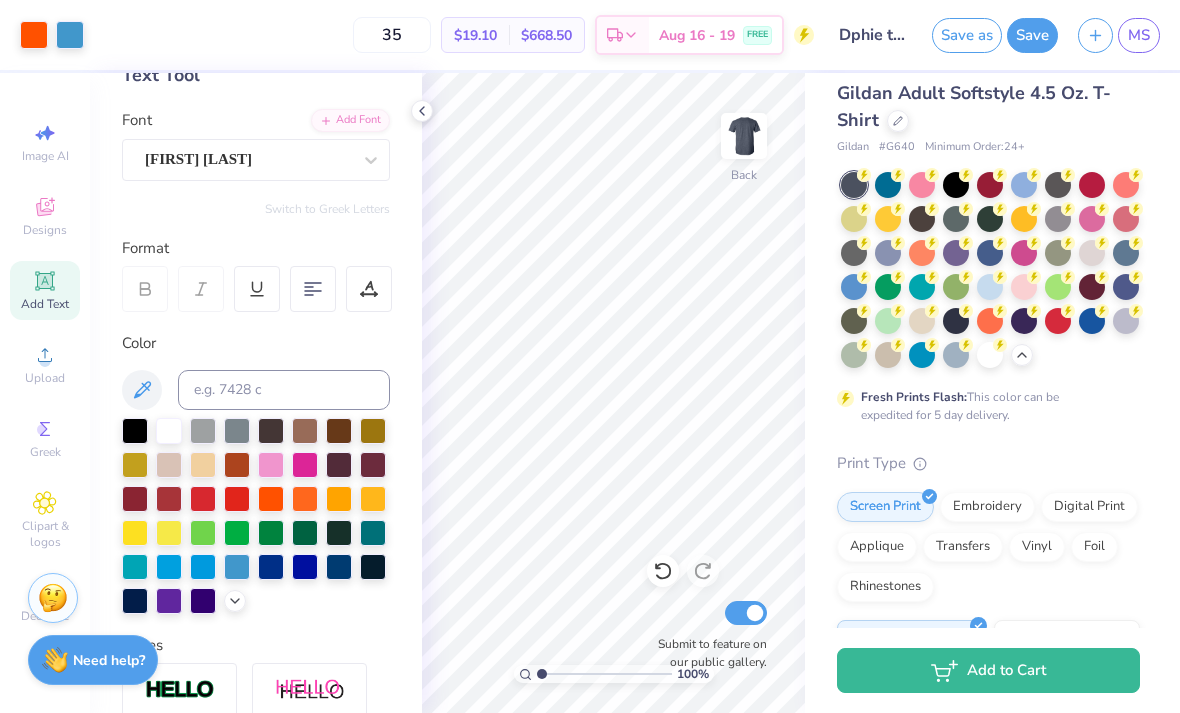 click at bounding box center [854, 185] 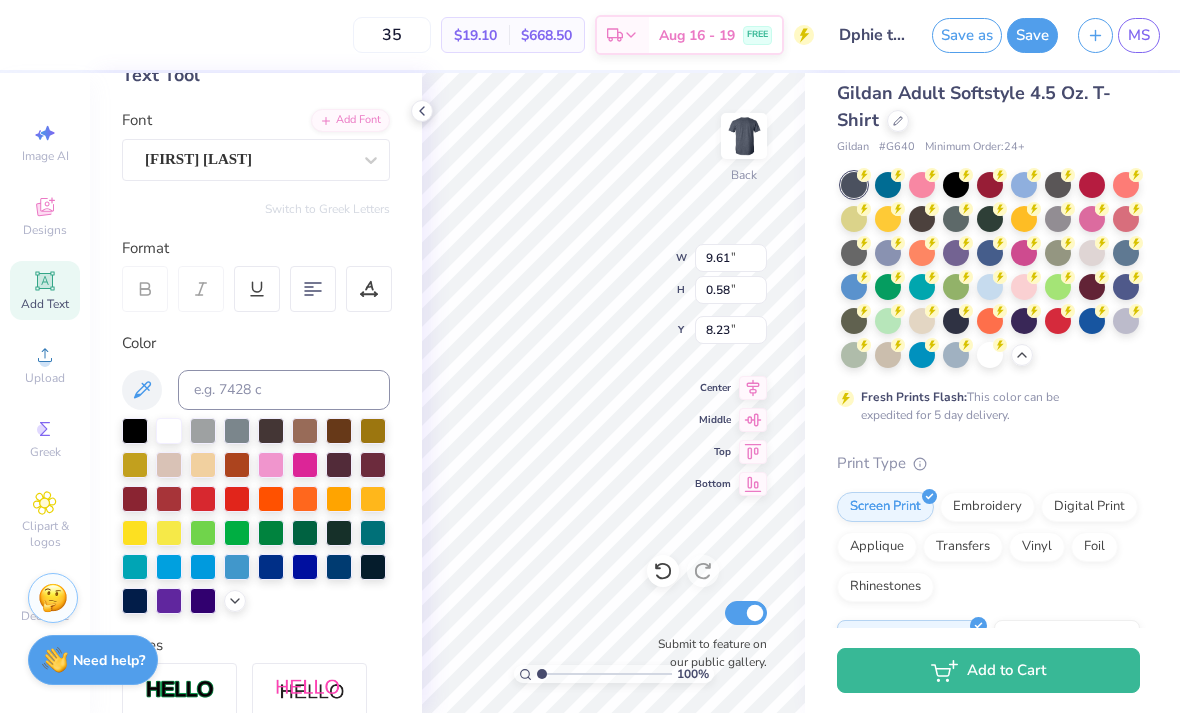 click at bounding box center [169, 567] 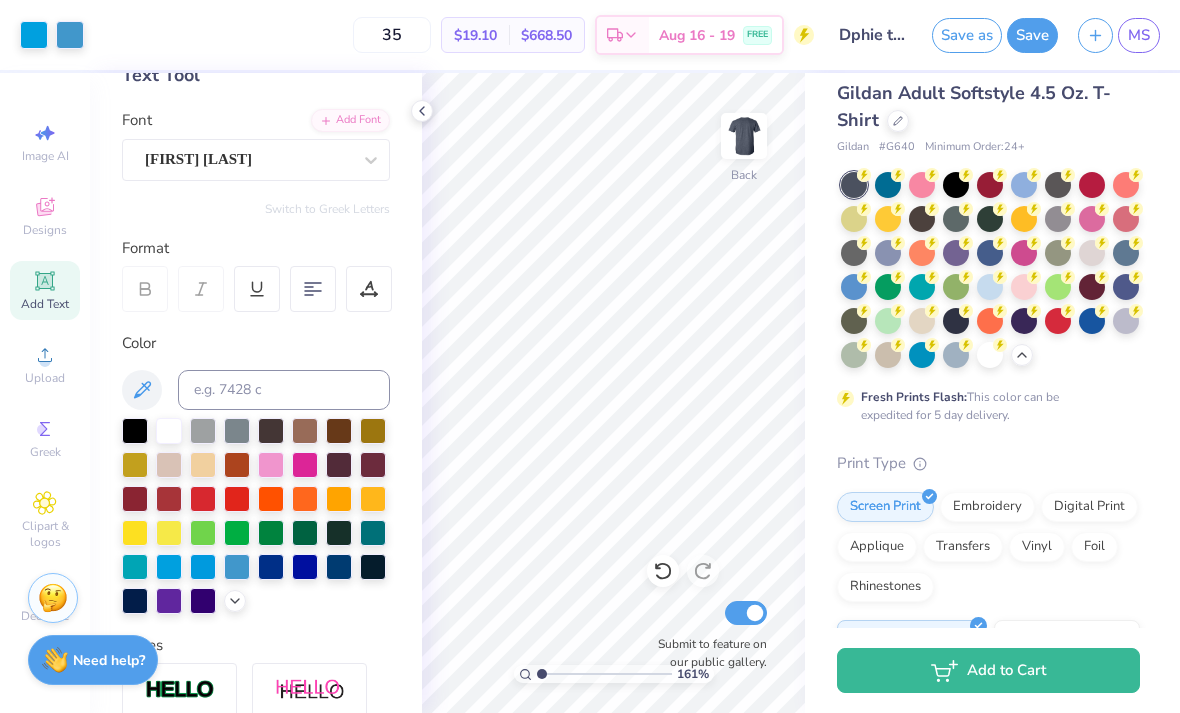 type on "1" 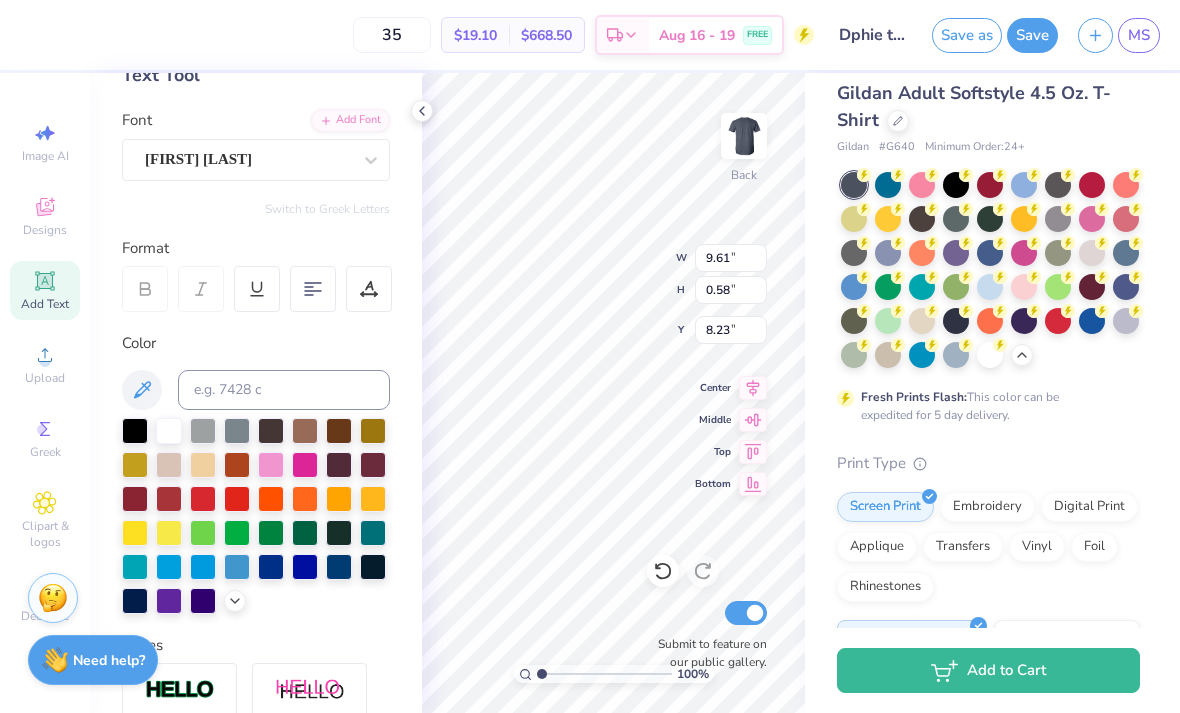 type on "x" 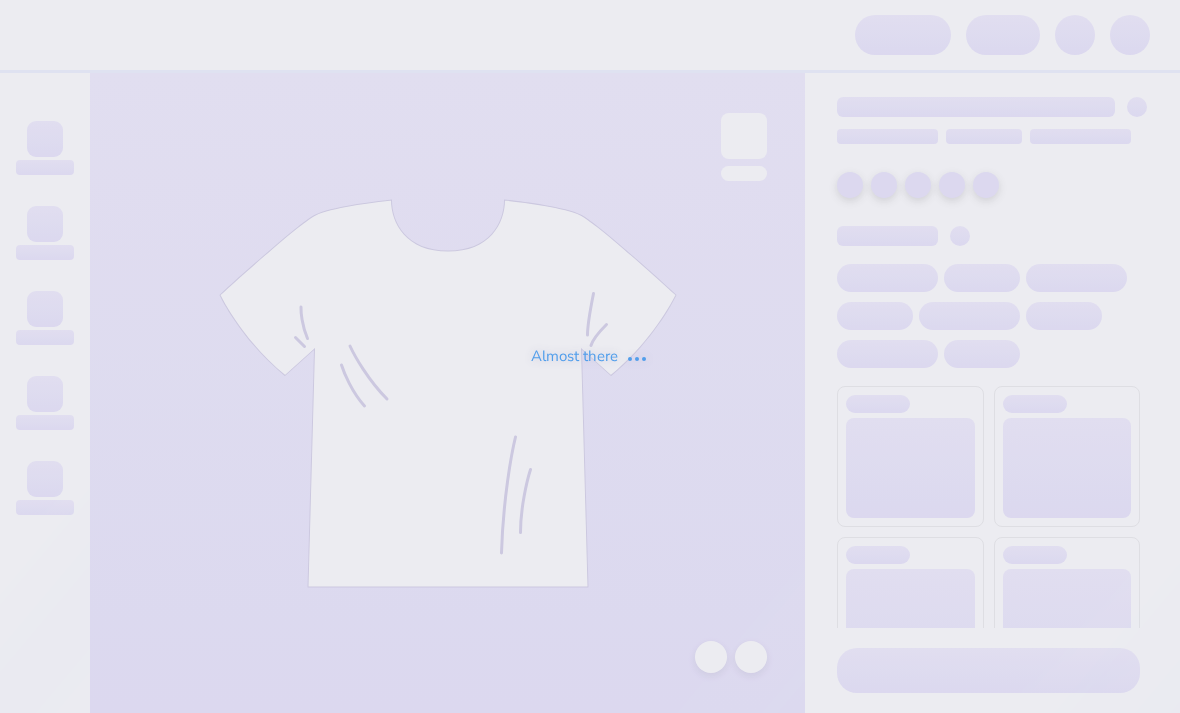scroll, scrollTop: 0, scrollLeft: 0, axis: both 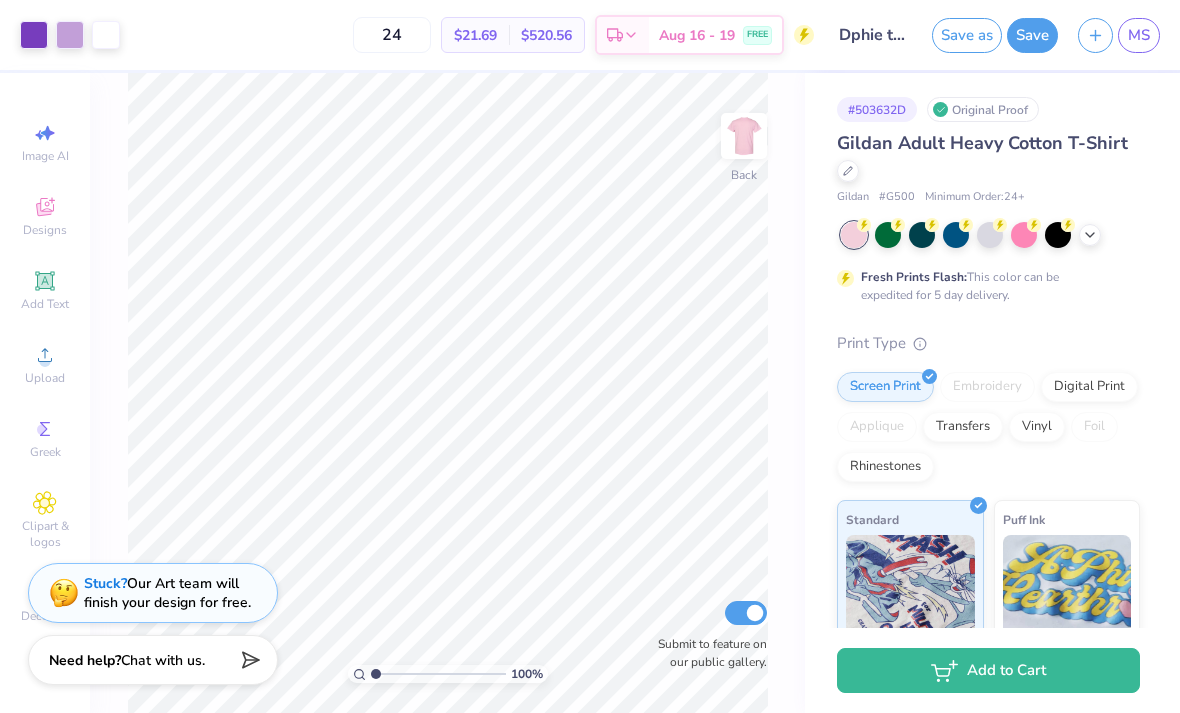 click at bounding box center (34, 35) 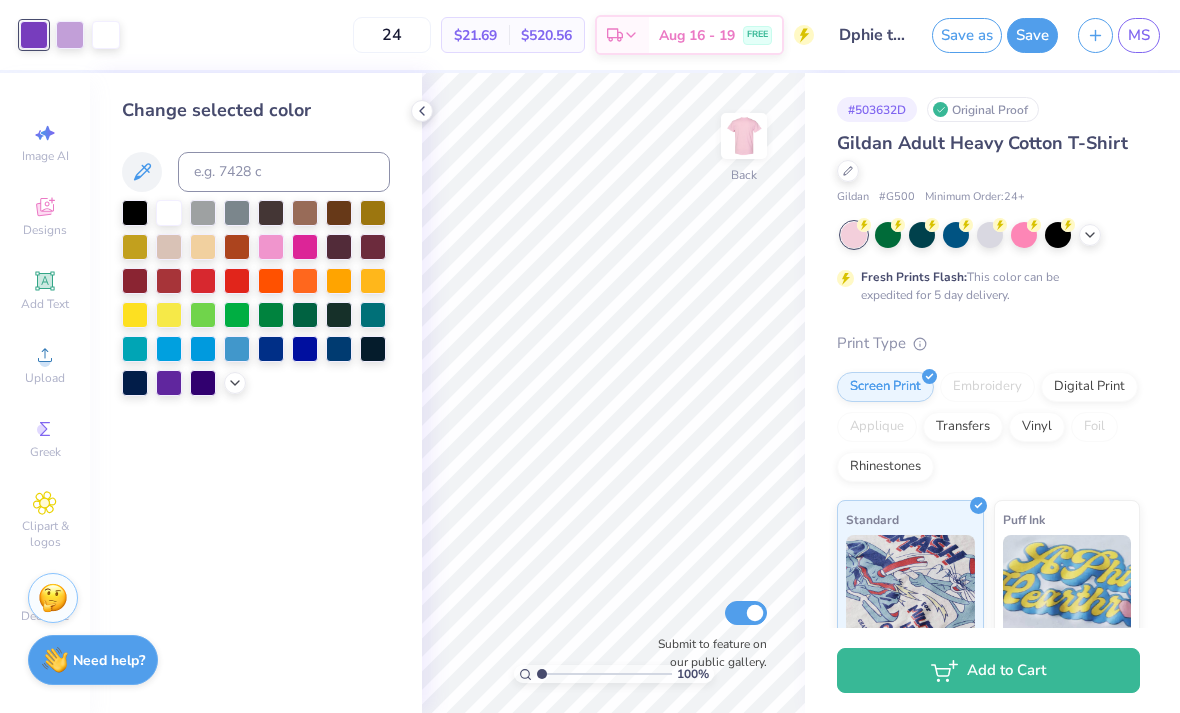 click at bounding box center [203, 349] 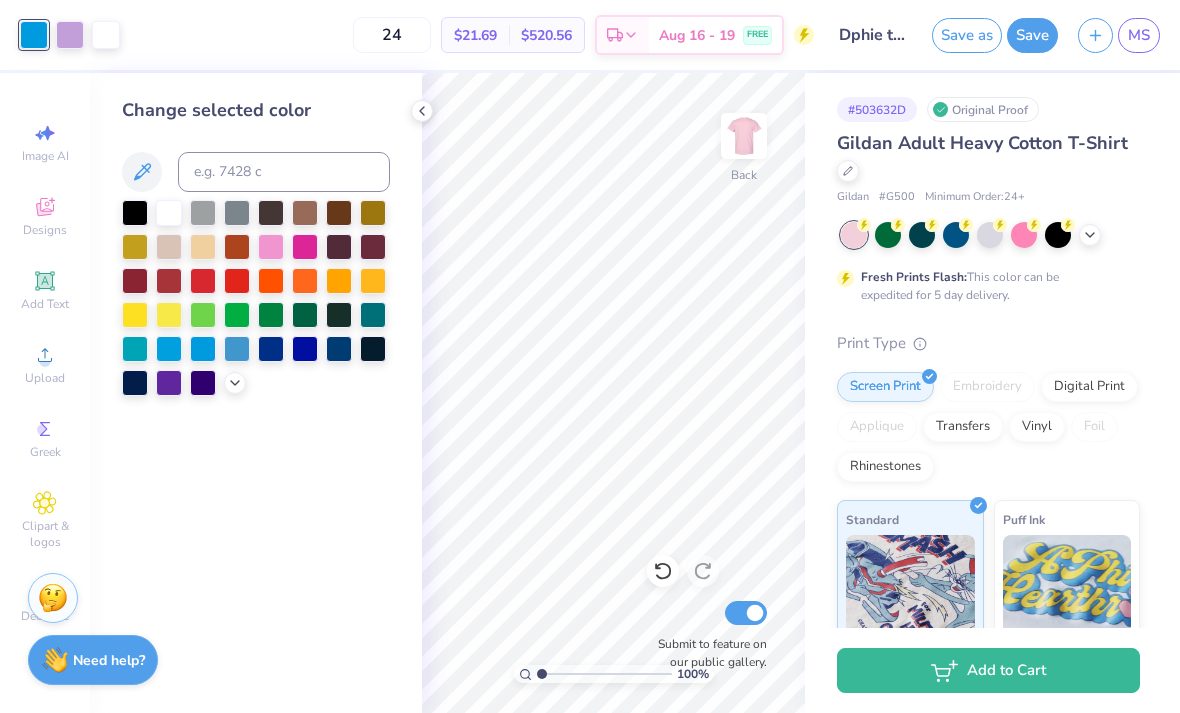click at bounding box center [169, 349] 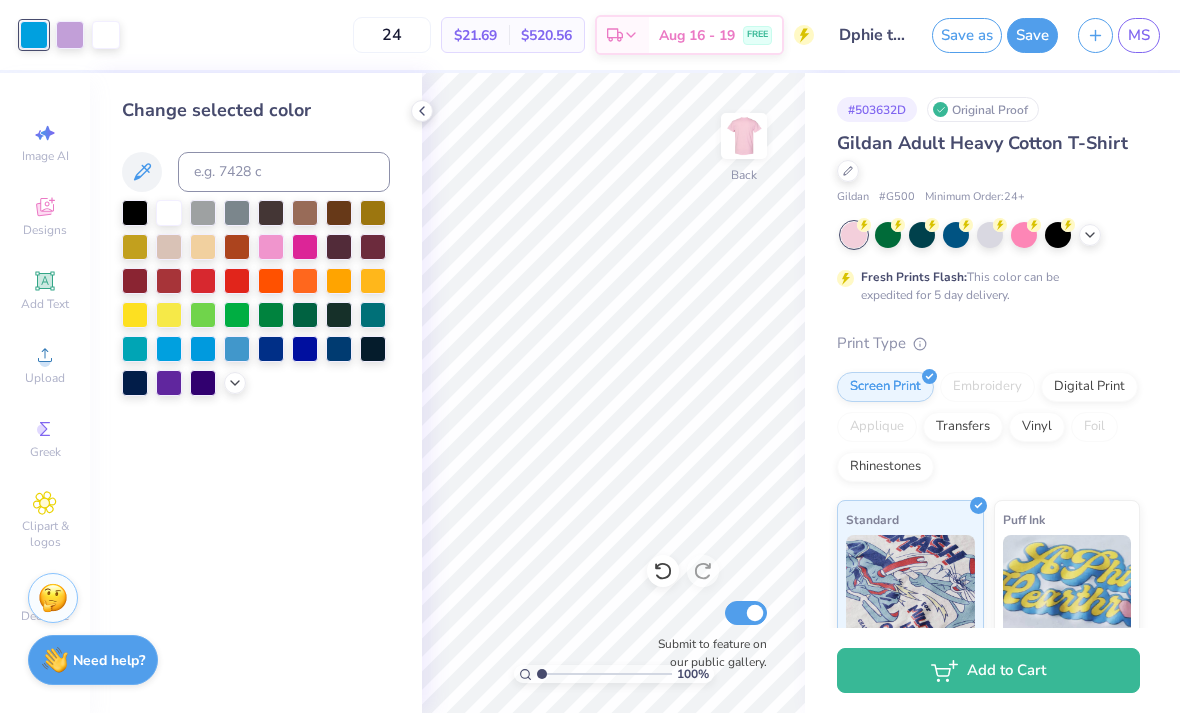 click at bounding box center (70, 35) 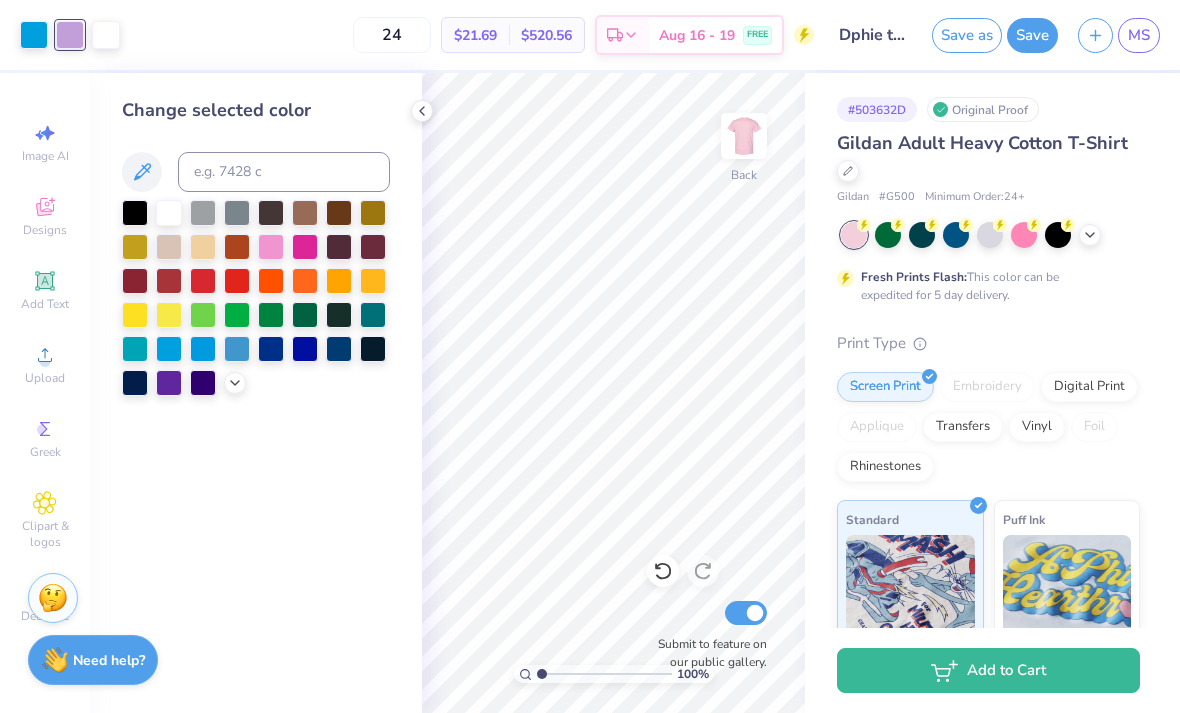 click at bounding box center [34, 35] 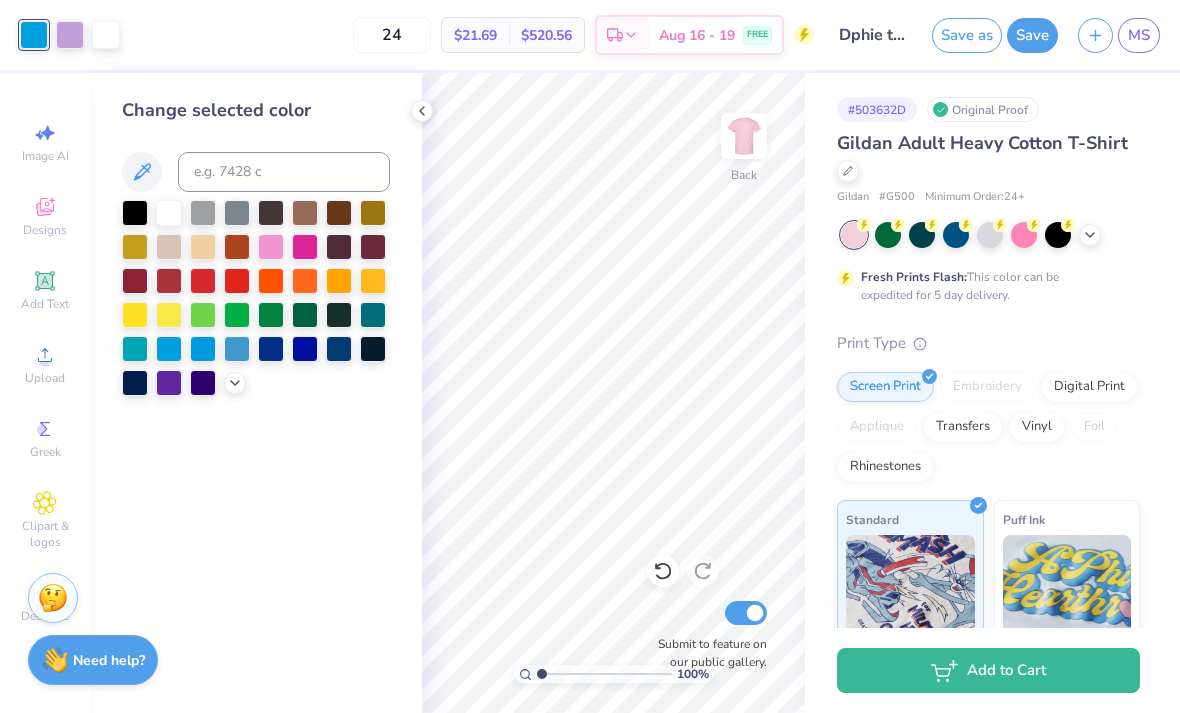 click at bounding box center (203, 349) 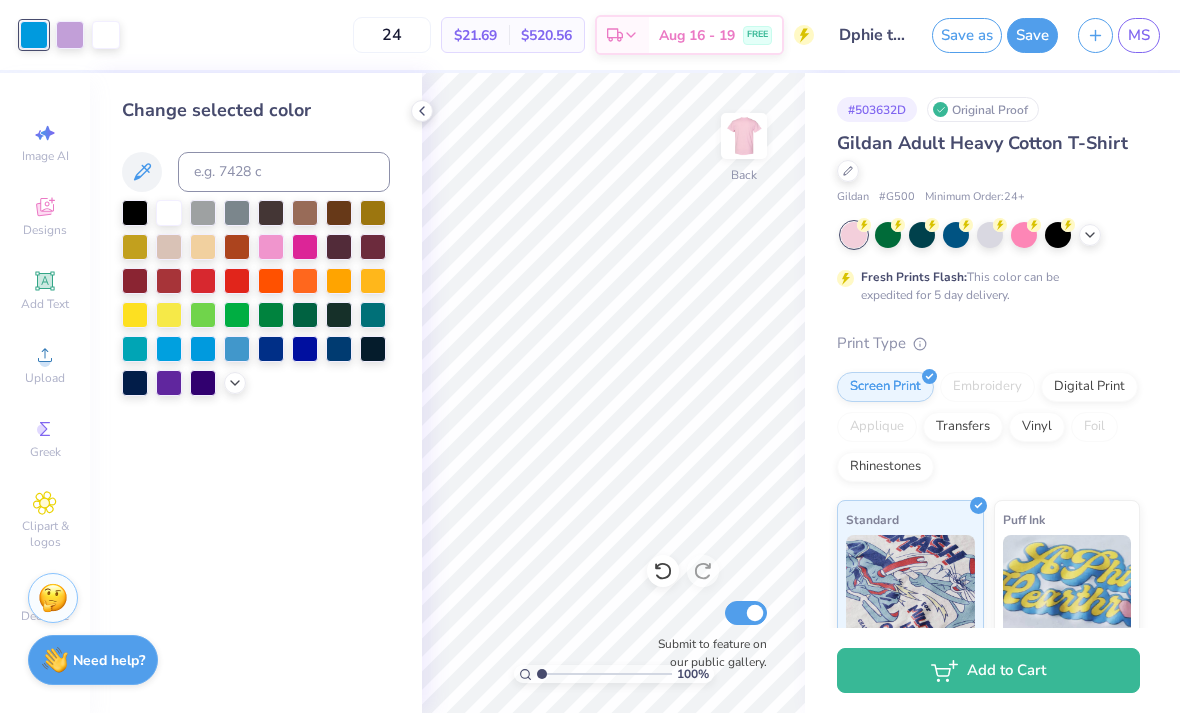 click at bounding box center (70, 35) 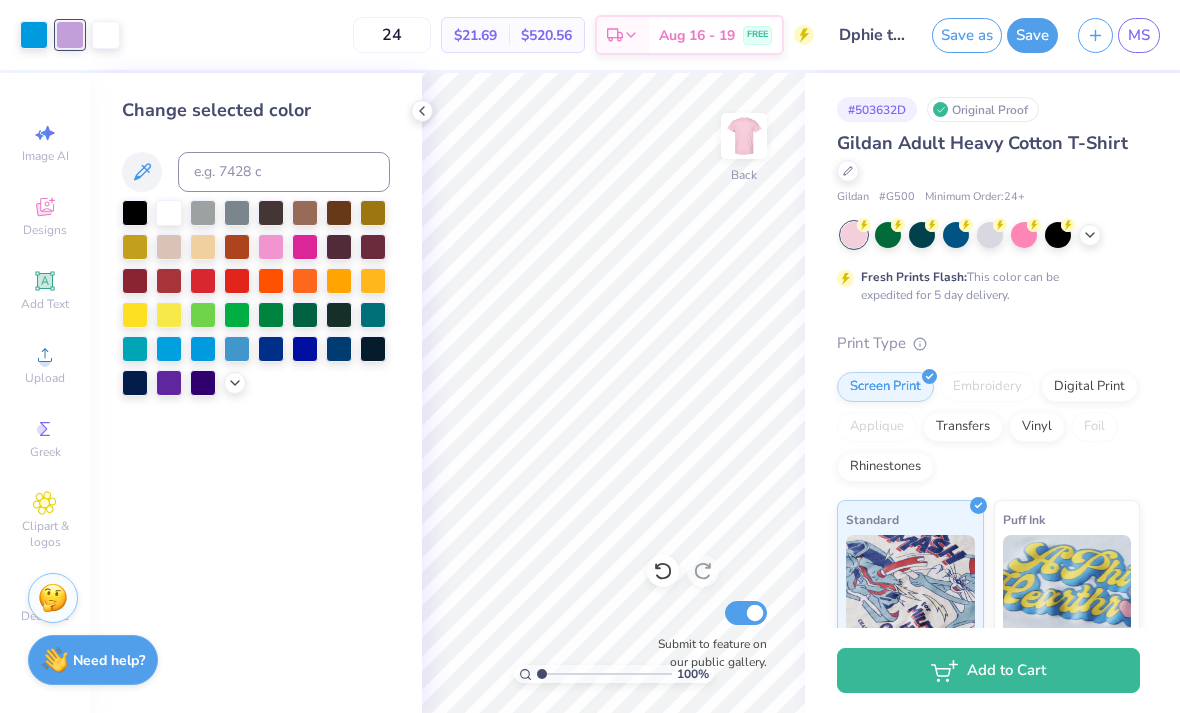 click at bounding box center (169, 349) 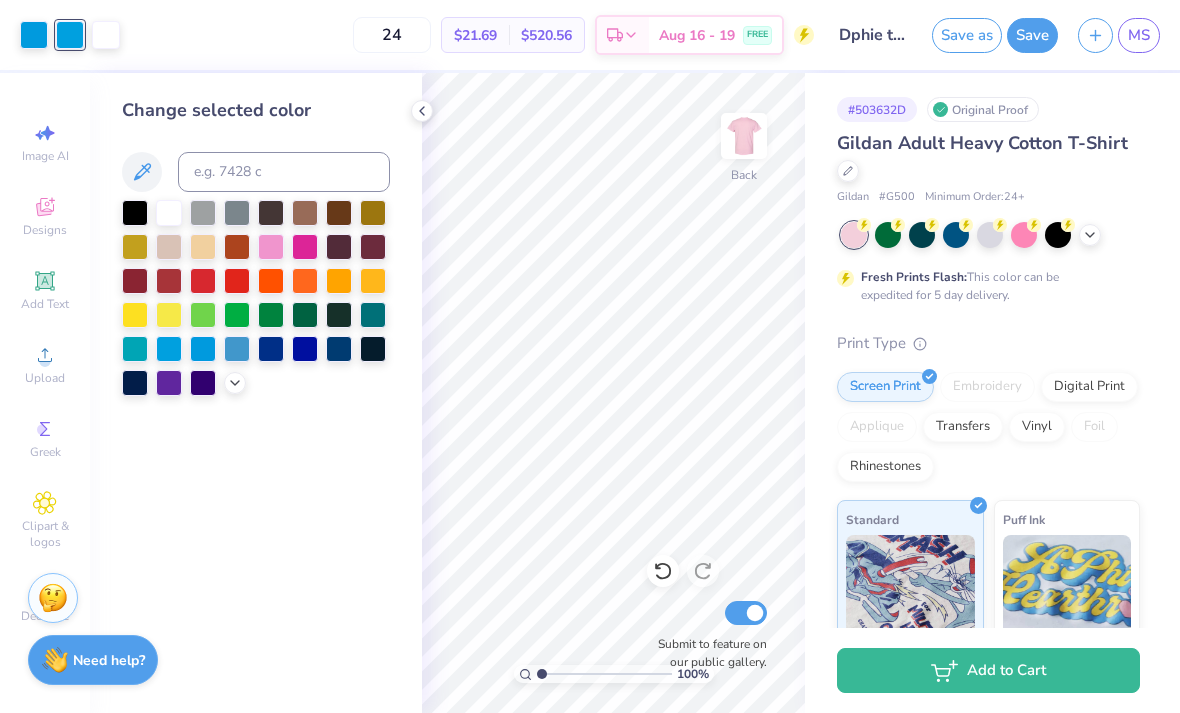 click at bounding box center [237, 349] 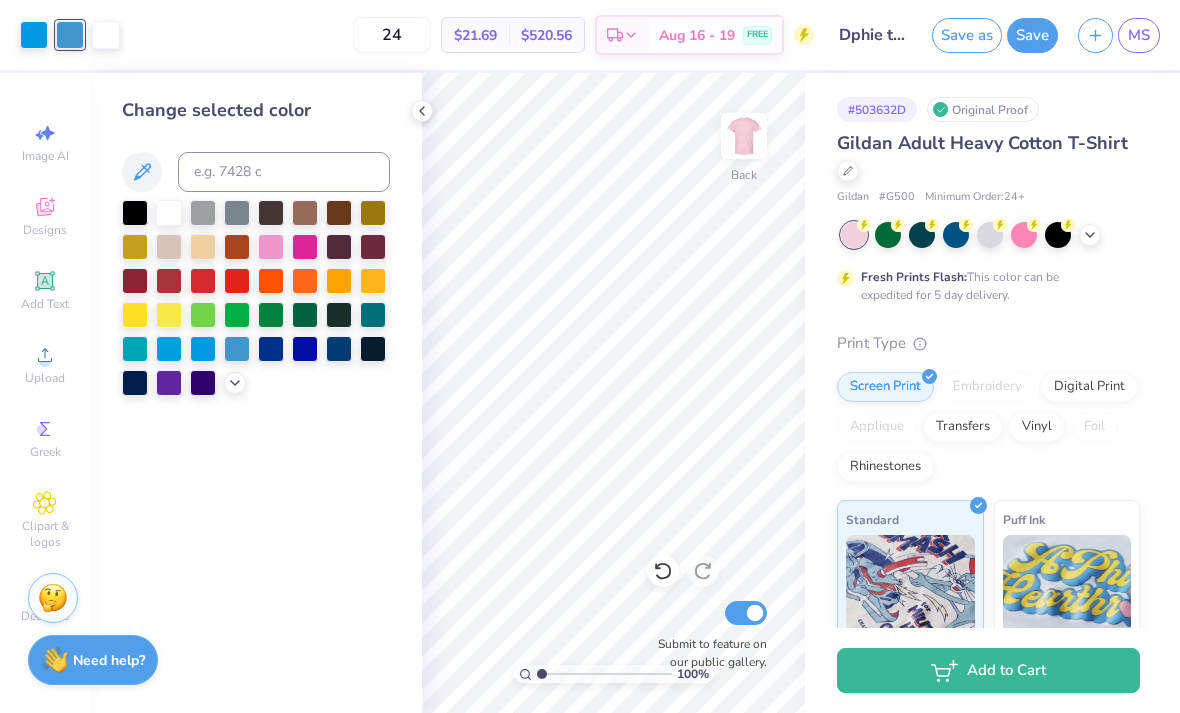 click at bounding box center (271, 349) 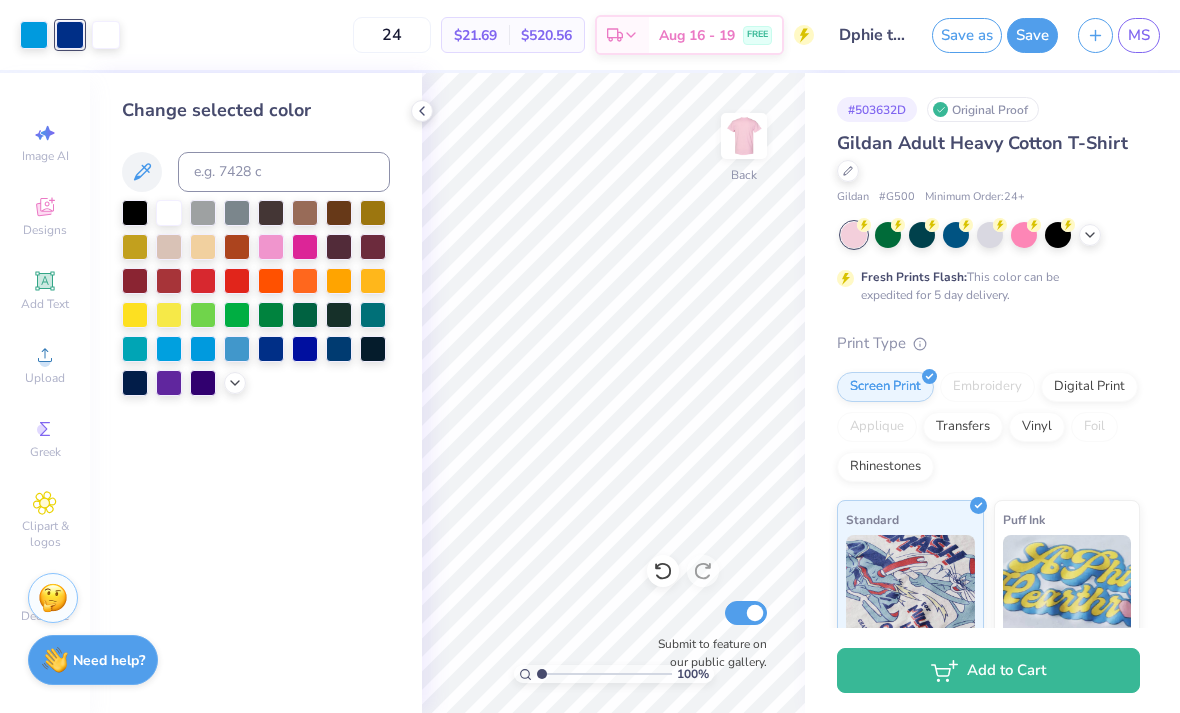 click at bounding box center (34, 35) 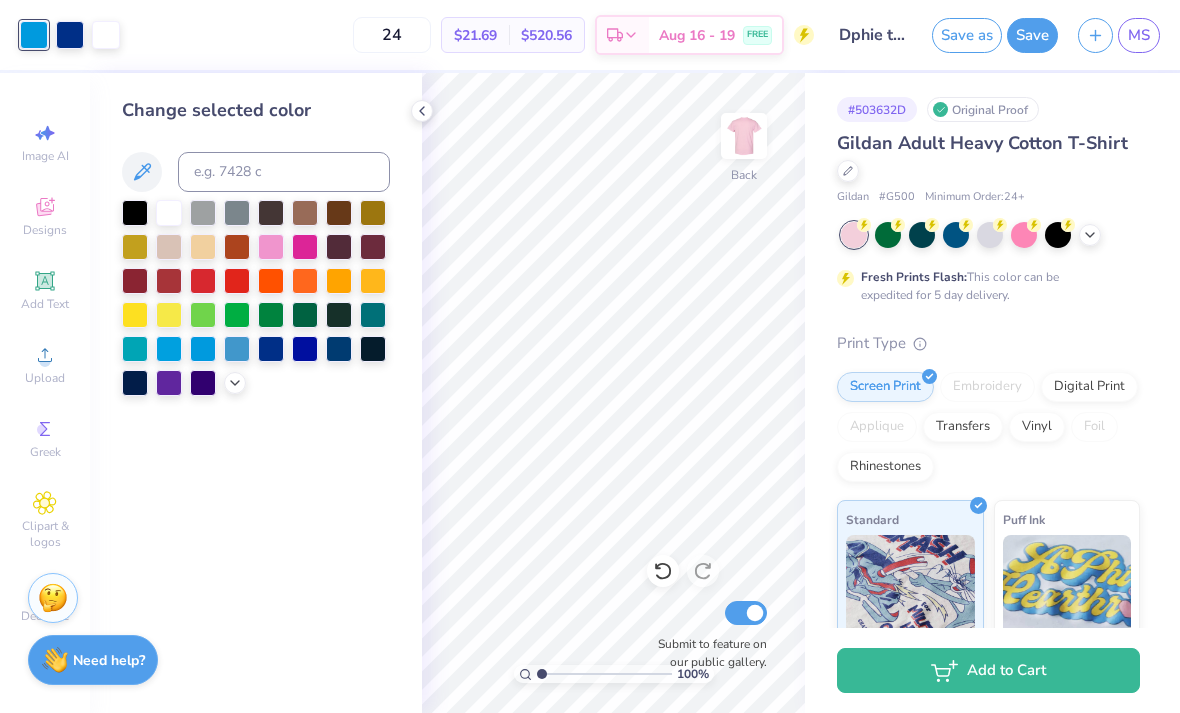 click at bounding box center (271, 349) 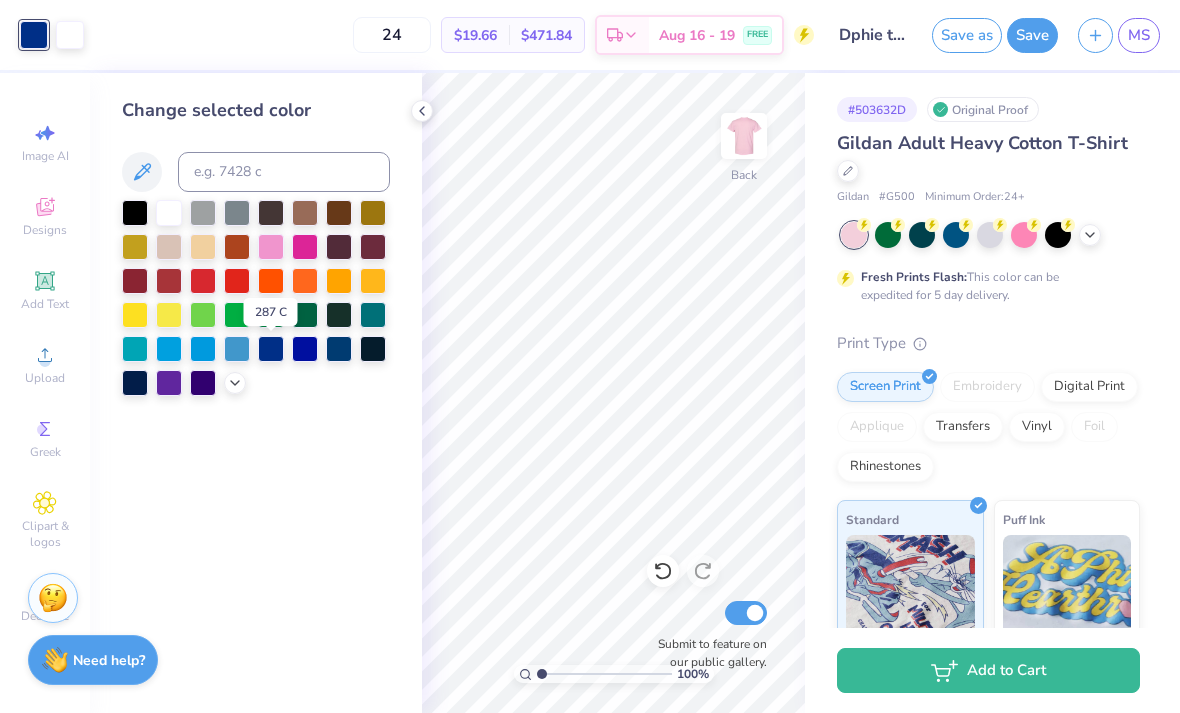 click 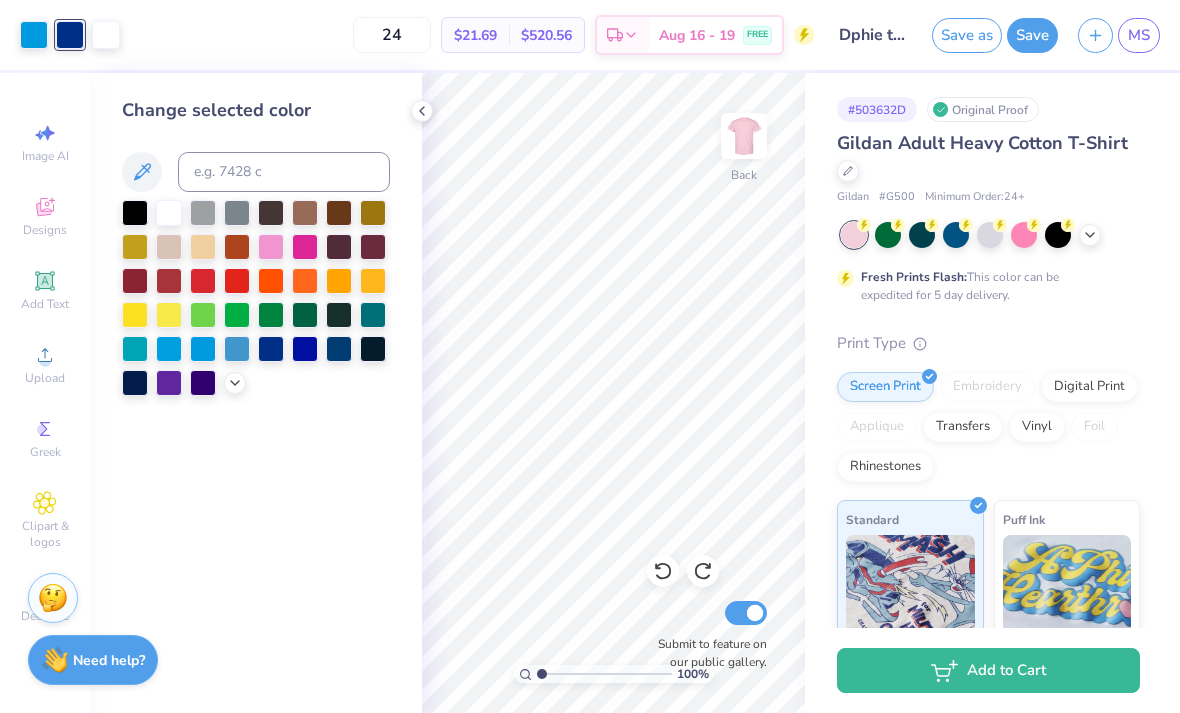 click at bounding box center (34, 35) 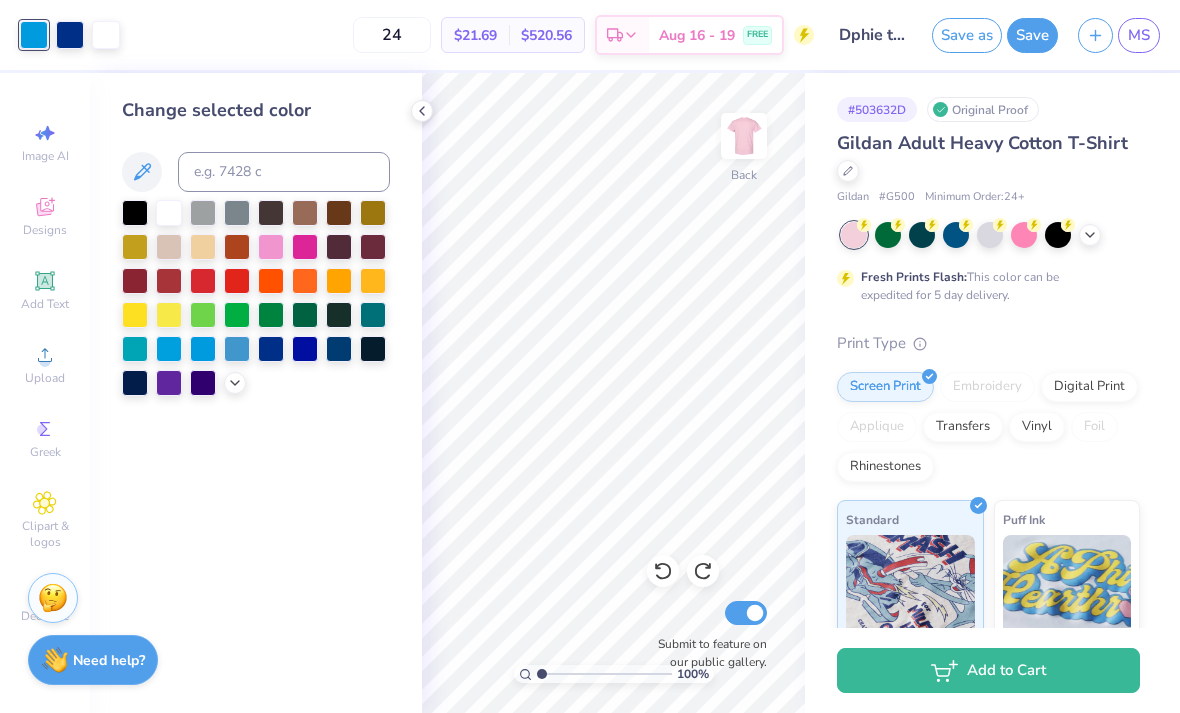click at bounding box center [70, 35] 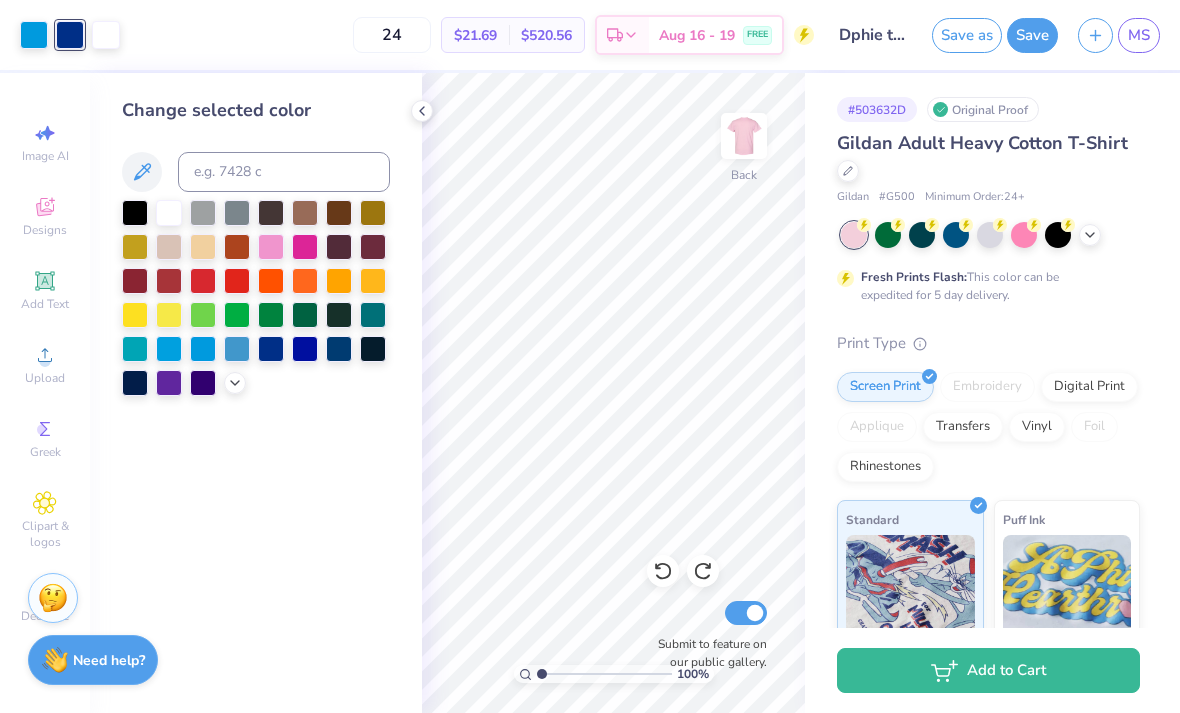 click at bounding box center (203, 315) 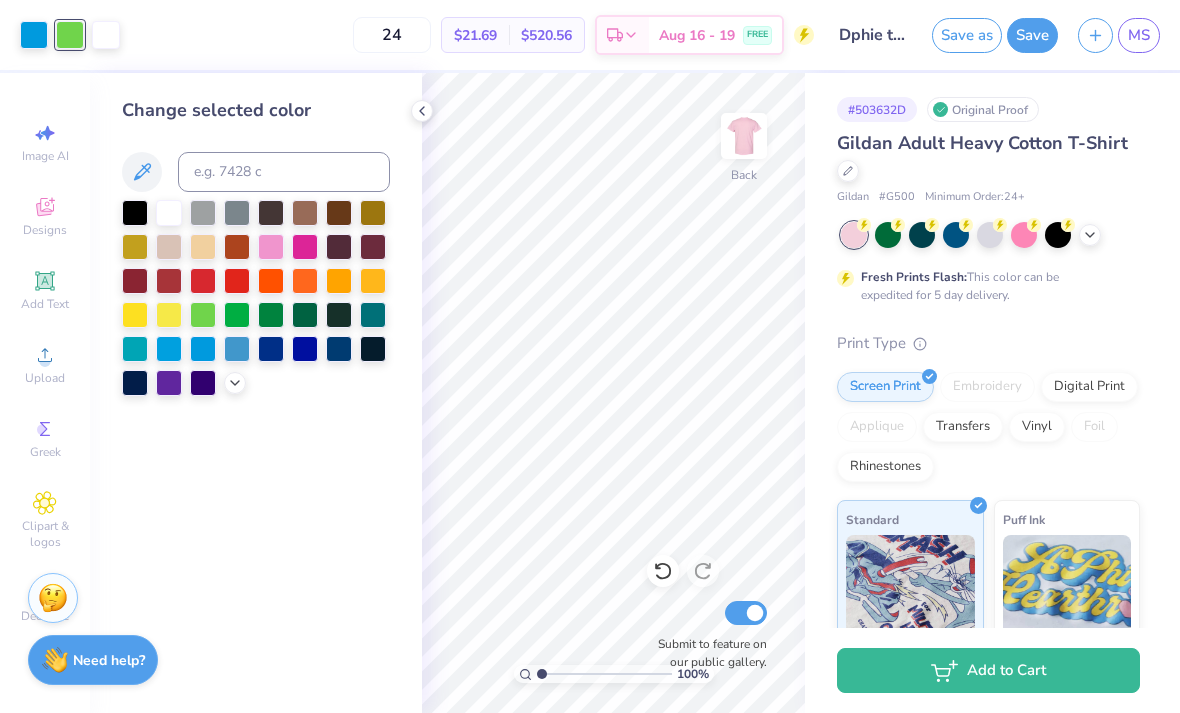 click at bounding box center (34, 35) 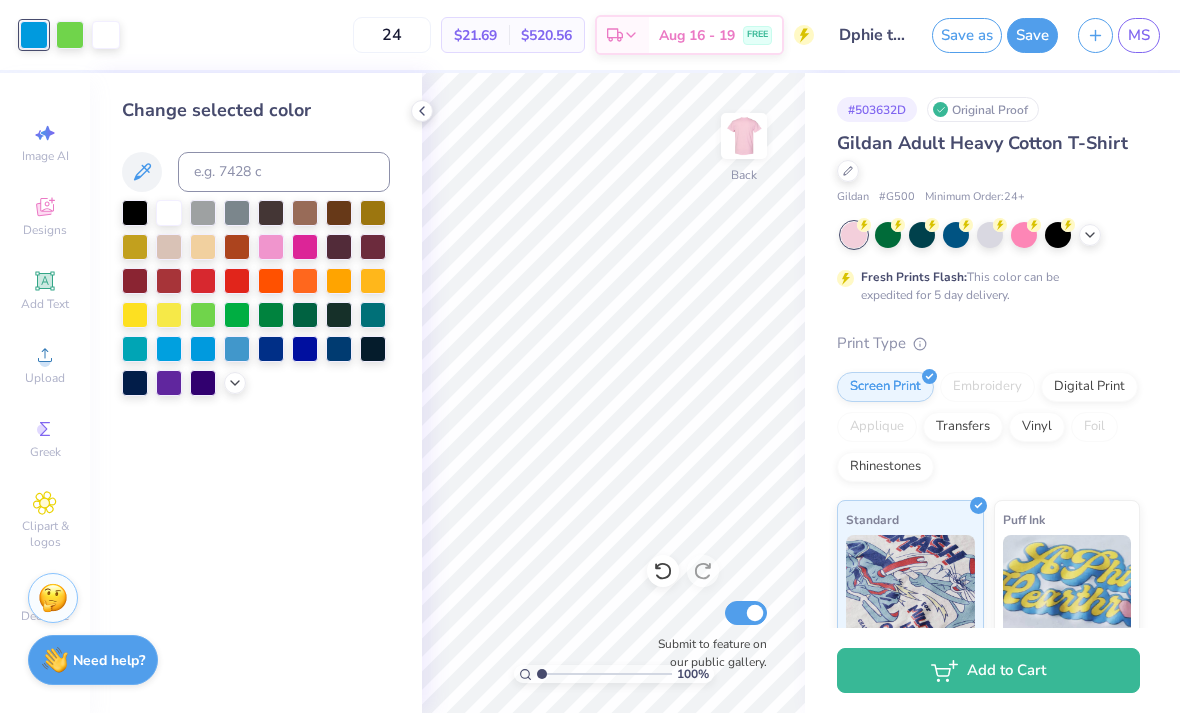 click at bounding box center [271, 349] 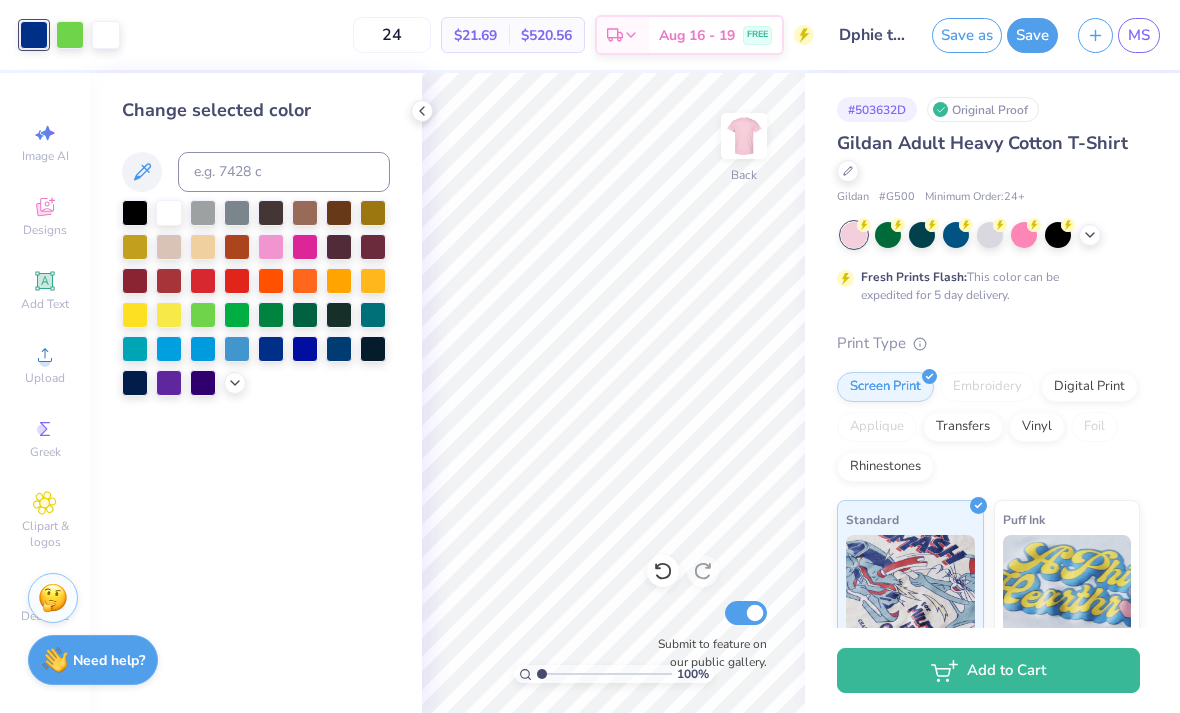 click at bounding box center (135, 349) 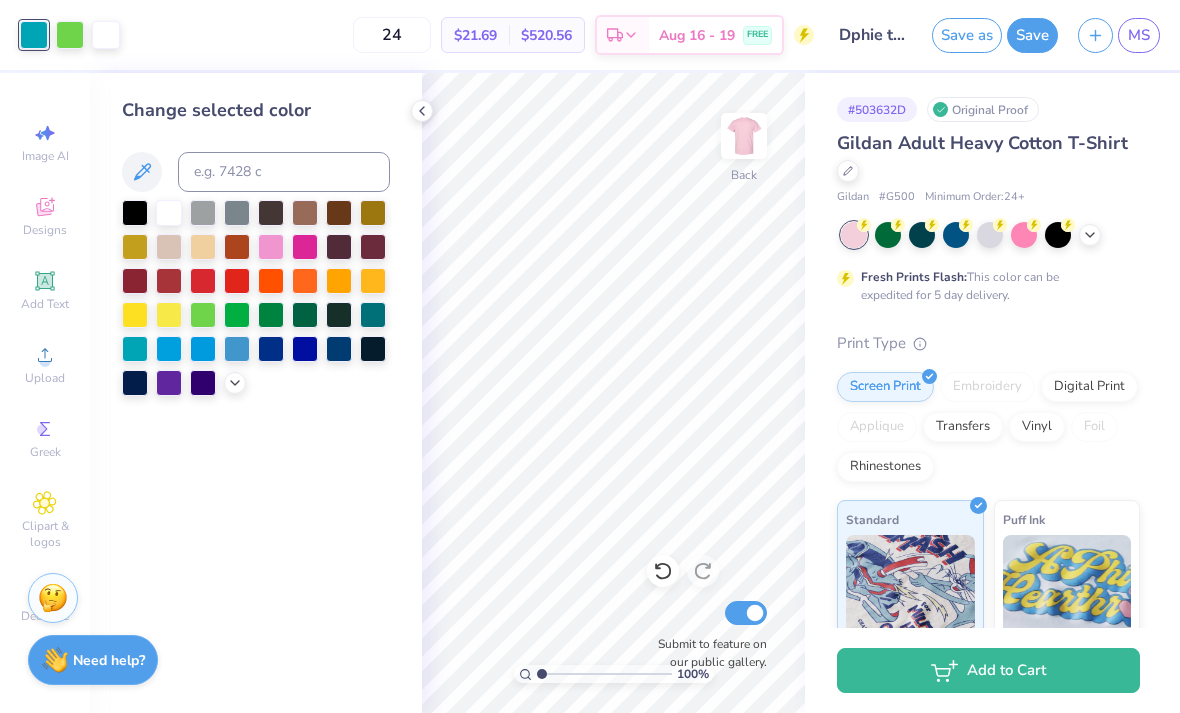 click at bounding box center [70, 35] 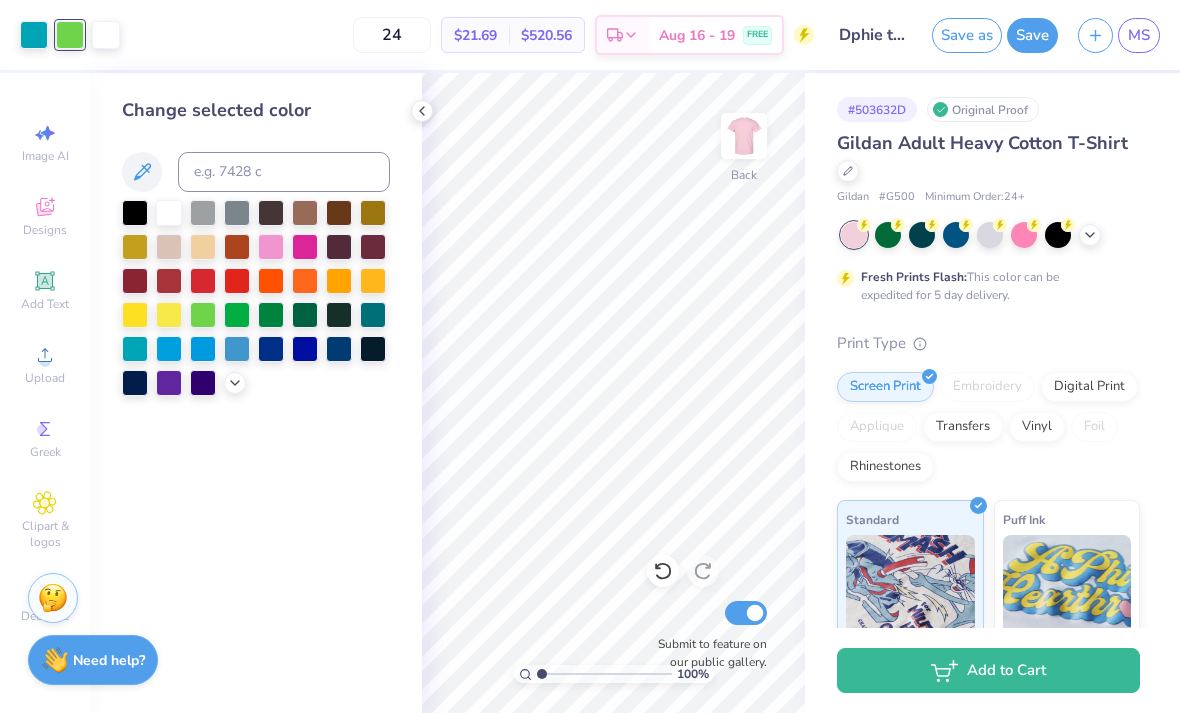 click at bounding box center [203, 349] 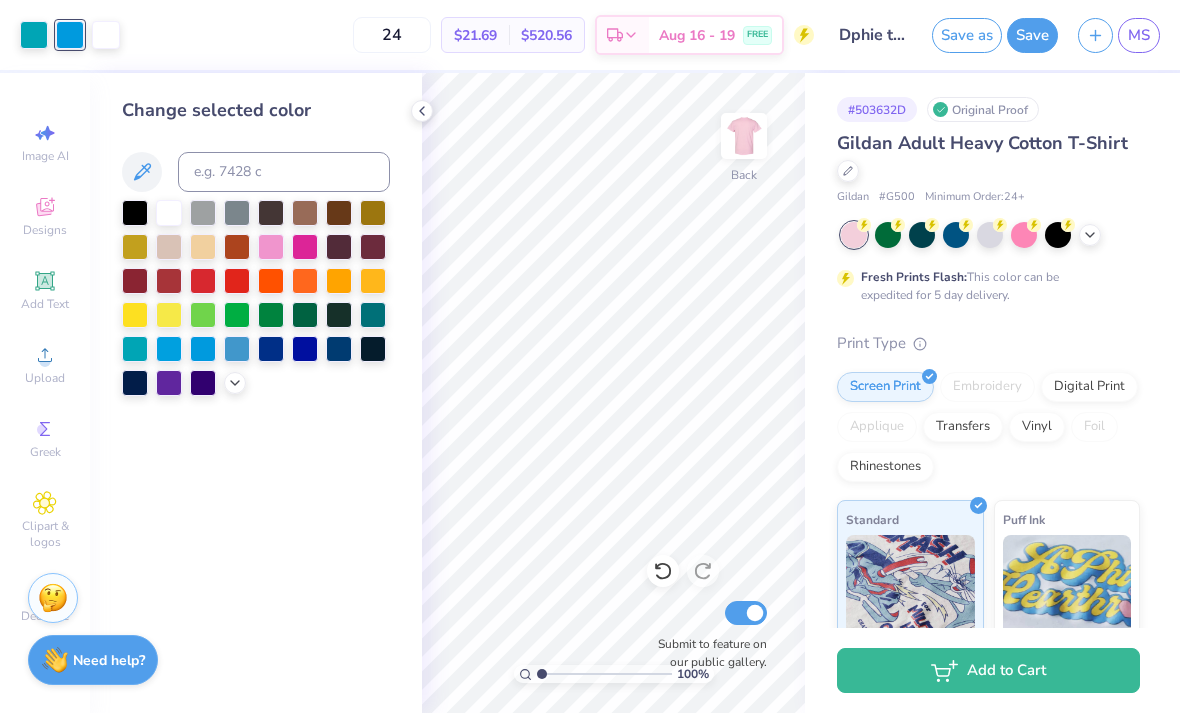 click at bounding box center (34, 35) 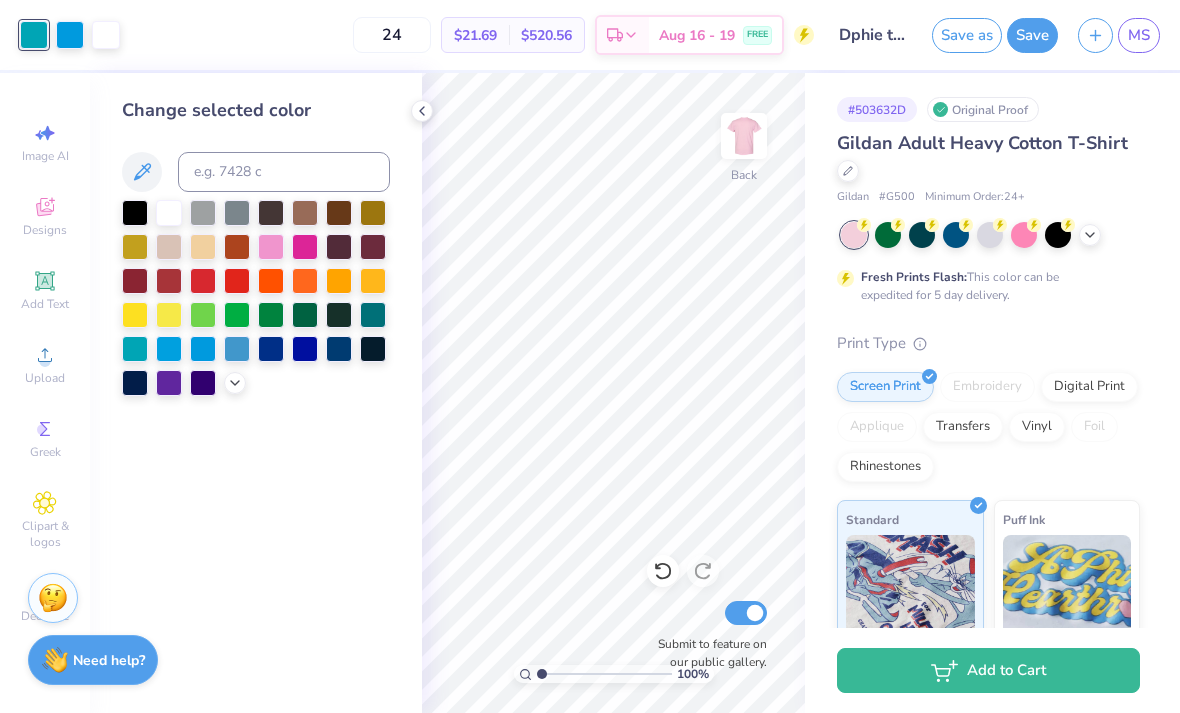 click at bounding box center (70, 35) 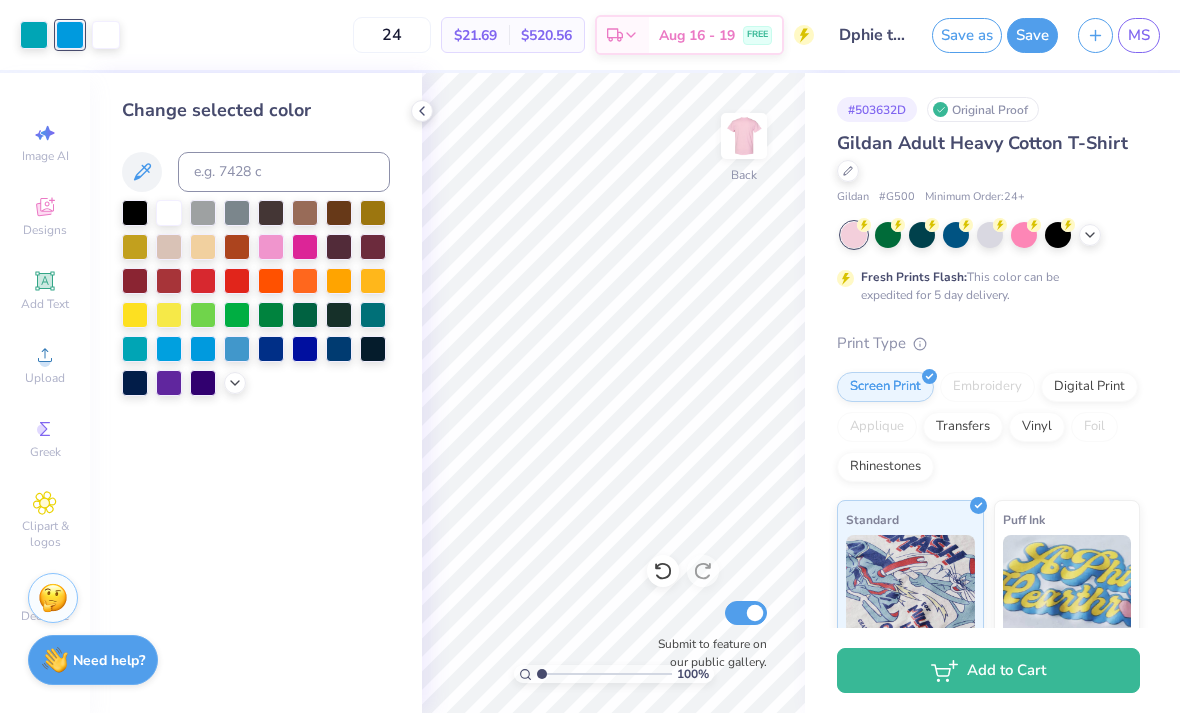 click at bounding box center [203, 315] 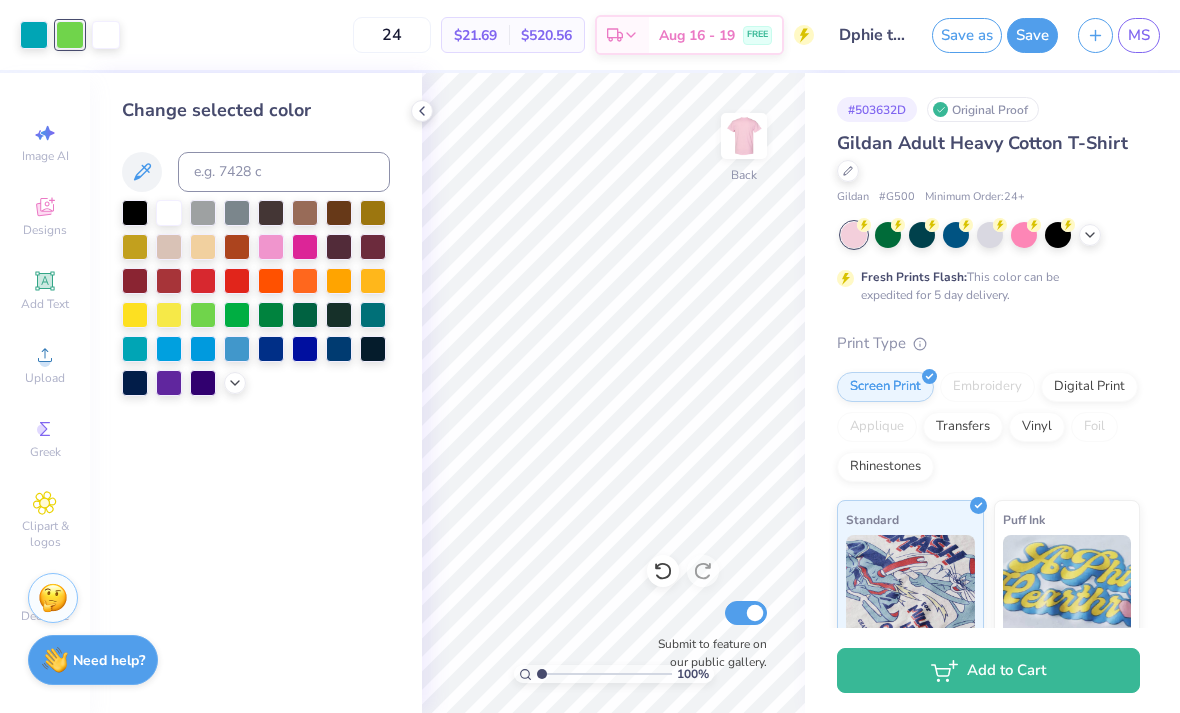 click at bounding box center (34, 35) 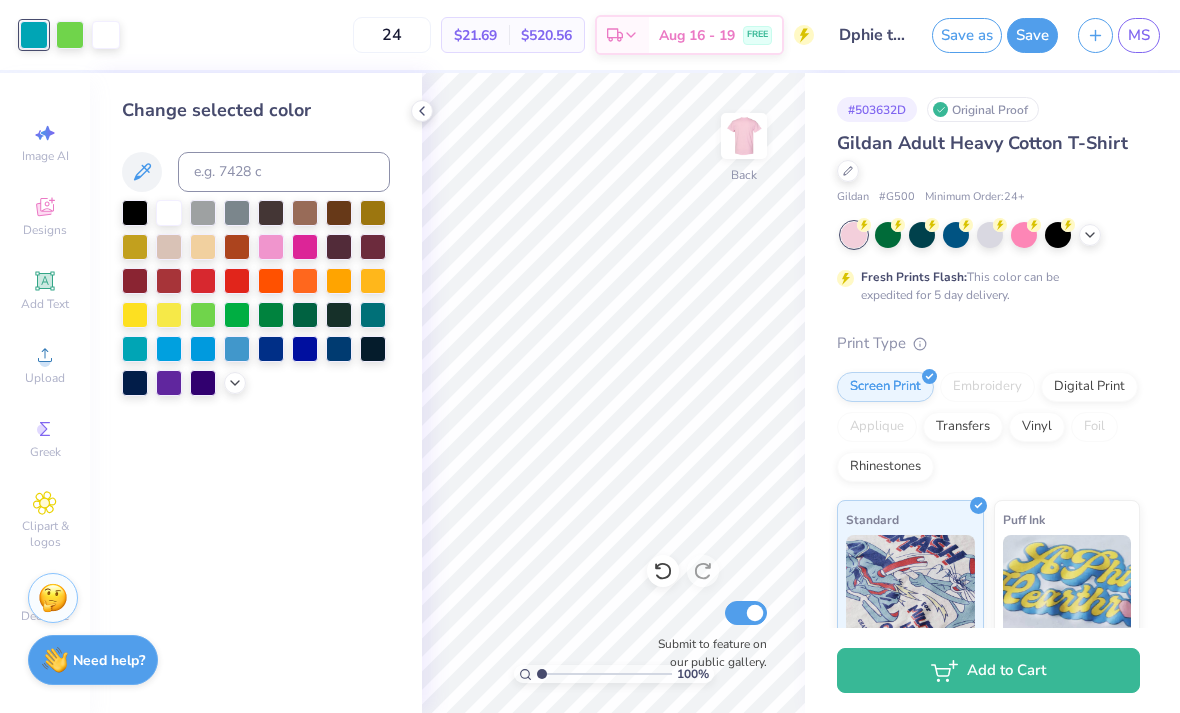 click at bounding box center (169, 349) 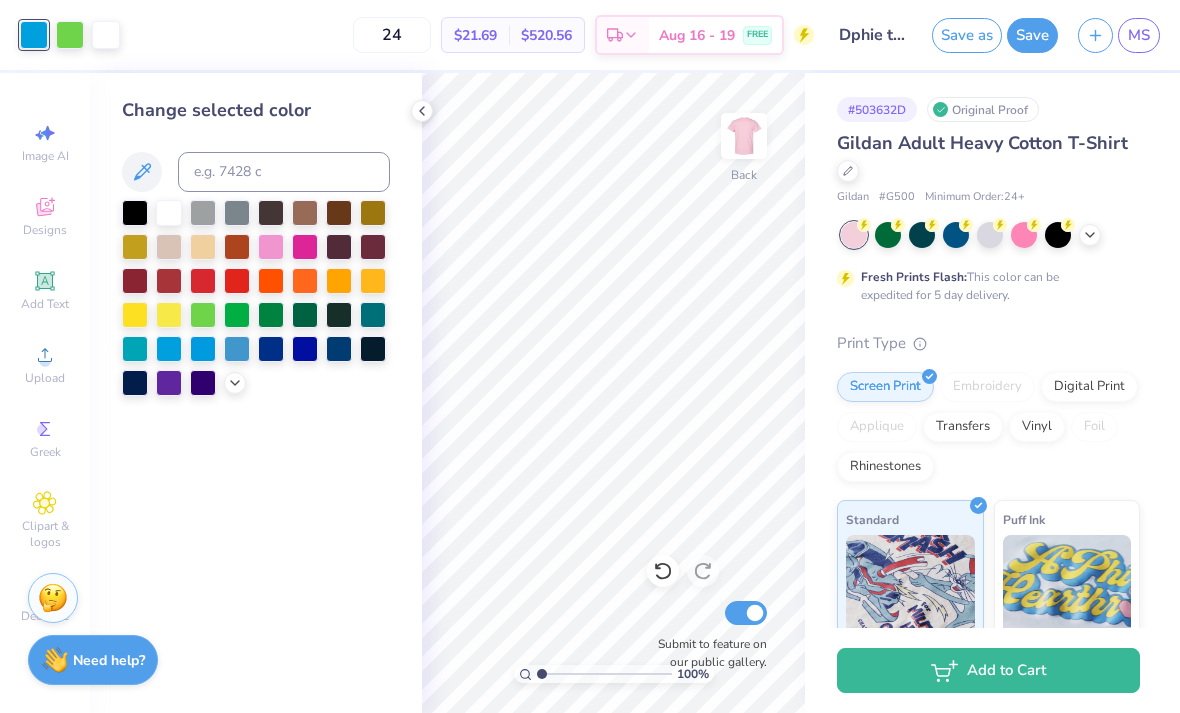 click at bounding box center [70, 35] 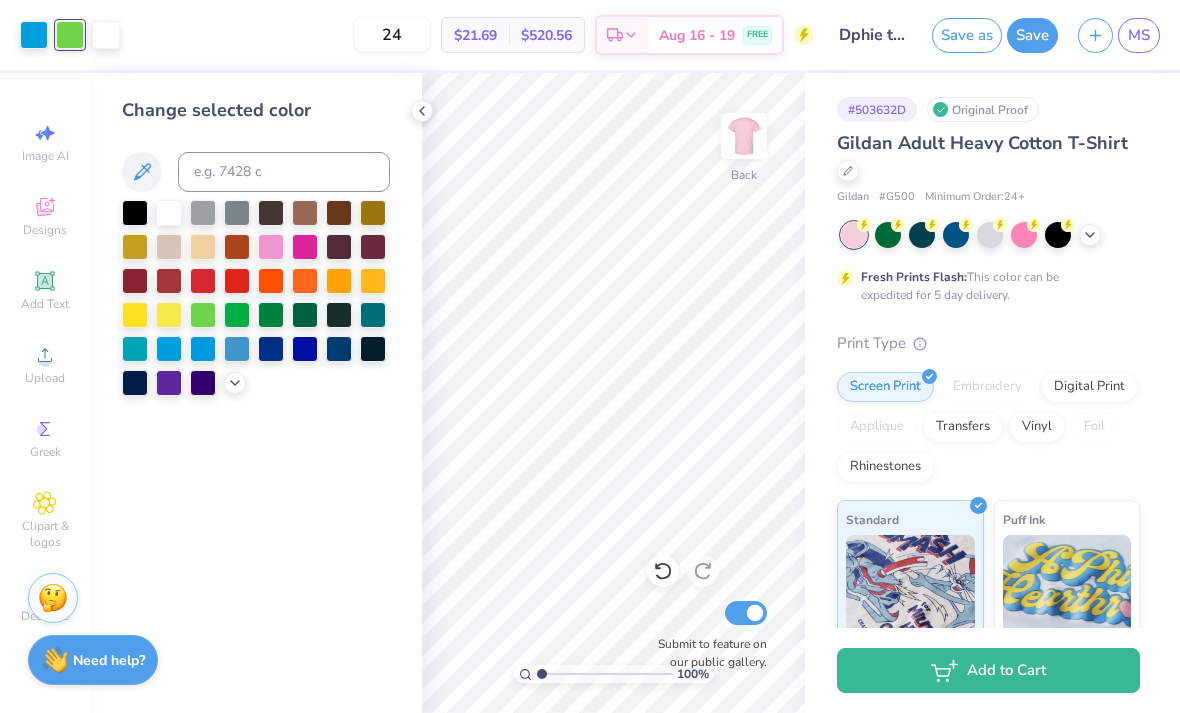 click at bounding box center [135, 349] 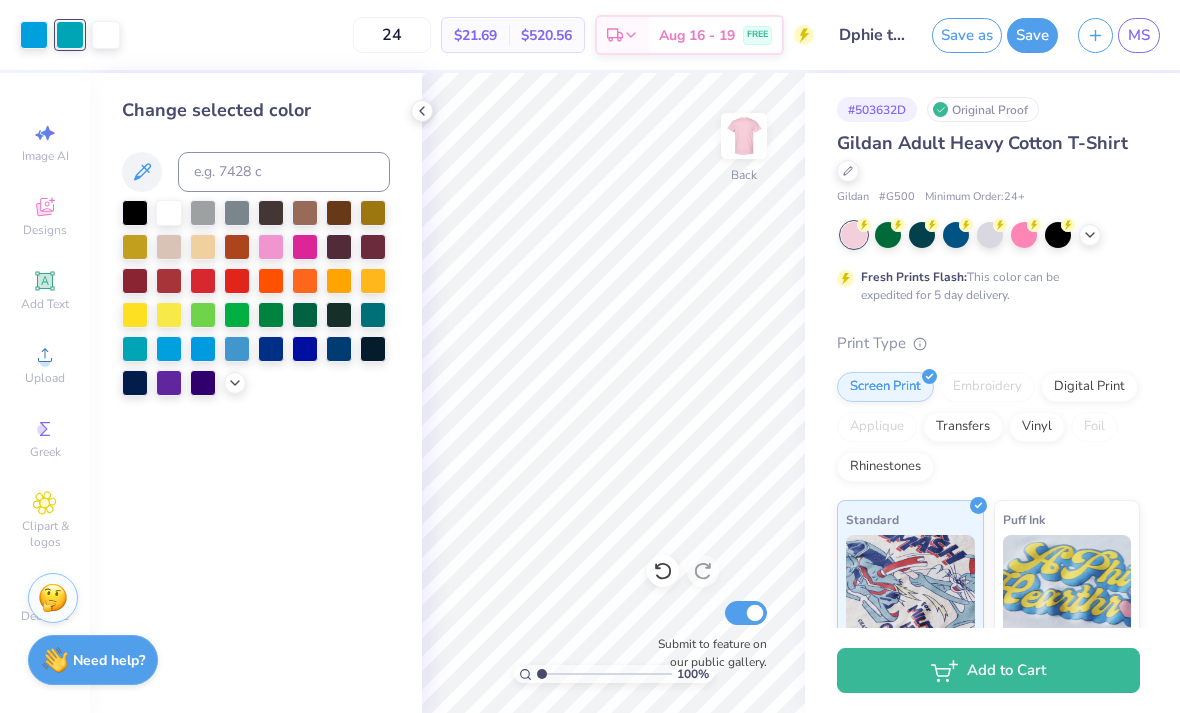 click on "Fresh Prints Flash:  This color can be expedited for 5 day delivery." at bounding box center [988, 263] 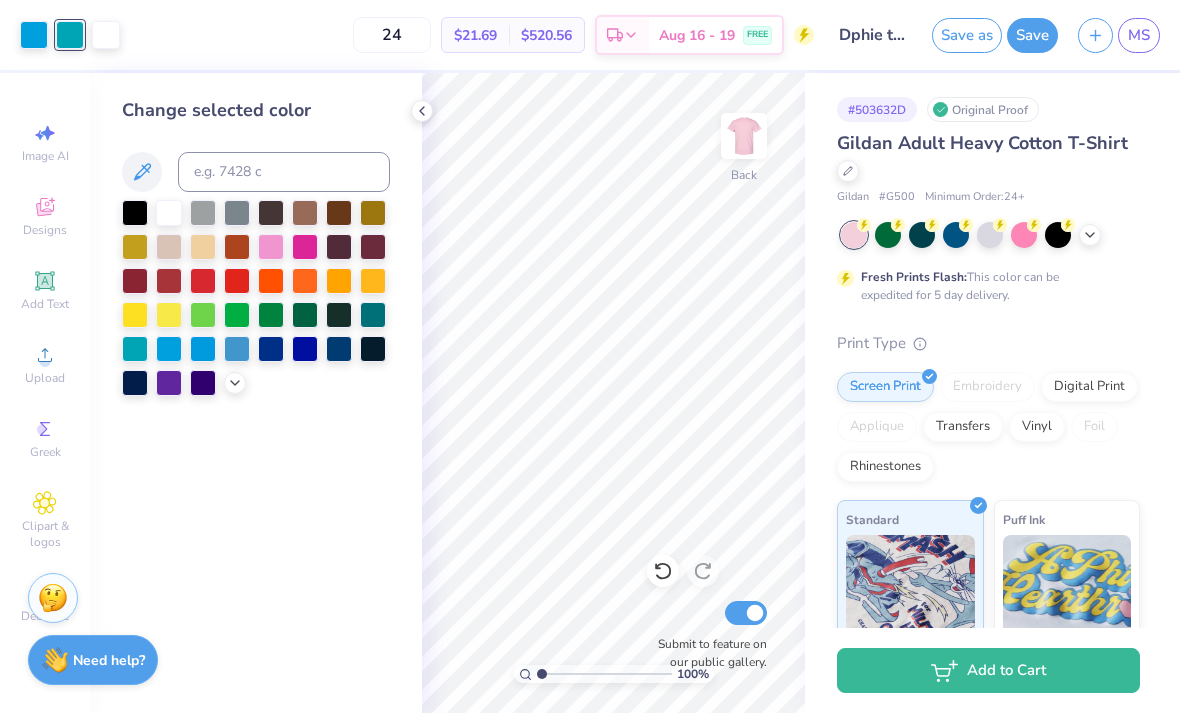 click at bounding box center [1058, 235] 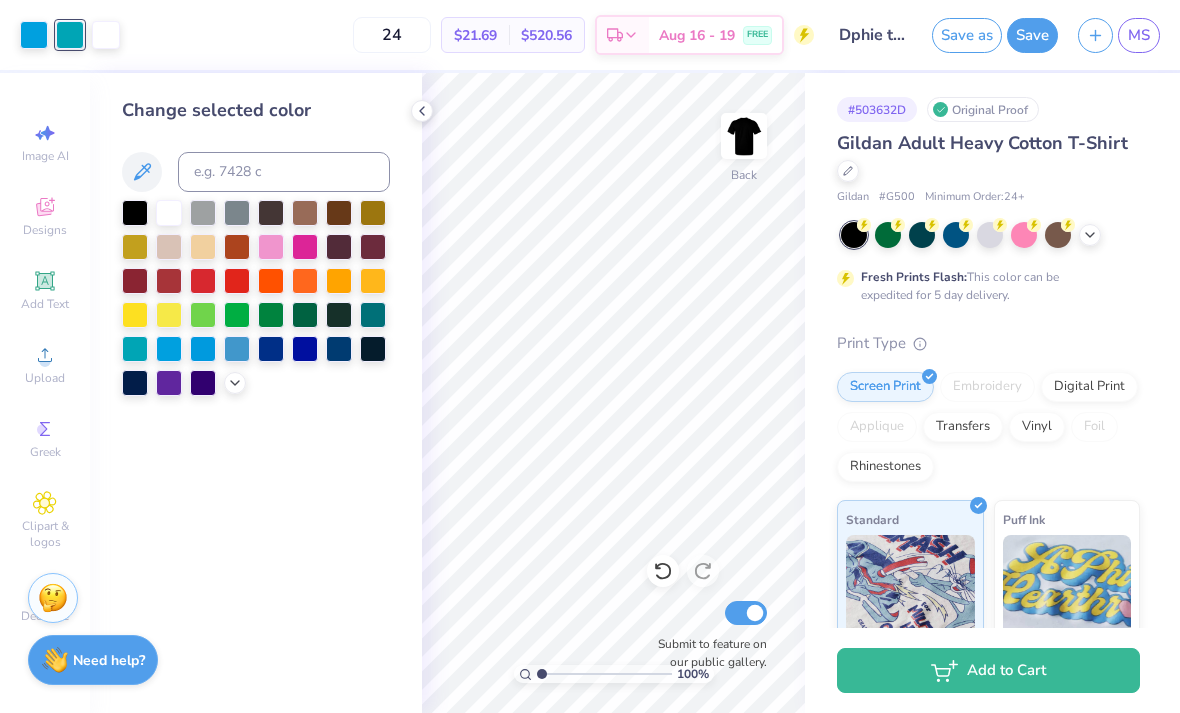 click 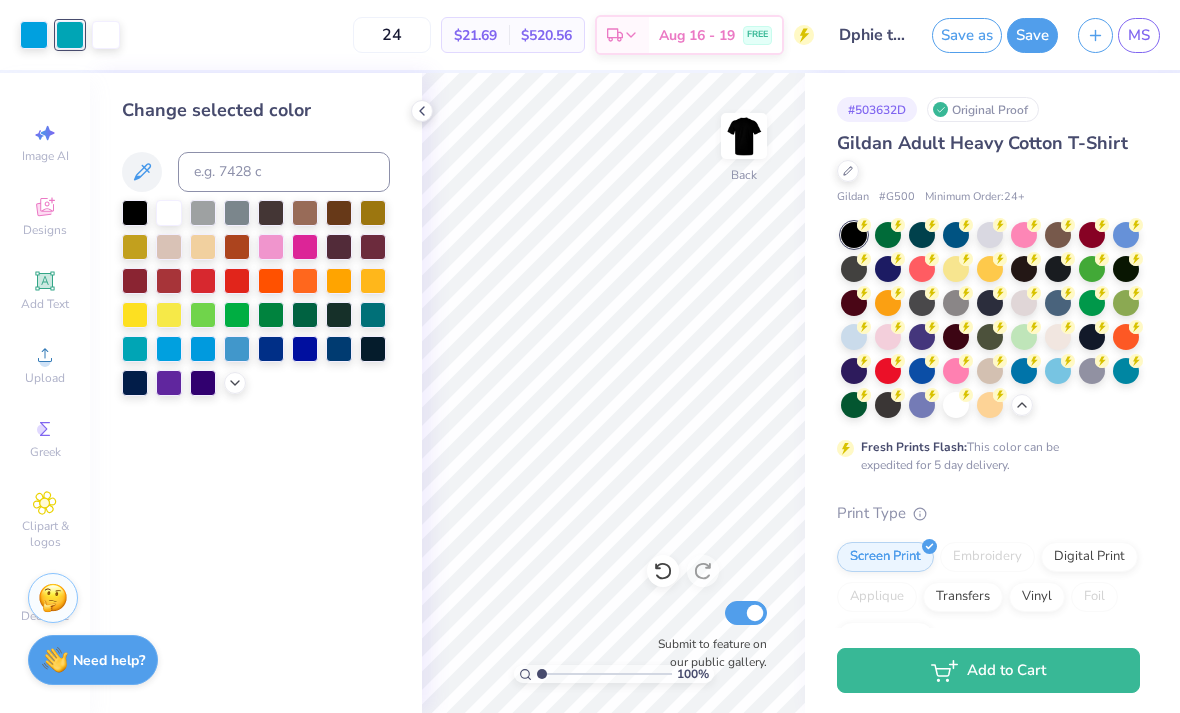 click at bounding box center (1058, 303) 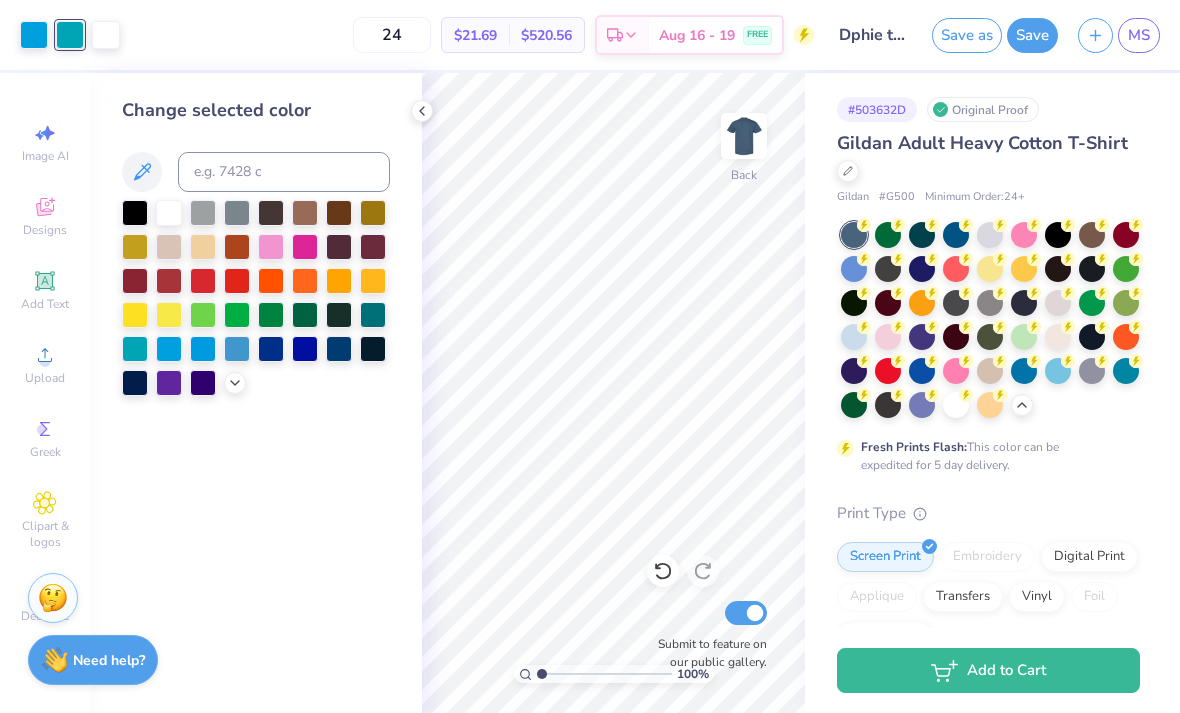 click at bounding box center (990, 320) 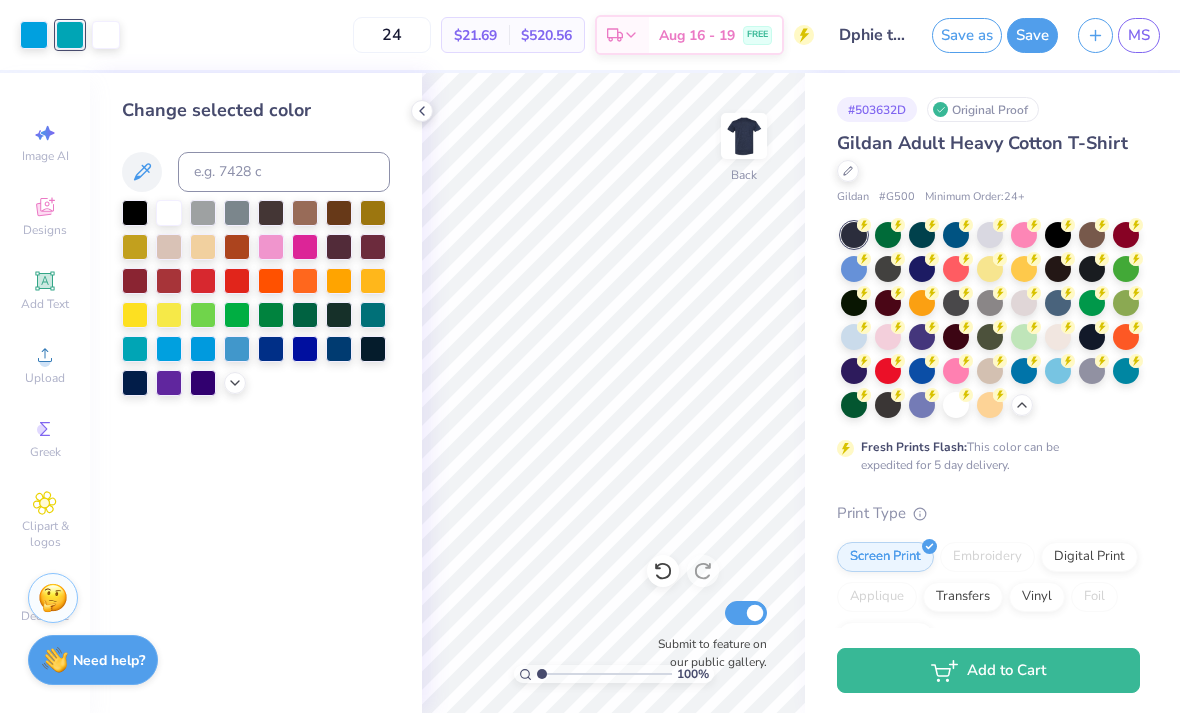 click at bounding box center (854, 235) 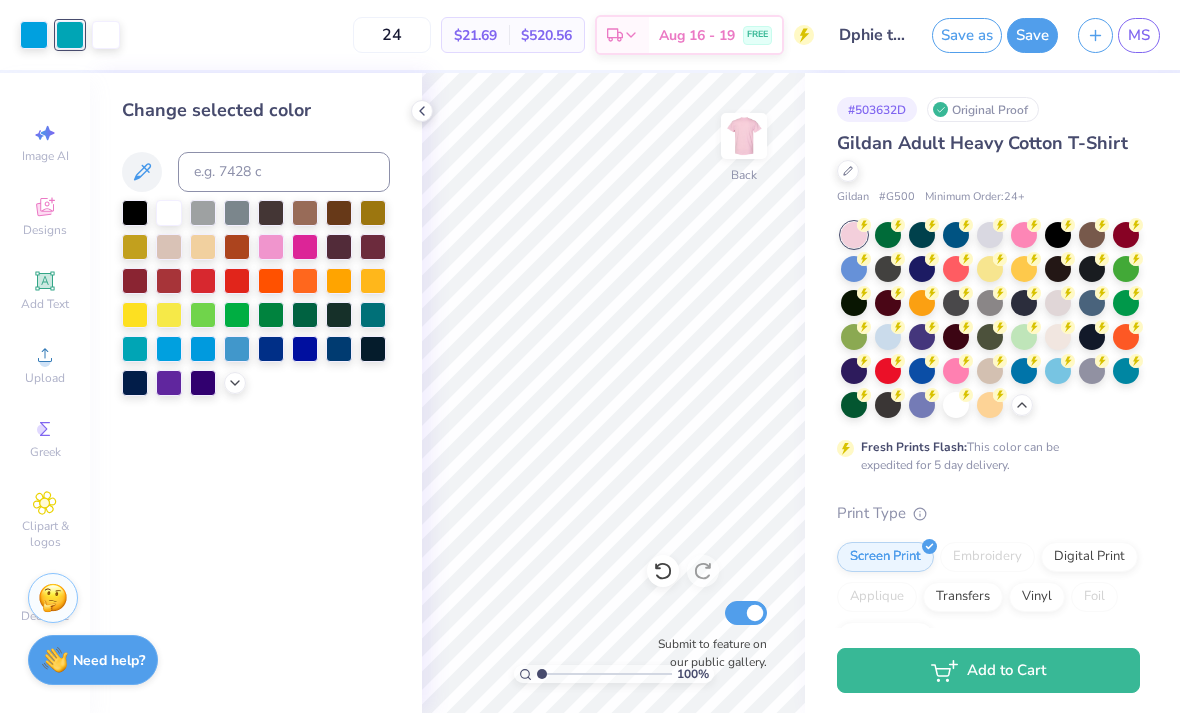 click at bounding box center (271, 281) 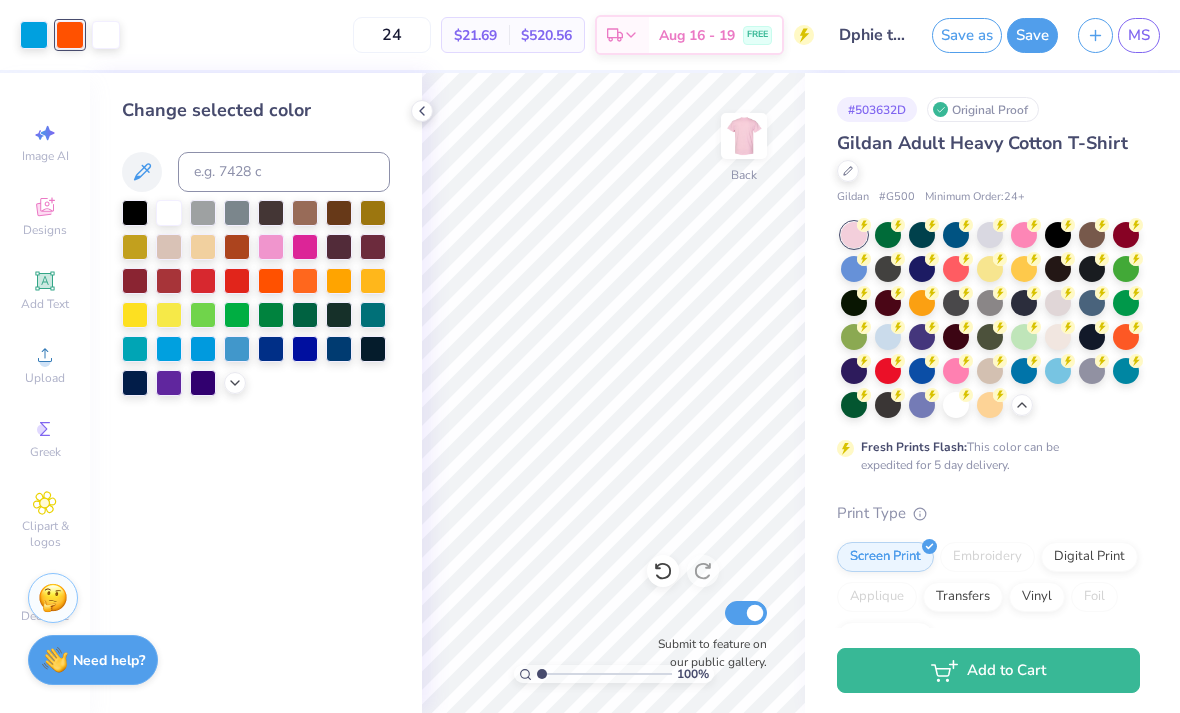 click at bounding box center [203, 349] 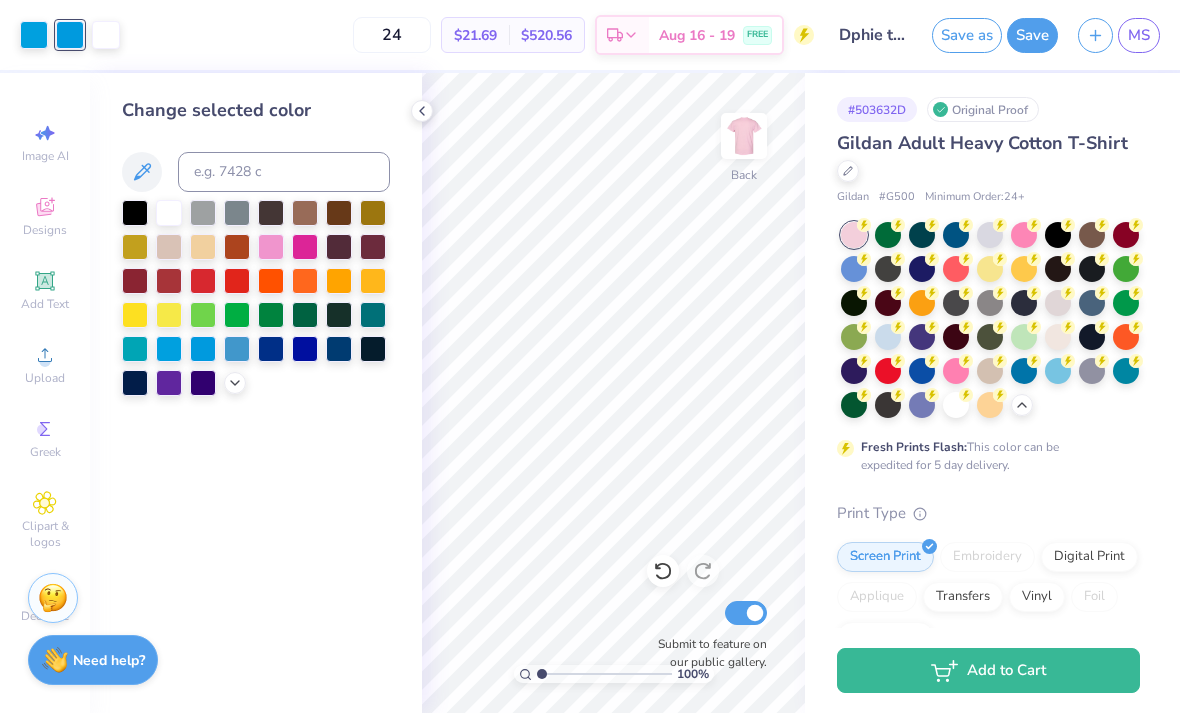 click at bounding box center [34, 35] 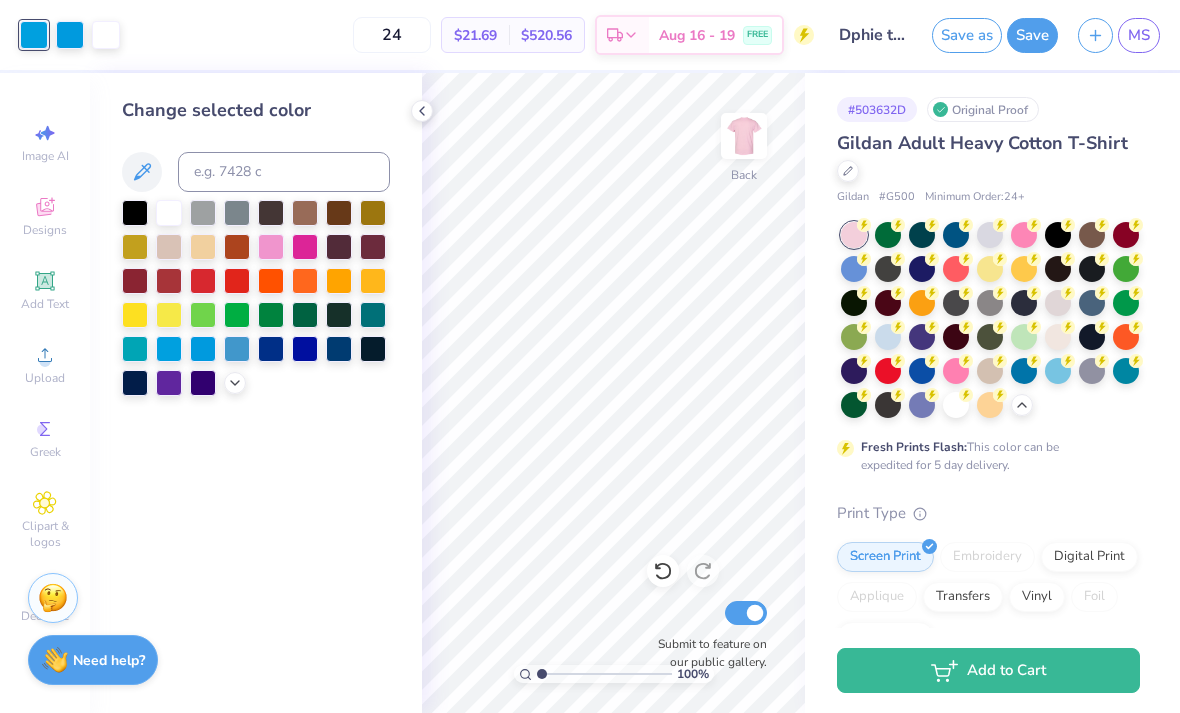 click at bounding box center [271, 281] 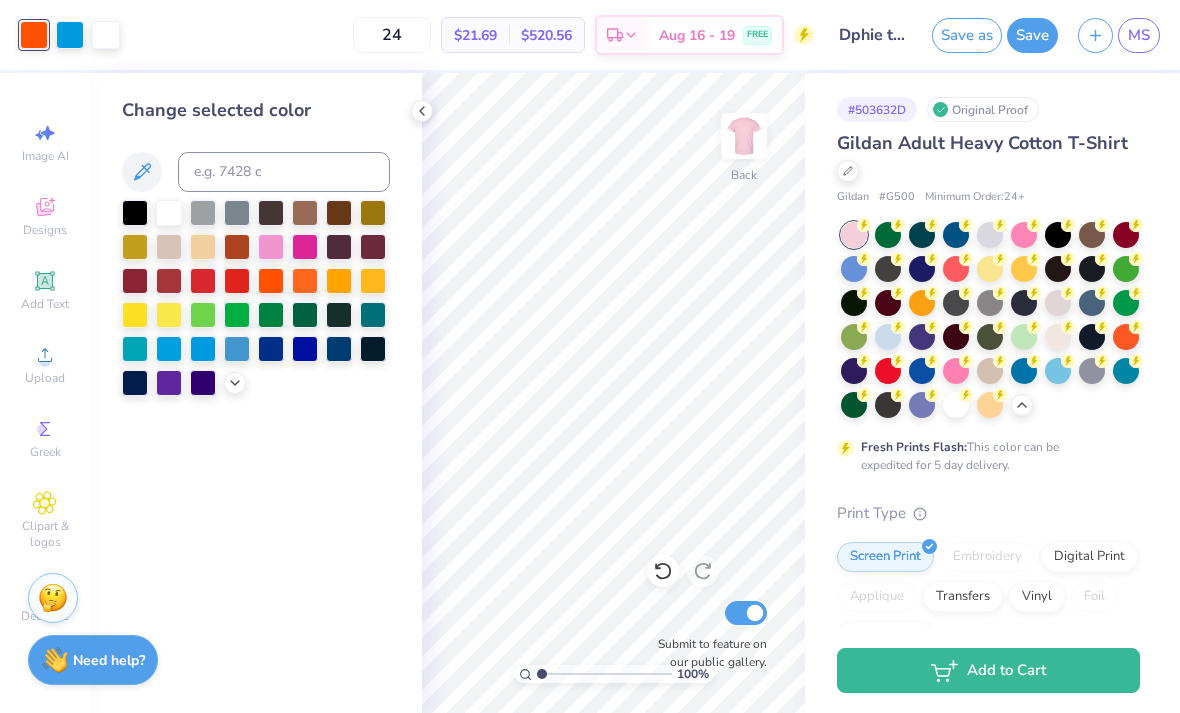 click at bounding box center [271, 349] 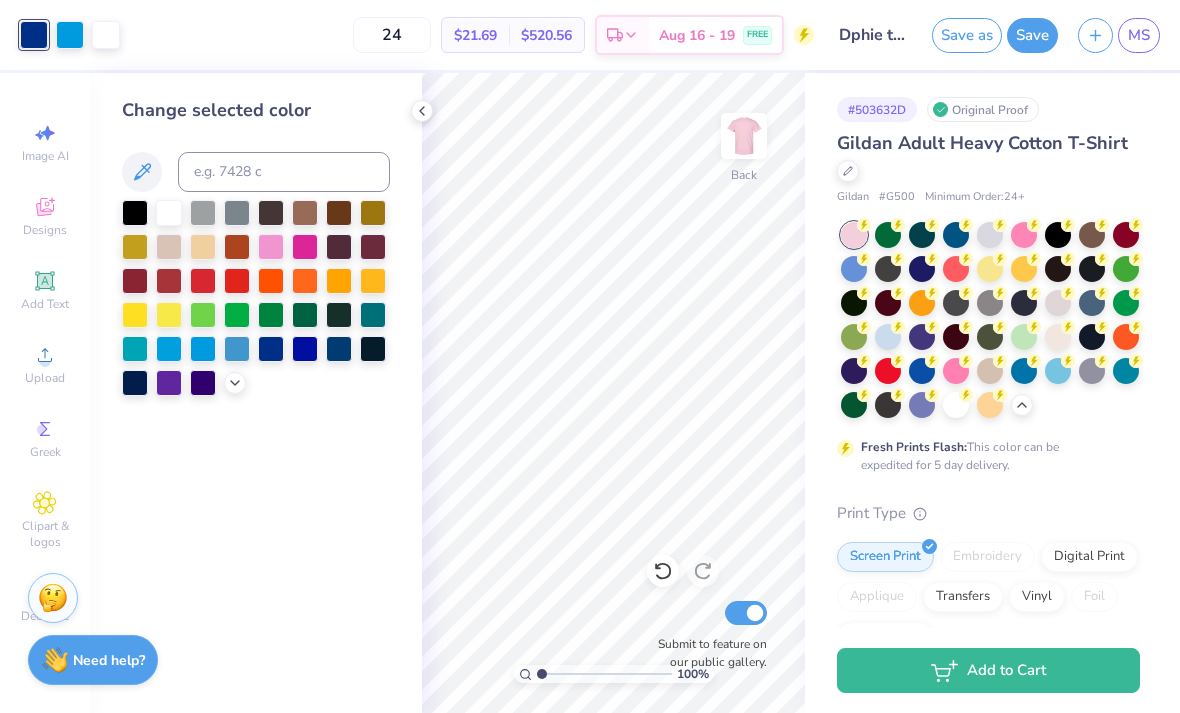 click at bounding box center [888, 269] 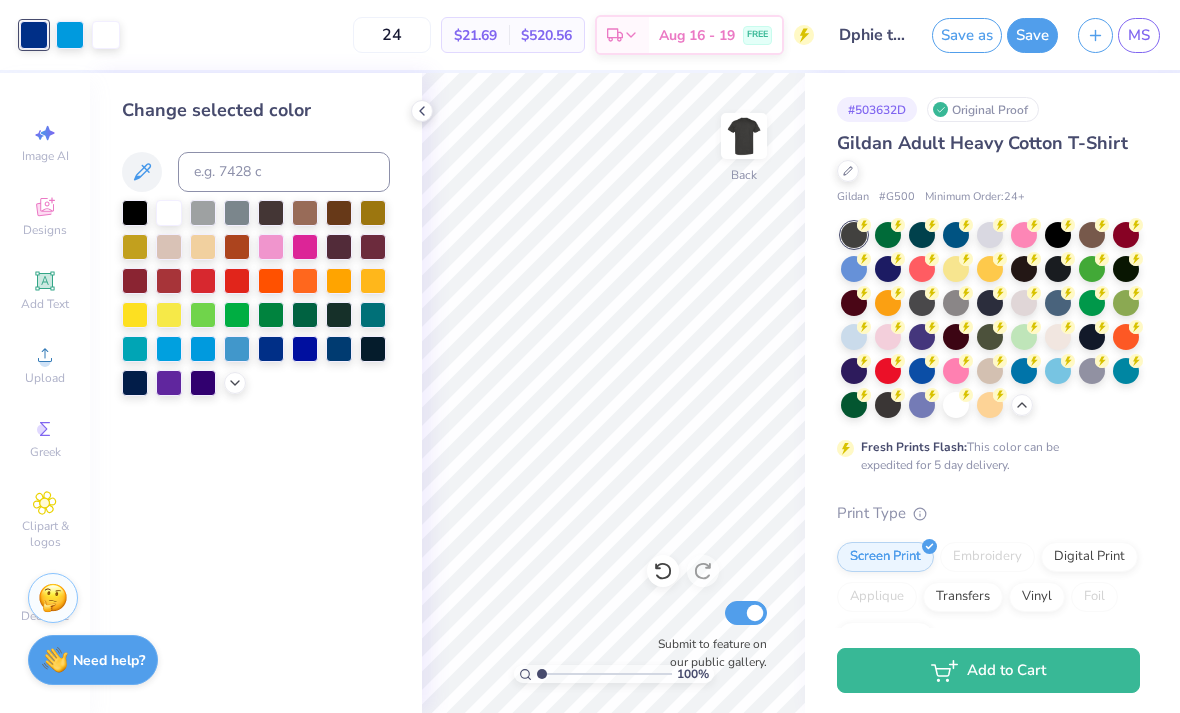 click at bounding box center (888, 269) 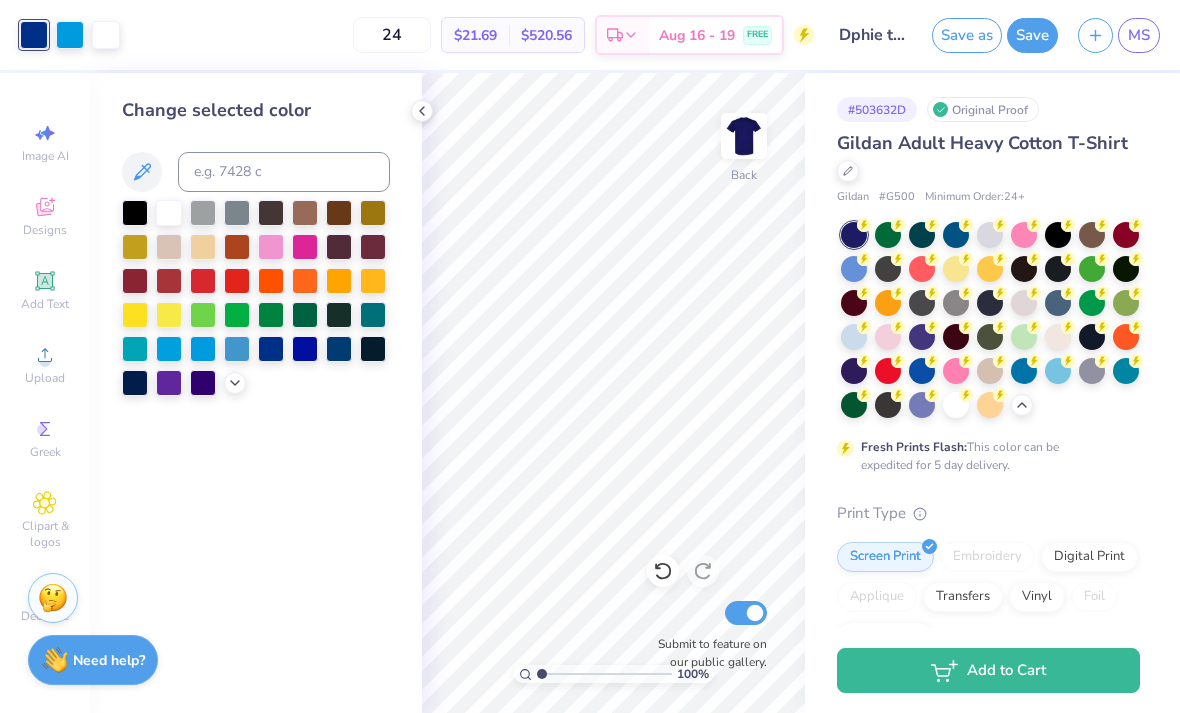 click at bounding box center [956, 235] 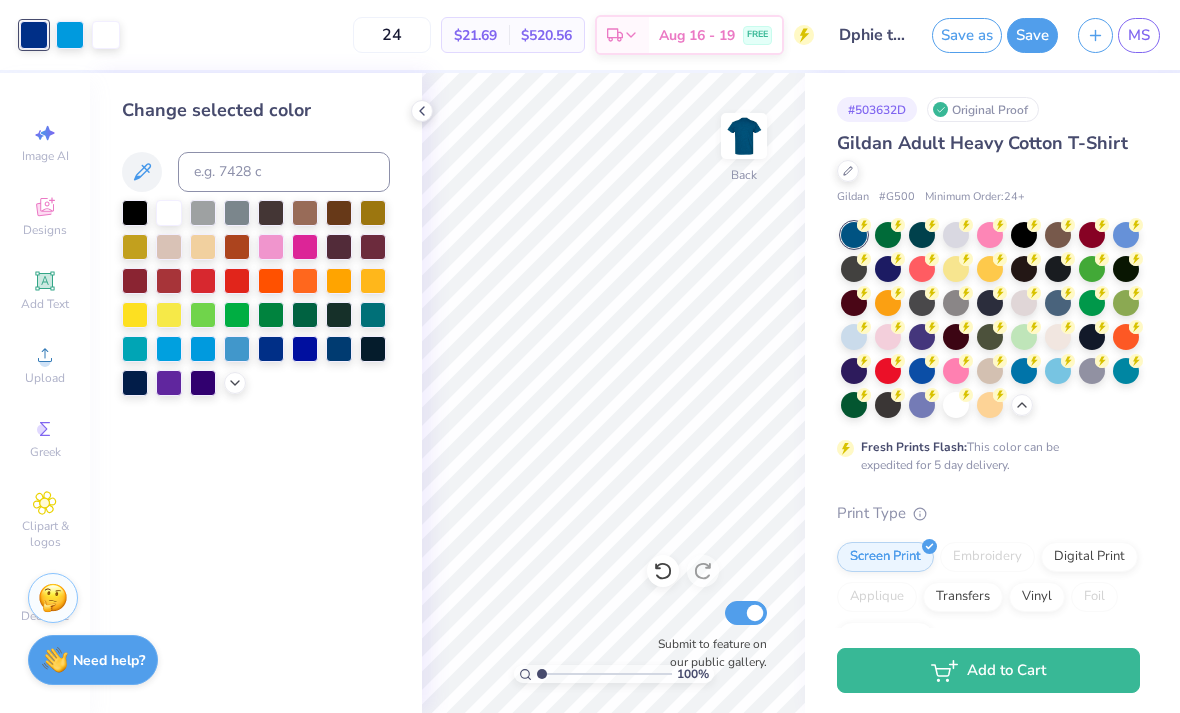 click at bounding box center [888, 269] 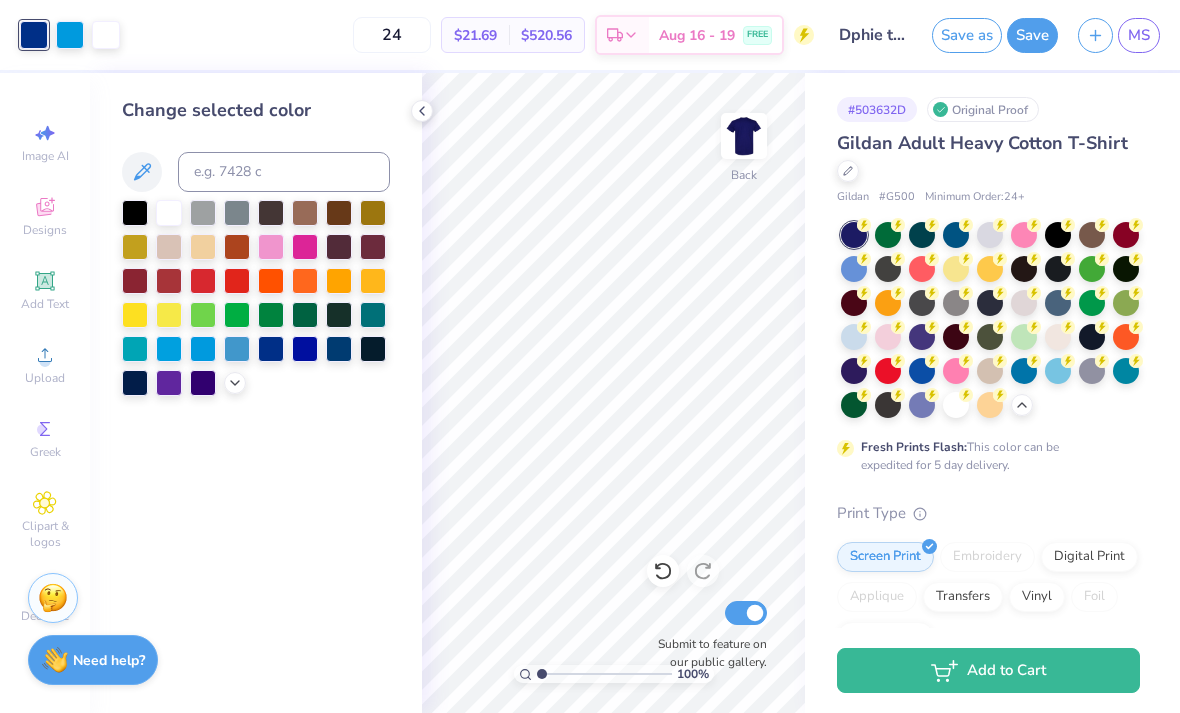 click at bounding box center [70, 35] 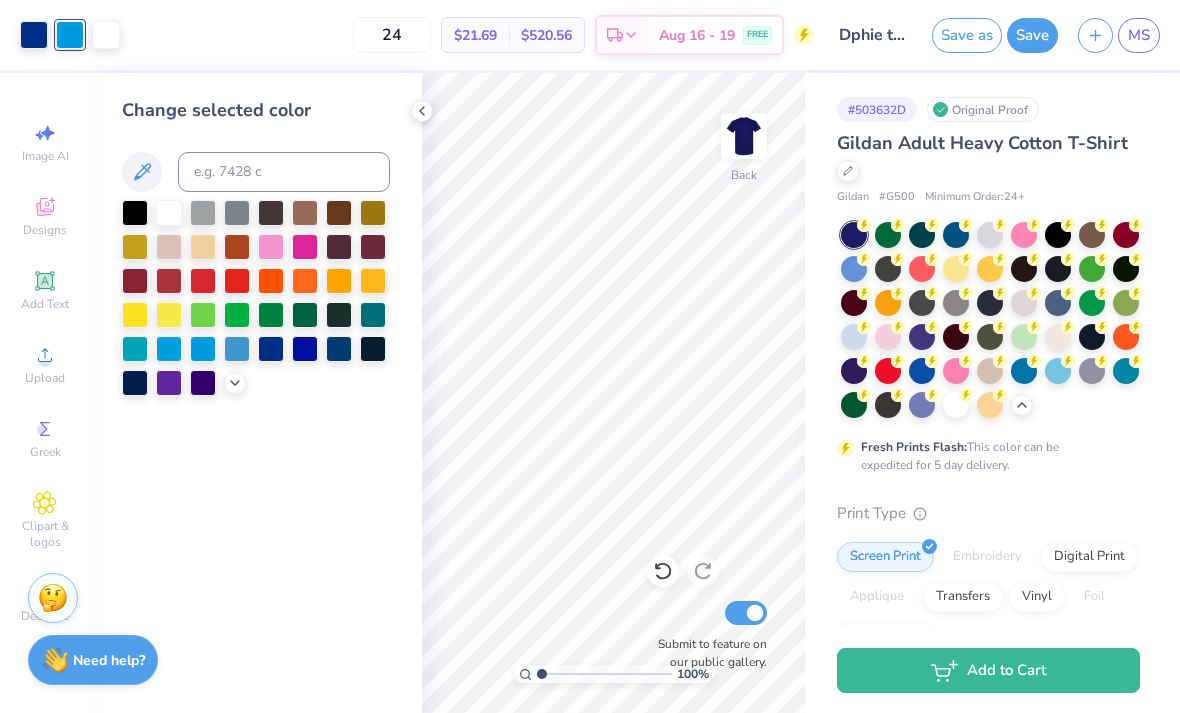 click at bounding box center (203, 247) 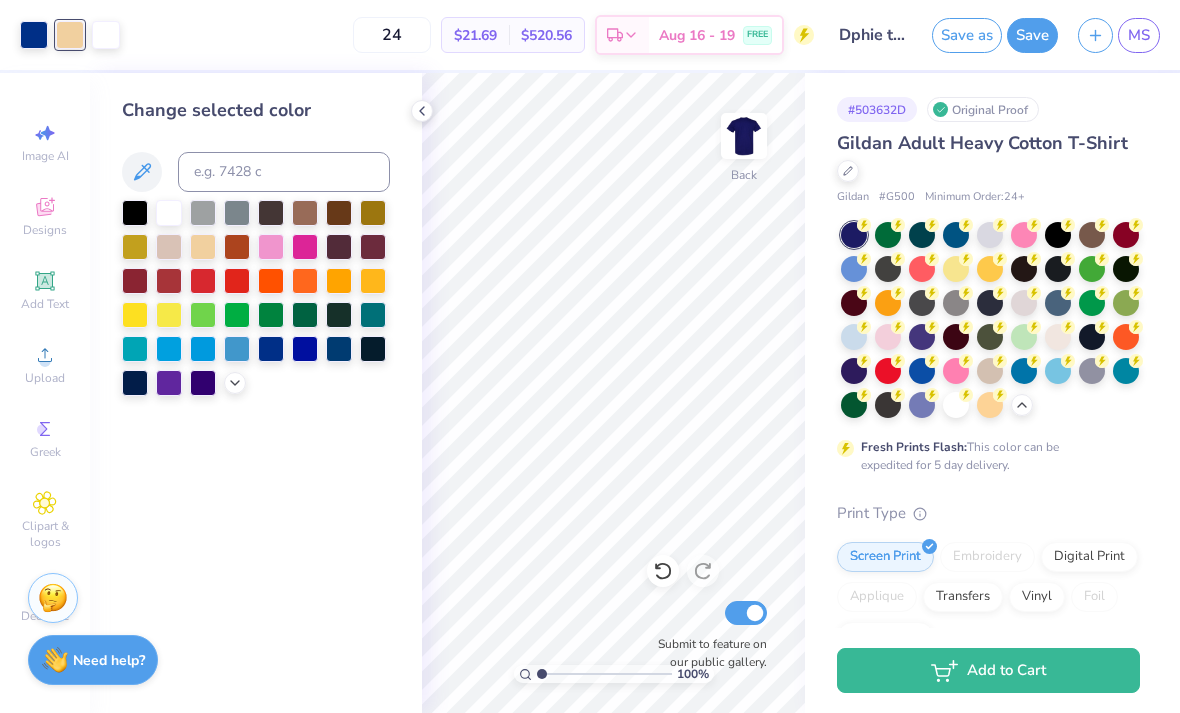 click at bounding box center (34, 35) 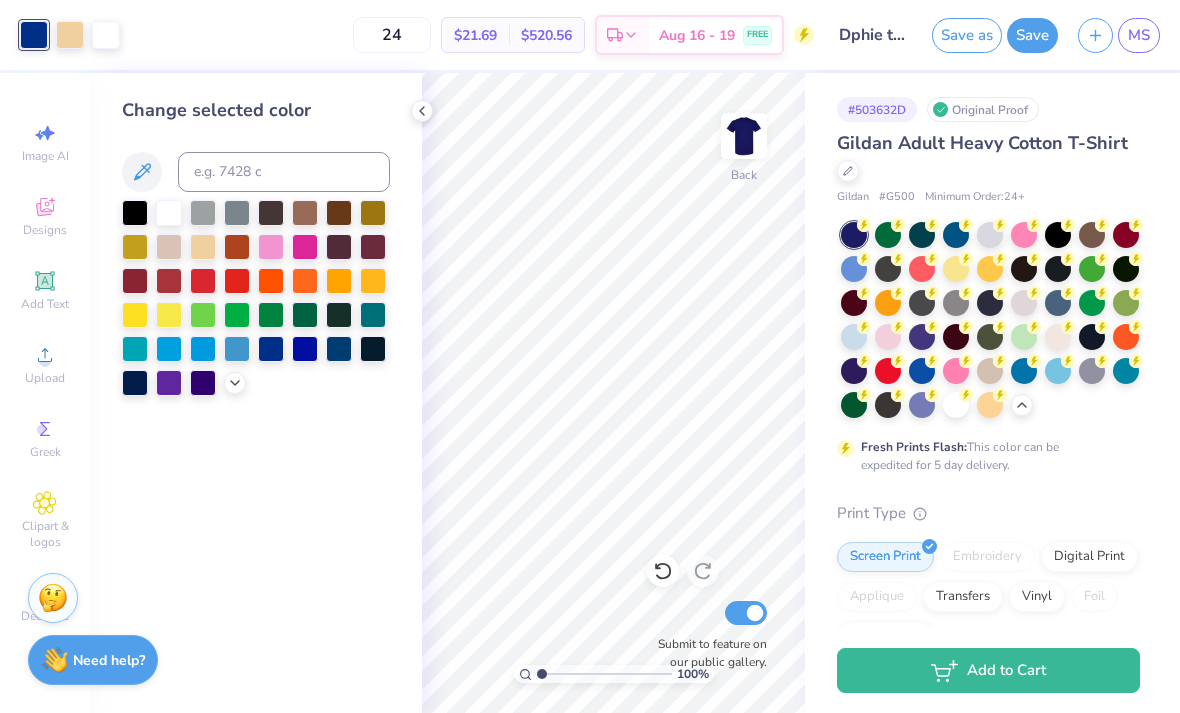 click at bounding box center (169, 349) 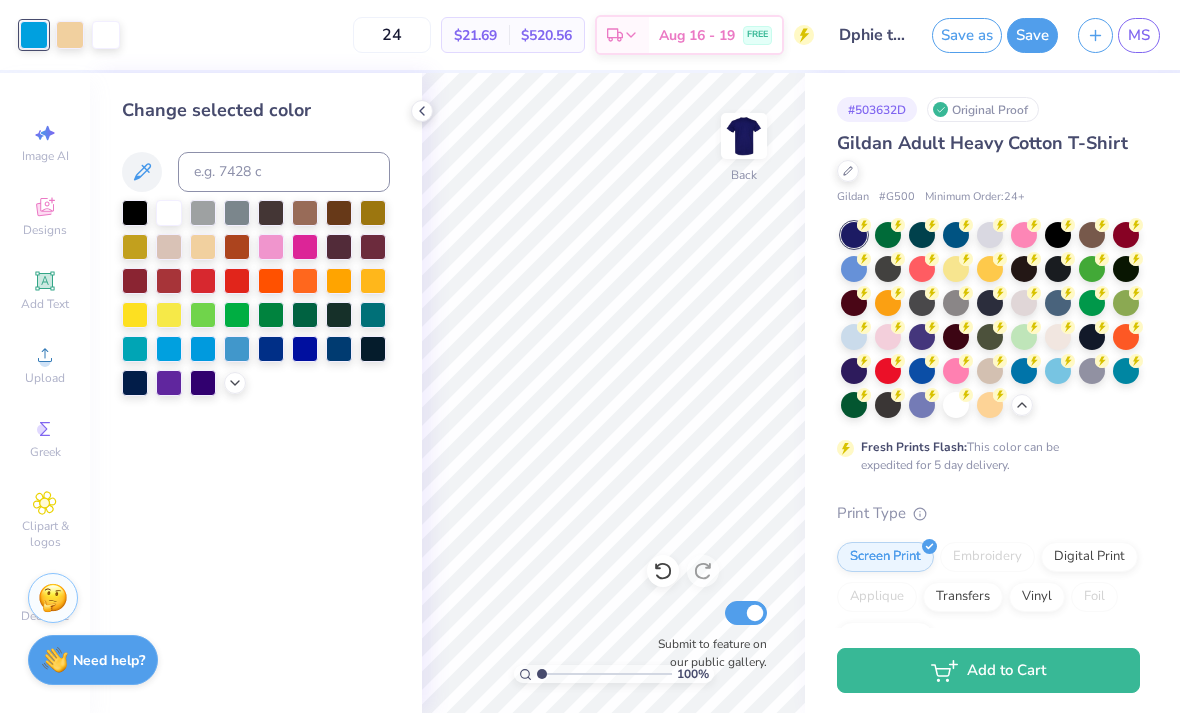 click at bounding box center (203, 349) 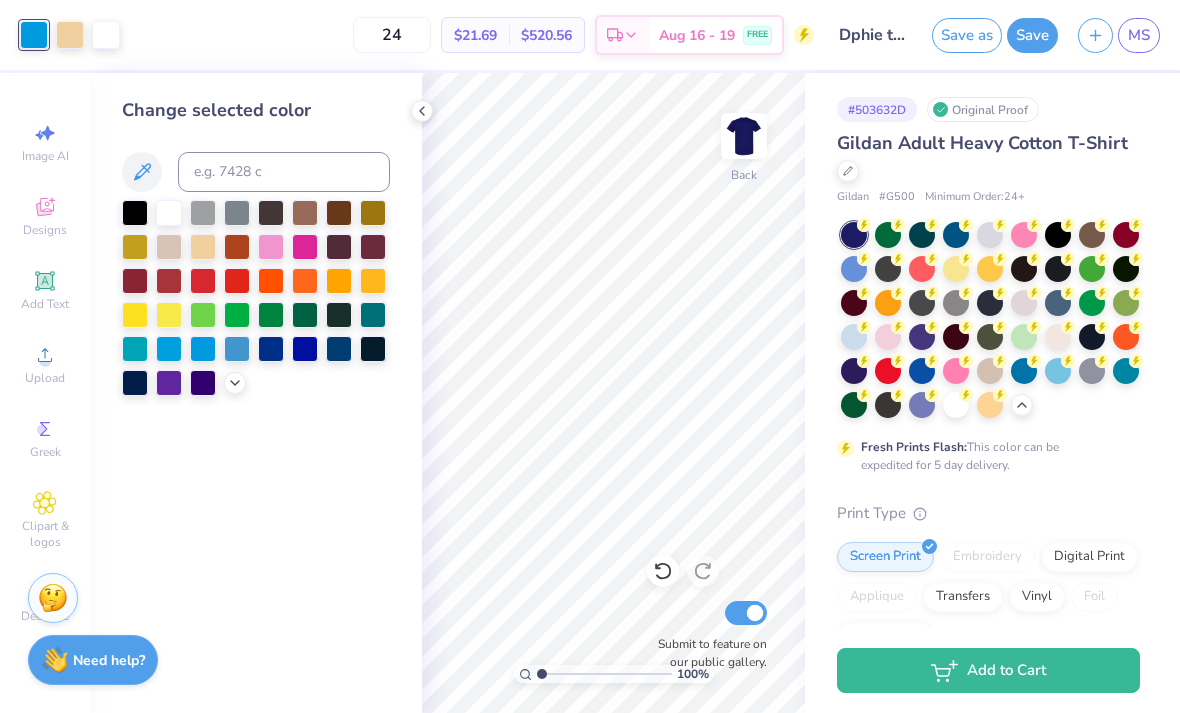 click at bounding box center [237, 349] 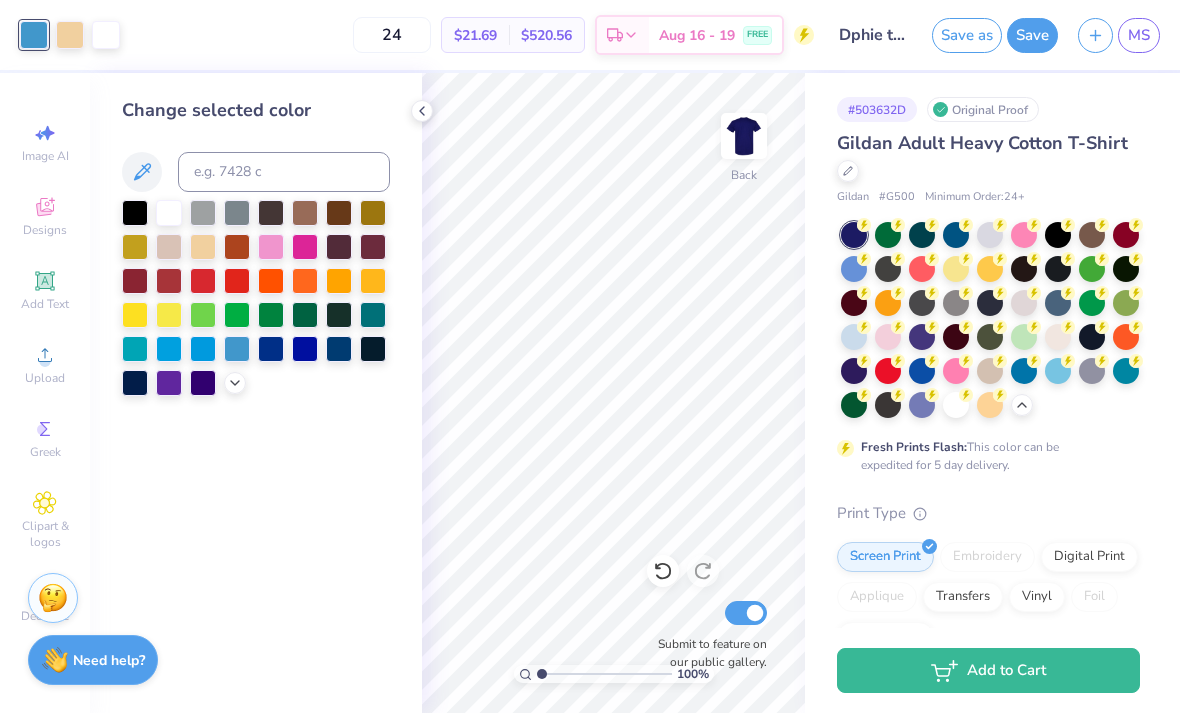click at bounding box center [203, 349] 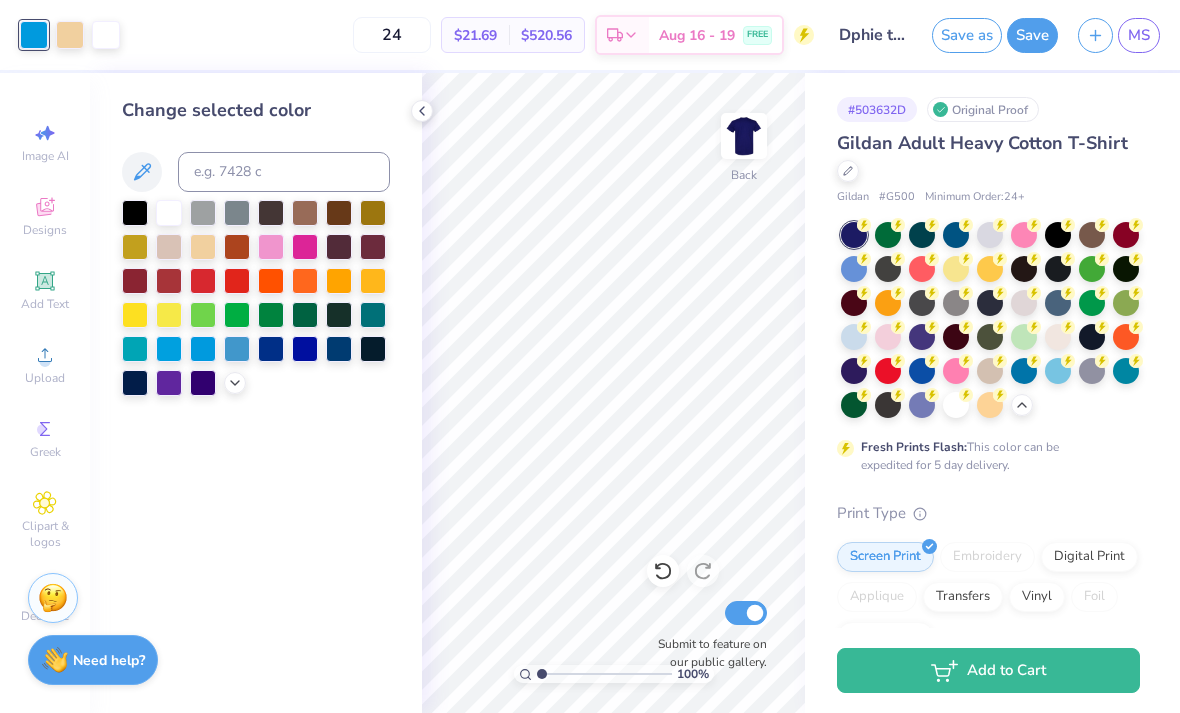 click at bounding box center (70, 35) 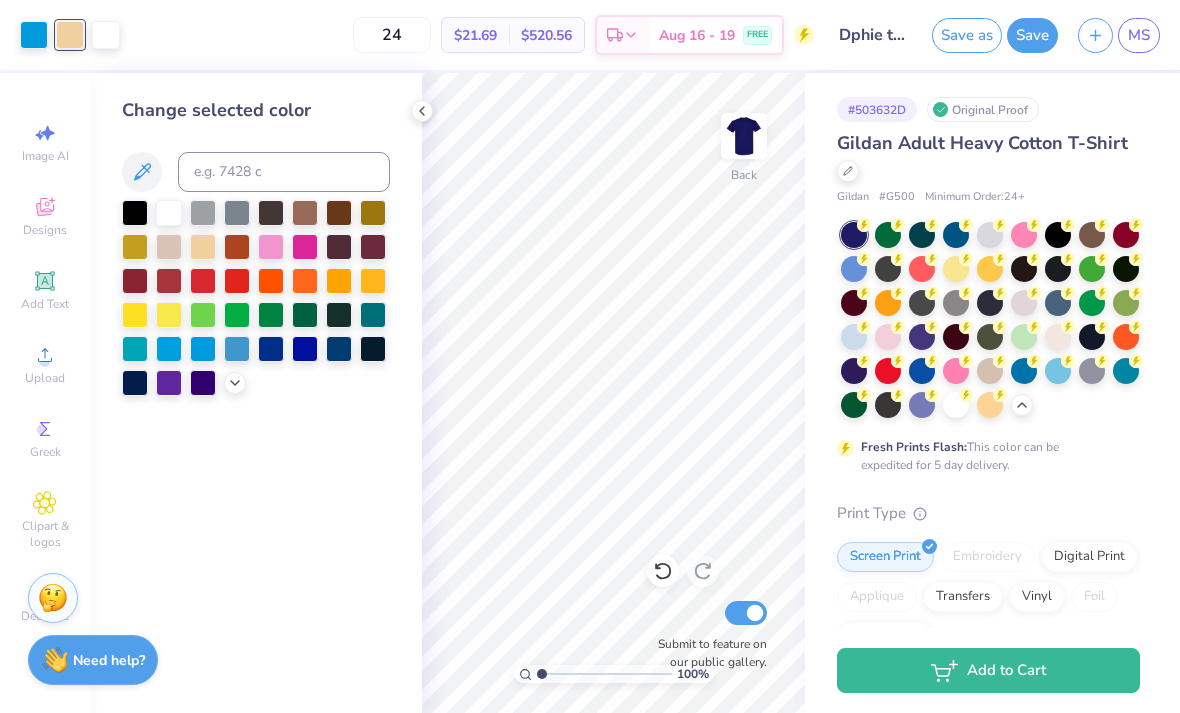 click at bounding box center (169, 349) 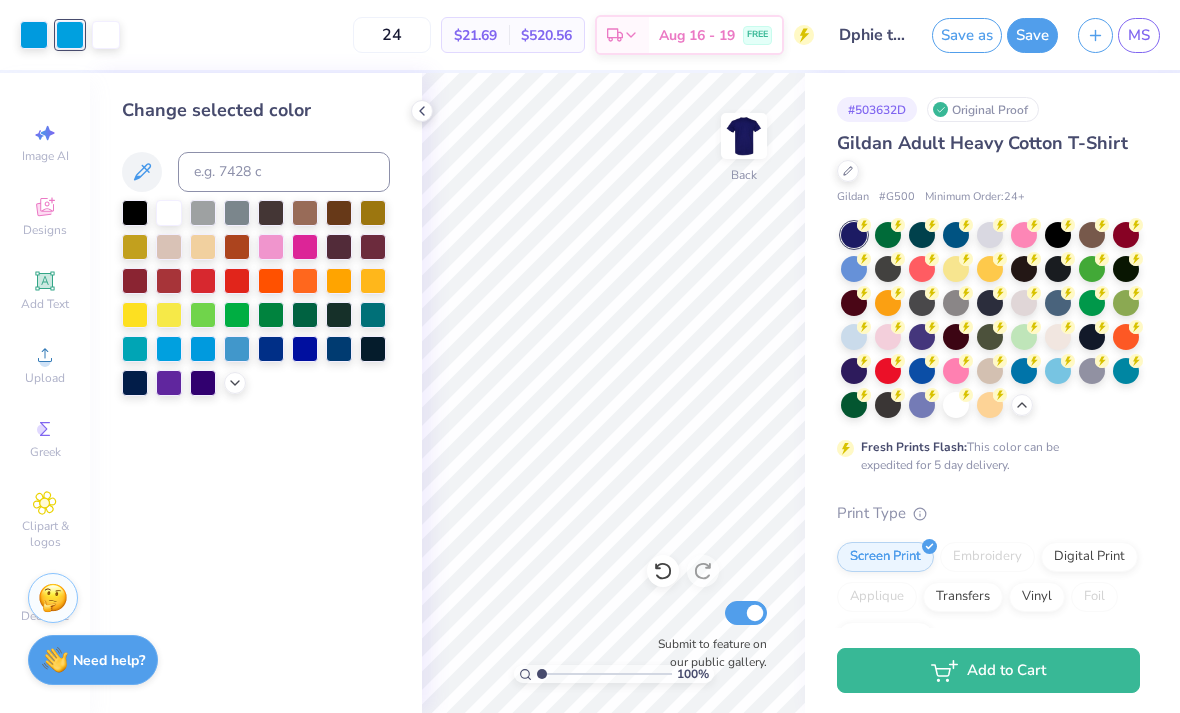 click at bounding box center (237, 349) 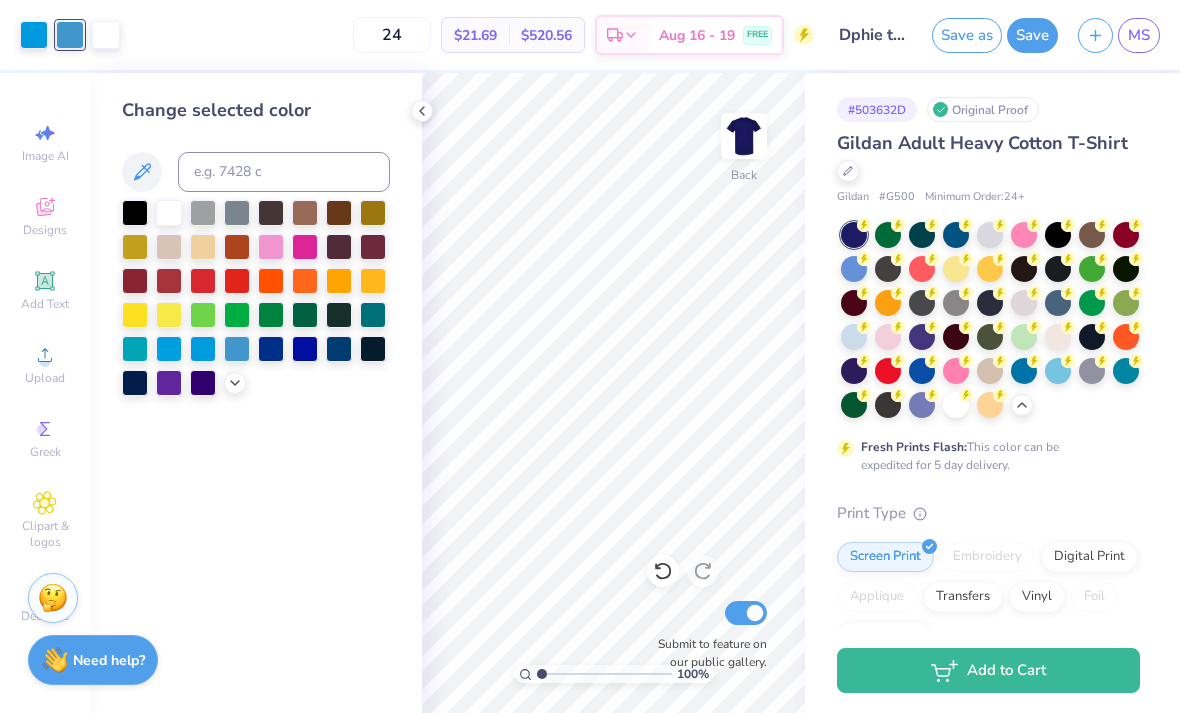 click at bounding box center [271, 349] 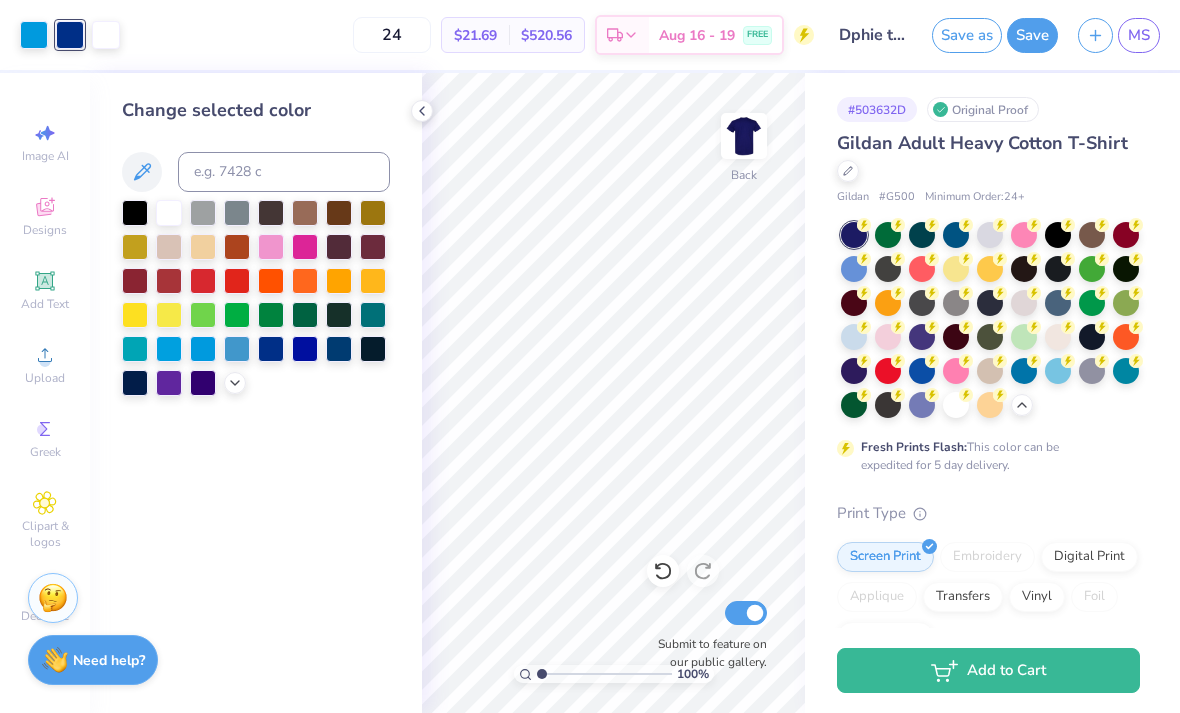 click at bounding box center [305, 349] 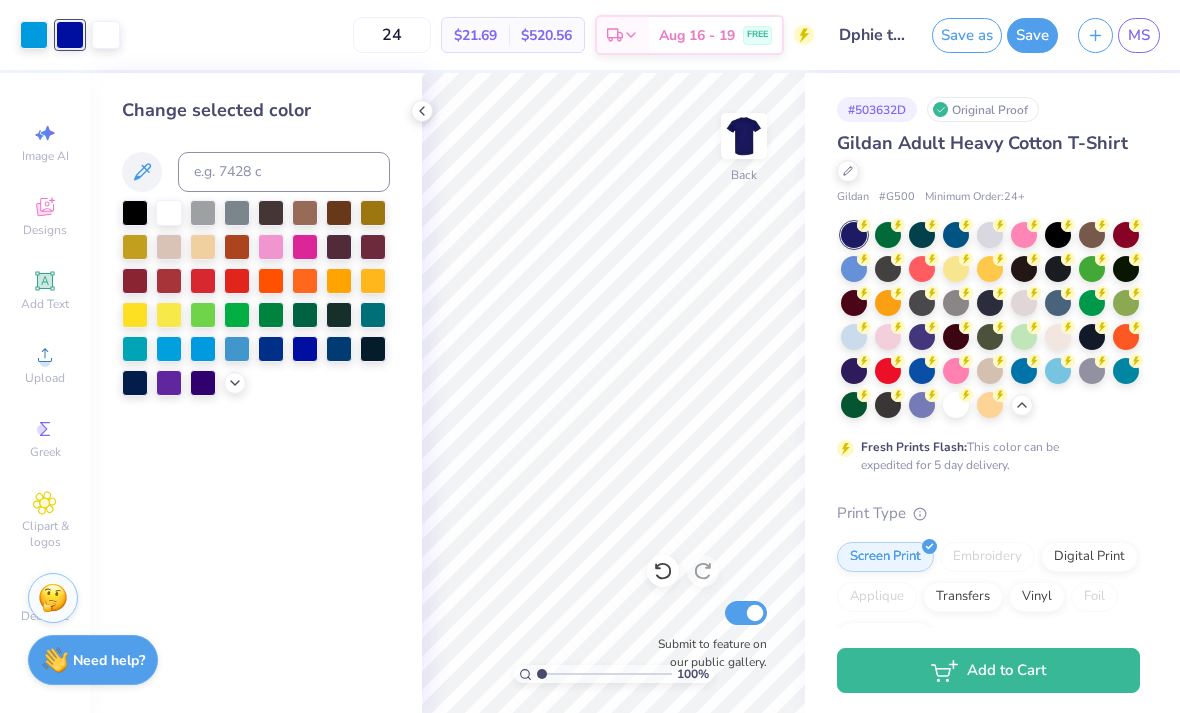 click at bounding box center [373, 315] 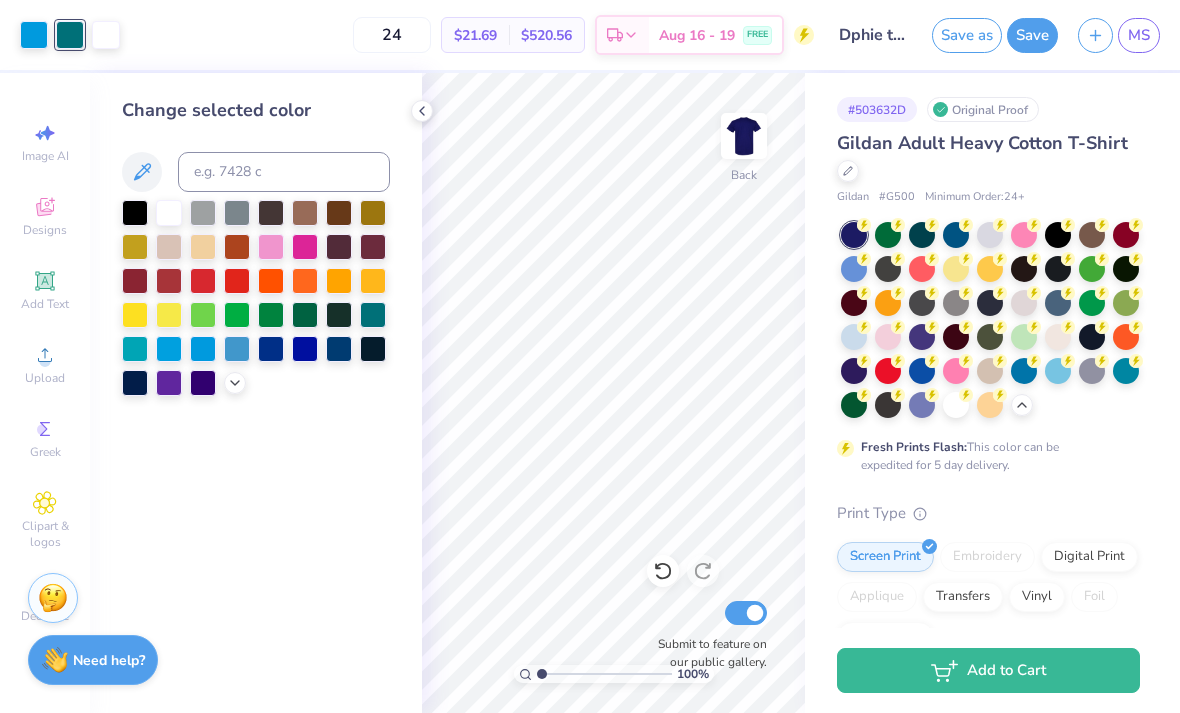 click at bounding box center [135, 349] 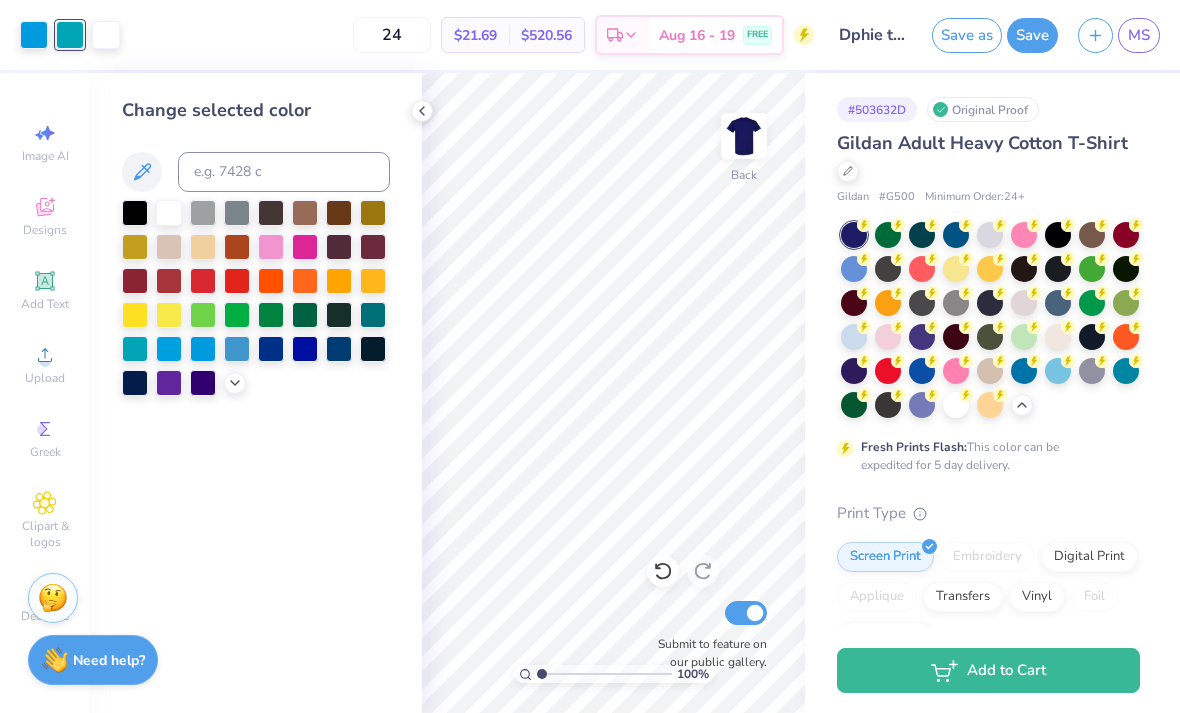 click 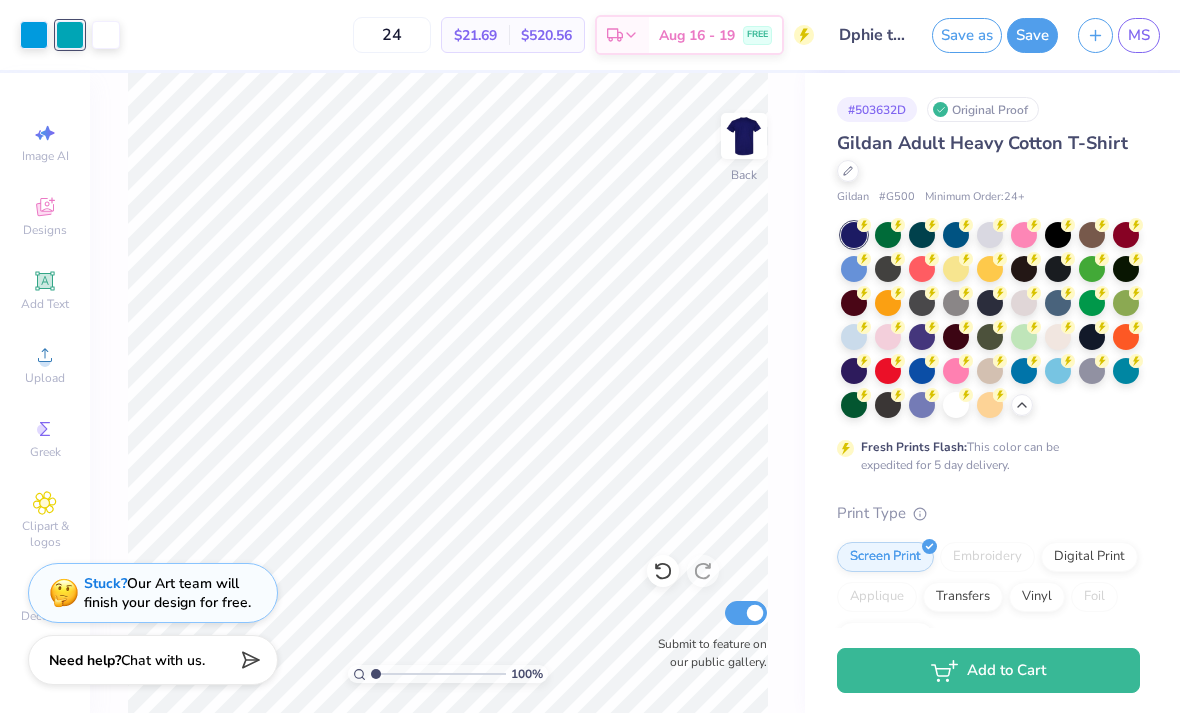 click at bounding box center (70, 35) 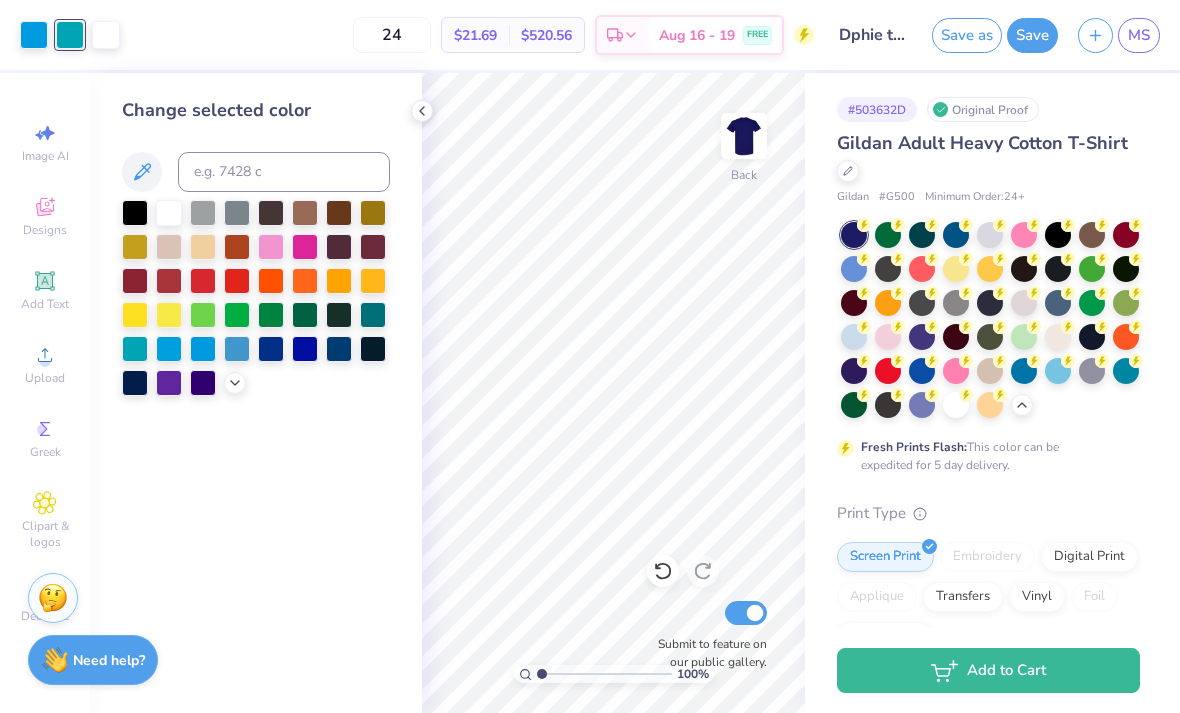 click at bounding box center (135, 281) 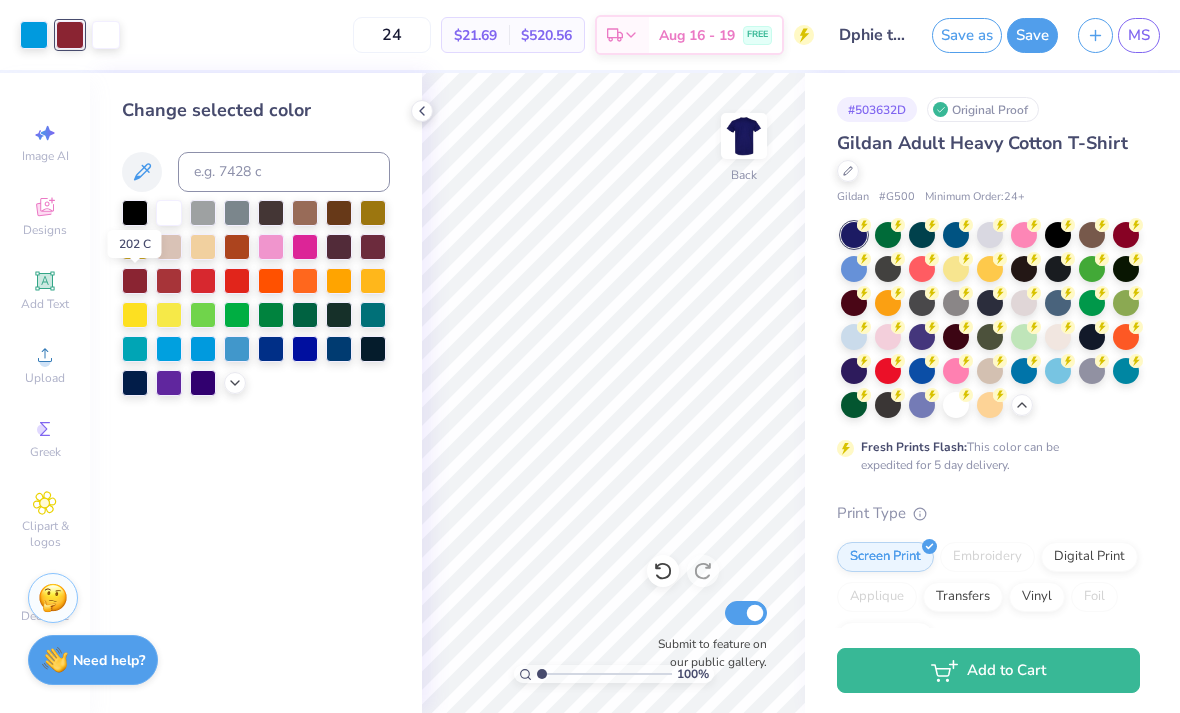 click on "202 C" at bounding box center (135, 244) 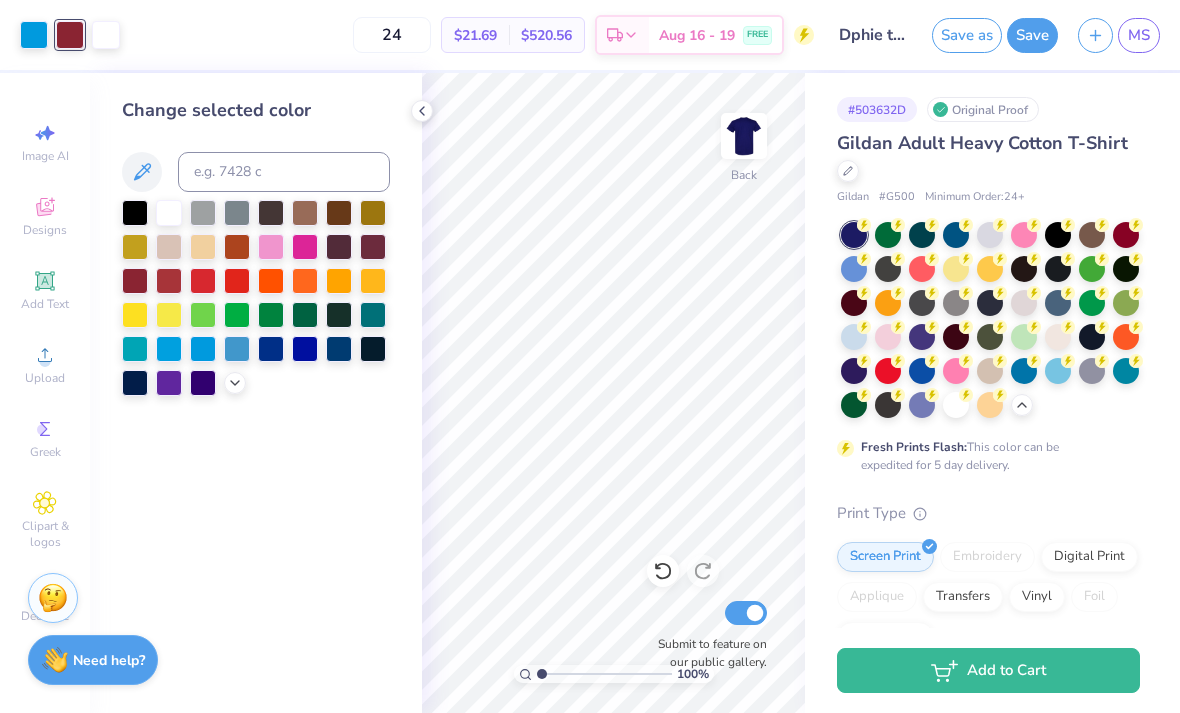 click at bounding box center (135, 247) 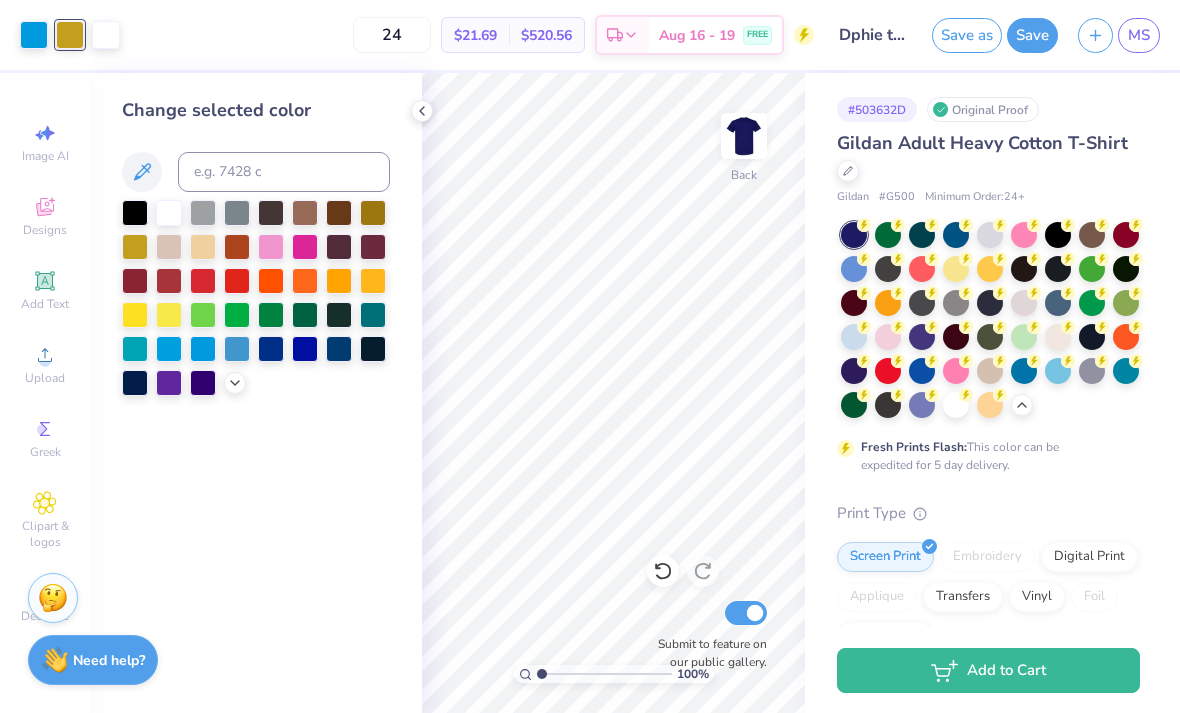 click at bounding box center (203, 247) 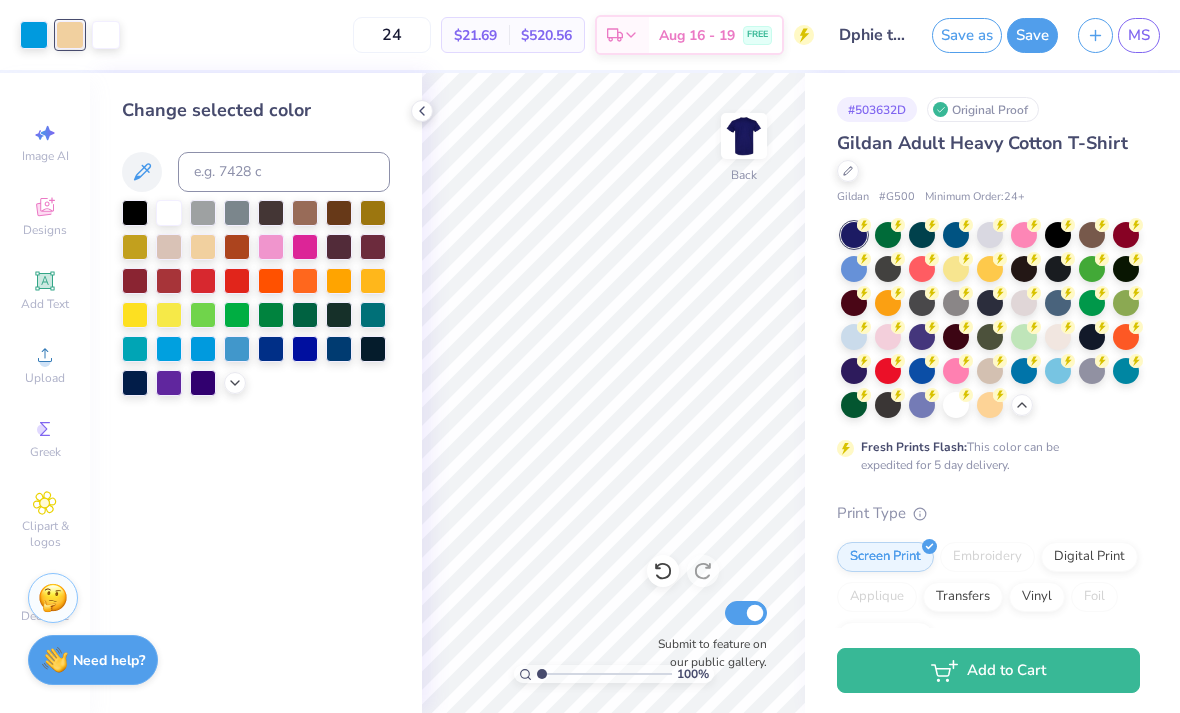 click at bounding box center (34, 35) 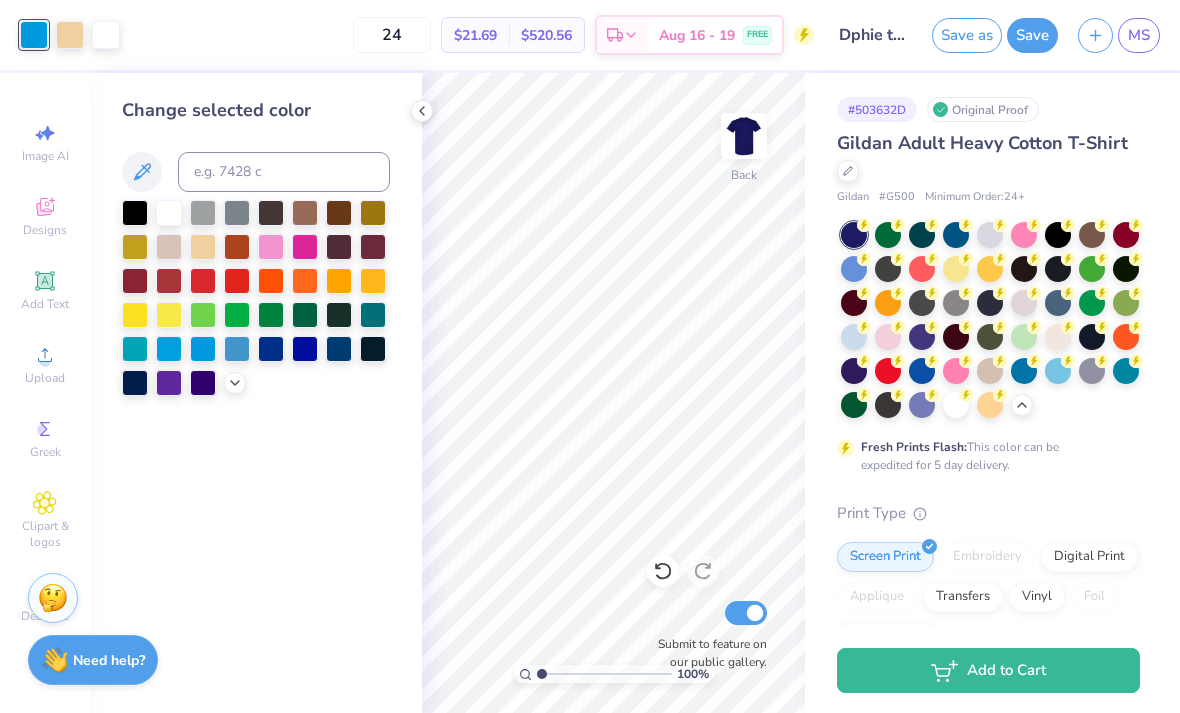 click at bounding box center [135, 247] 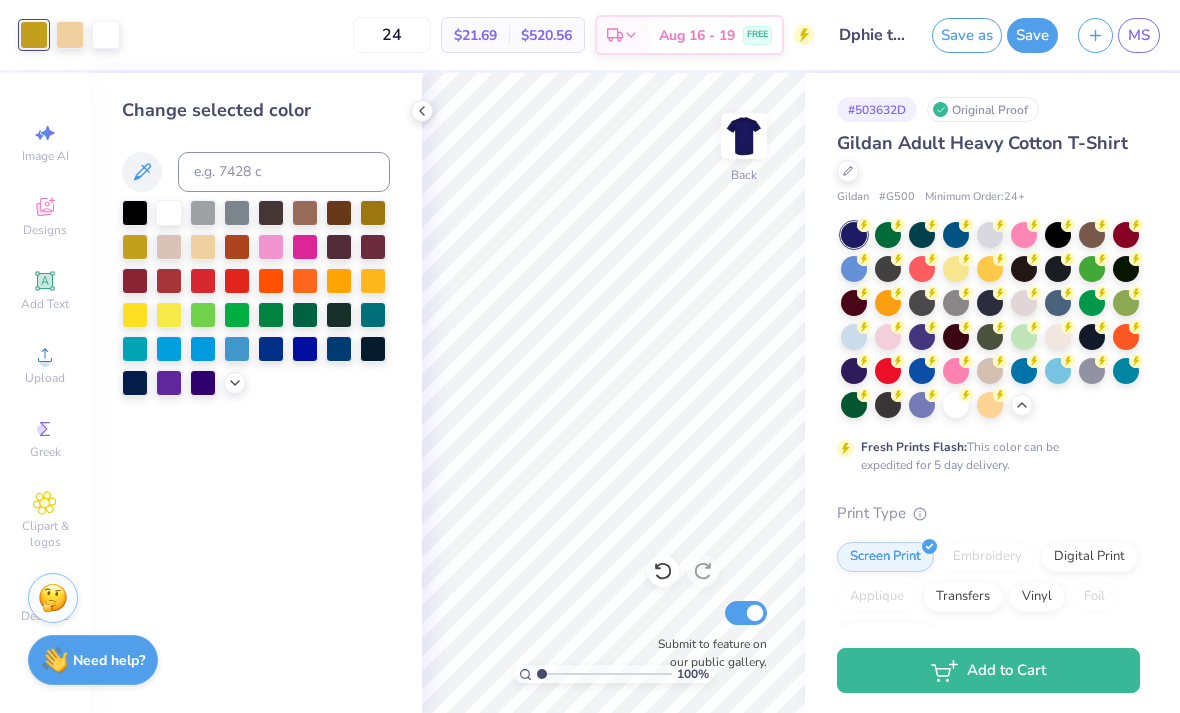 click at bounding box center (70, 35) 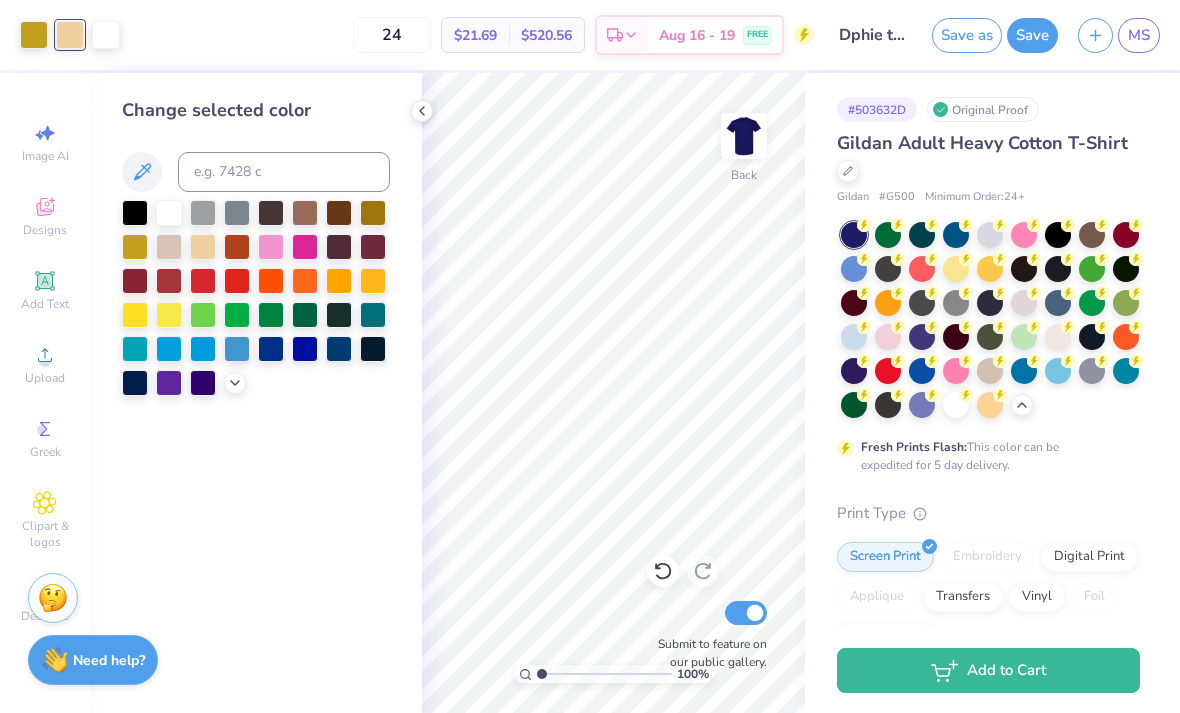 click at bounding box center (203, 349) 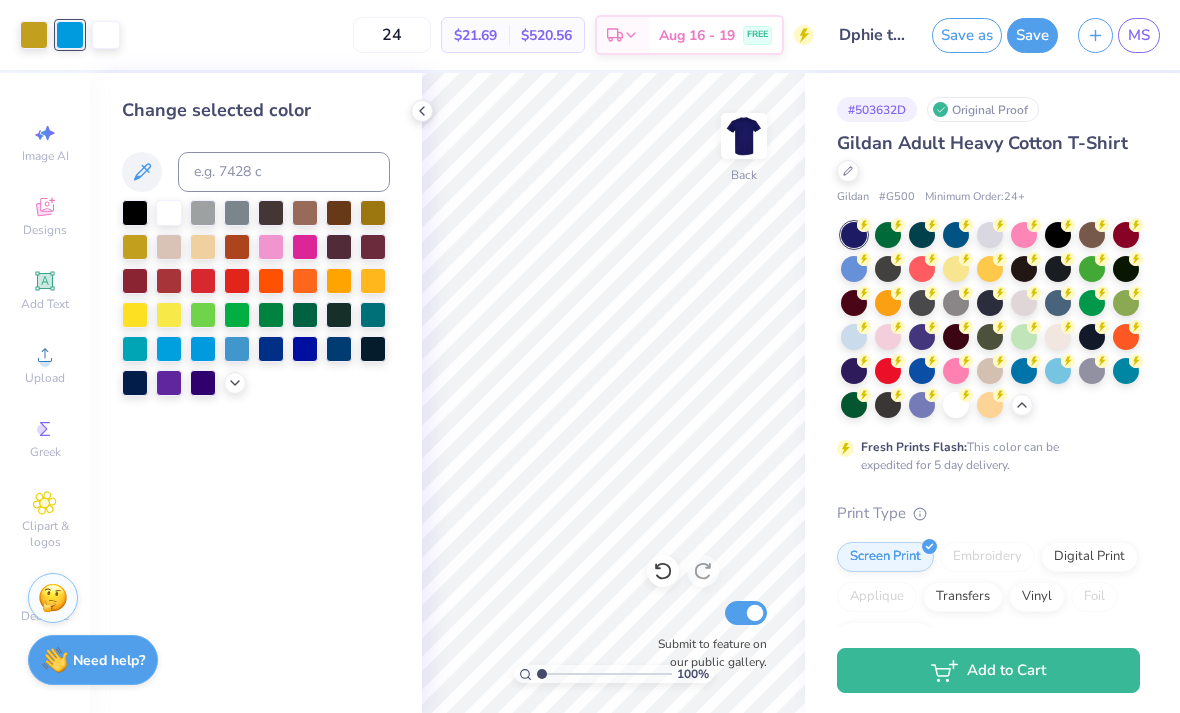 click at bounding box center (169, 349) 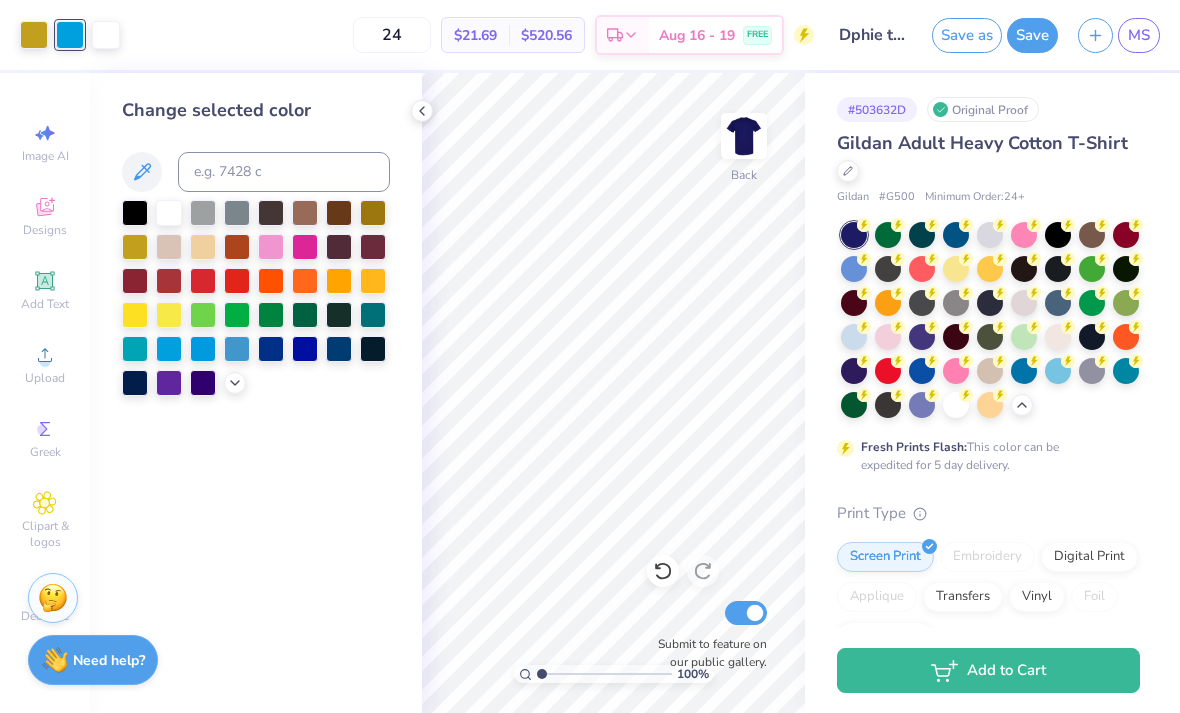 click at bounding box center (237, 349) 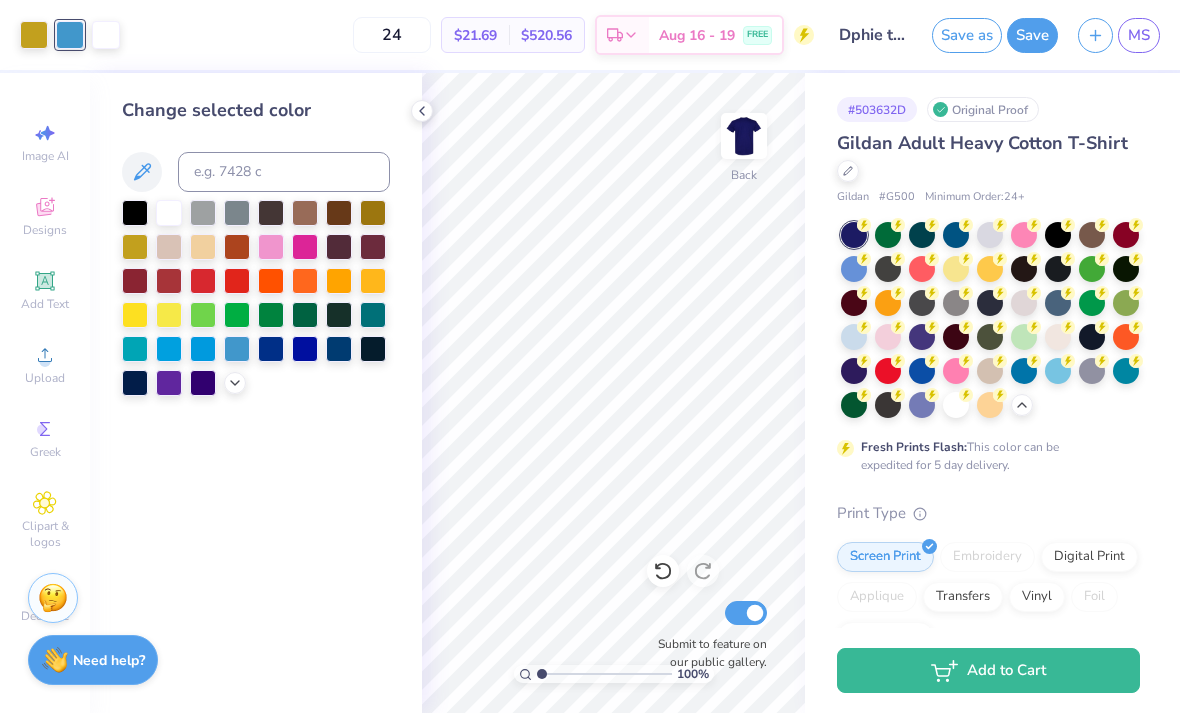 click at bounding box center (271, 349) 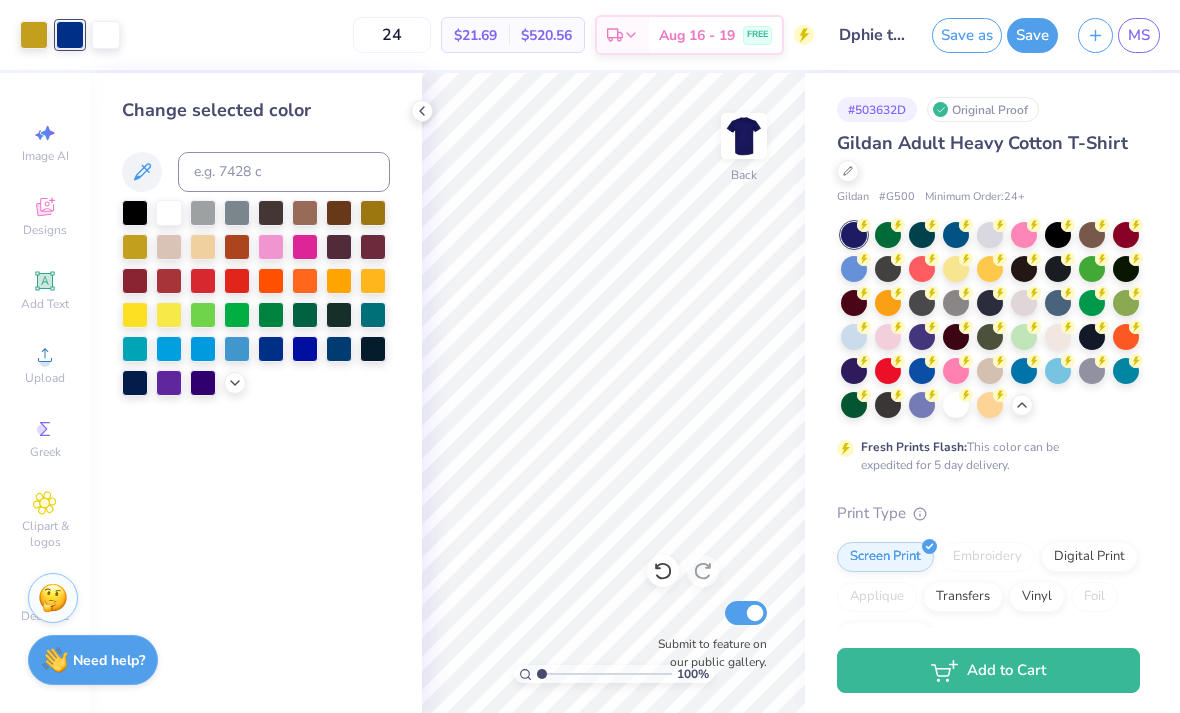 click at bounding box center (237, 349) 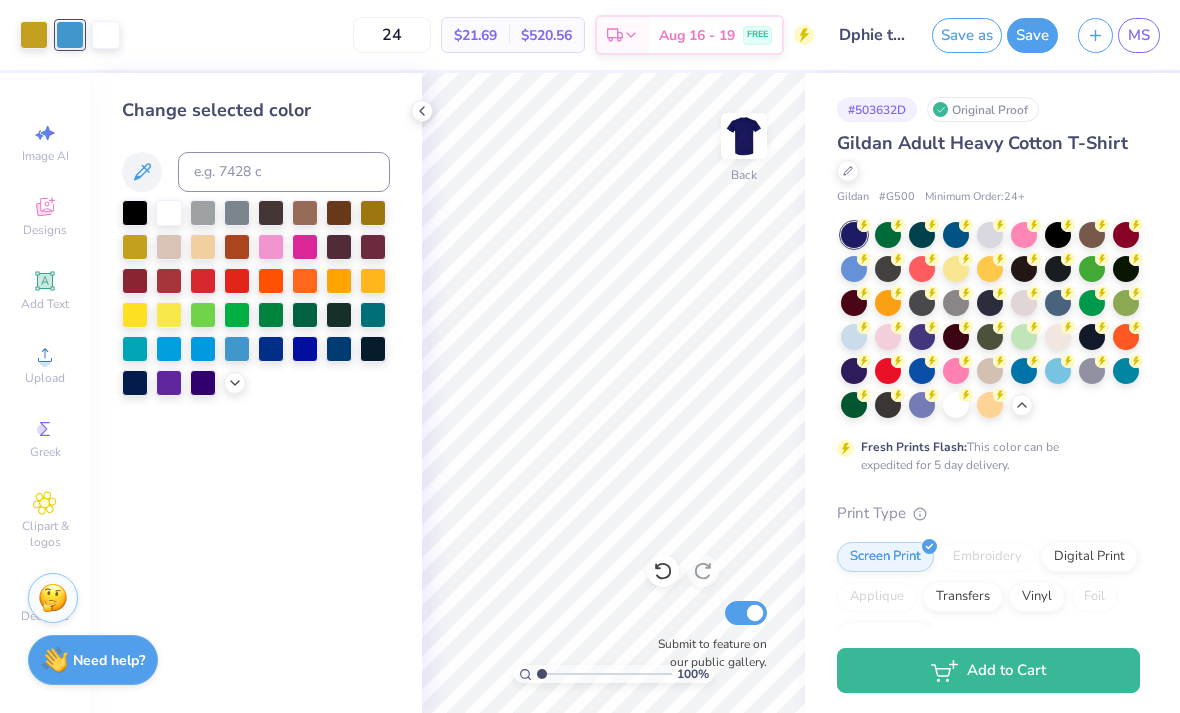 click at bounding box center (135, 349) 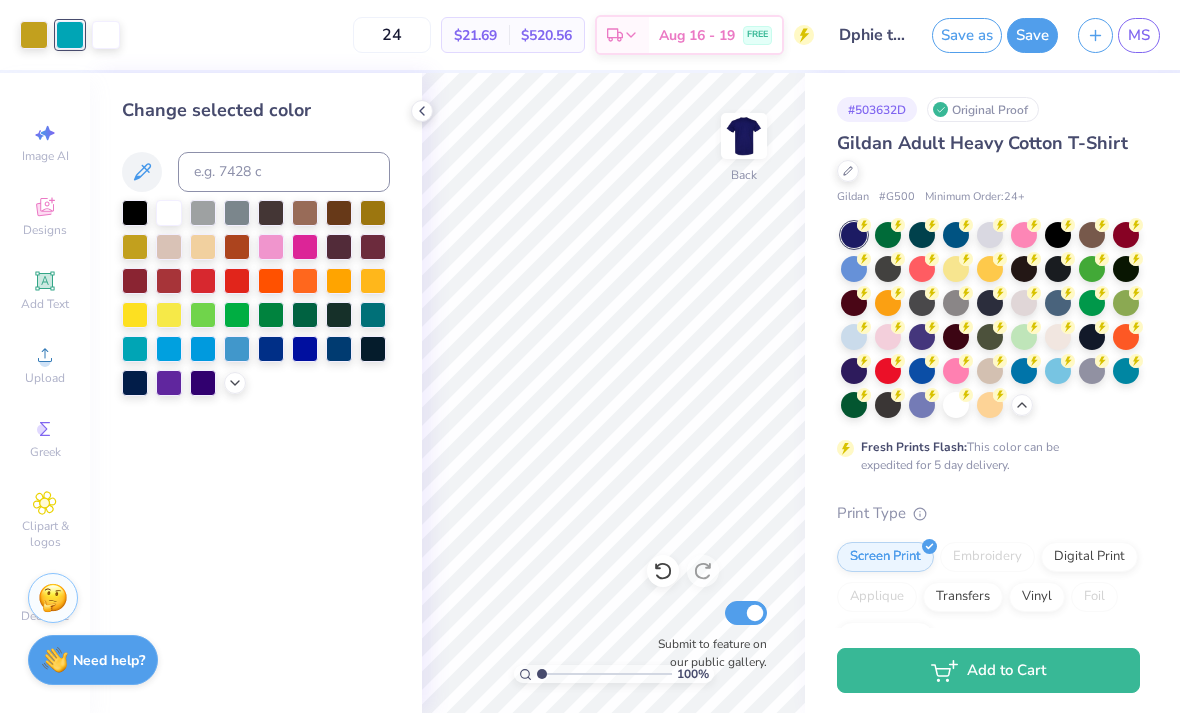 click at bounding box center [169, 349] 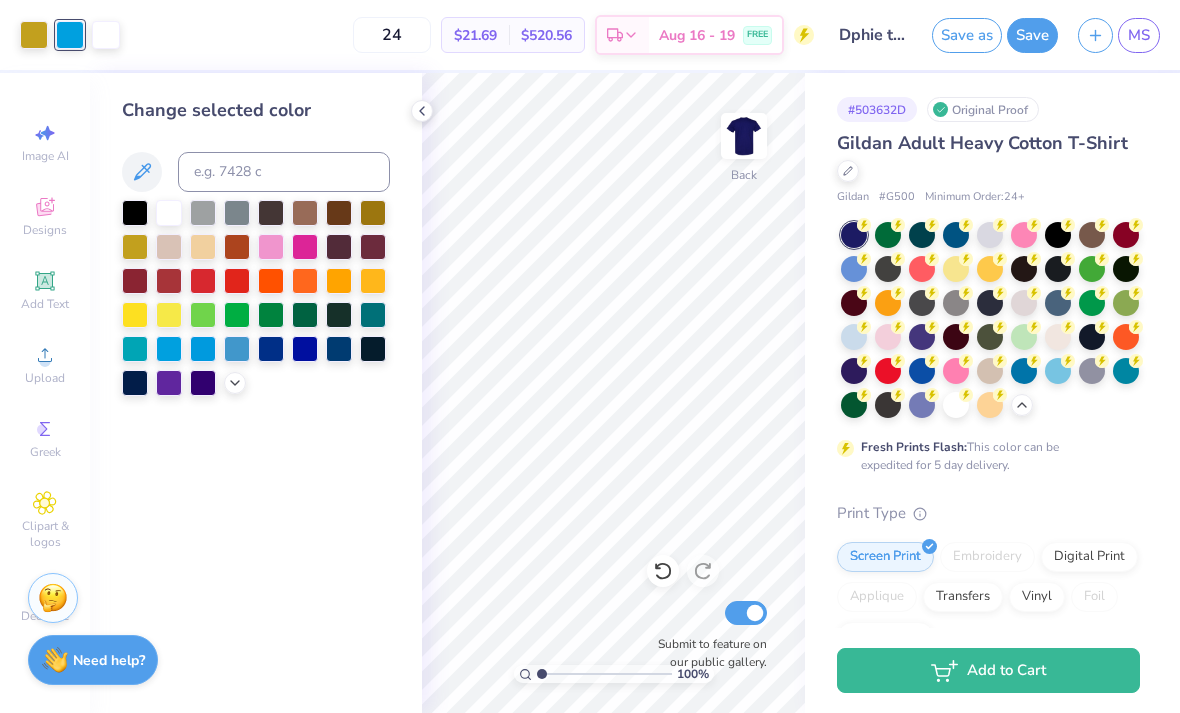 click at bounding box center [135, 349] 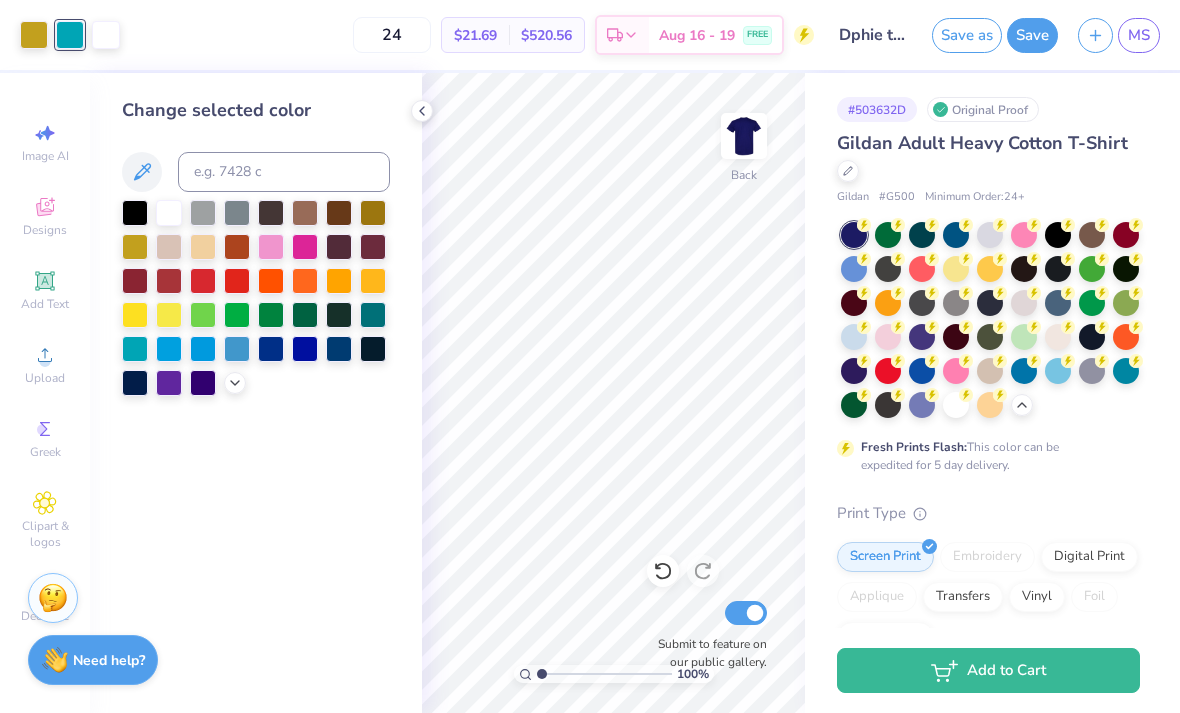 click at bounding box center [1024, 371] 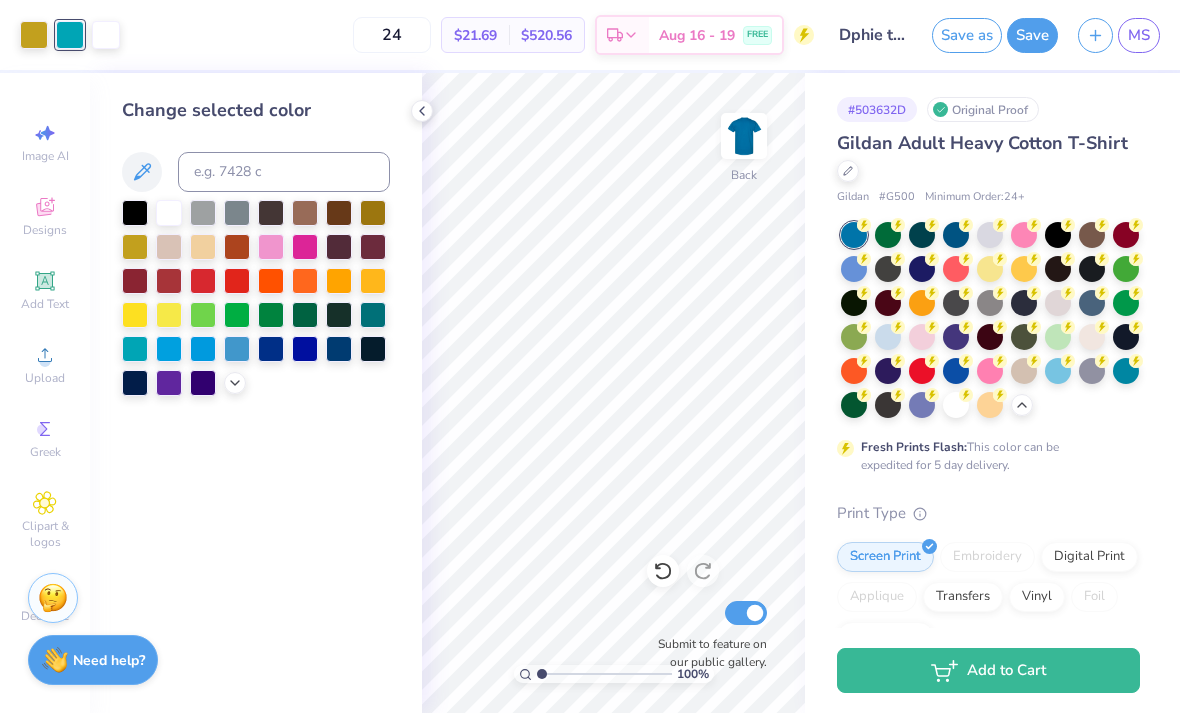 click at bounding box center (1058, 371) 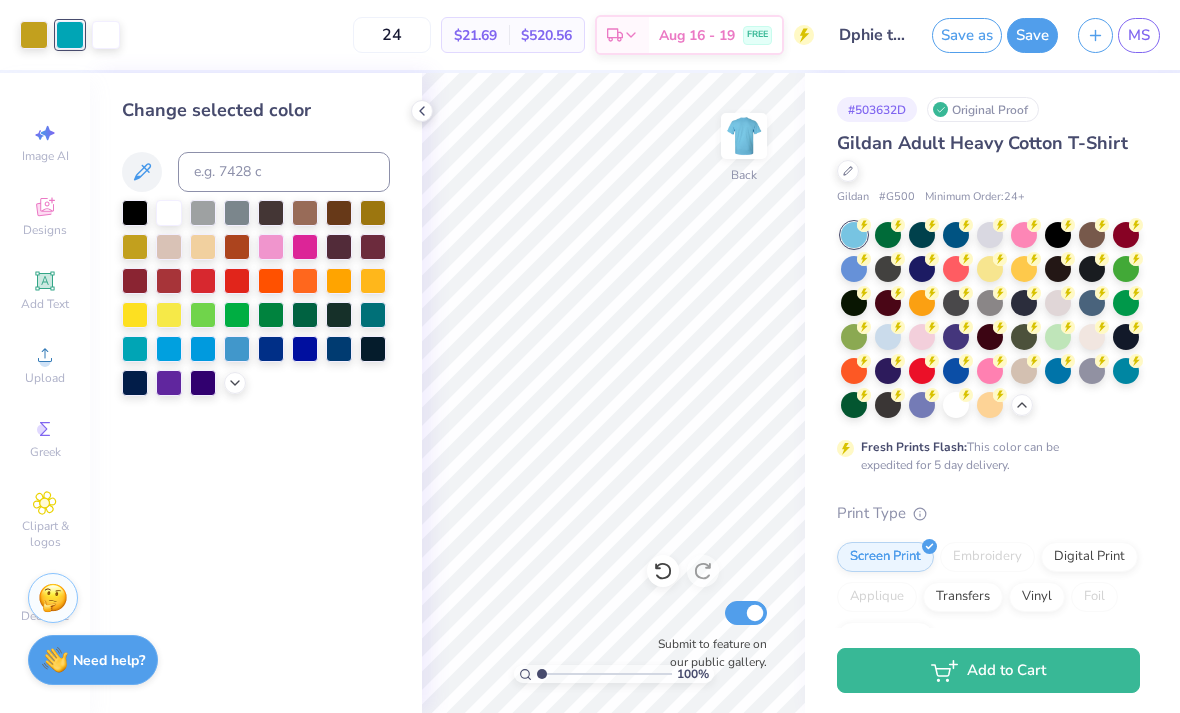 click at bounding box center [1126, 371] 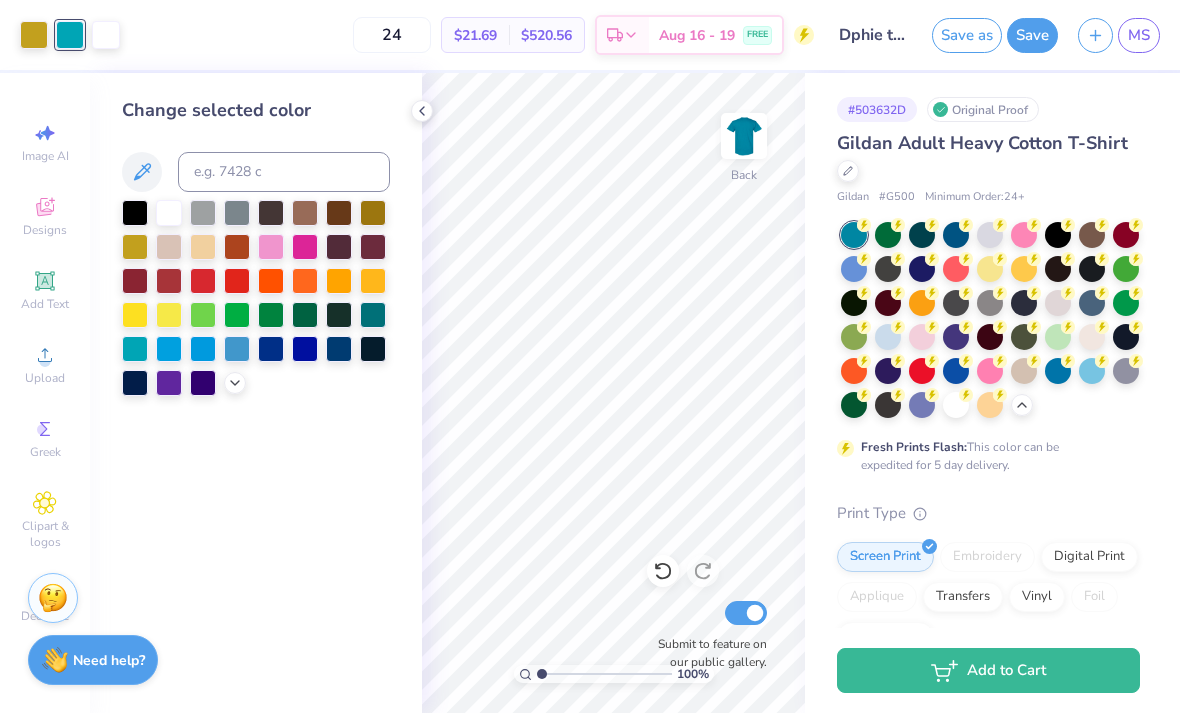 click at bounding box center (1092, 371) 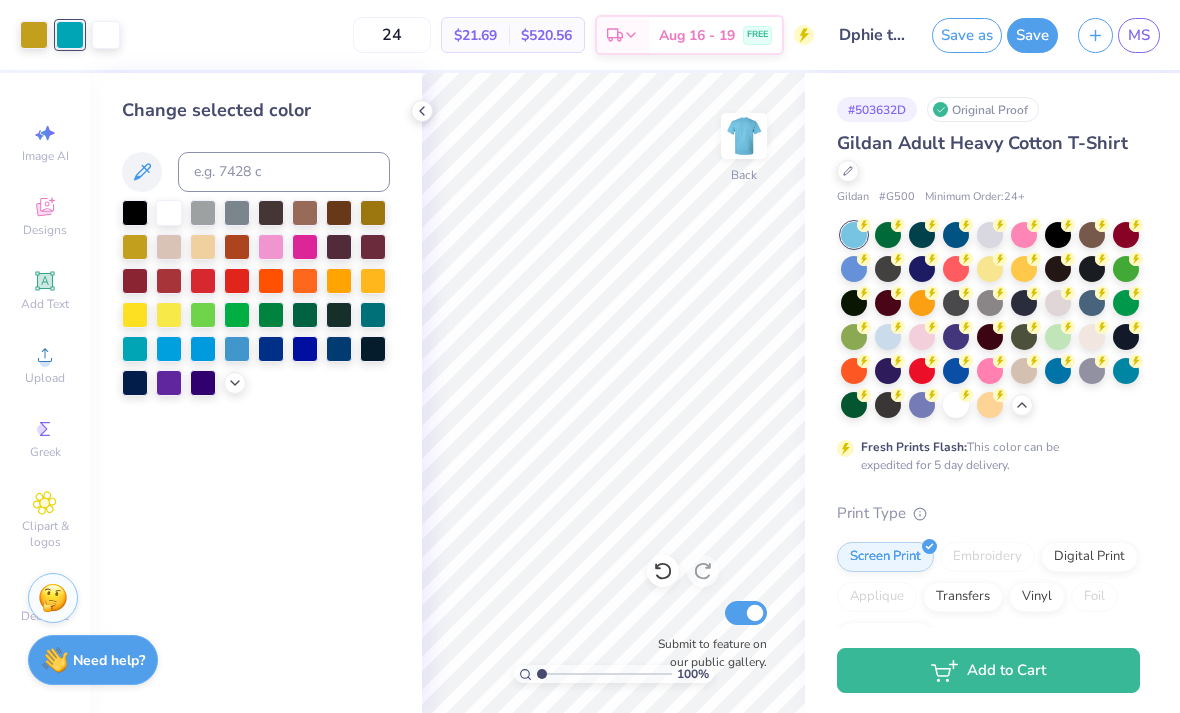 click at bounding box center (888, 337) 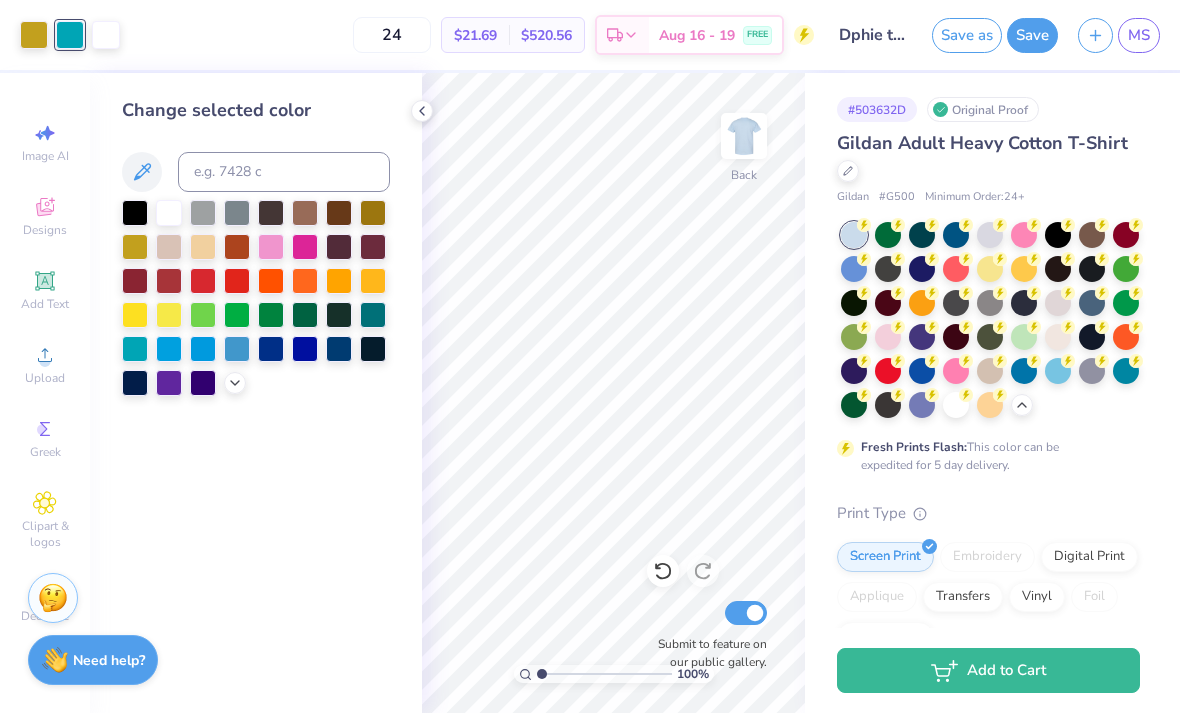 click at bounding box center [854, 235] 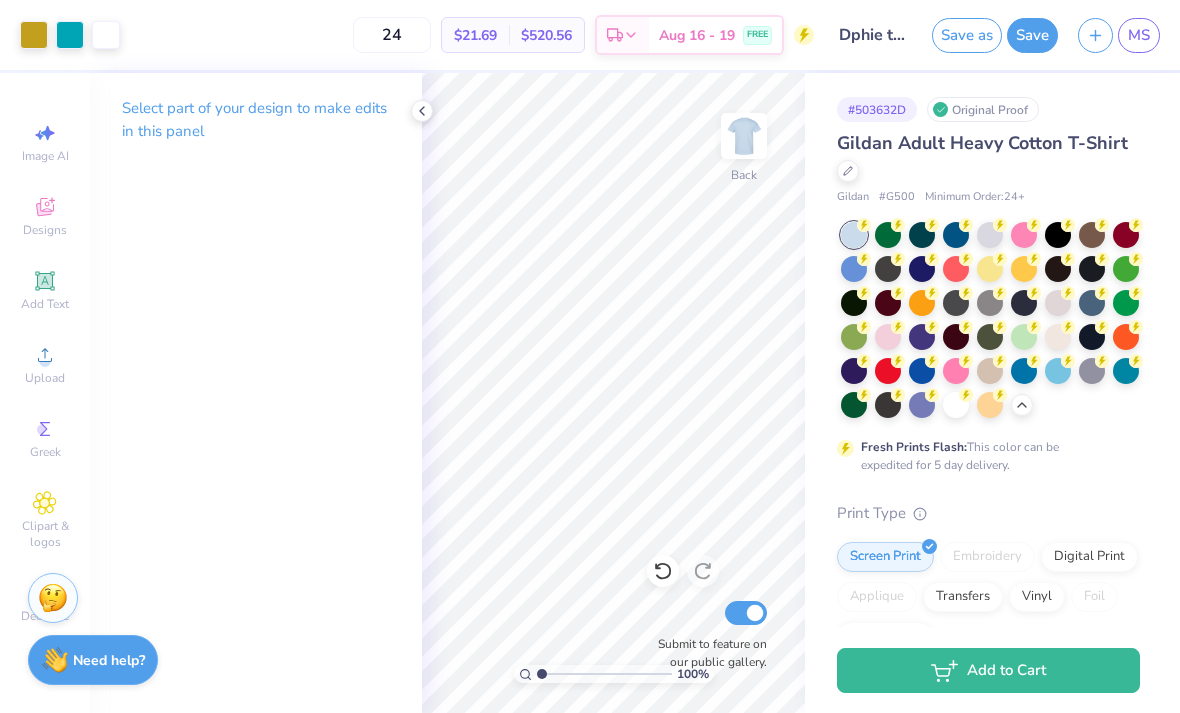 click at bounding box center [34, 35] 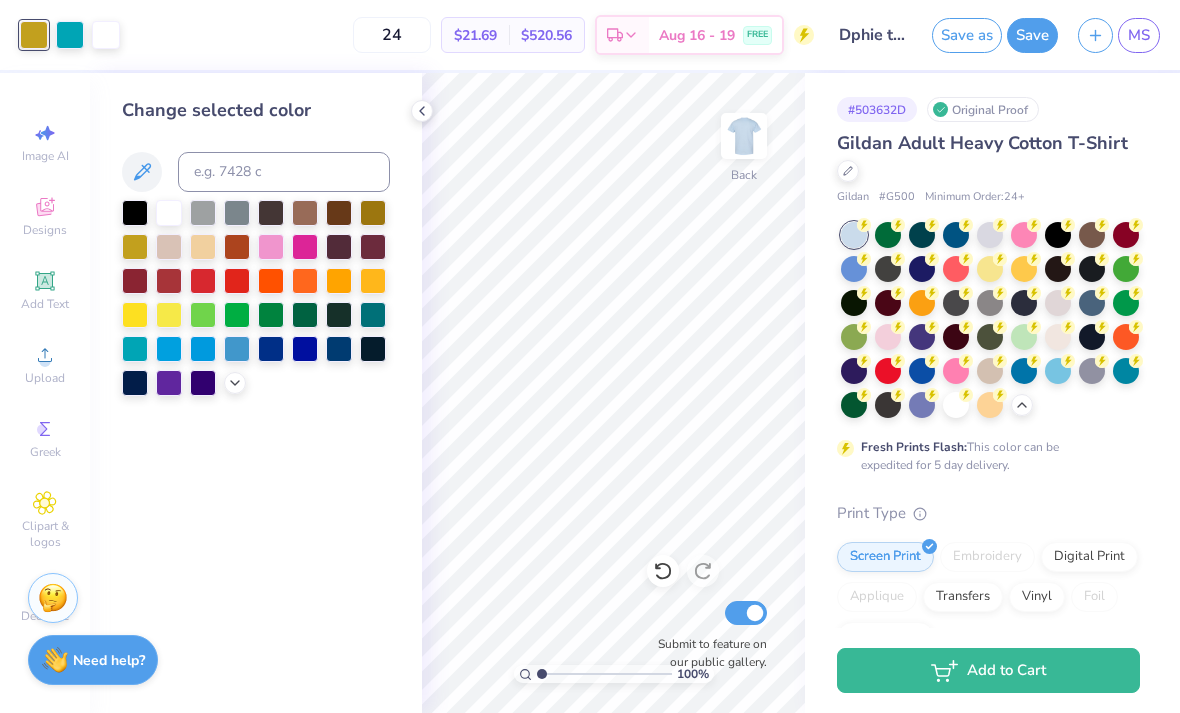click at bounding box center [271, 349] 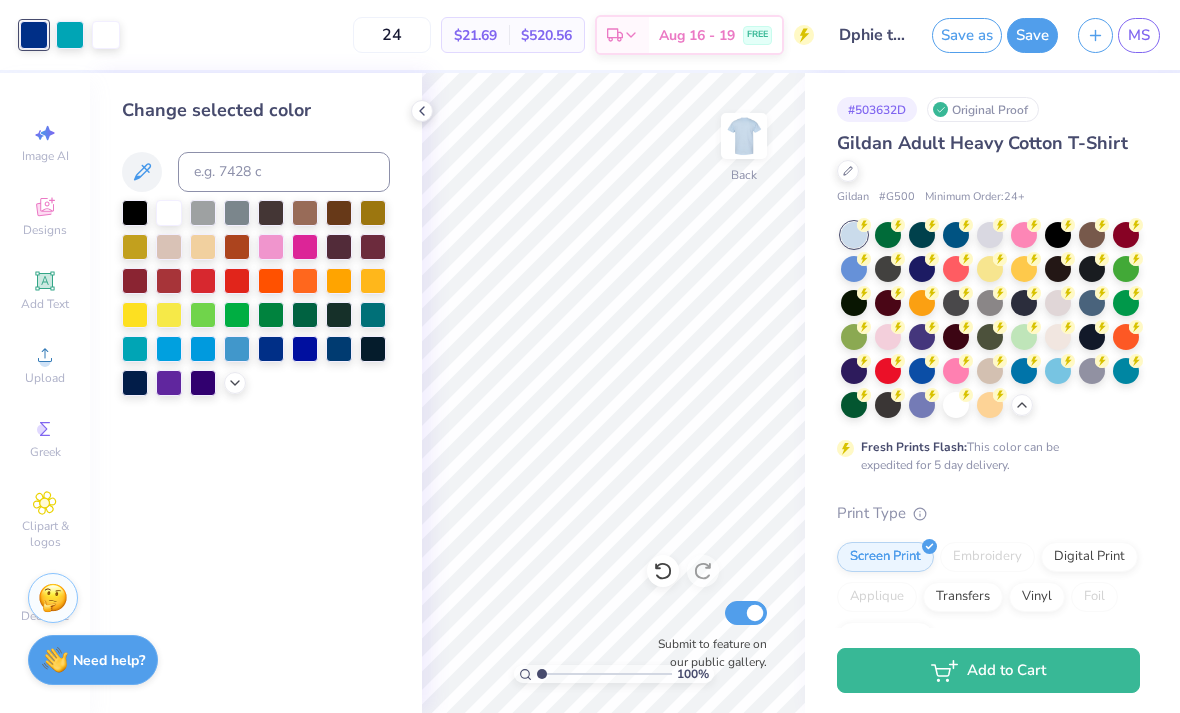 click at bounding box center (237, 349) 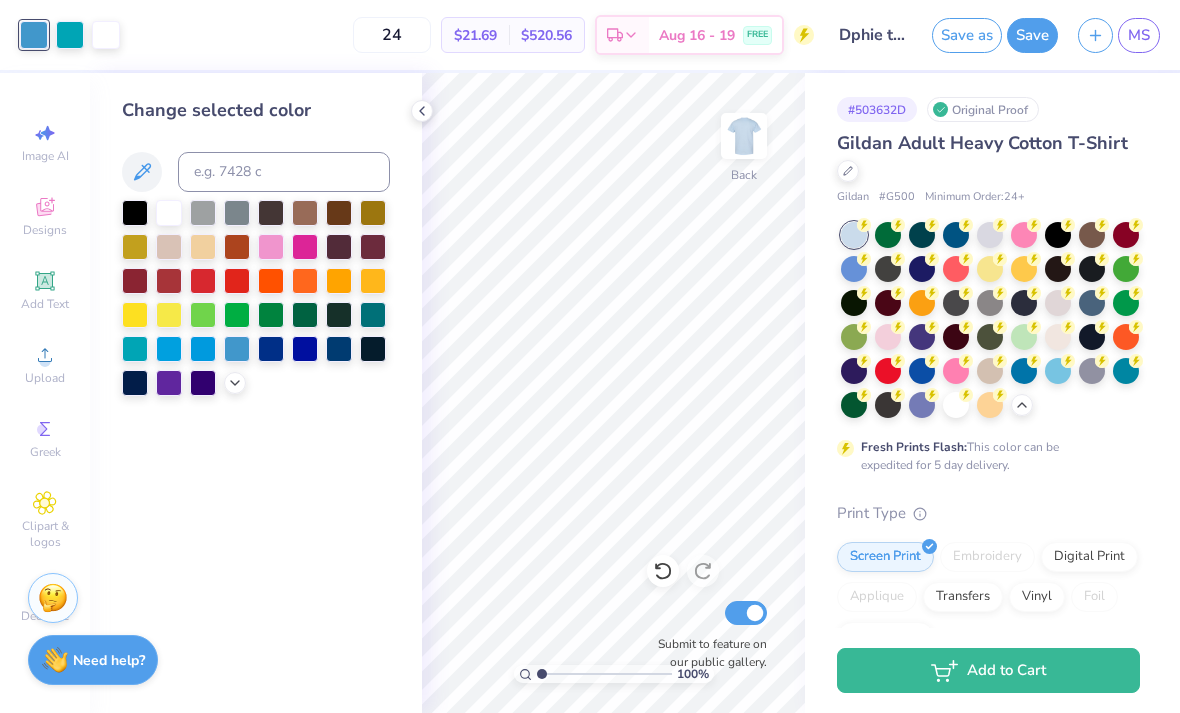 click at bounding box center (271, 349) 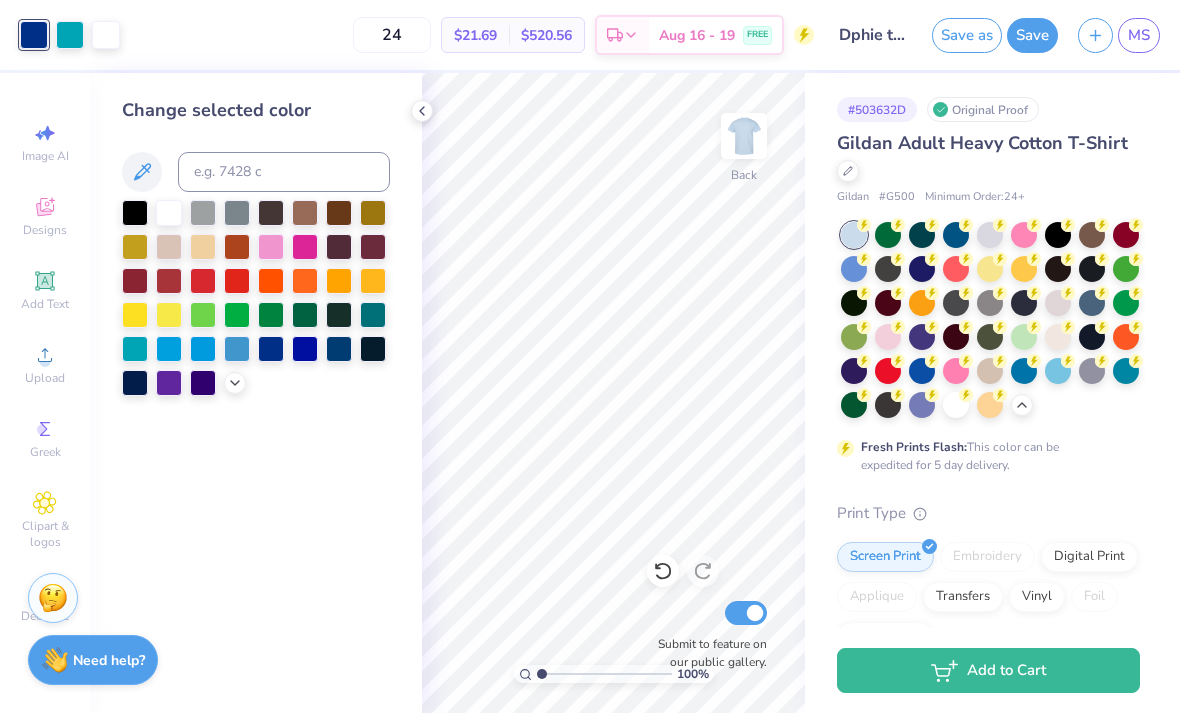 click at bounding box center [70, 35] 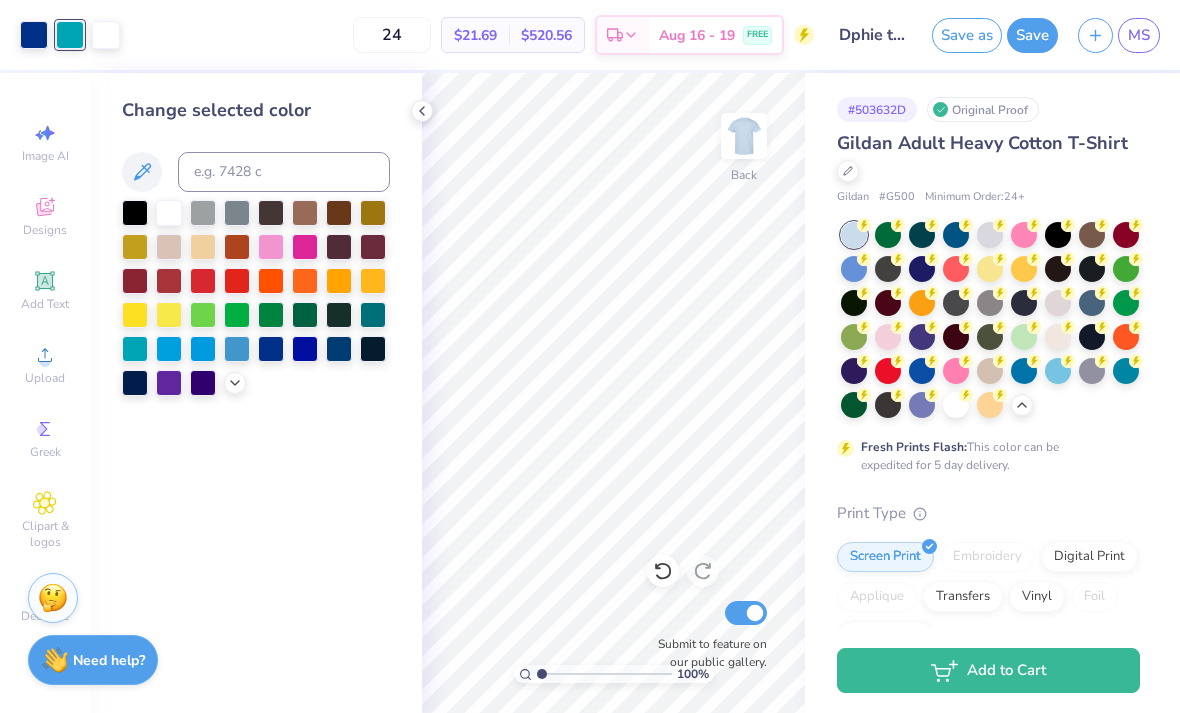click at bounding box center [203, 349] 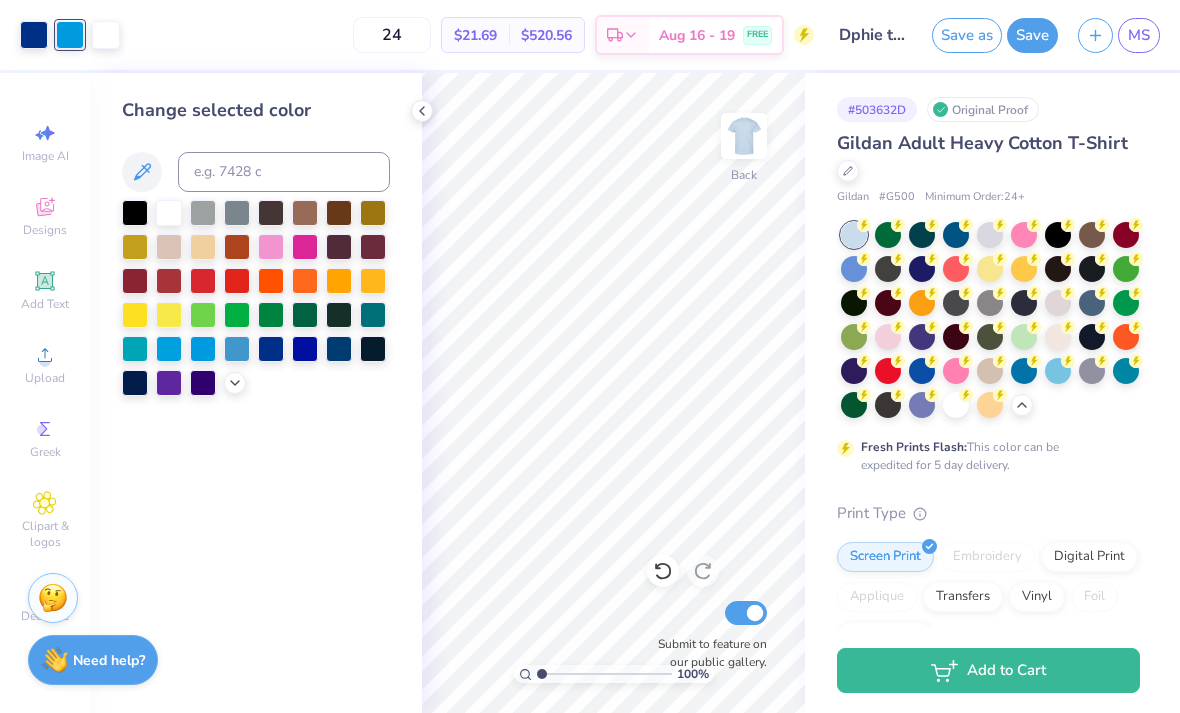 click at bounding box center [169, 349] 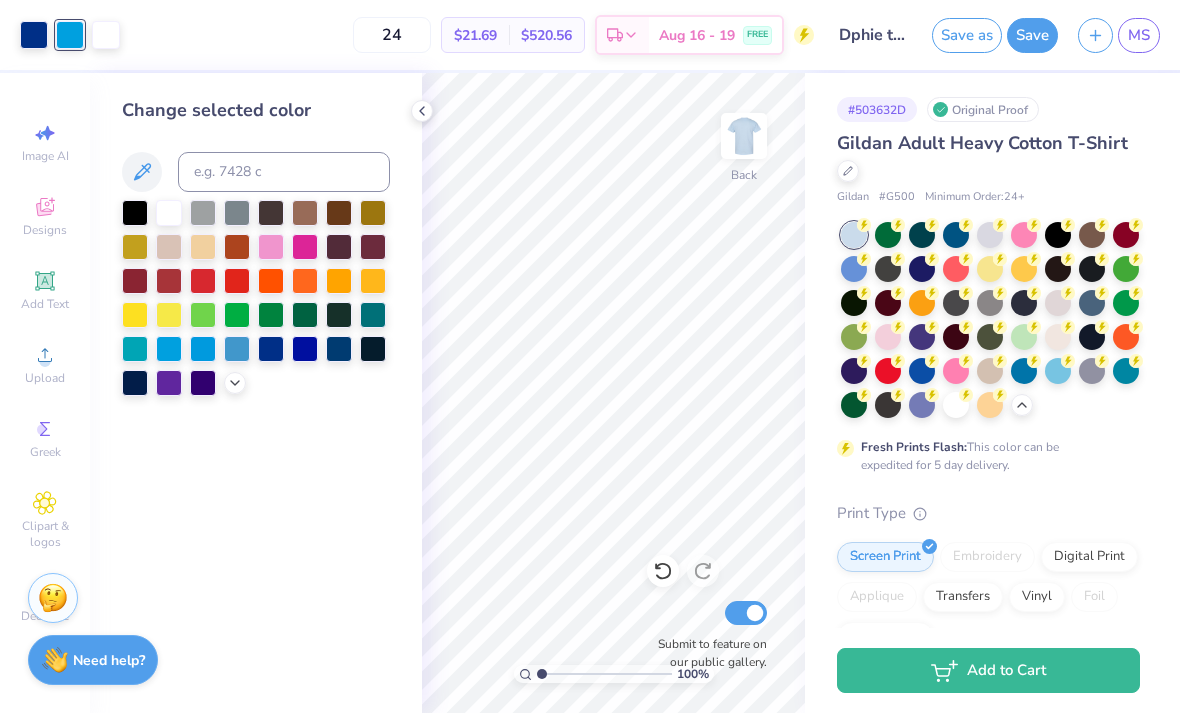 click at bounding box center (135, 349) 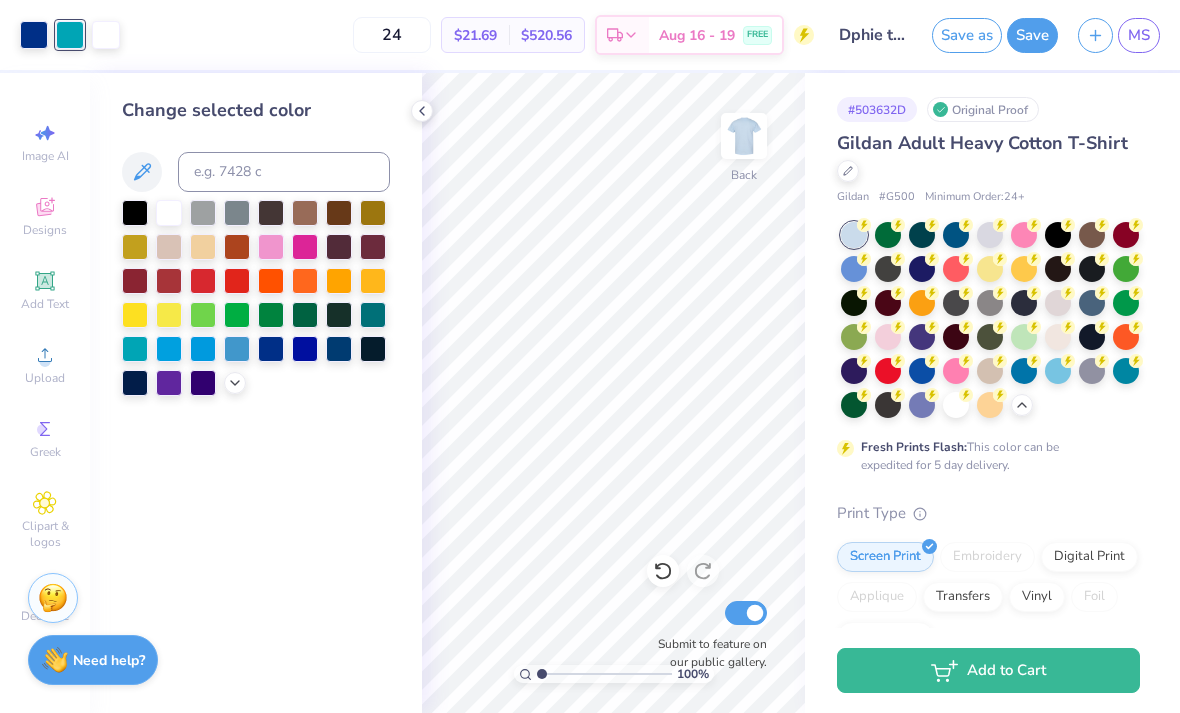 click at bounding box center (305, 349) 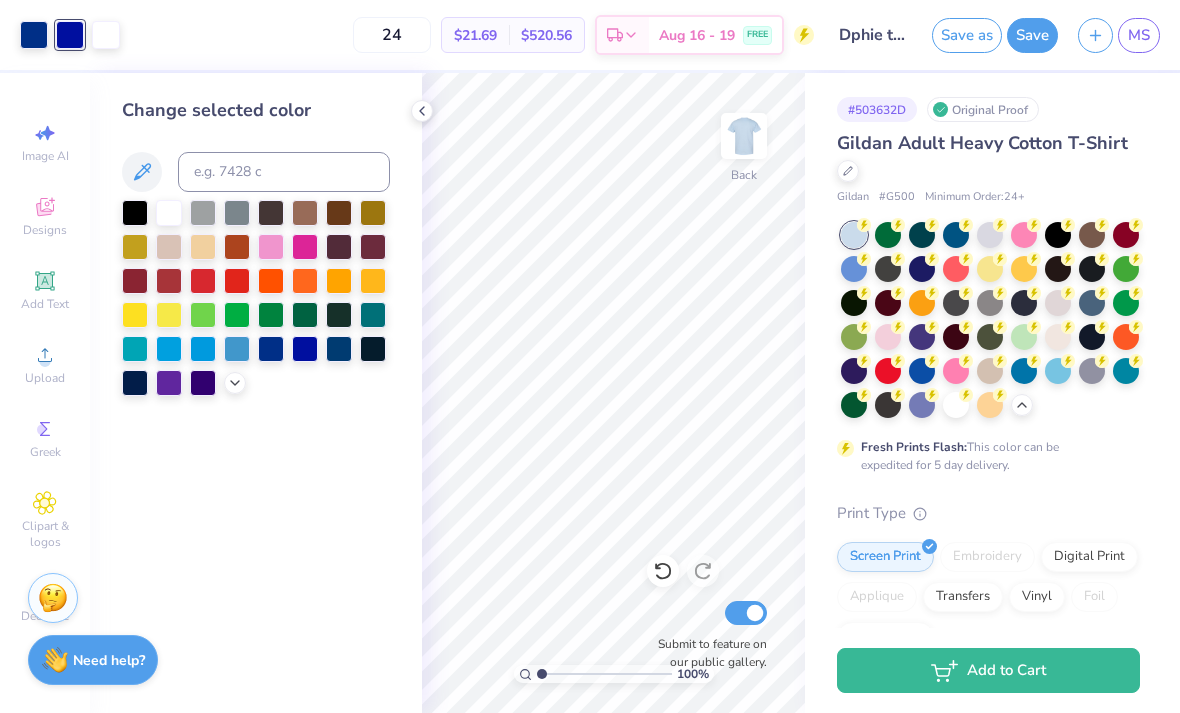 click at bounding box center (339, 349) 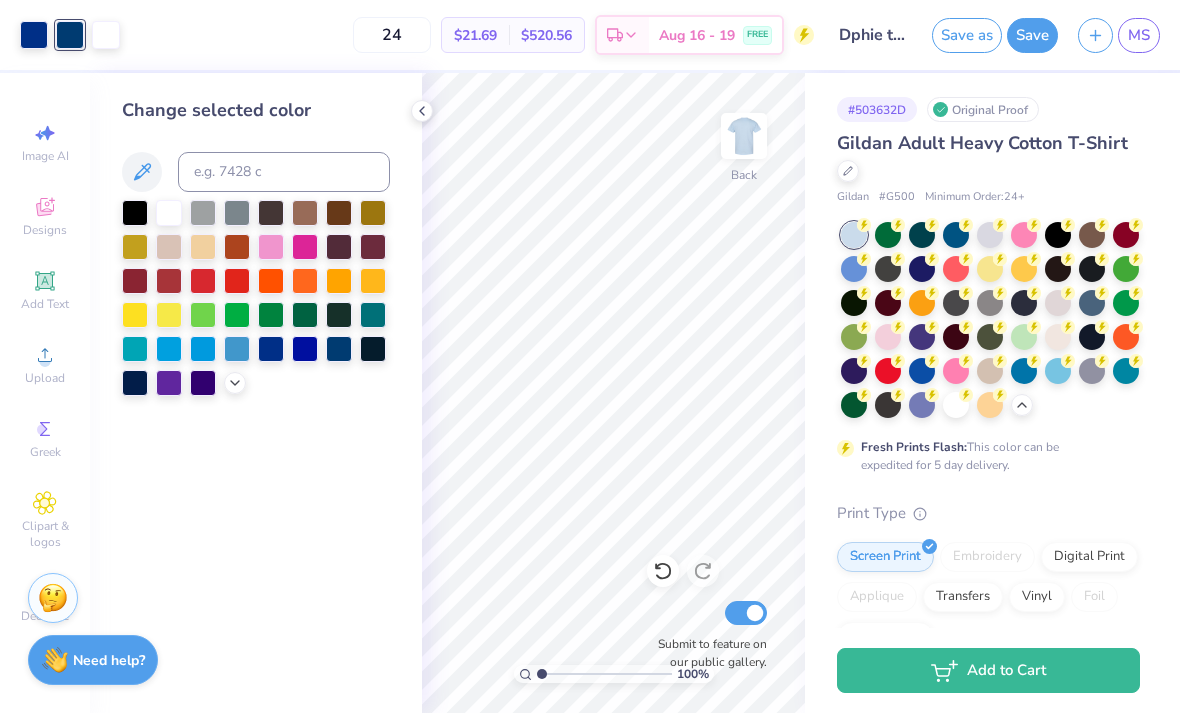click at bounding box center [203, 349] 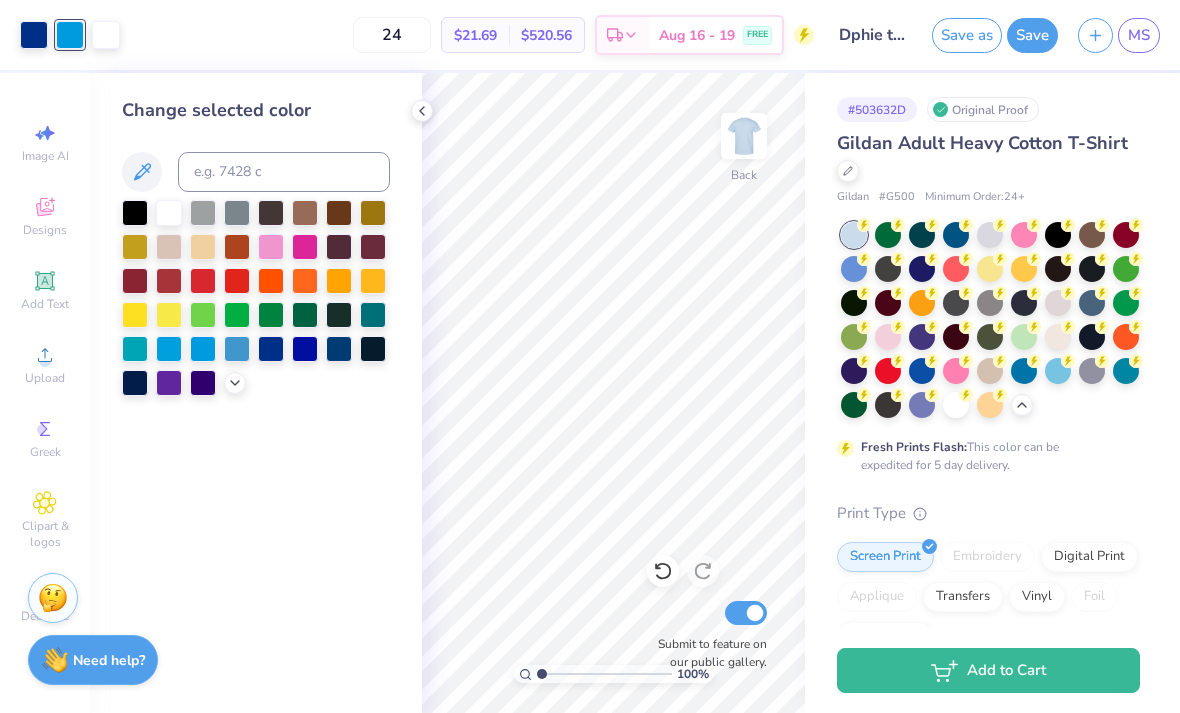 click at bounding box center (169, 349) 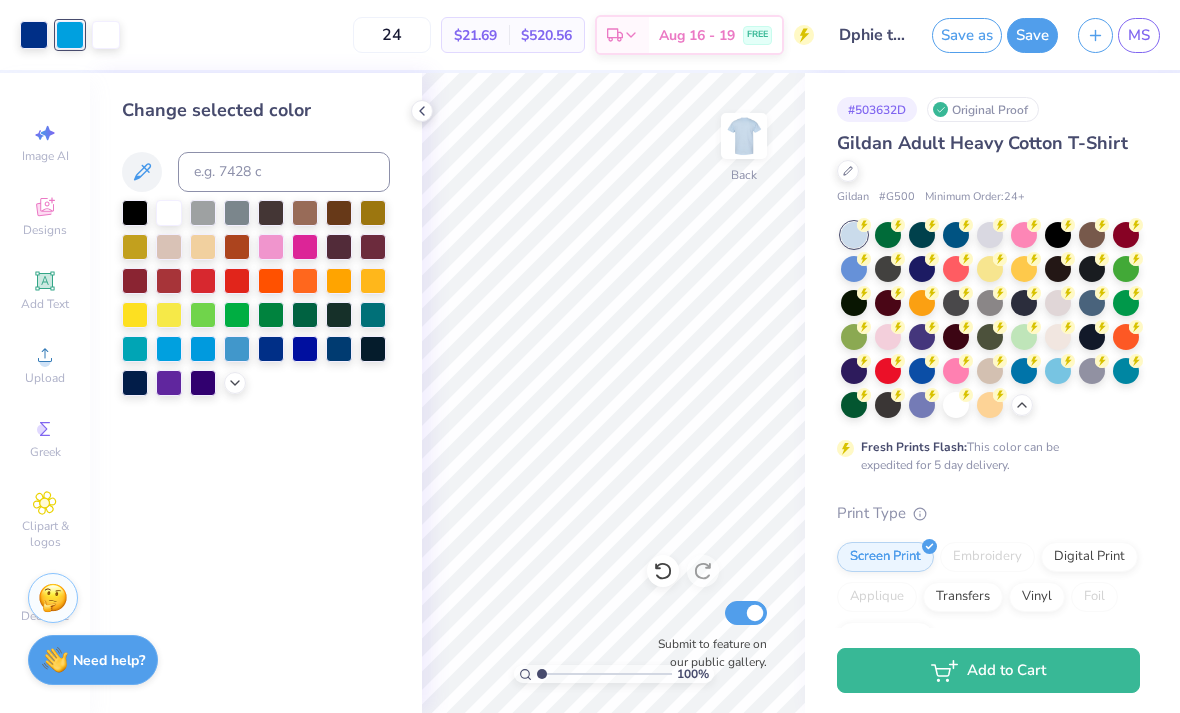 click at bounding box center (135, 349) 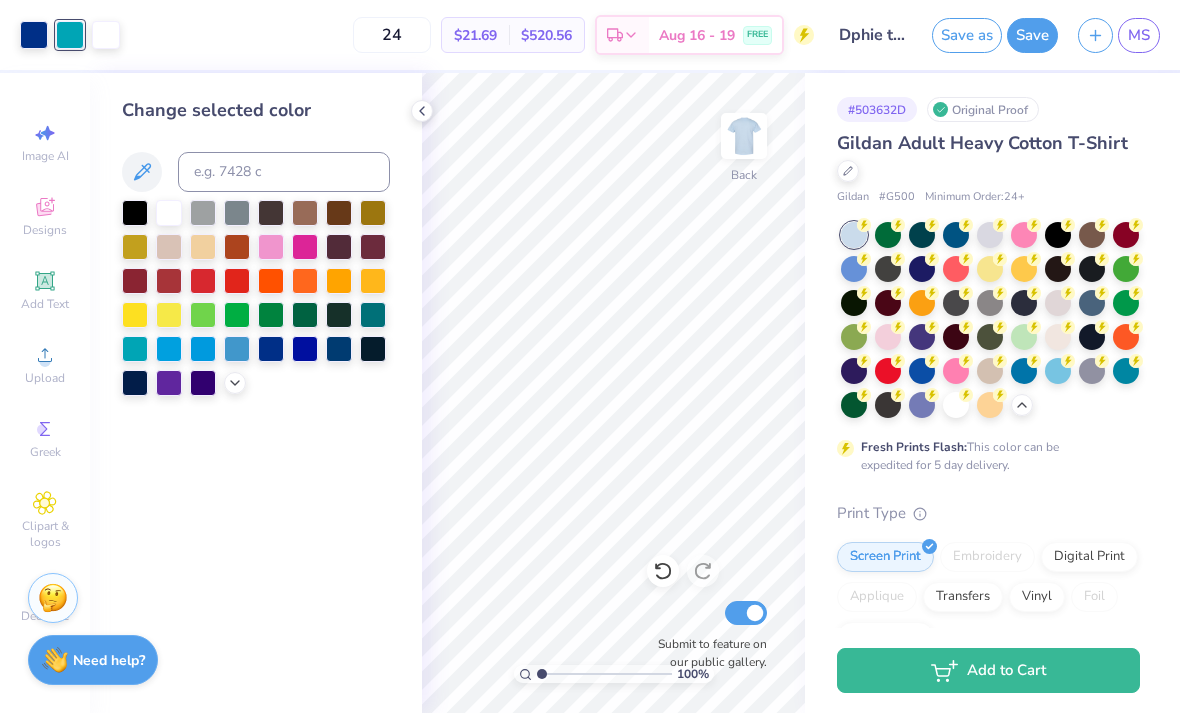 click at bounding box center [271, 349] 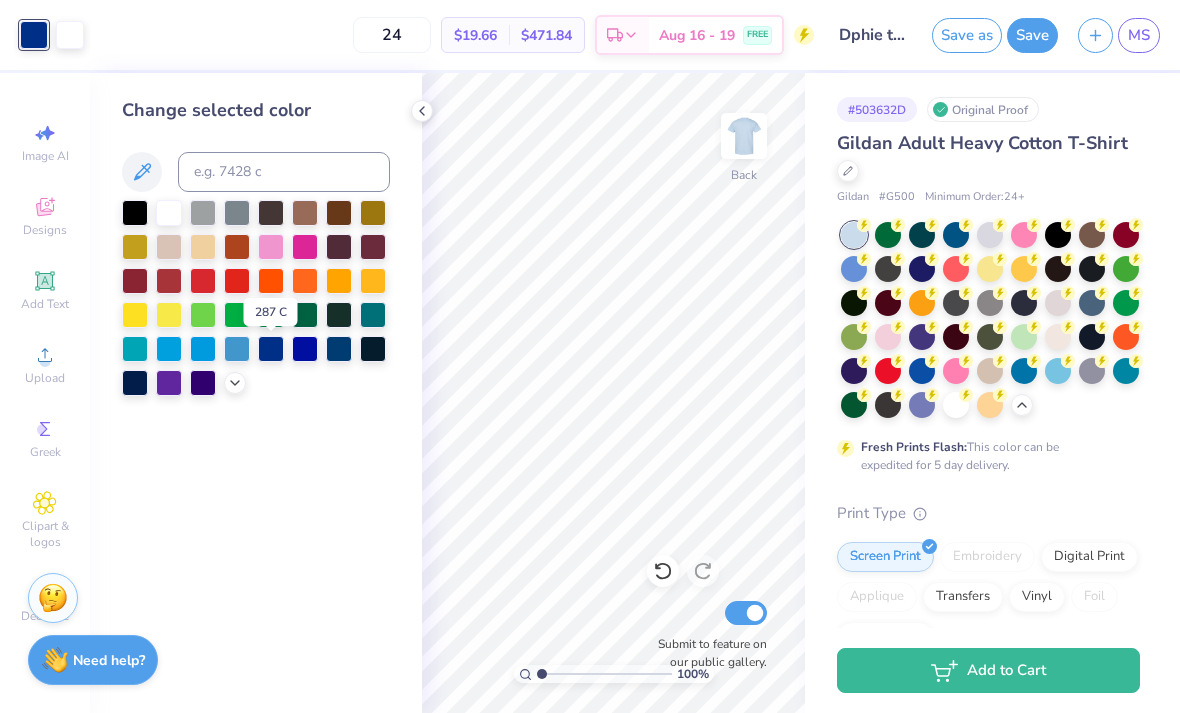 click at bounding box center [422, 111] 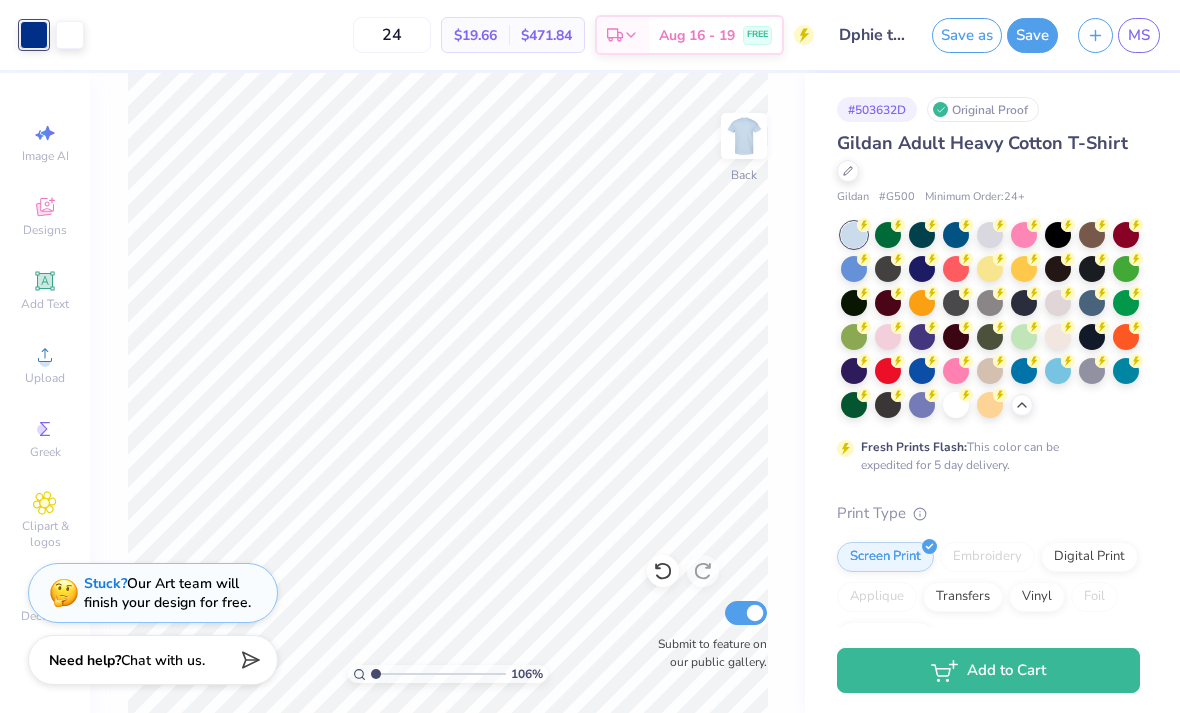 type on "1" 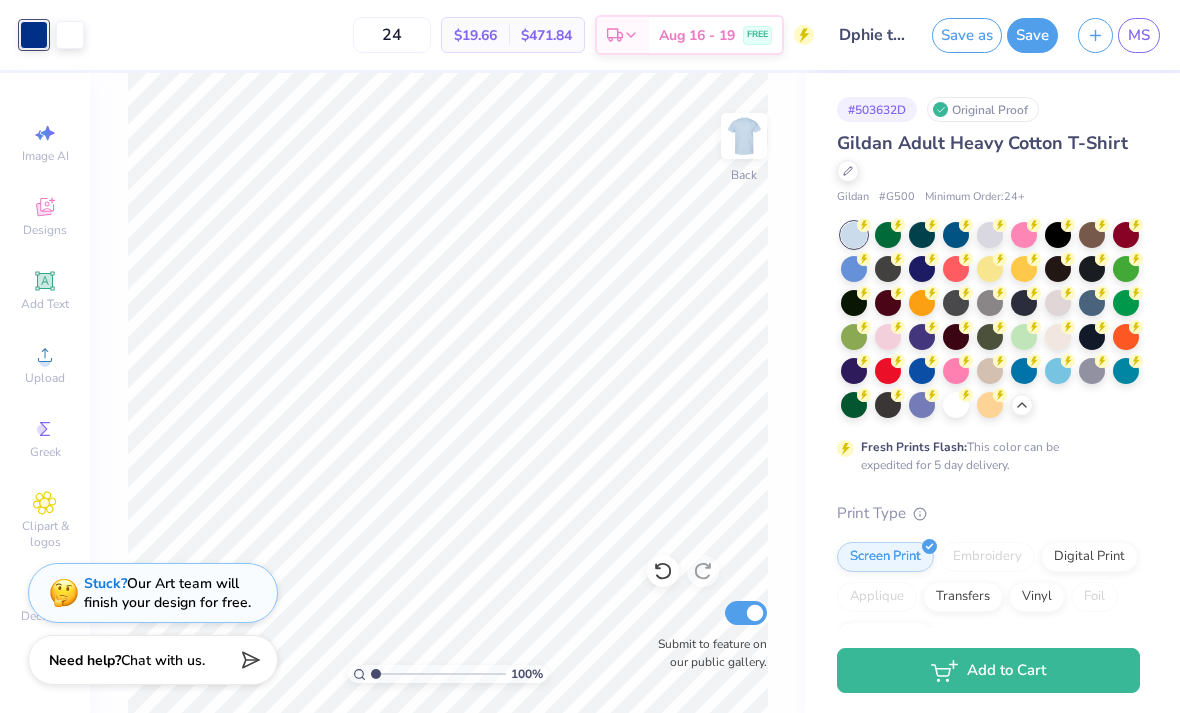 click on "24" at bounding box center [392, 35] 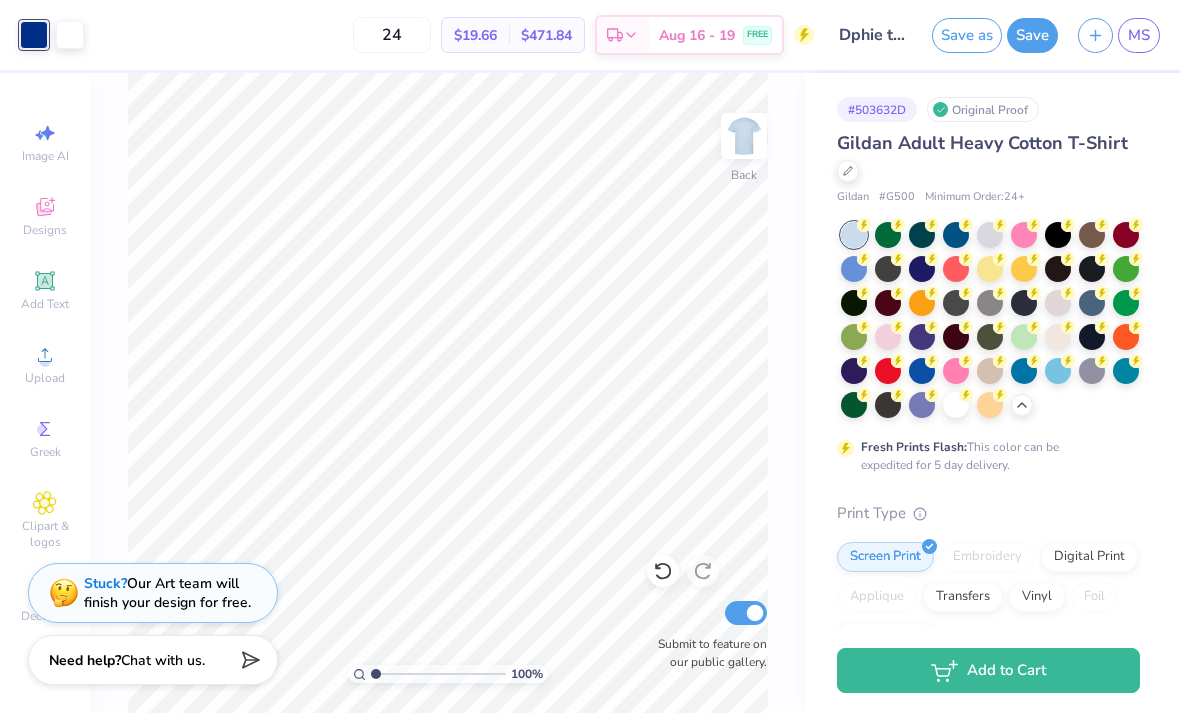 type on "2" 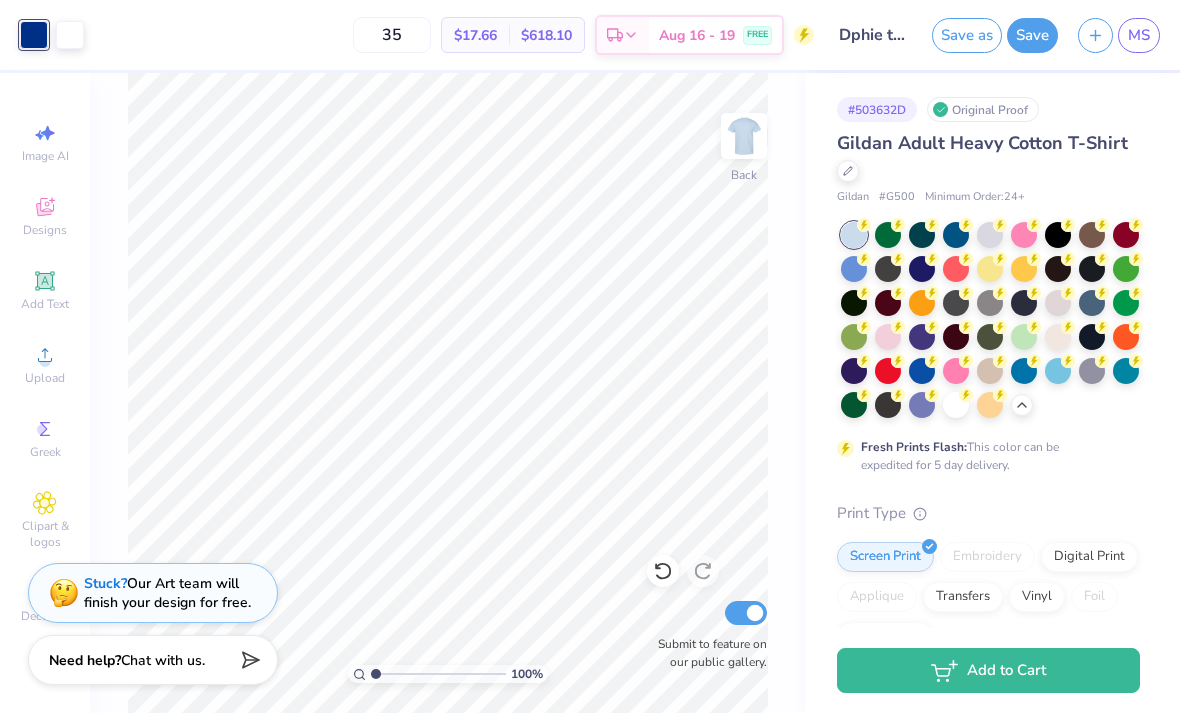 type on "35" 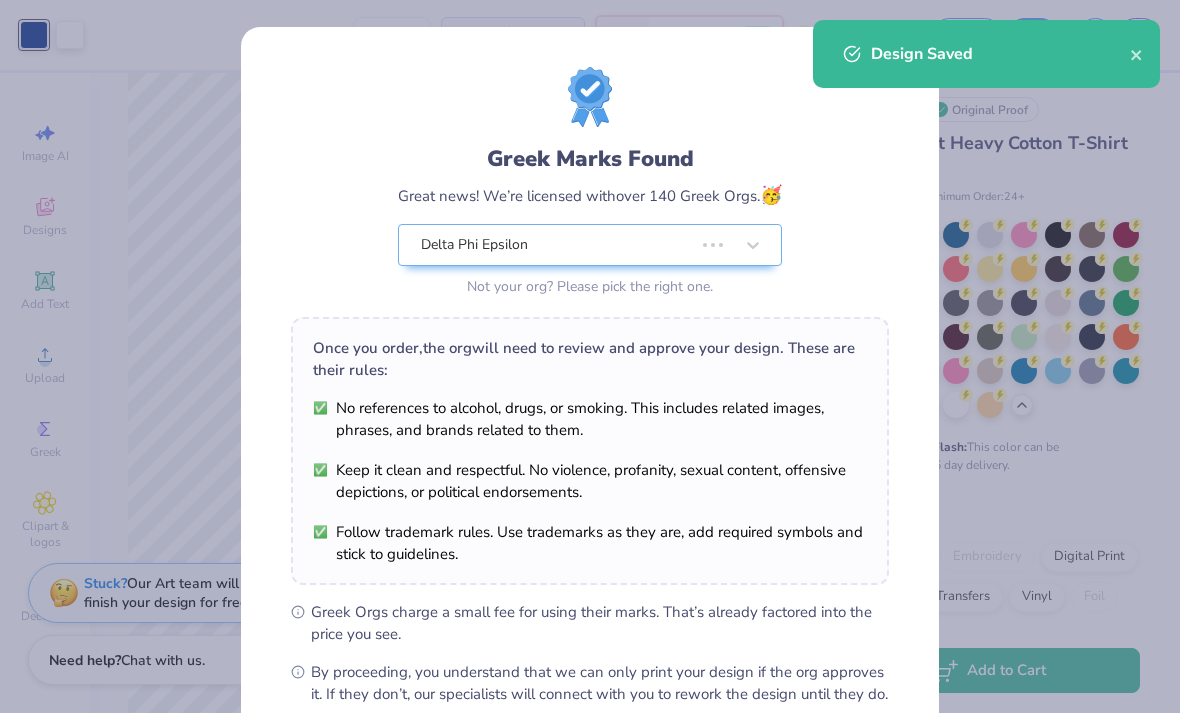 click 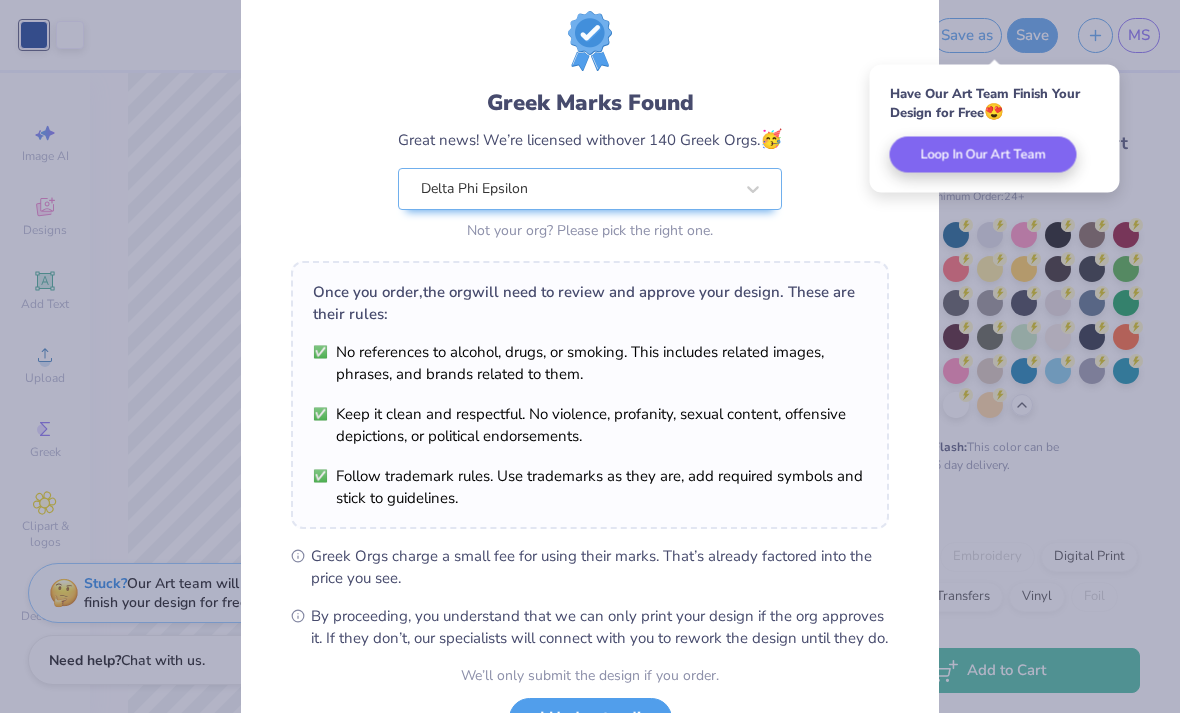 scroll, scrollTop: 60, scrollLeft: 0, axis: vertical 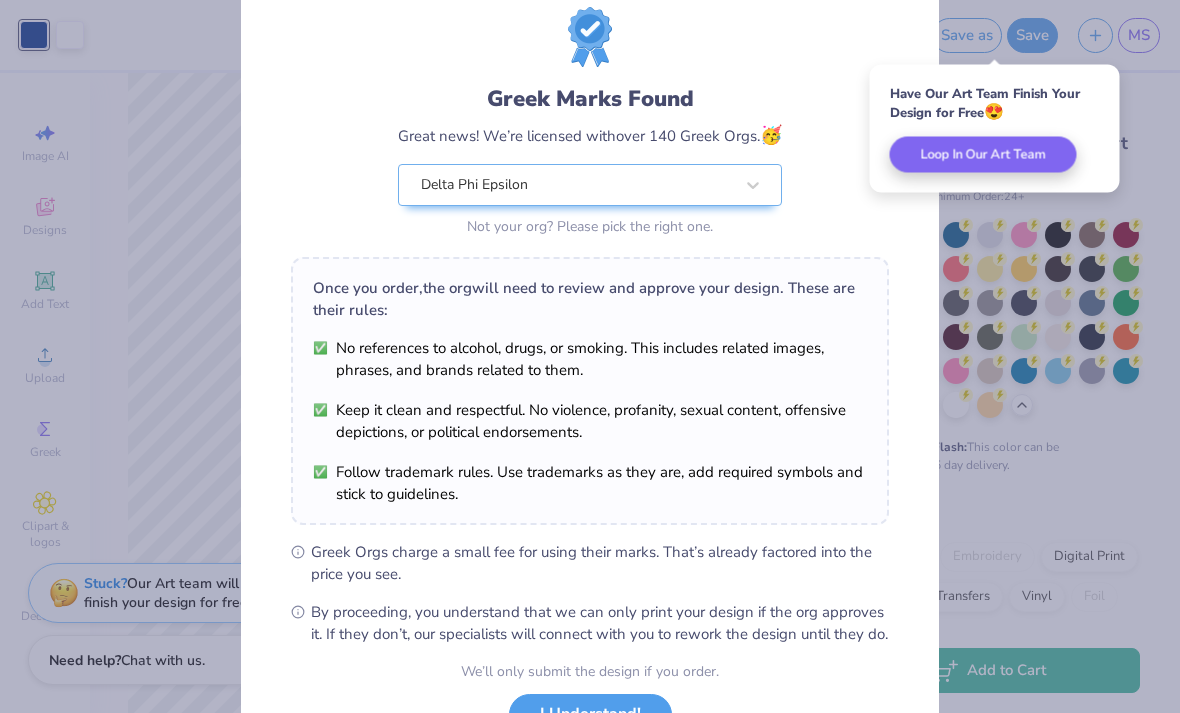 click on "Greek Marks Found Great news! We’re licensed with  over 140 Greek Orgs. 🥳 Delta Phi Epsilon Not your org? Please pick the right one. Once you order,  the org  will need to review and approve your design. These are their rules: No references to alcohol, drugs, or smoking. This includes related images, phrases, and brands related to them. Keep it clean and respectful. No violence, profanity, sexual content, offensive depictions, or political endorsements. Follow trademark rules. Use trademarks as they are, add required symbols and stick to guidelines. Greek Orgs charge a small fee for using their marks. That’s already factored into the price you see. By proceeding, you understand that we can only print your design if the org approves it. If they don’t, our specialists will connect with you to rework the design until they do. We’ll only submit the design if you order. I Understand! No  Greek  marks in your design?" at bounding box center [590, 356] 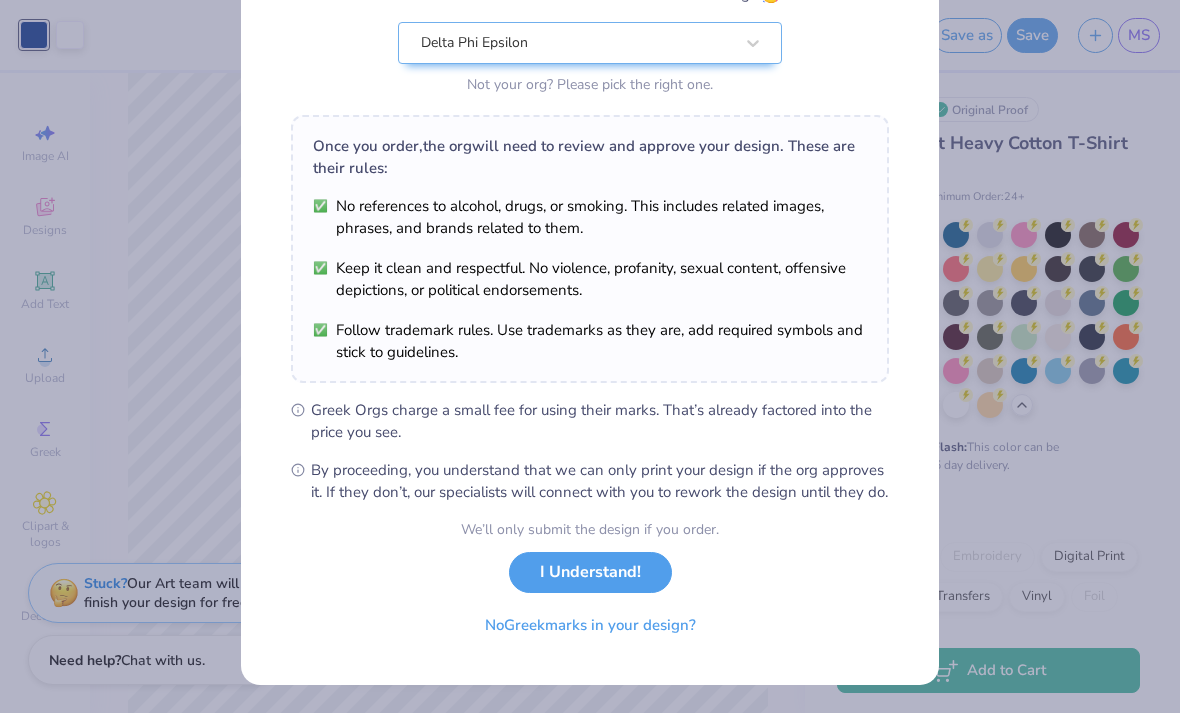scroll, scrollTop: 223, scrollLeft: 0, axis: vertical 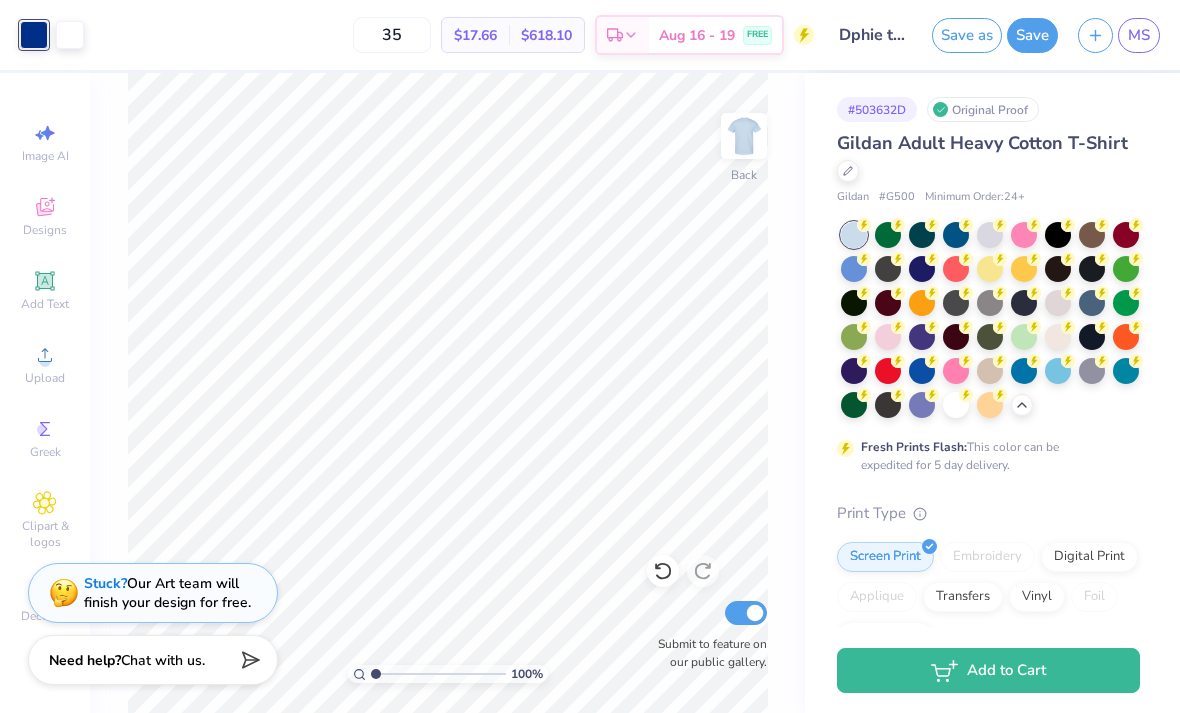 click on "Save" at bounding box center (1032, 35) 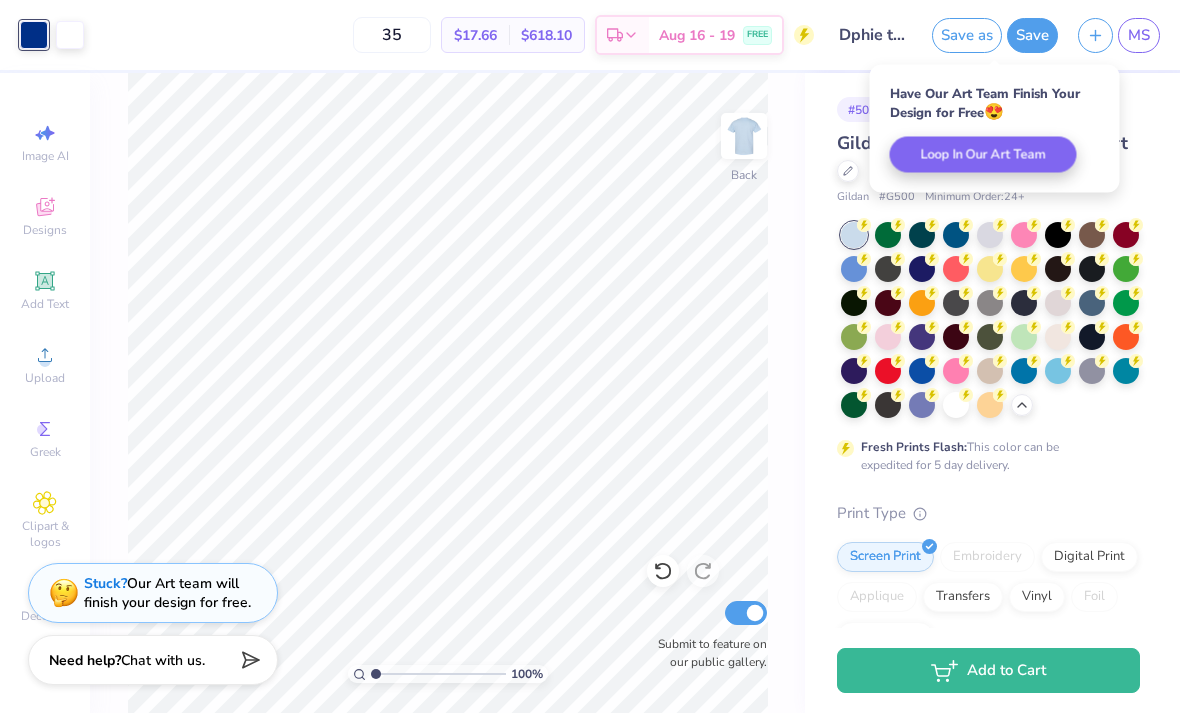 click on "Dphie tee" at bounding box center (873, 35) 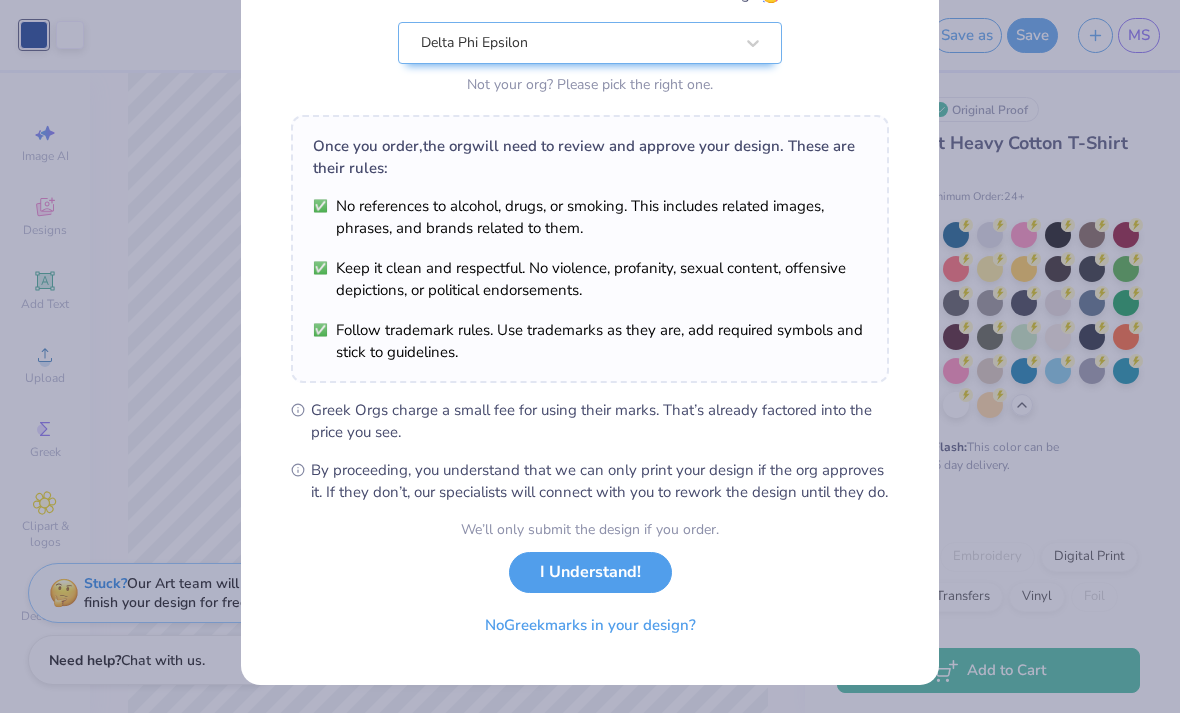 scroll, scrollTop: 223, scrollLeft: 0, axis: vertical 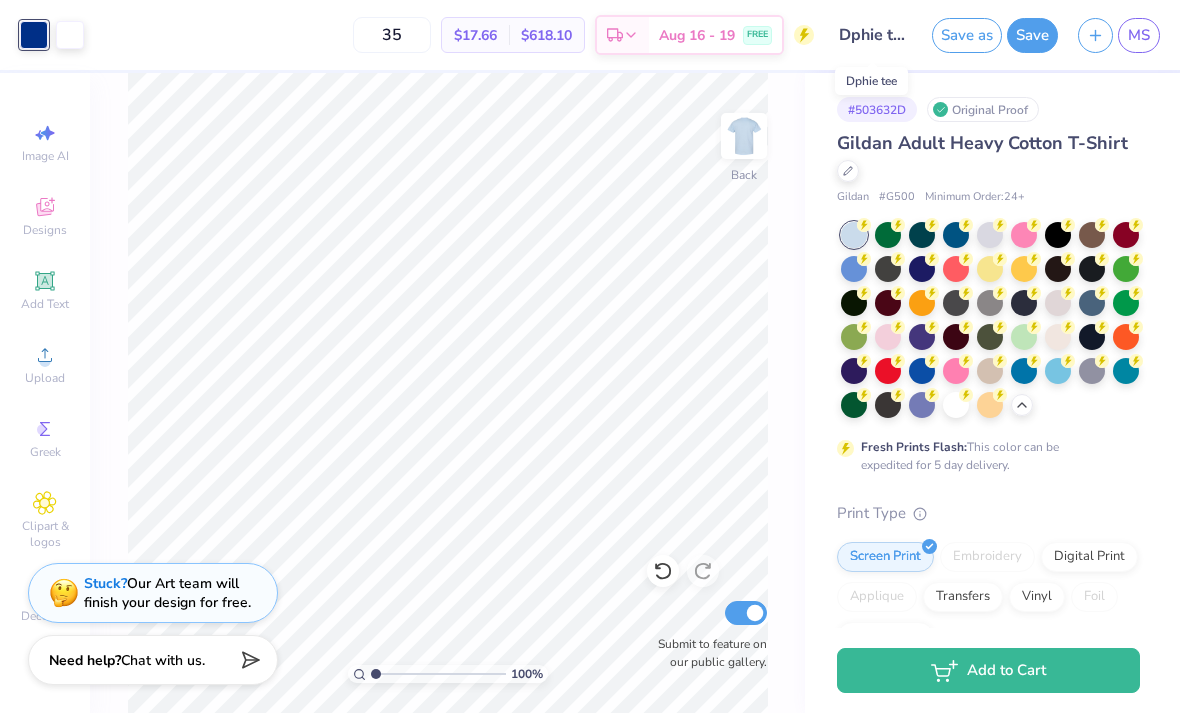 click on "MS" at bounding box center (1139, 35) 